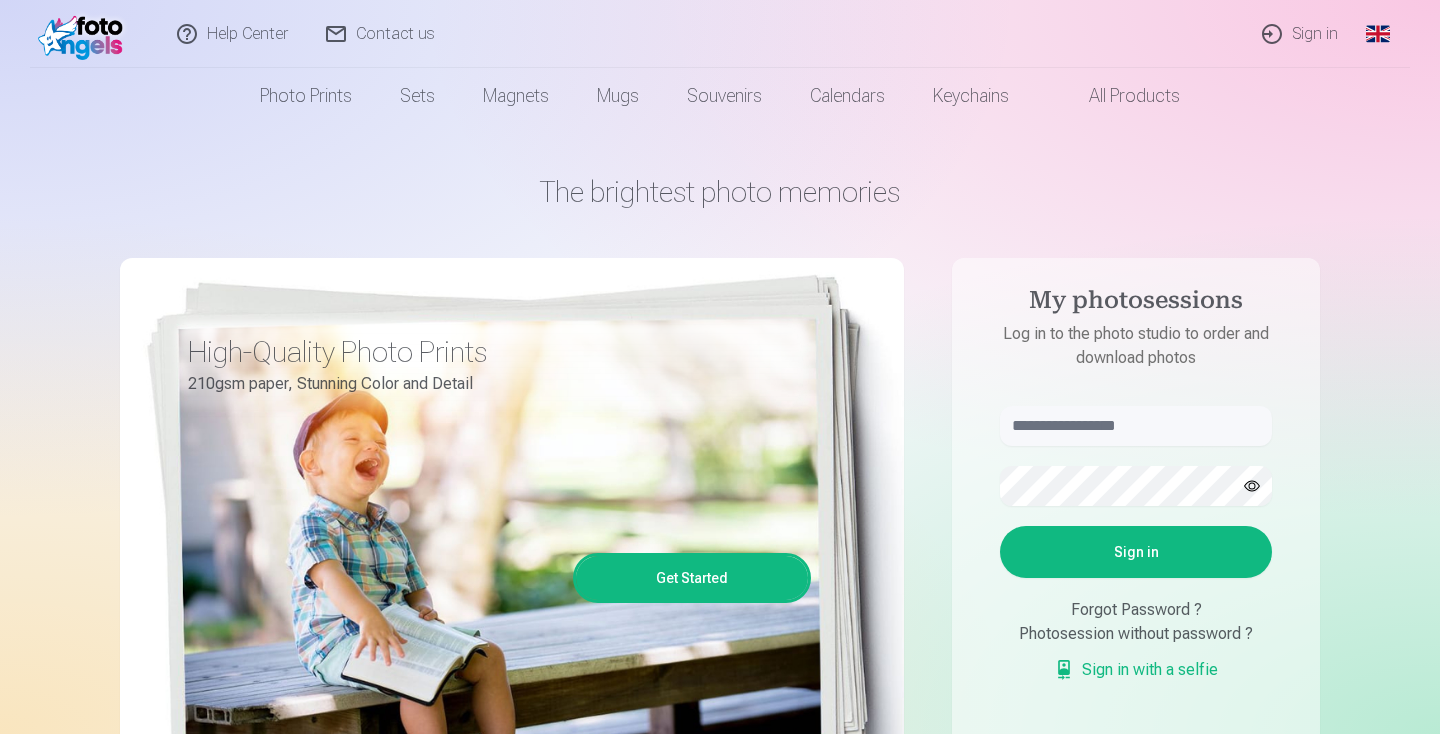 scroll, scrollTop: 12, scrollLeft: 0, axis: vertical 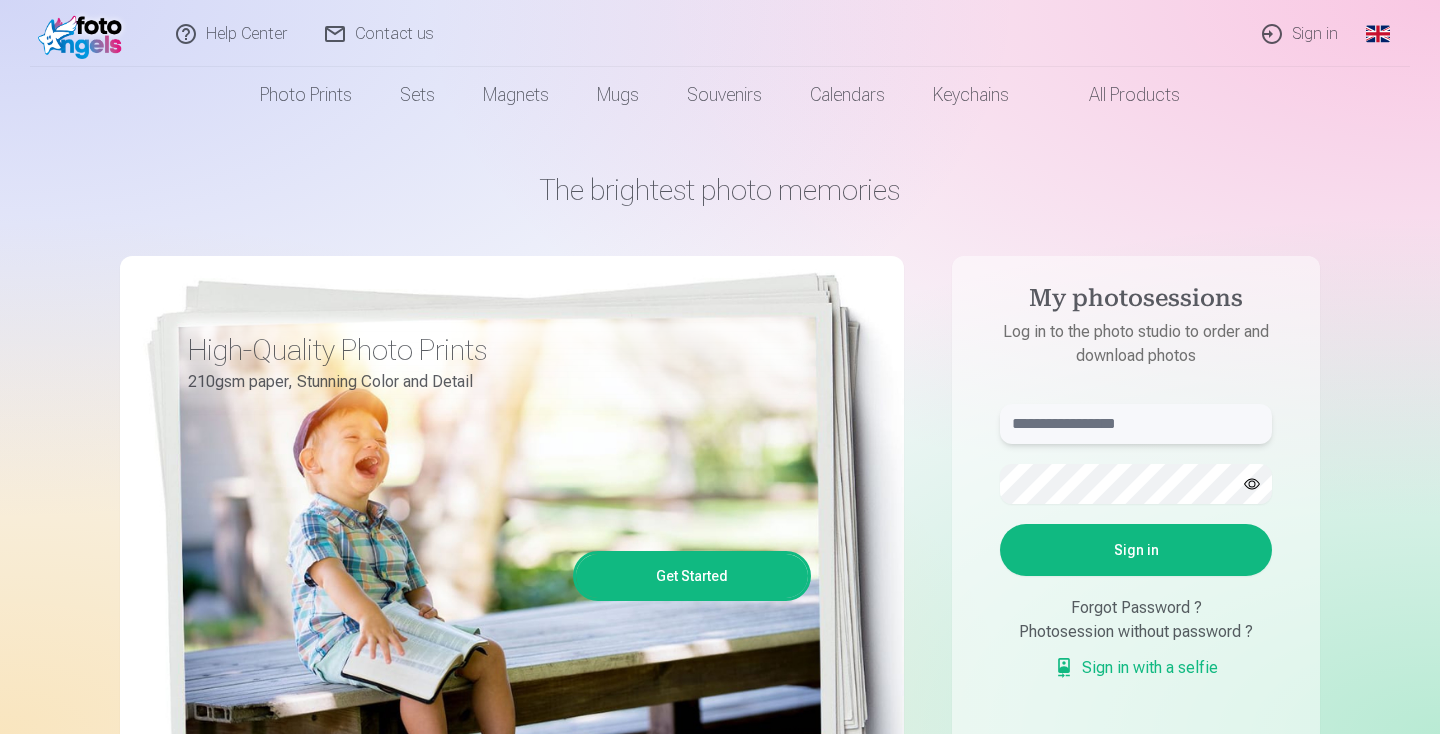 click at bounding box center [1136, 424] 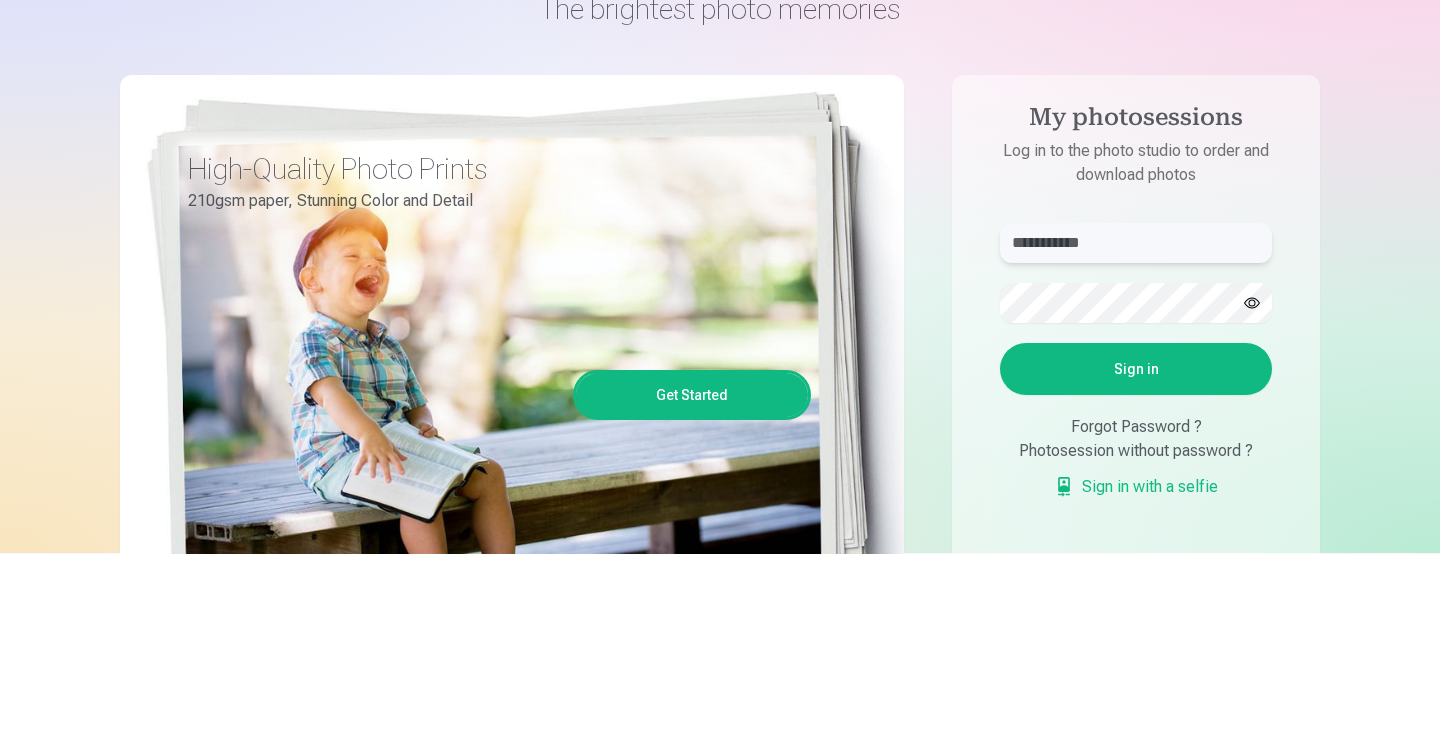 type on "**********" 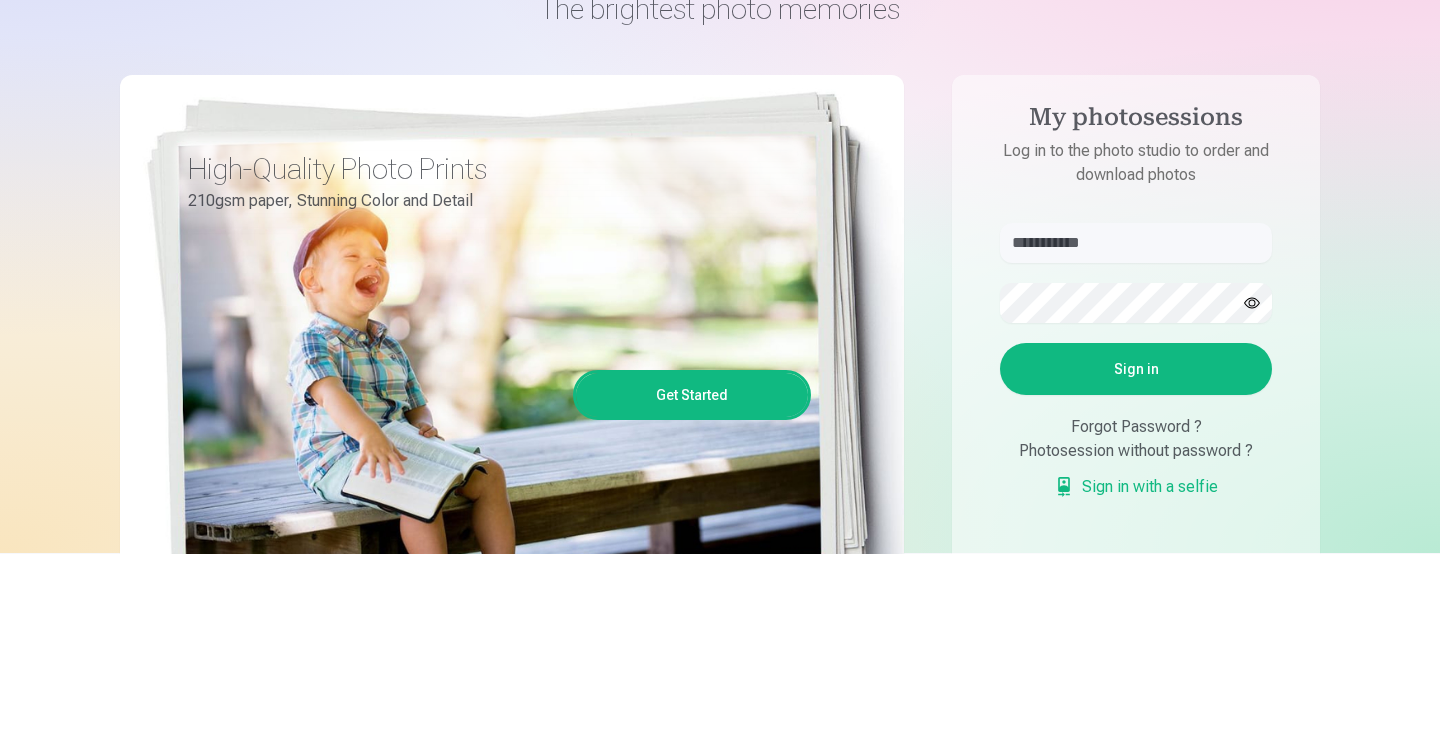 click on "Sign in" at bounding box center (1136, 550) 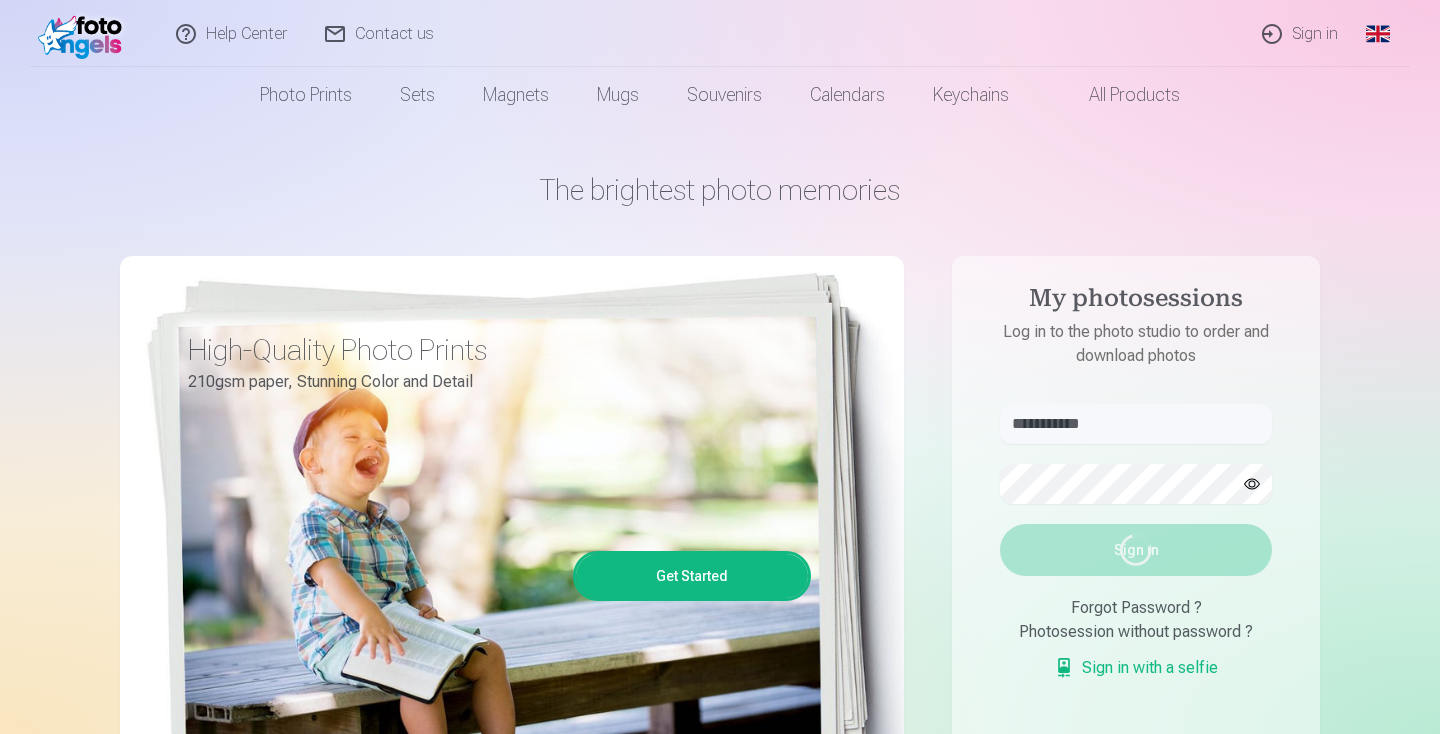 scroll, scrollTop: 96, scrollLeft: 0, axis: vertical 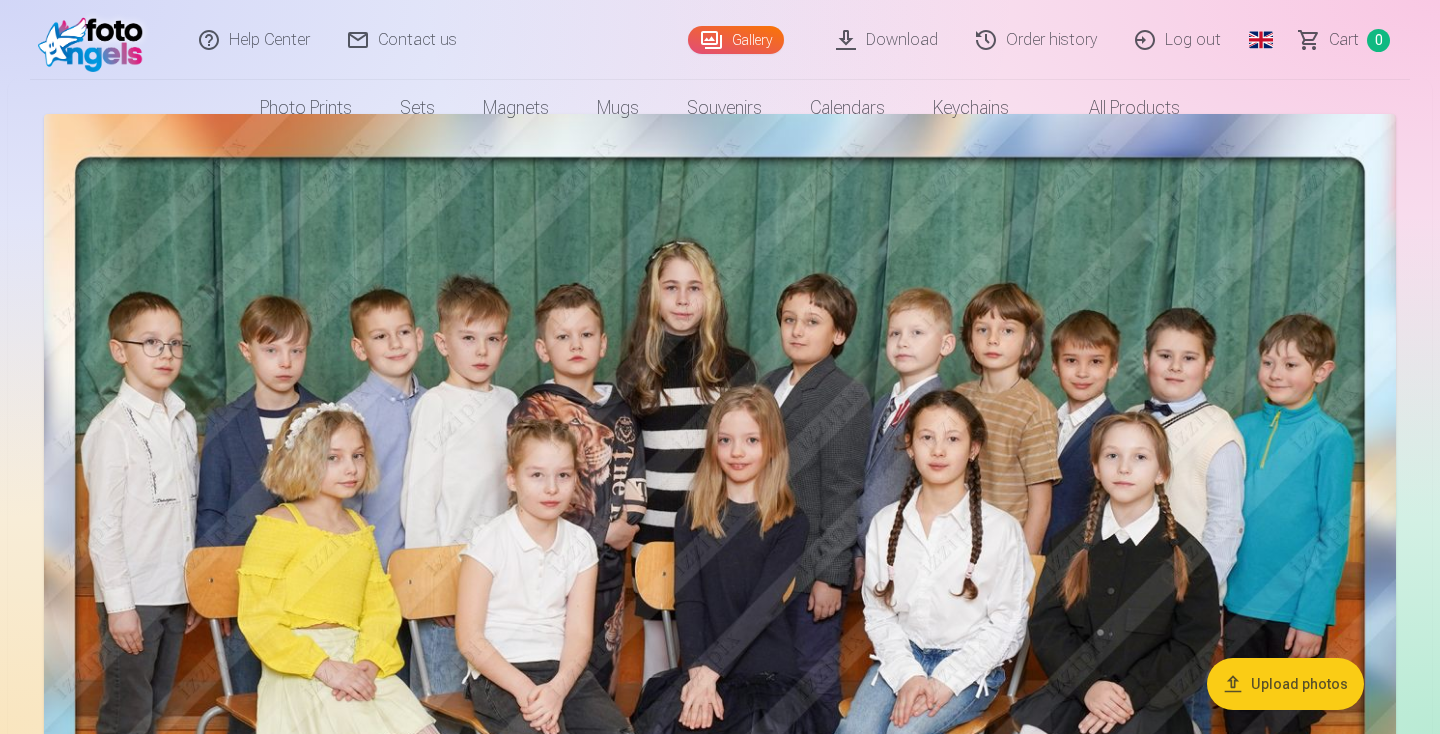 click on "Upload photos" at bounding box center [1285, 684] 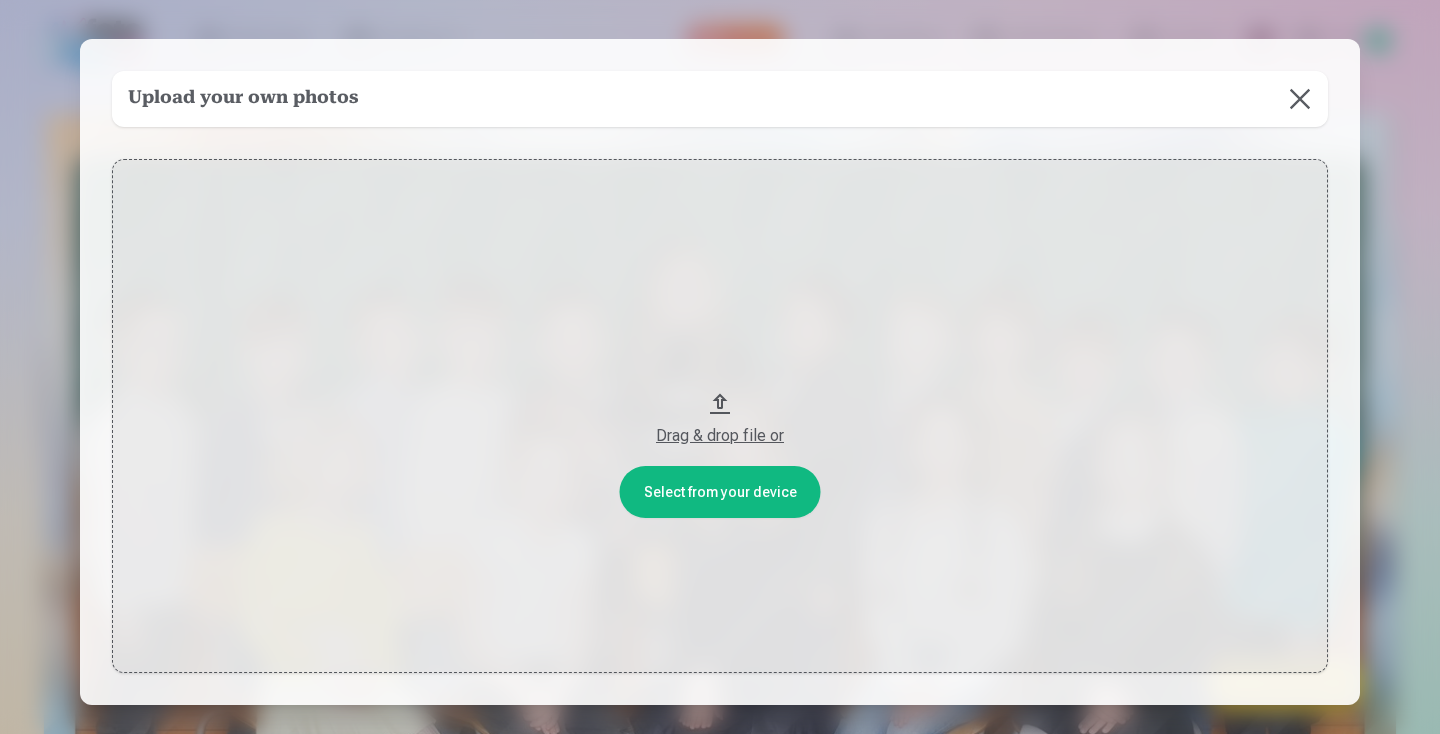 scroll, scrollTop: 6, scrollLeft: 0, axis: vertical 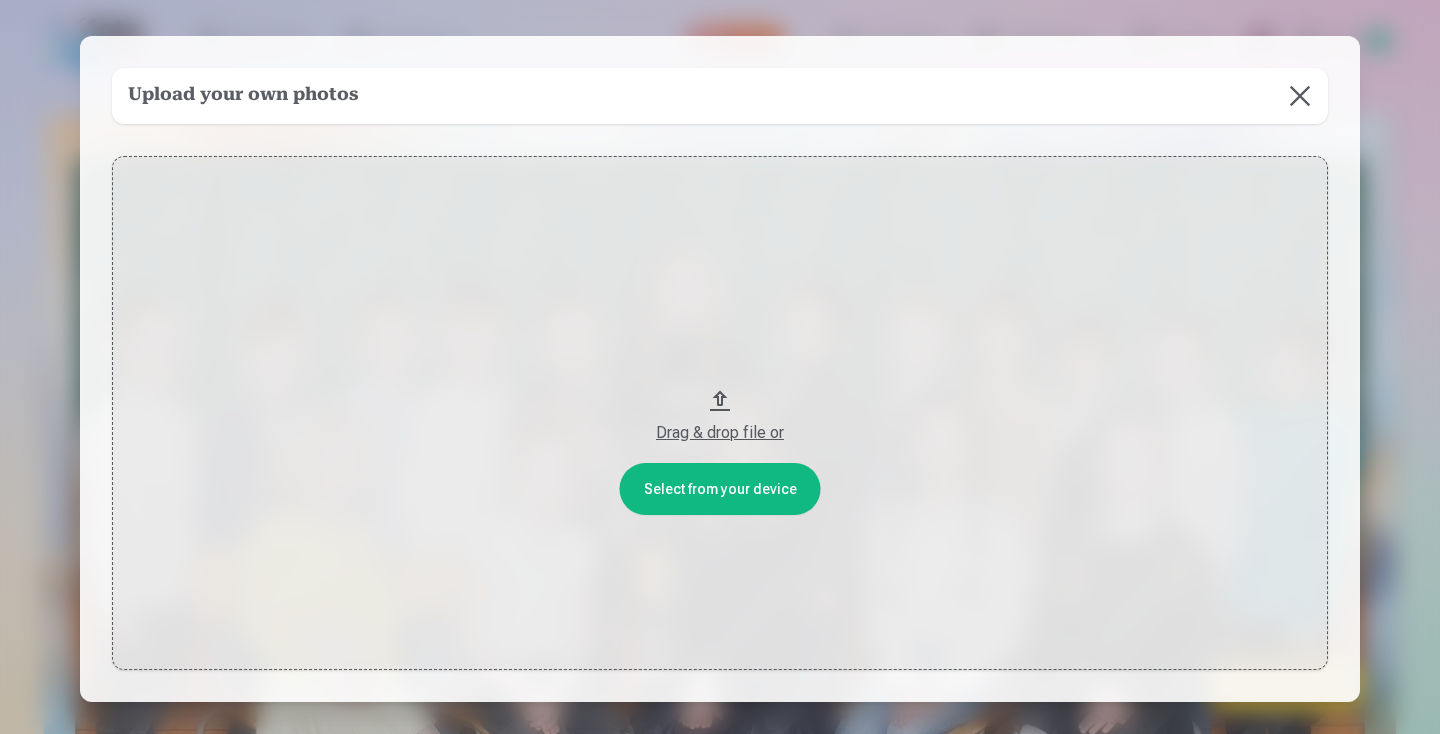 click on "Drag & drop file or" at bounding box center (720, 413) 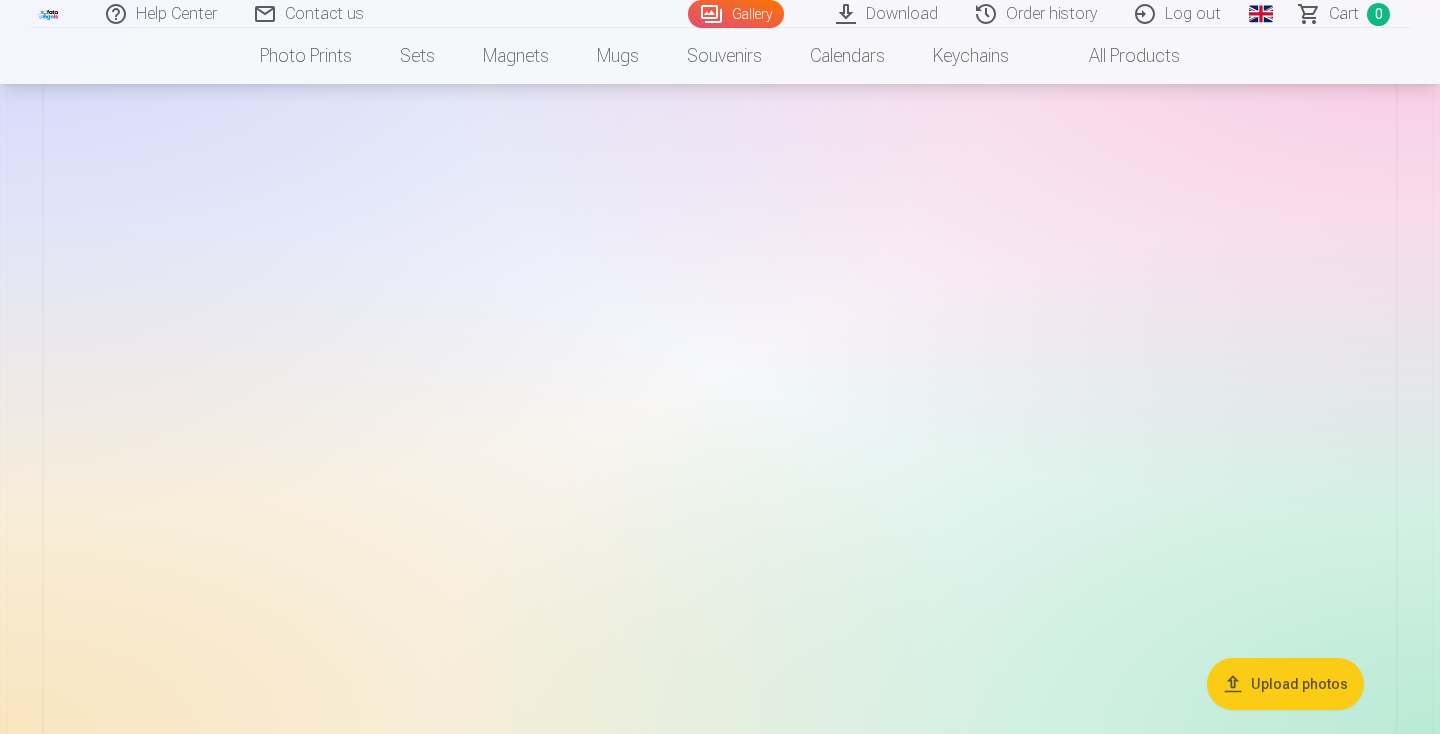 scroll, scrollTop: 142, scrollLeft: 0, axis: vertical 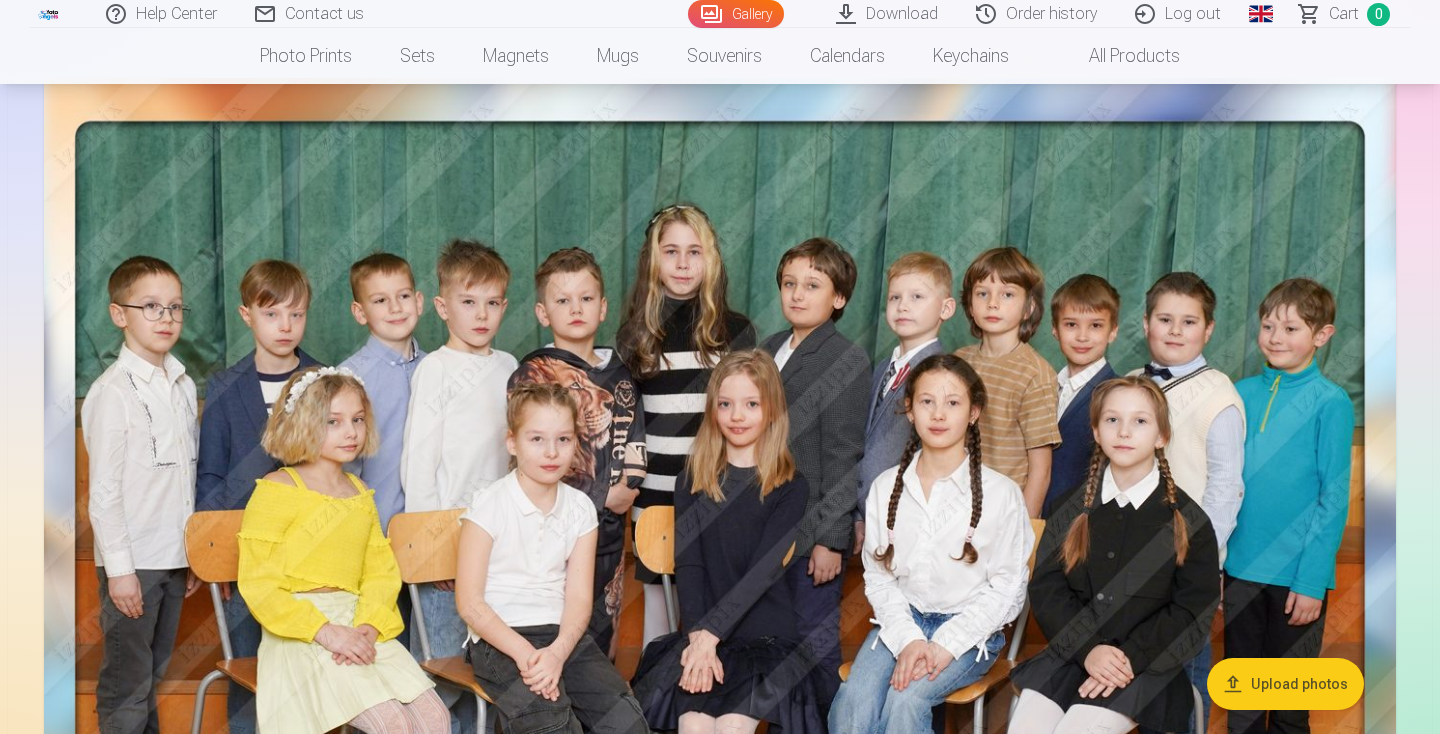 click on "Upload photos" at bounding box center (1285, 684) 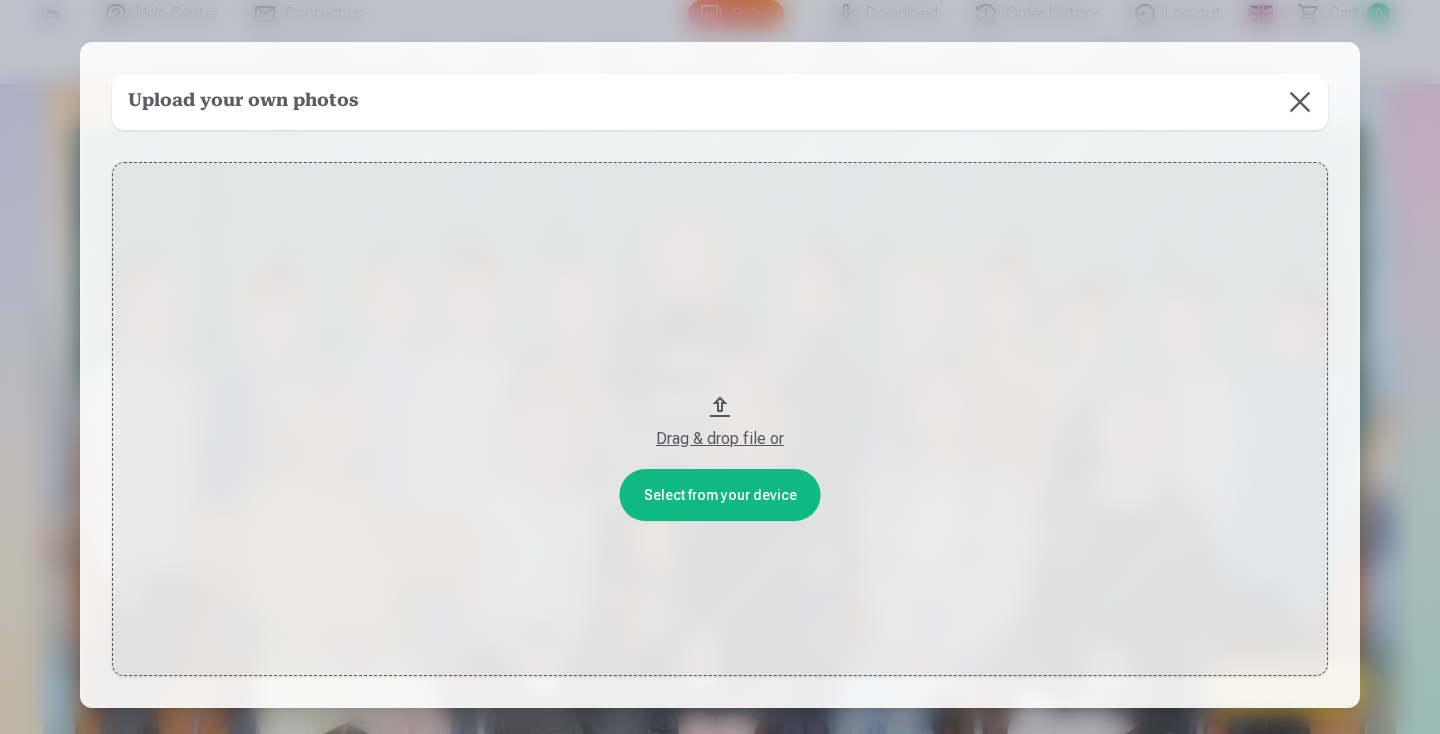 click on "Drag & drop file or" at bounding box center (720, 439) 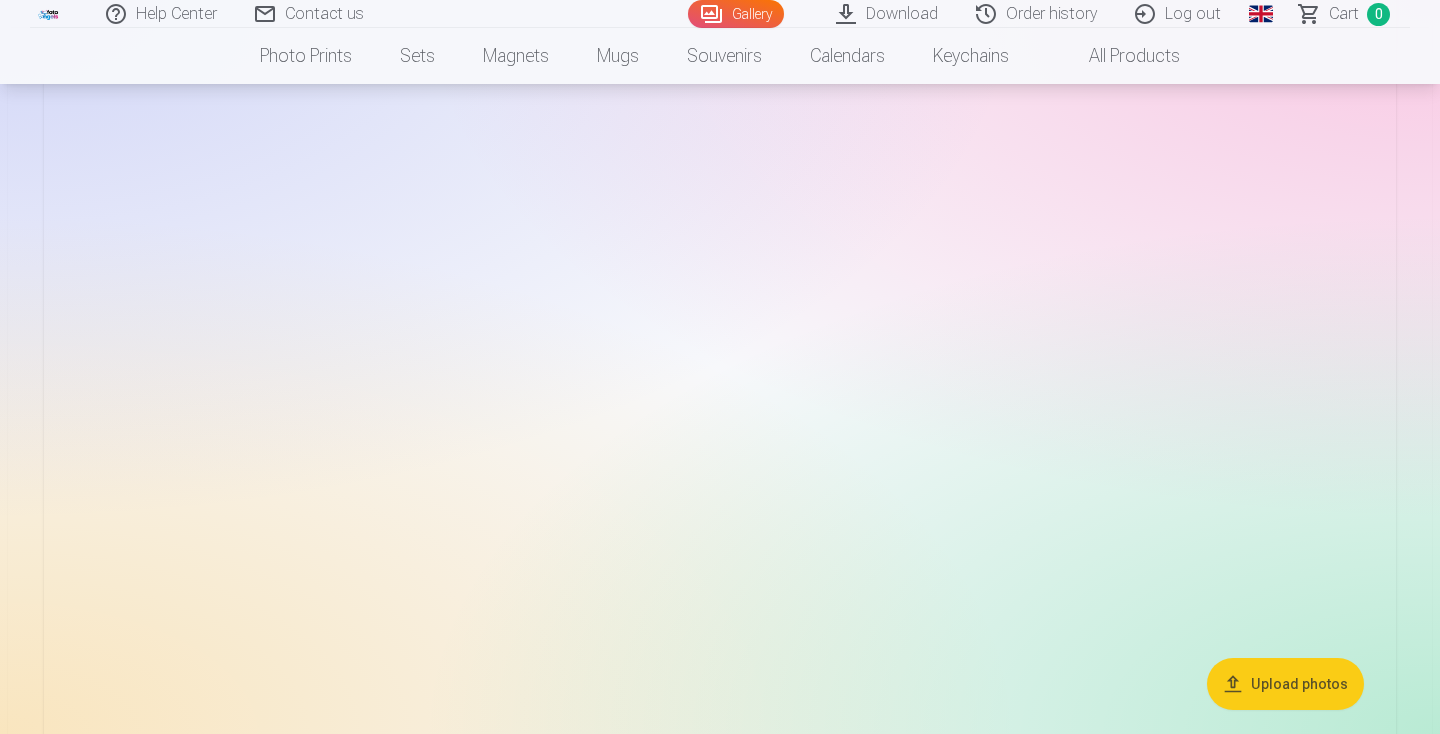 scroll, scrollTop: 13013, scrollLeft: 0, axis: vertical 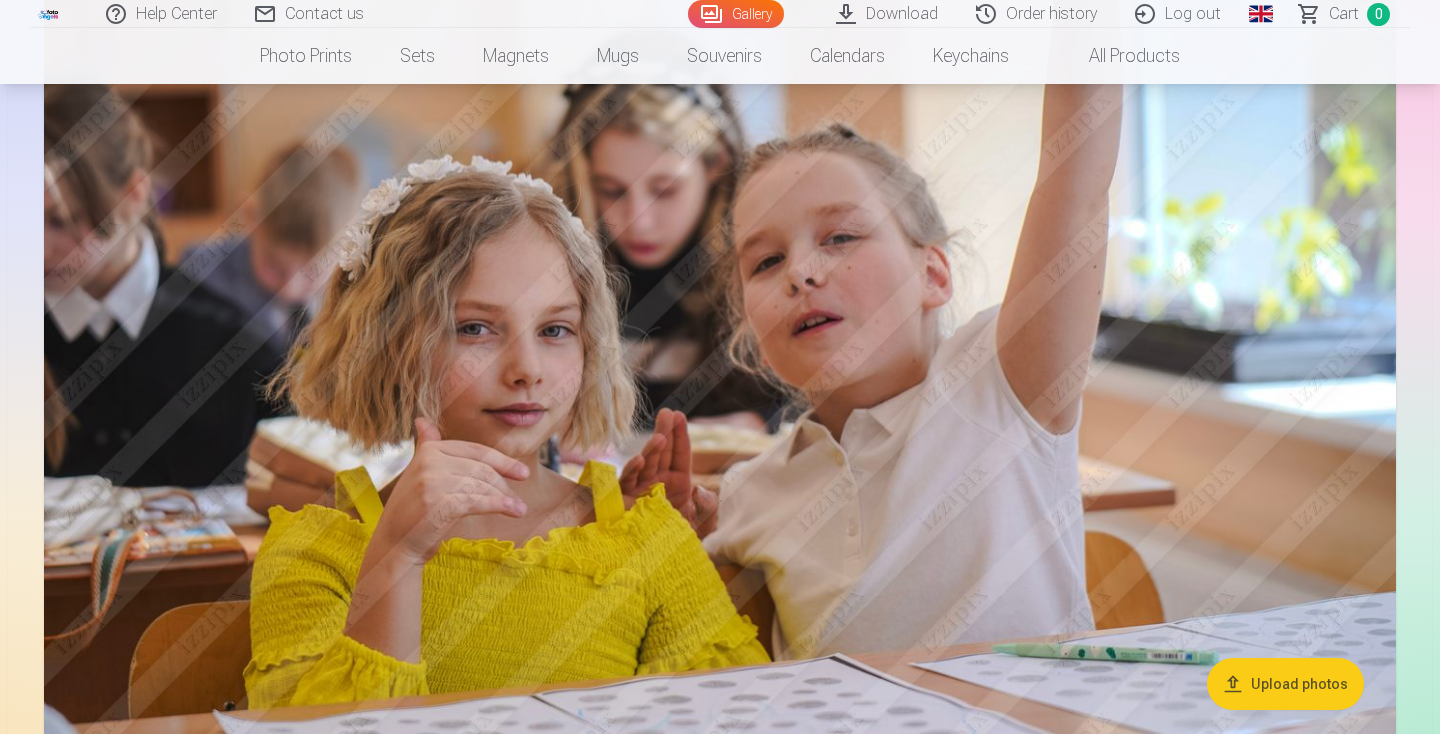 click at bounding box center [720, 397] 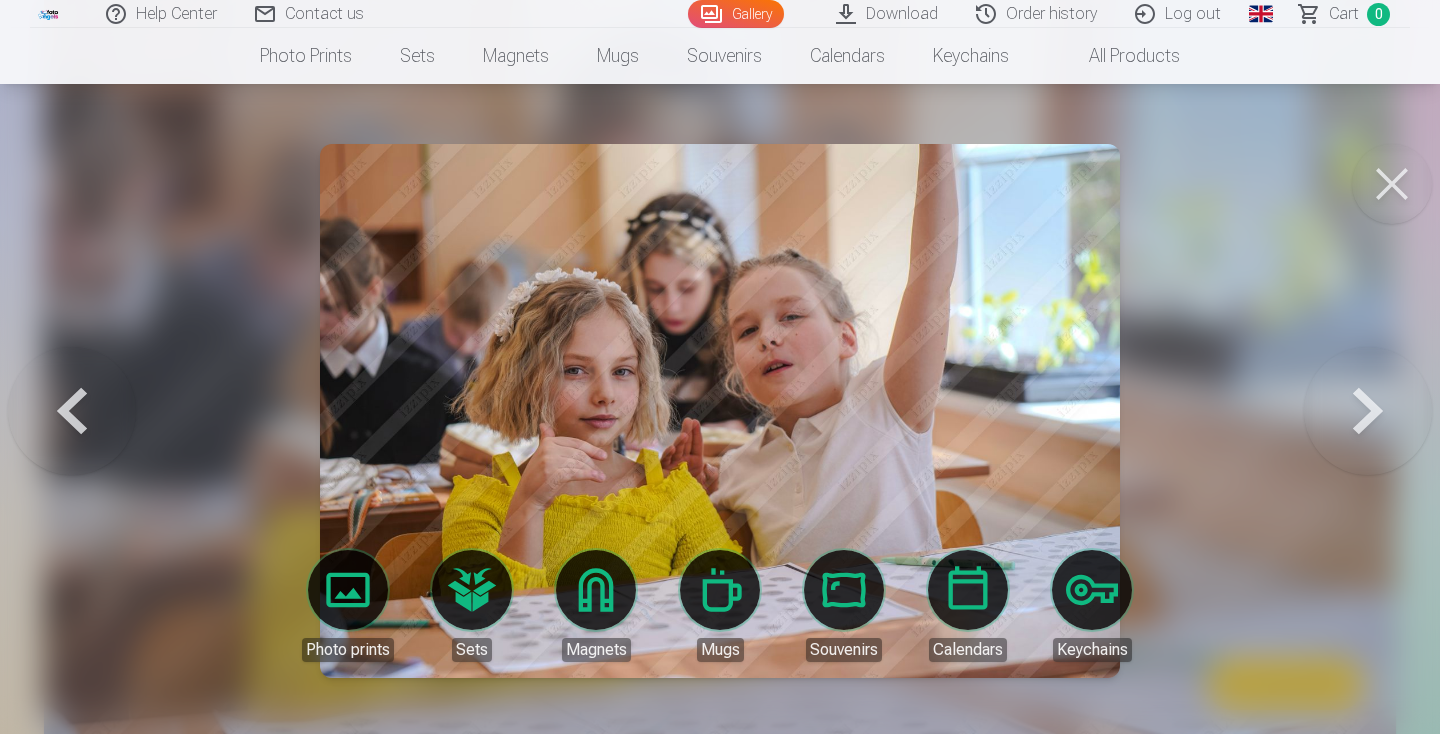 click at bounding box center [1368, 411] 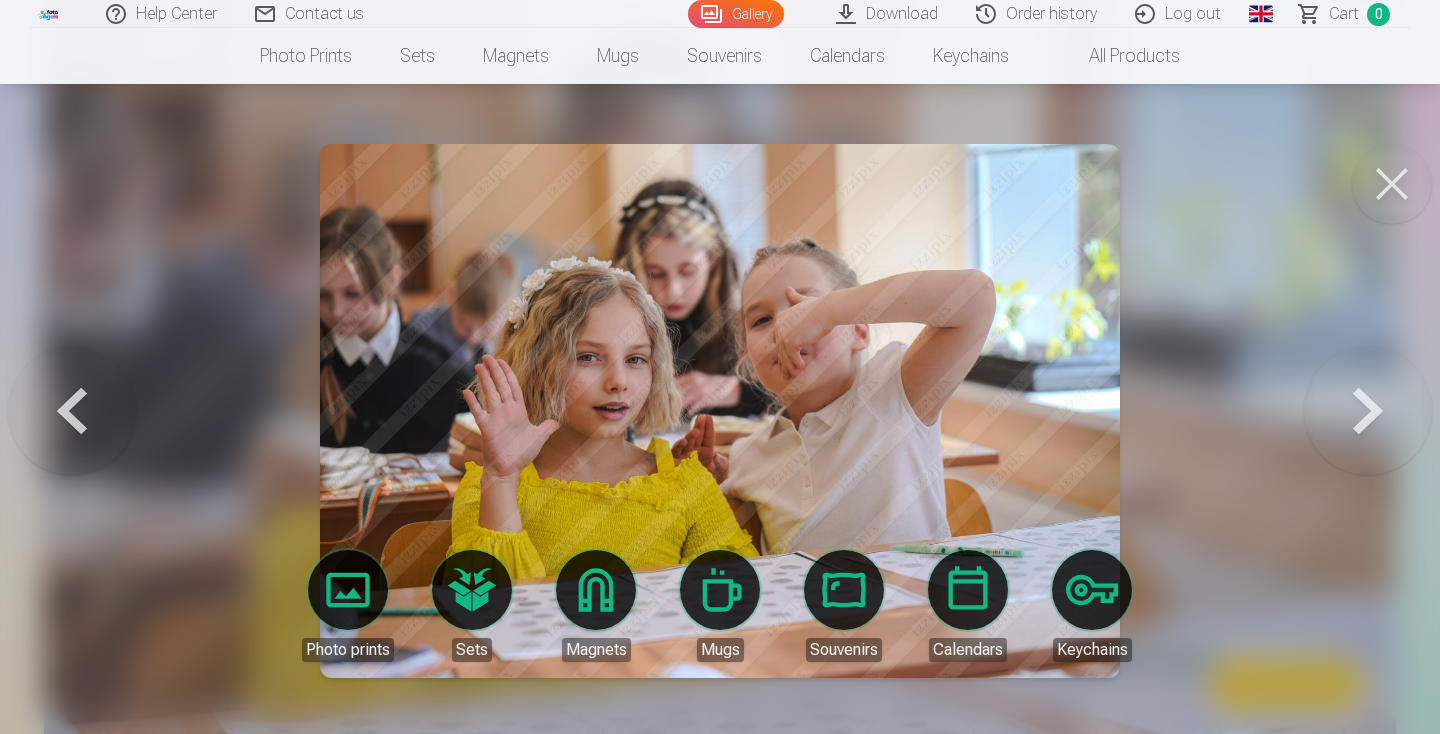click at bounding box center (1368, 411) 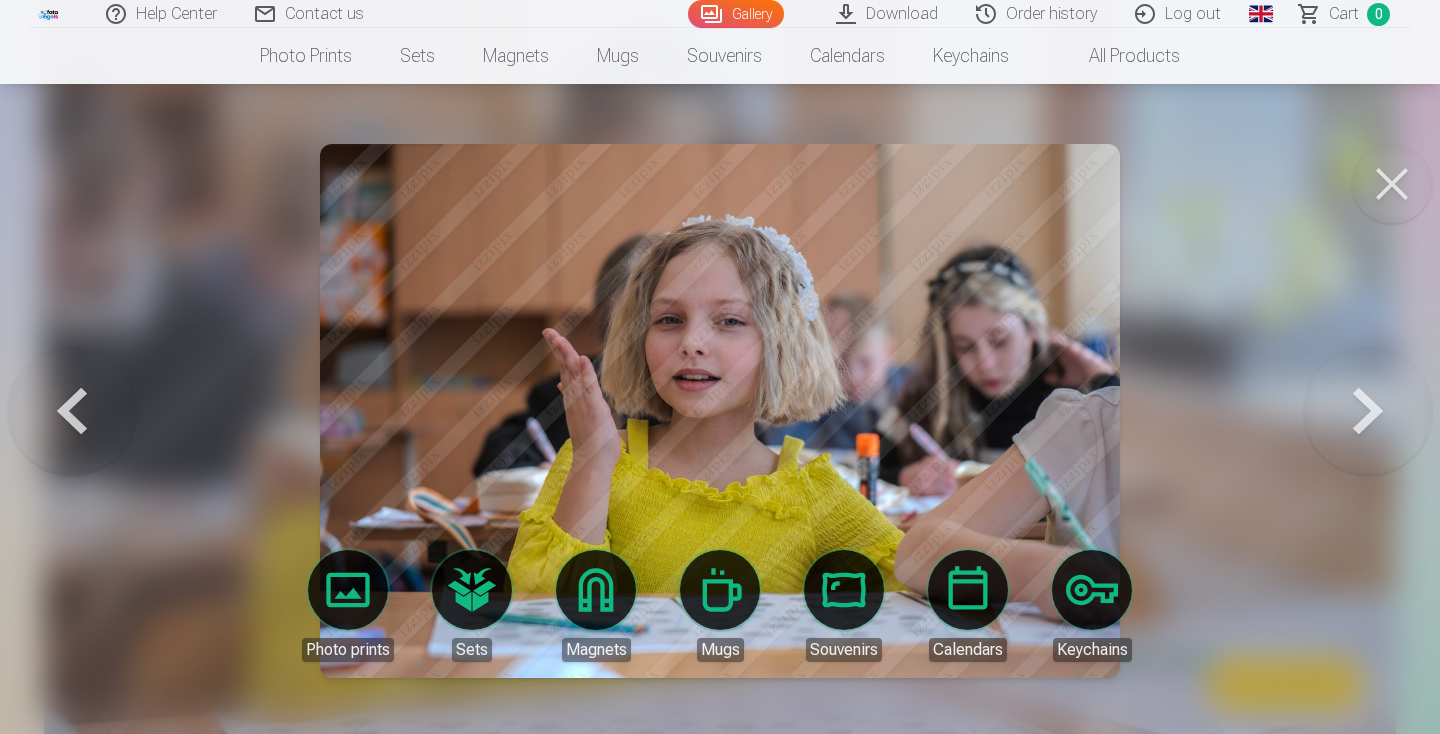 click at bounding box center [1368, 411] 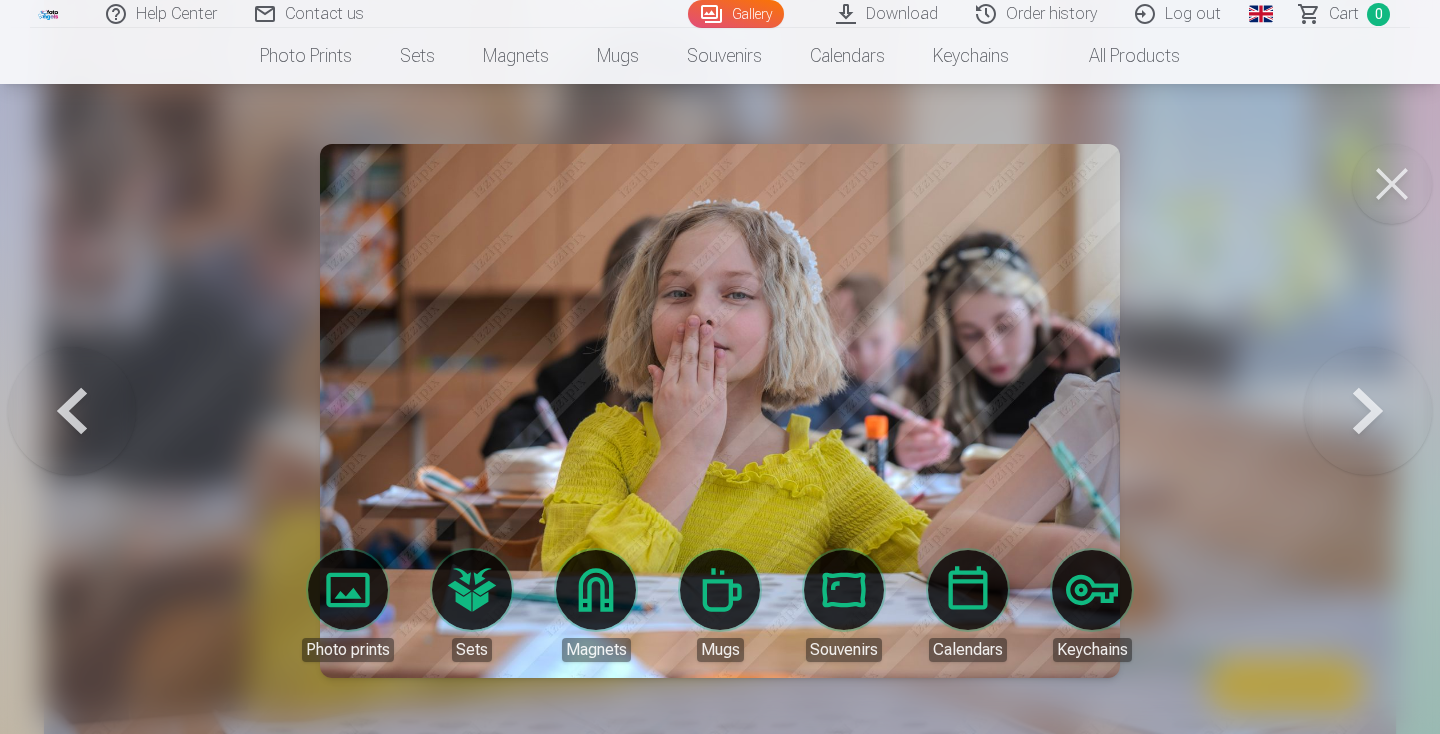 click at bounding box center [1368, 411] 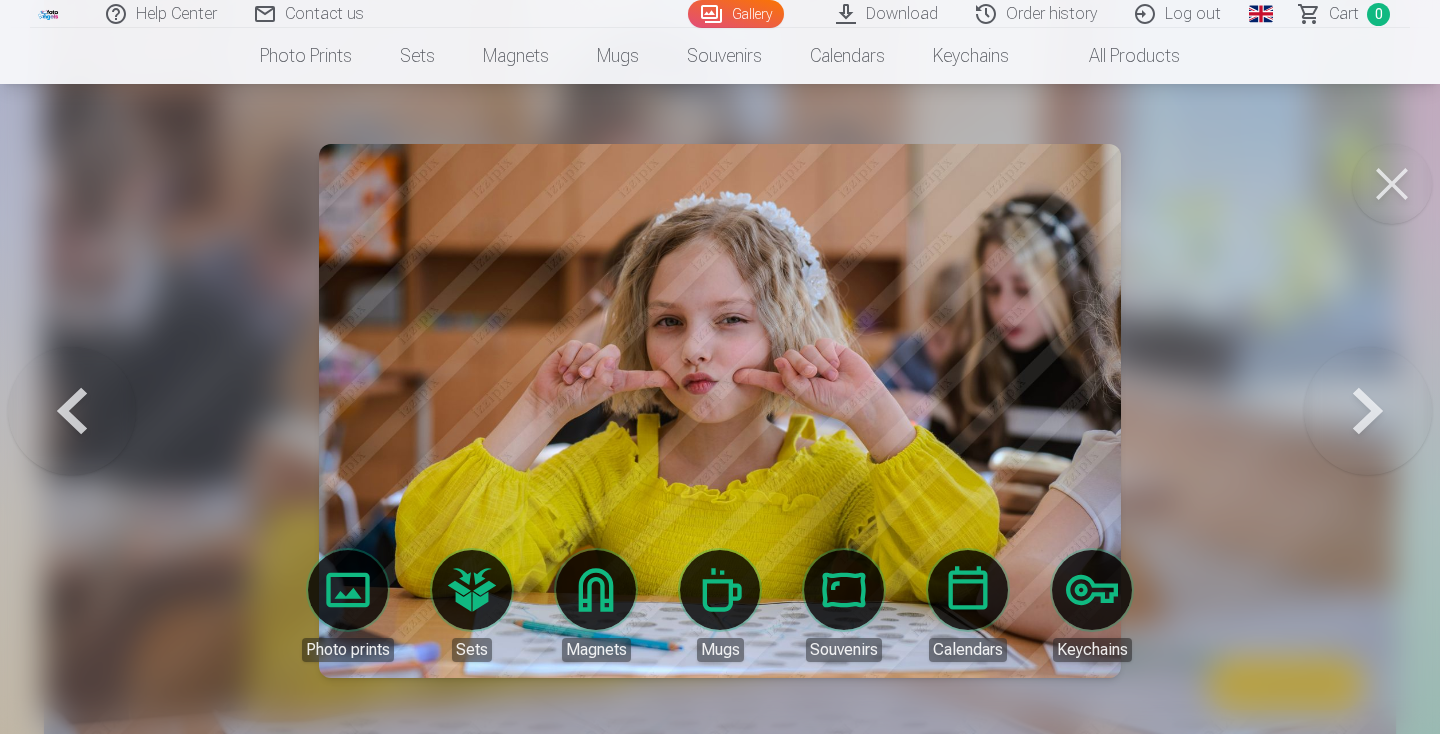 click at bounding box center (1368, 411) 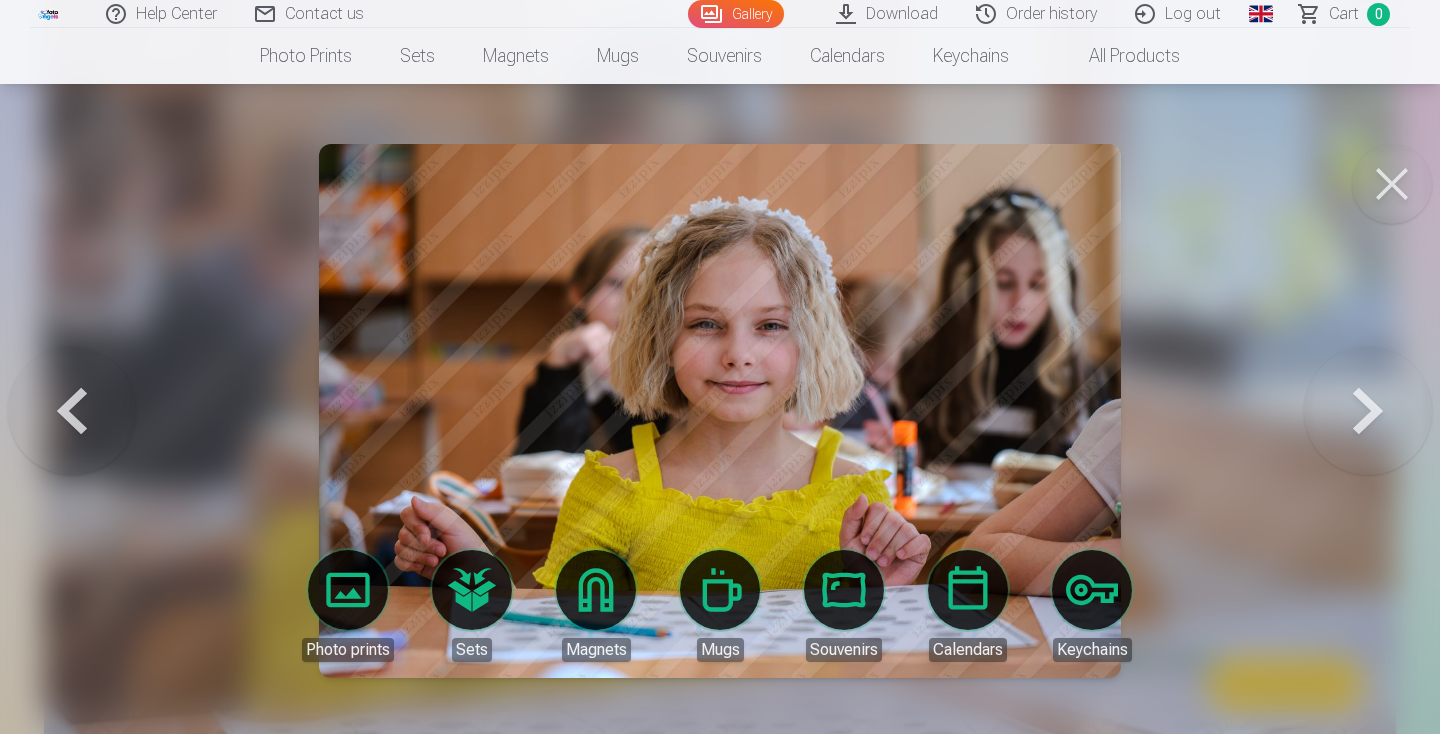 click at bounding box center (1368, 411) 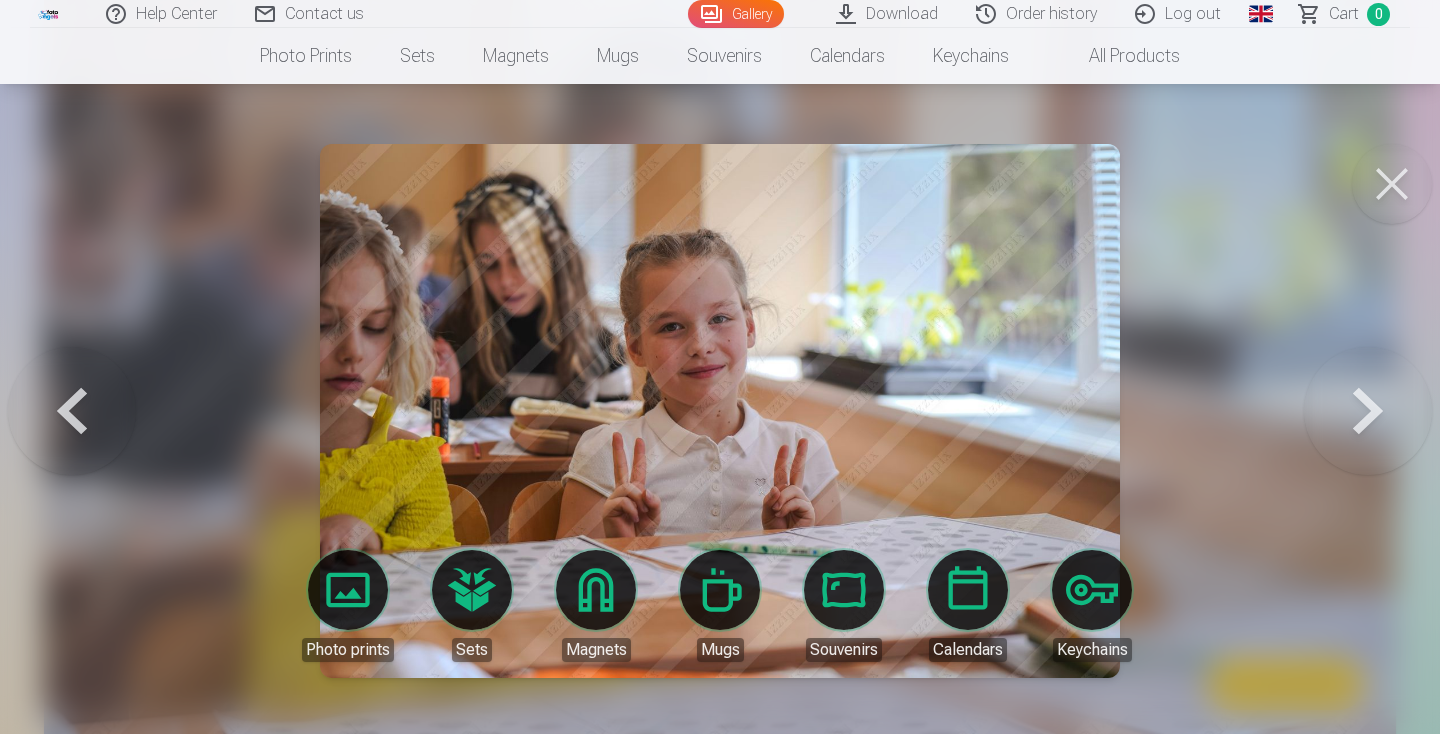 click at bounding box center (1368, 411) 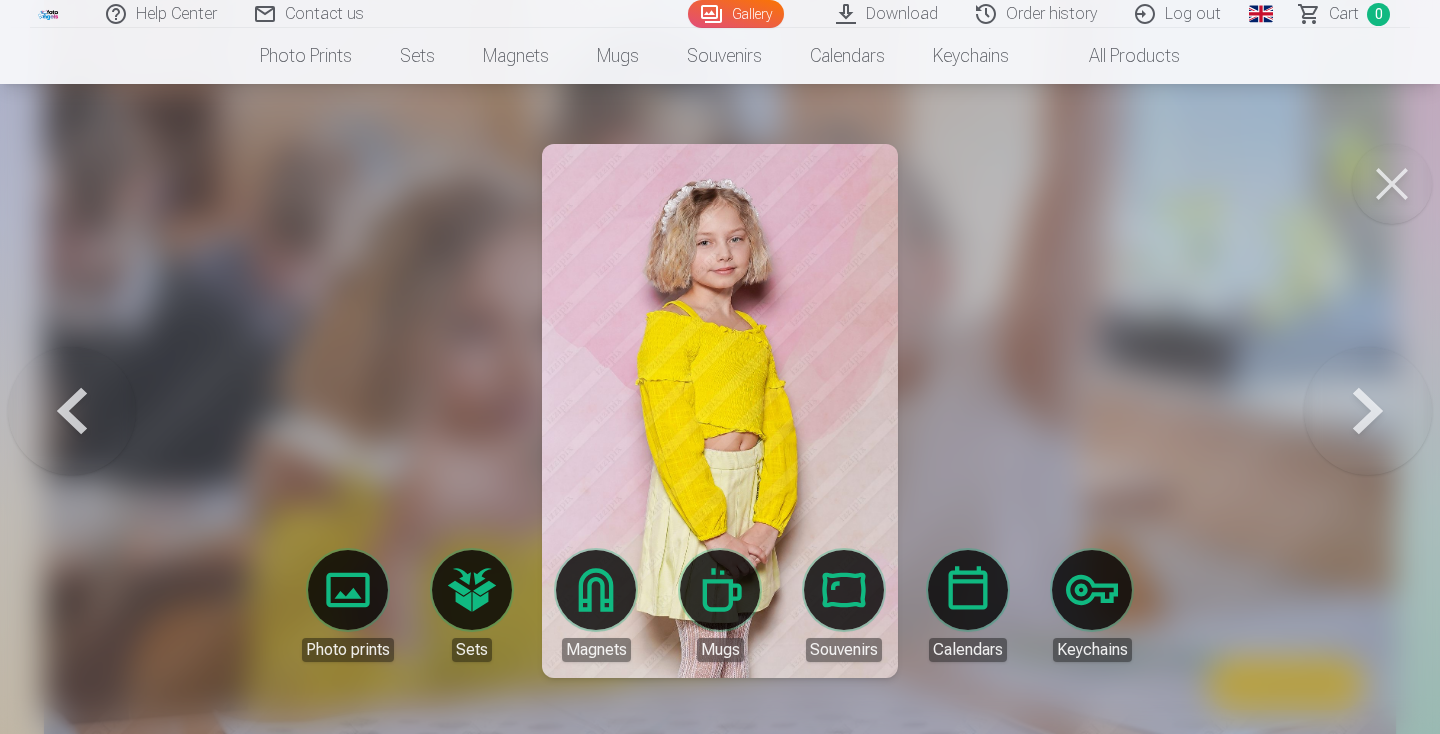 click at bounding box center [1368, 411] 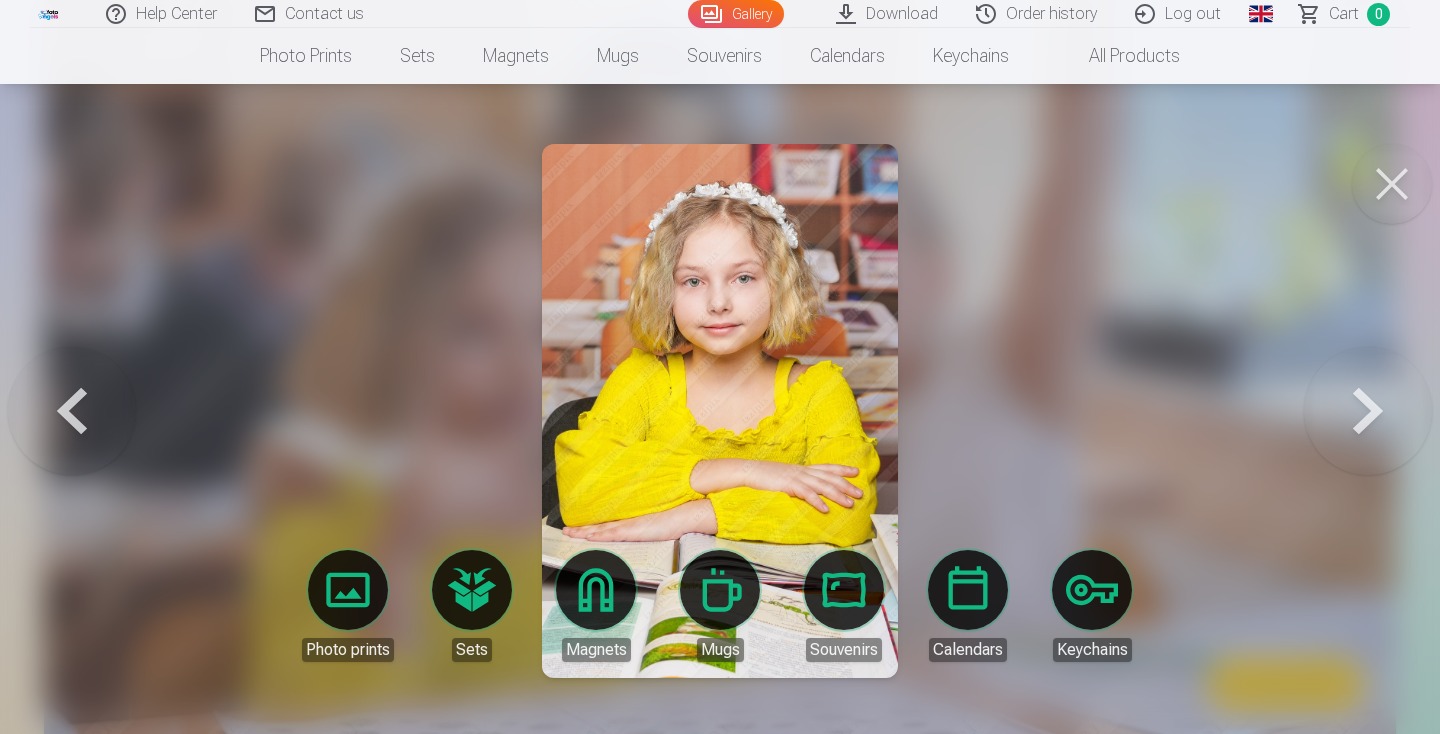 click at bounding box center (1368, 411) 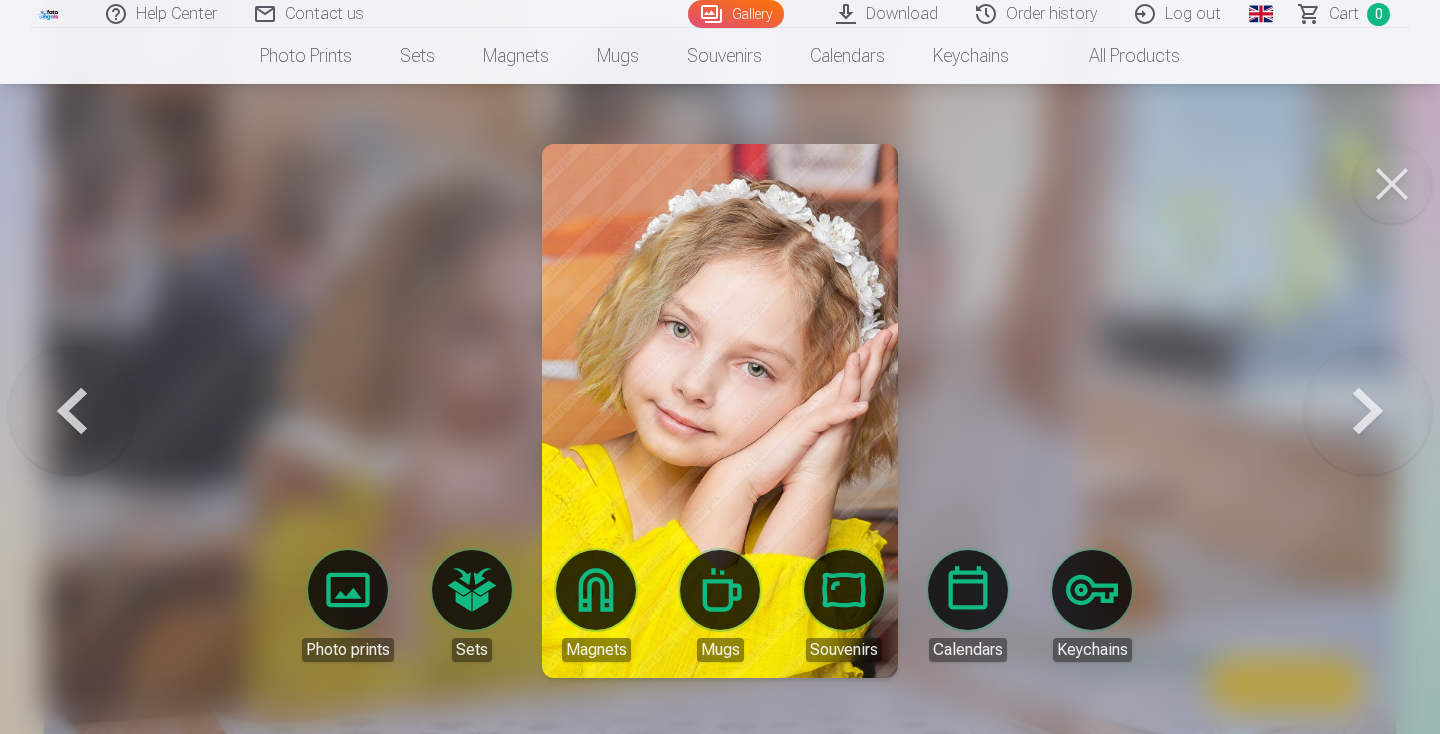 click at bounding box center (1368, 411) 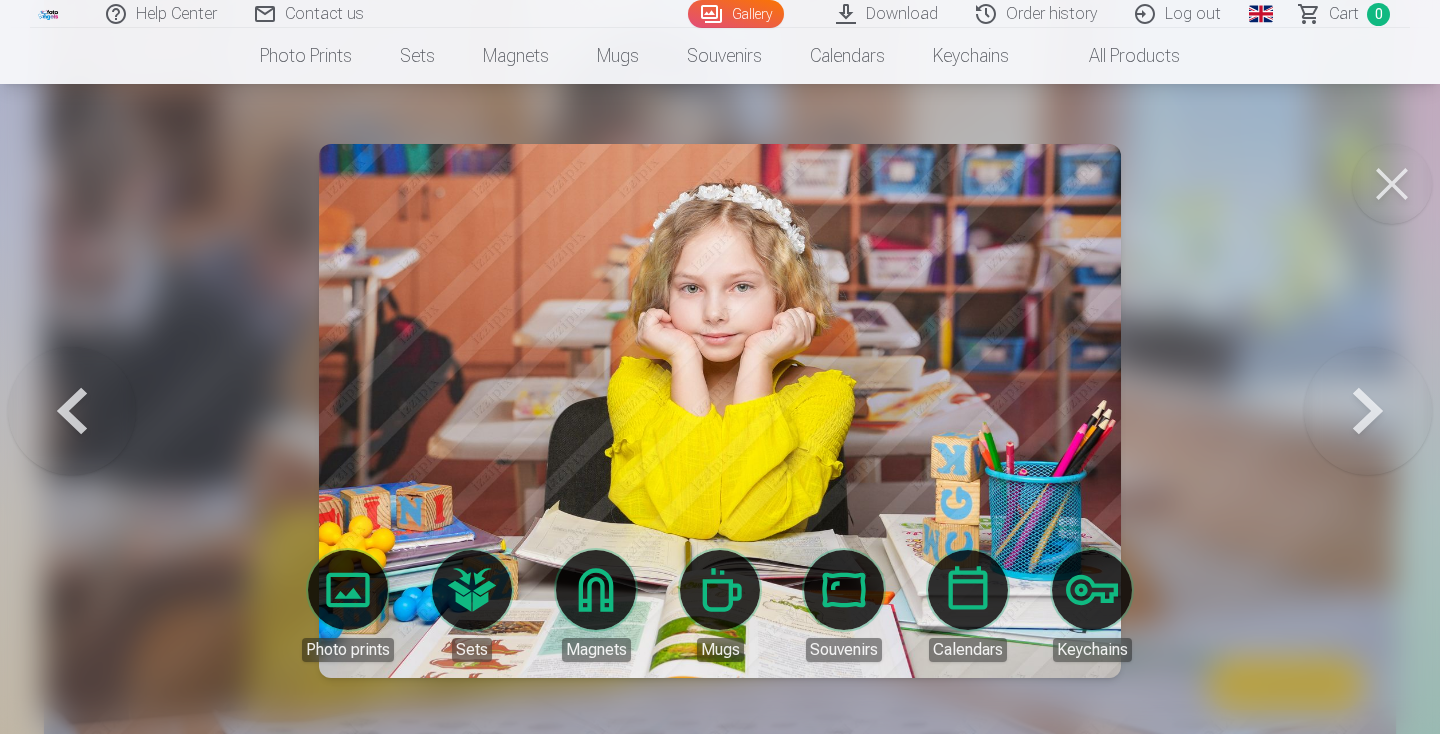 click at bounding box center [719, 411] 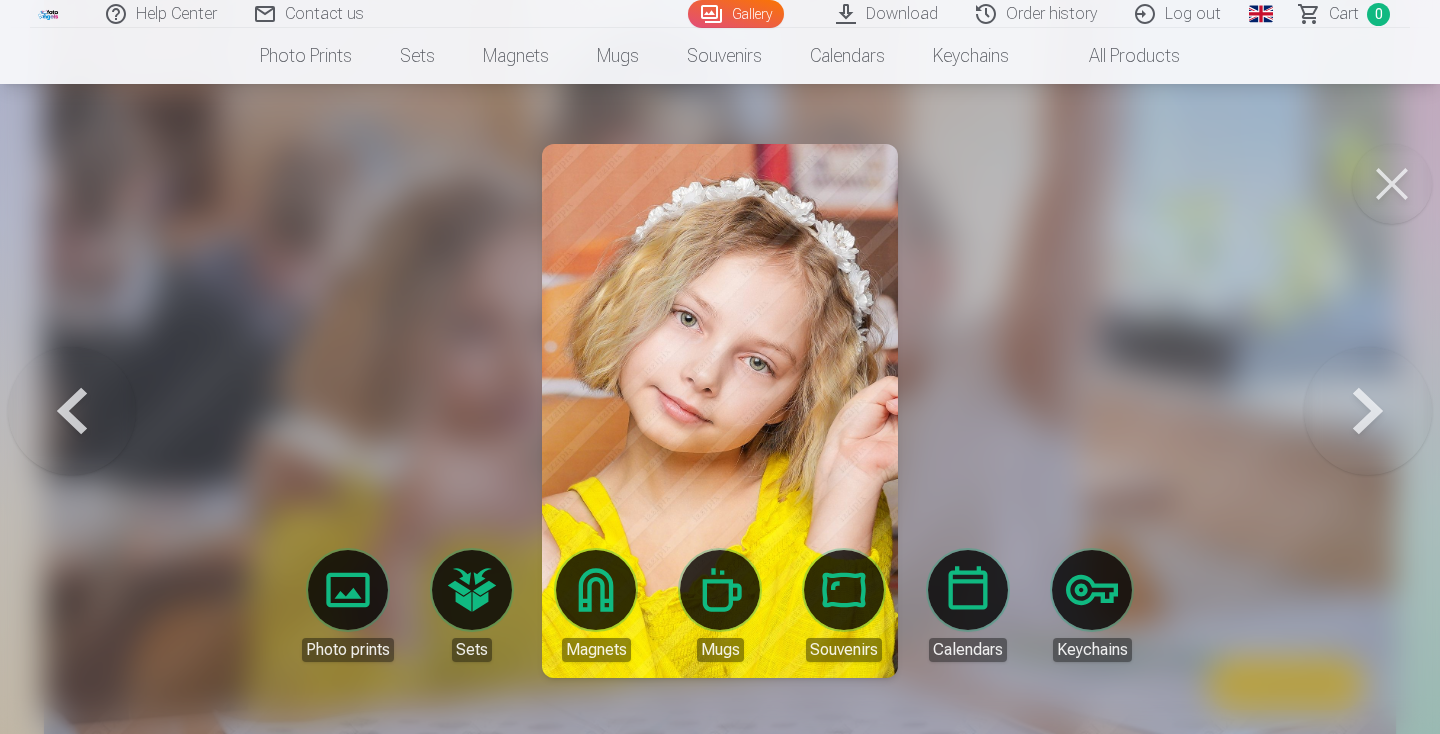 click at bounding box center [1368, 411] 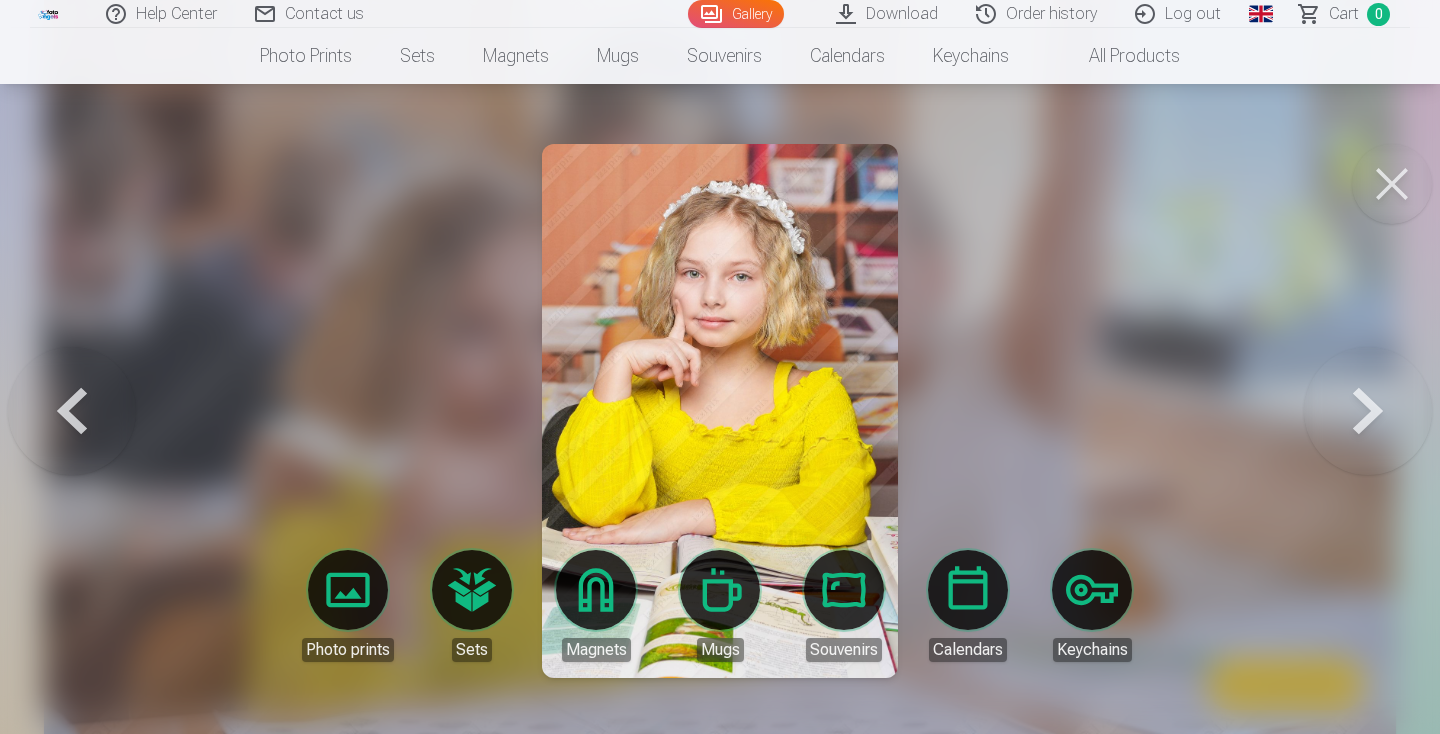 click at bounding box center [1368, 411] 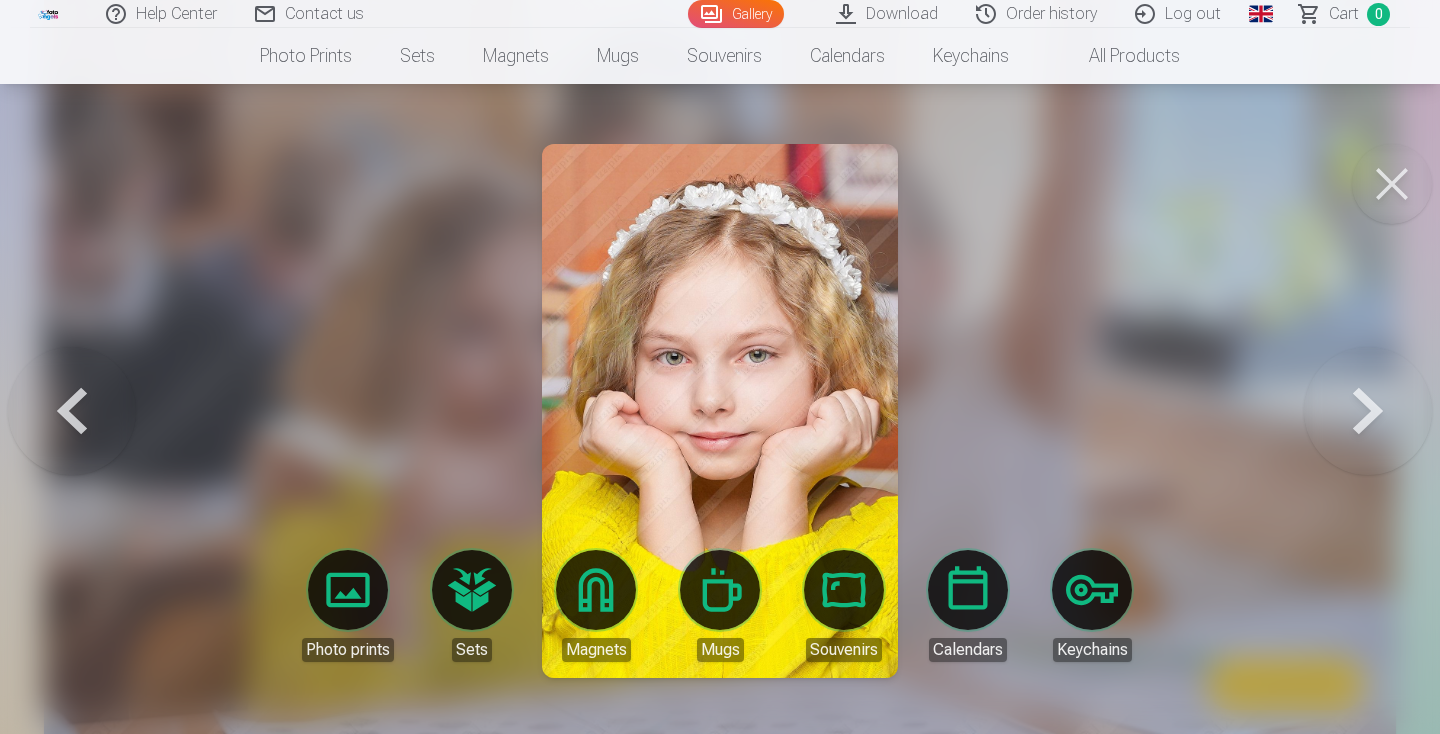 click at bounding box center (1368, 411) 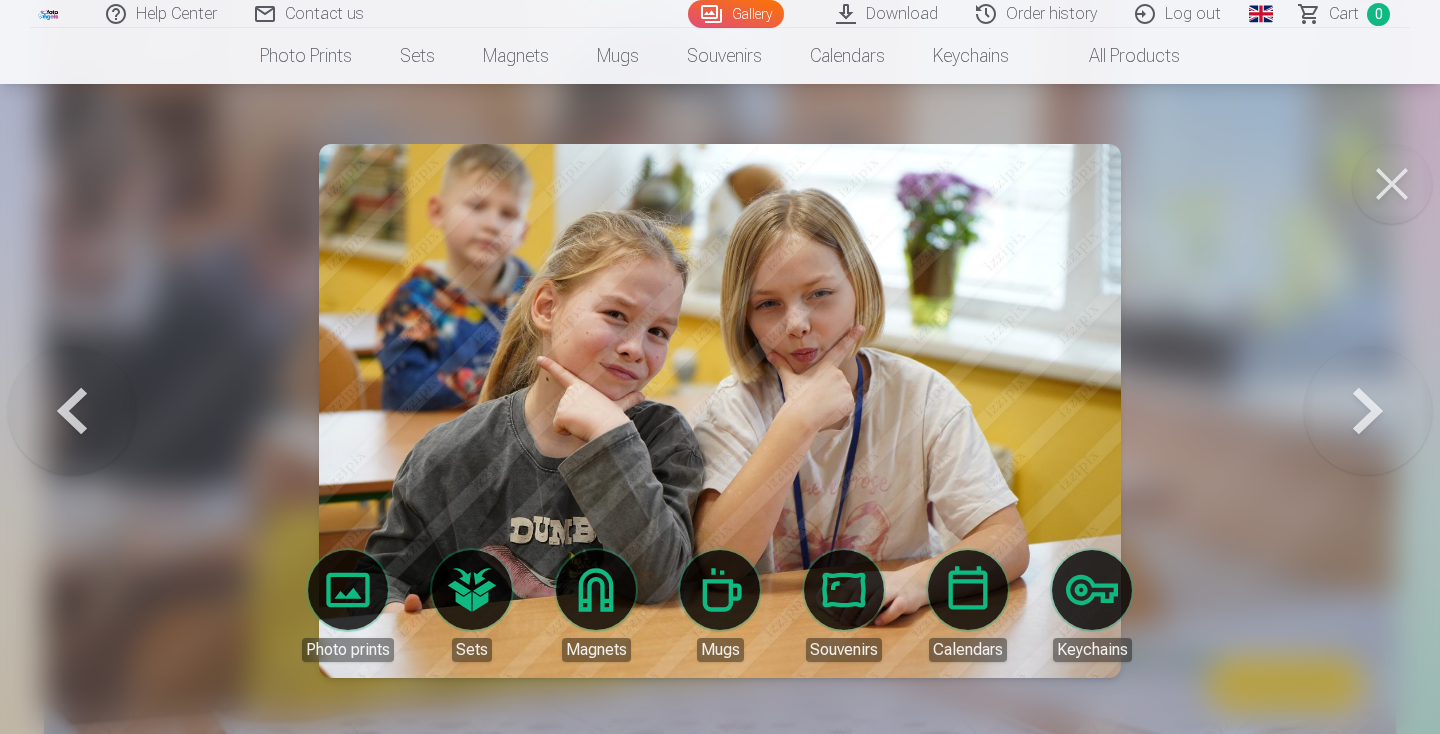 click at bounding box center (1368, 411) 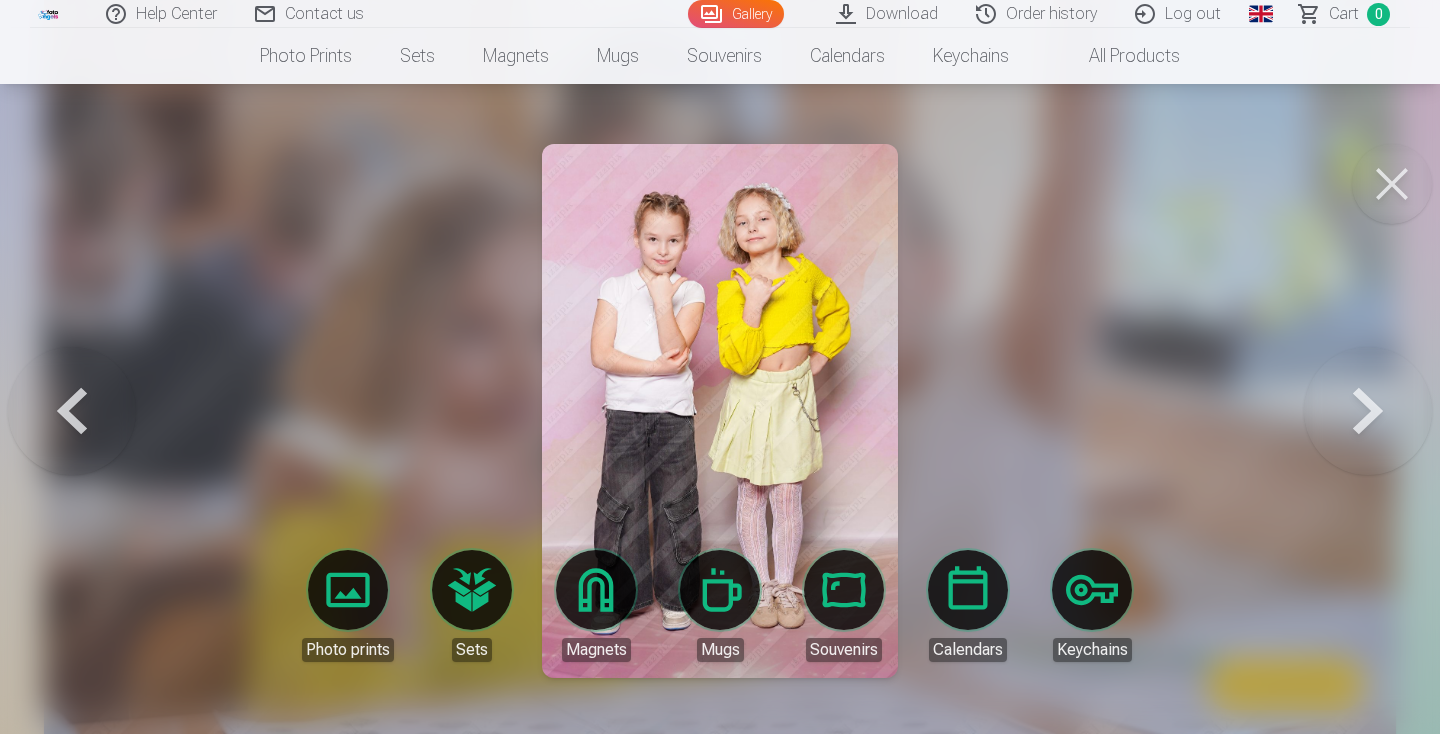 click at bounding box center (1368, 411) 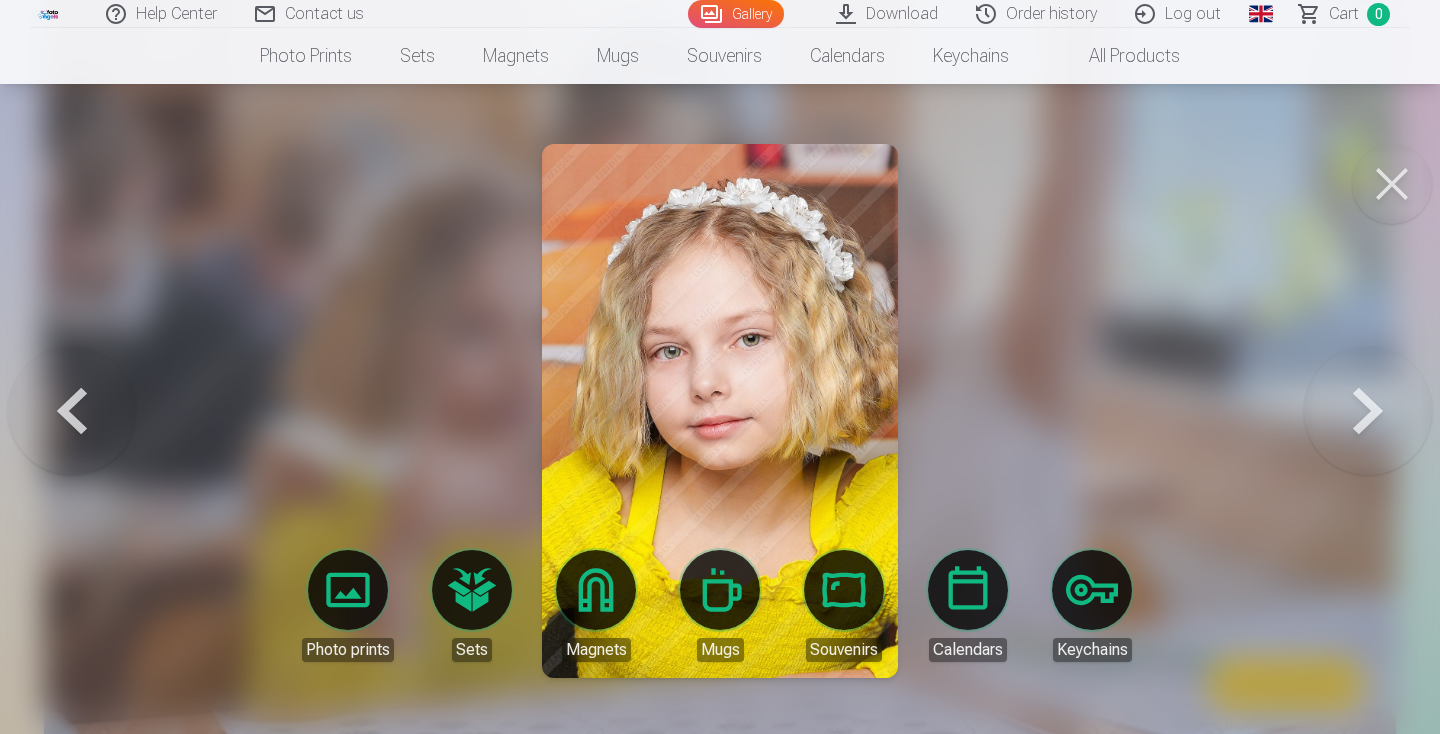 click at bounding box center (1368, 411) 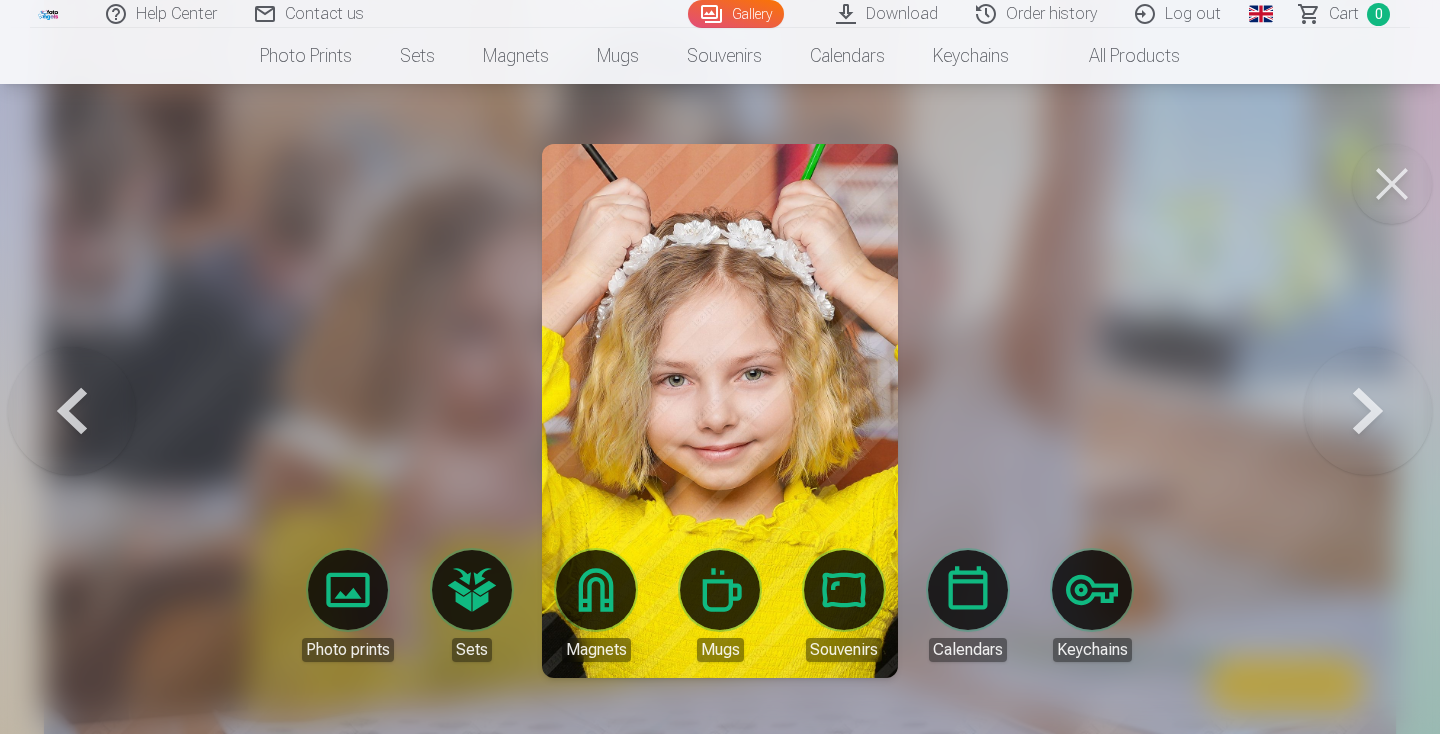 click at bounding box center [1368, 411] 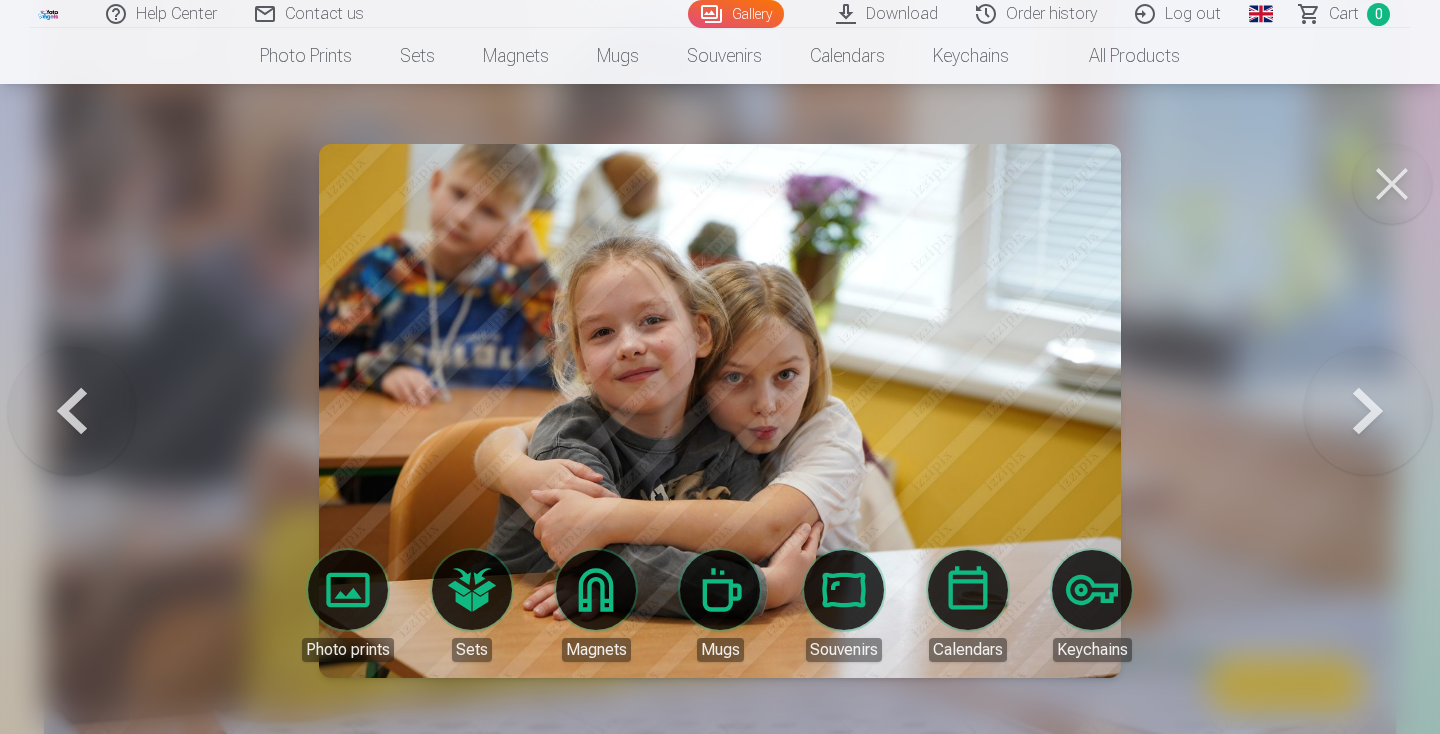 click at bounding box center [1368, 411] 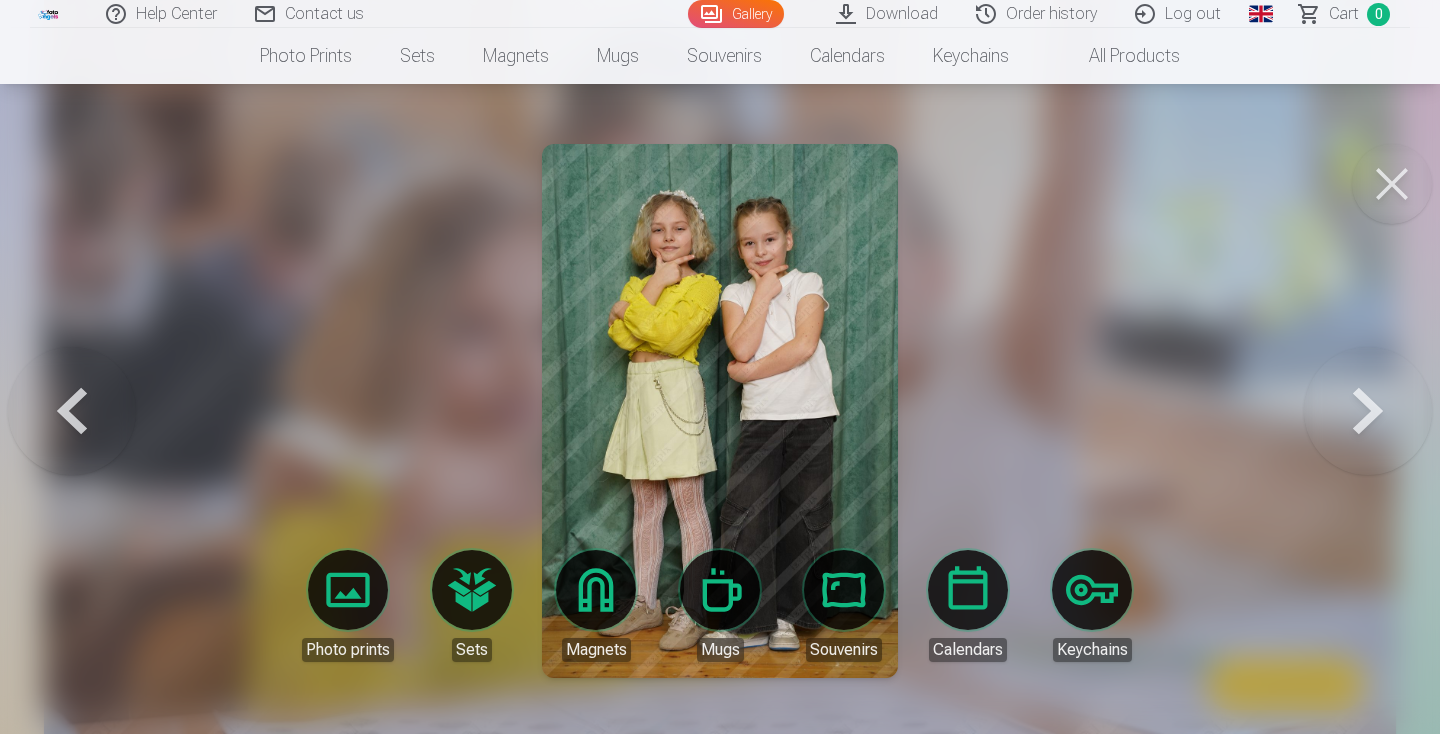 click at bounding box center (1368, 411) 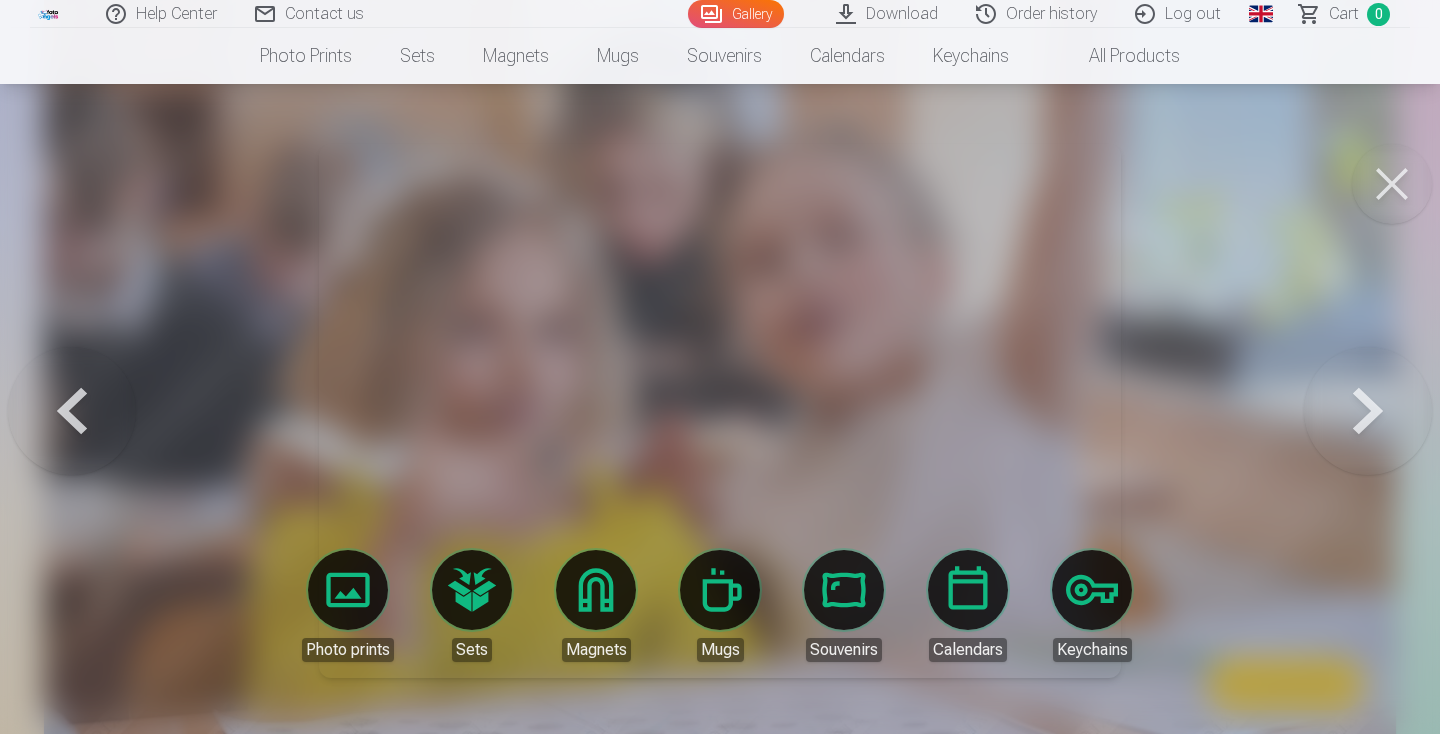 click at bounding box center (1368, 411) 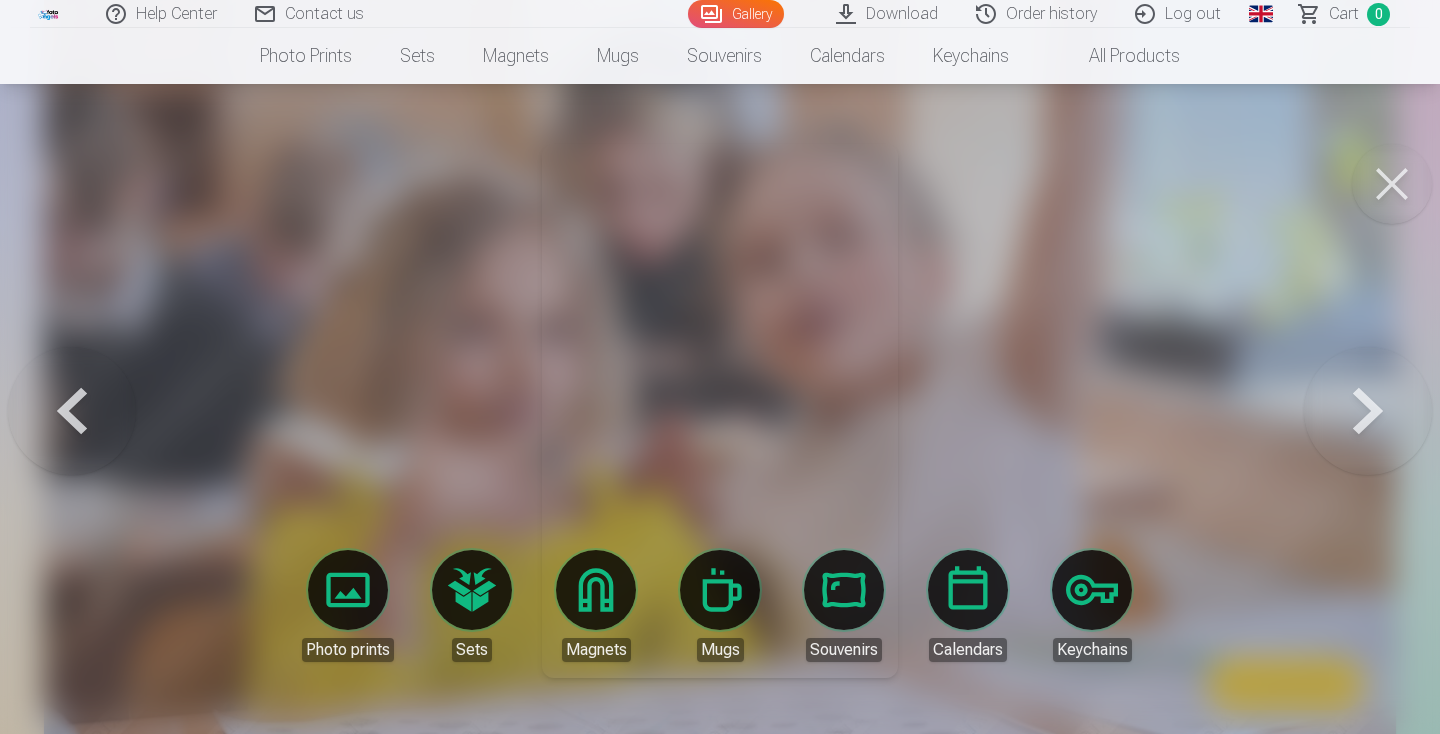 click at bounding box center [1368, 411] 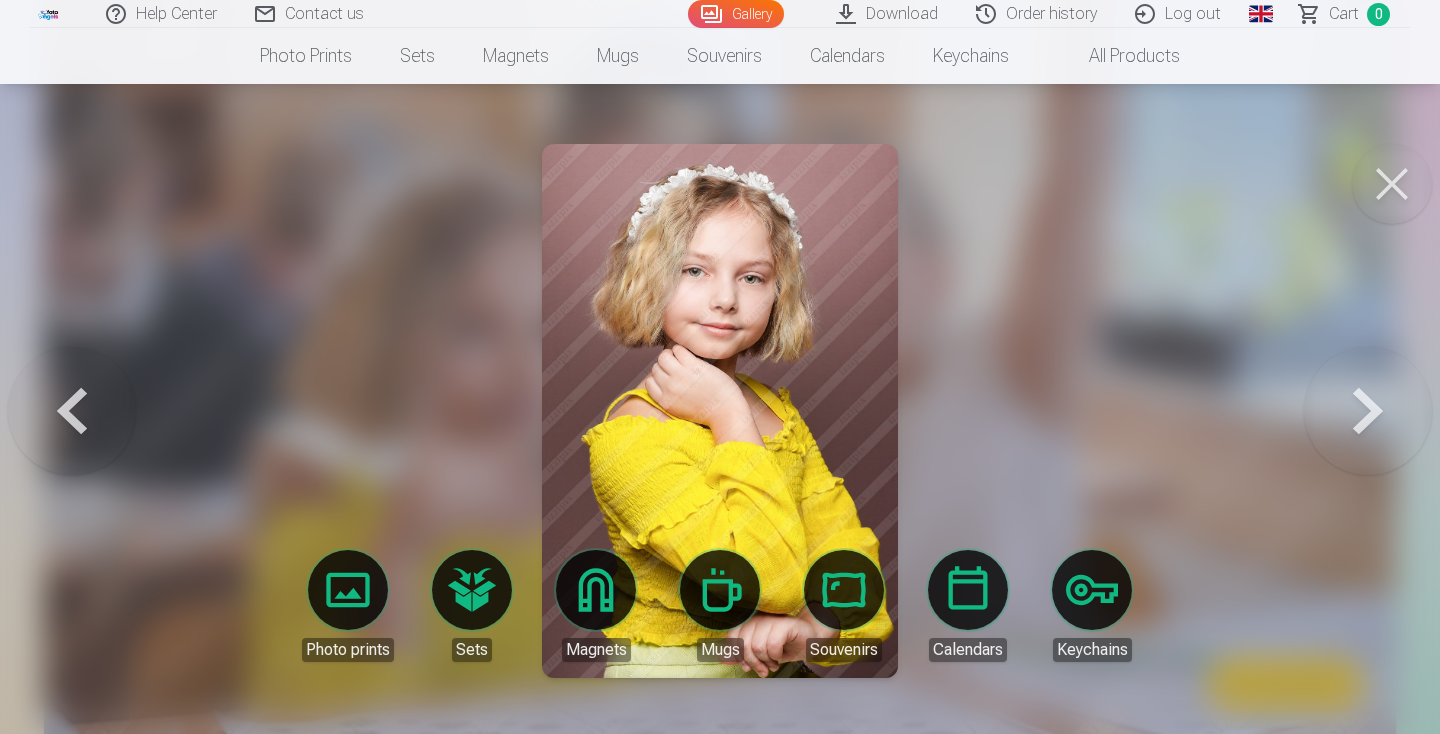 click at bounding box center [1368, 411] 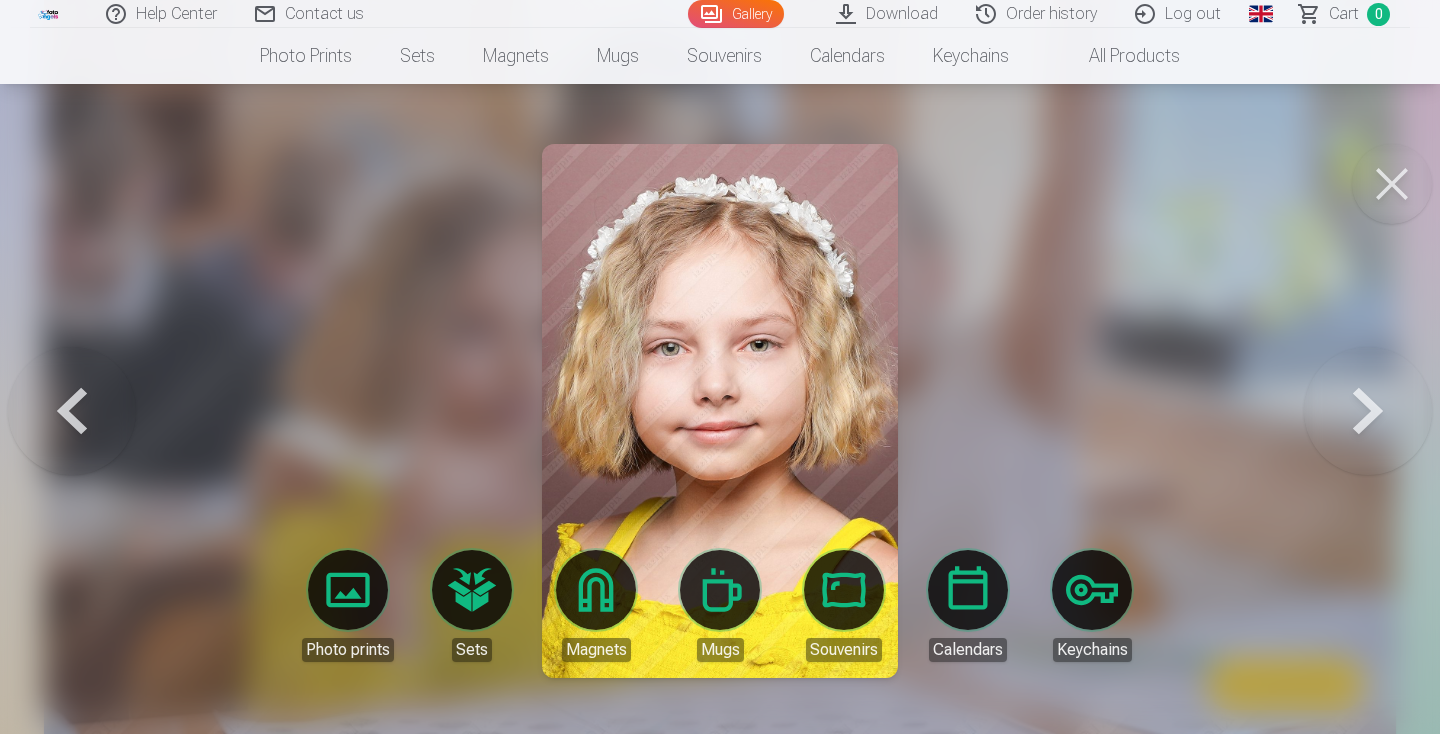 click at bounding box center [1368, 411] 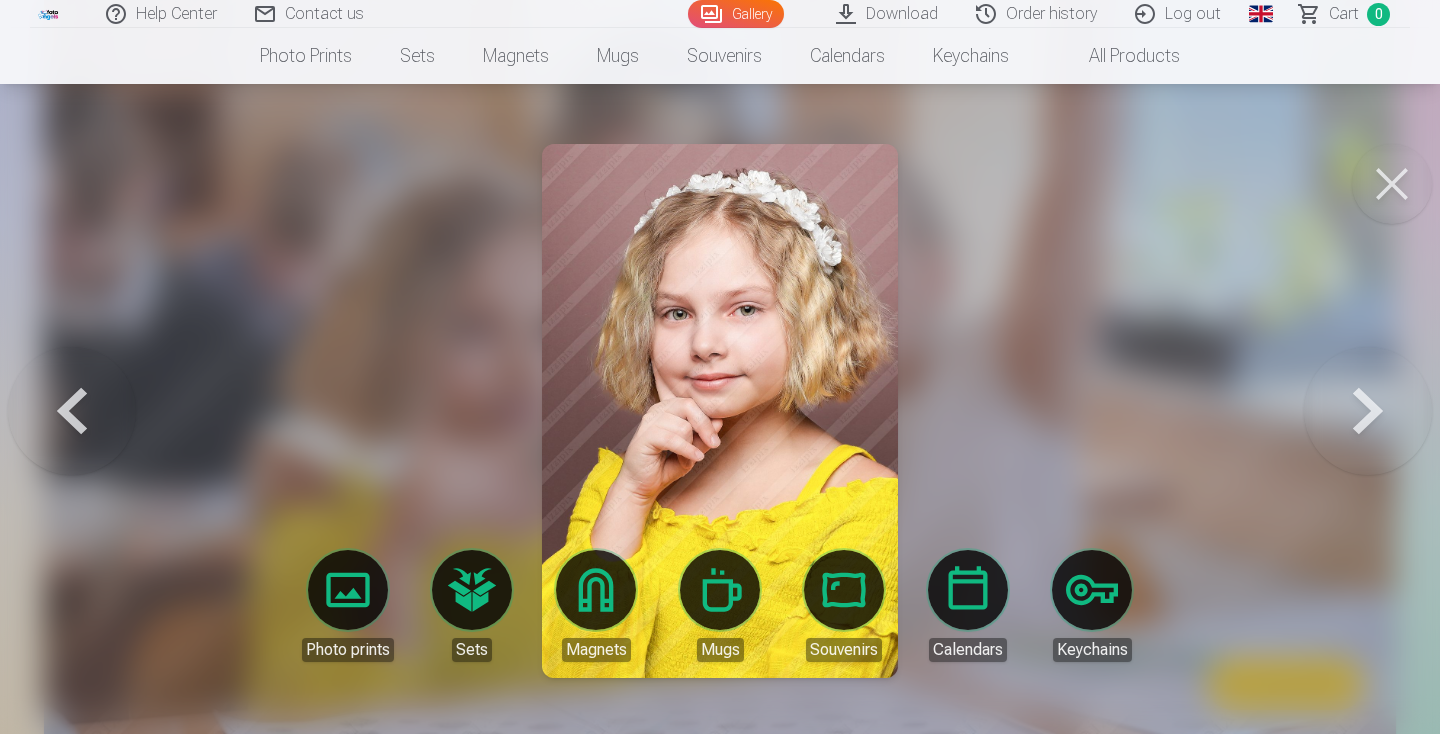 click at bounding box center (1368, 411) 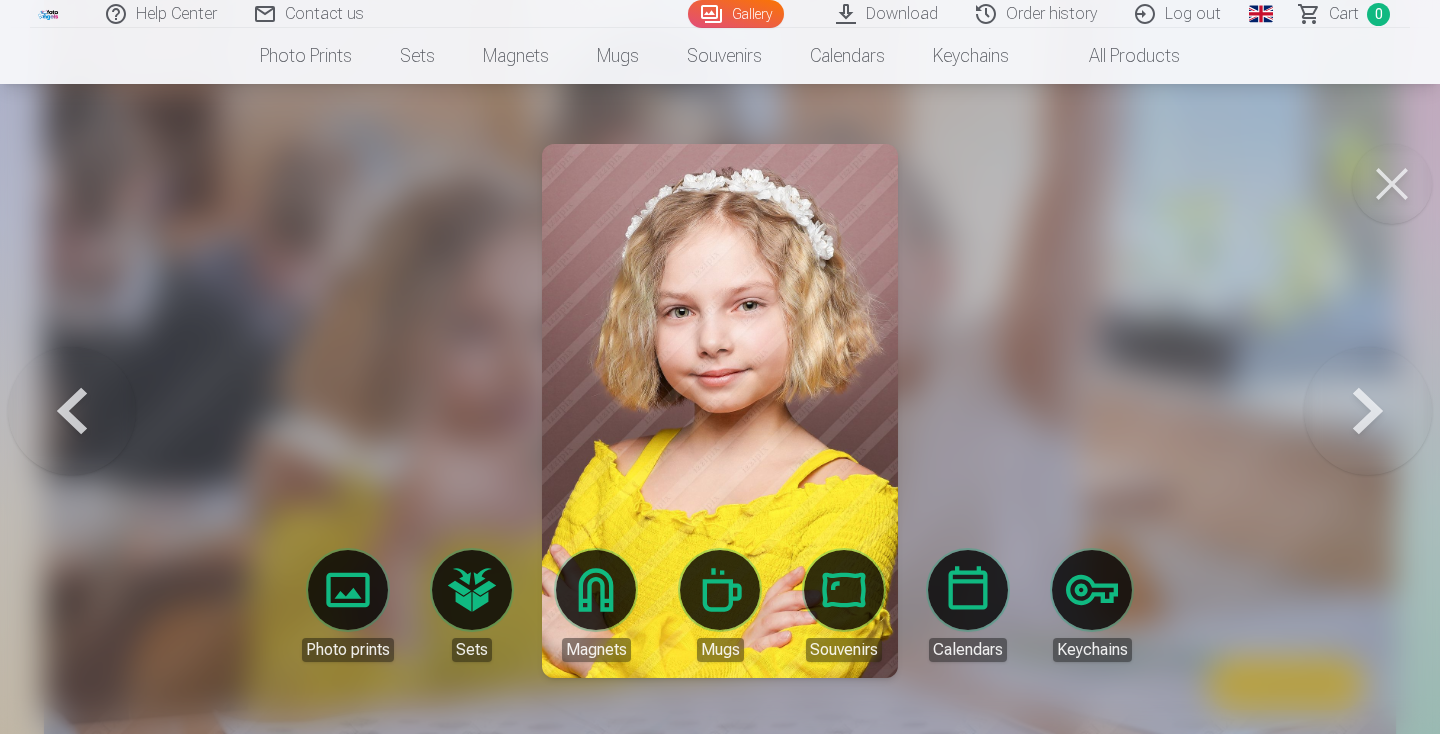 click at bounding box center [1368, 411] 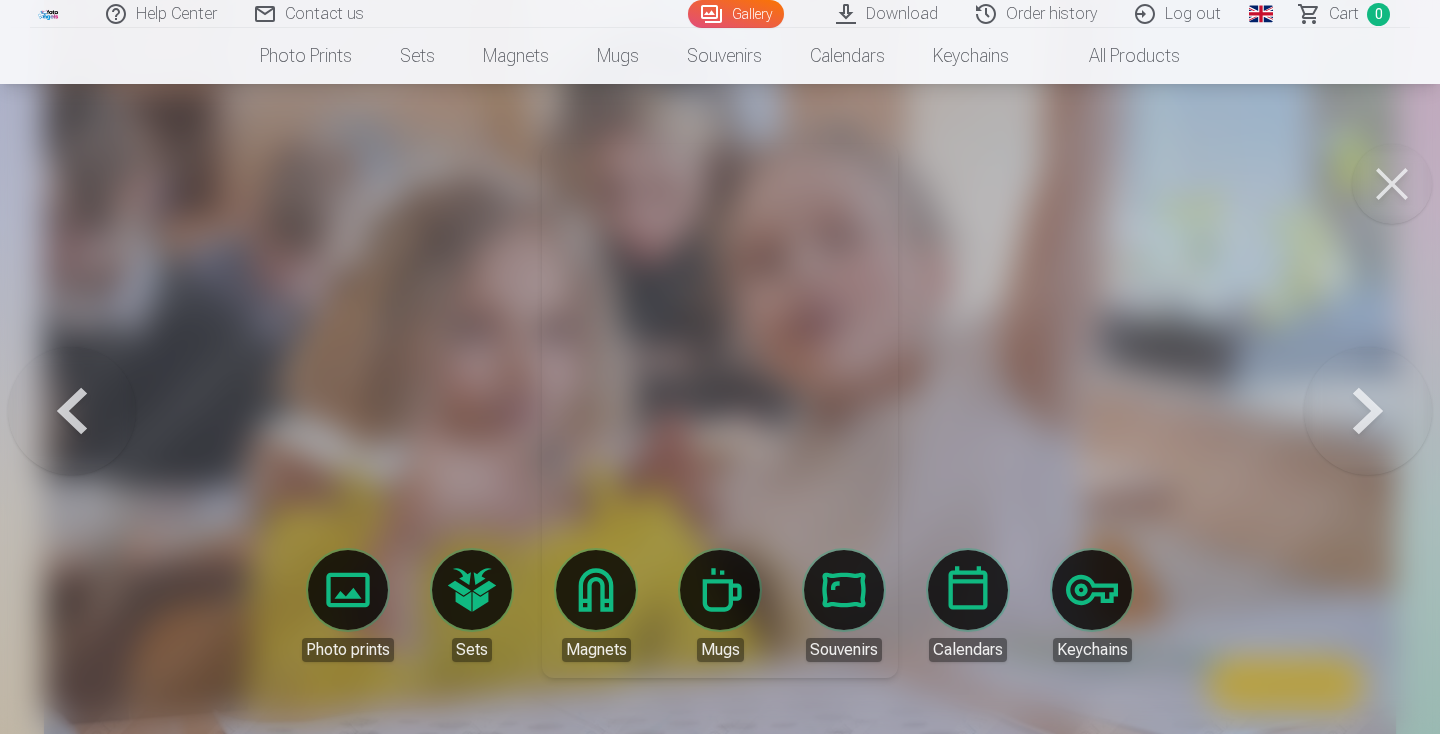 click at bounding box center [1368, 411] 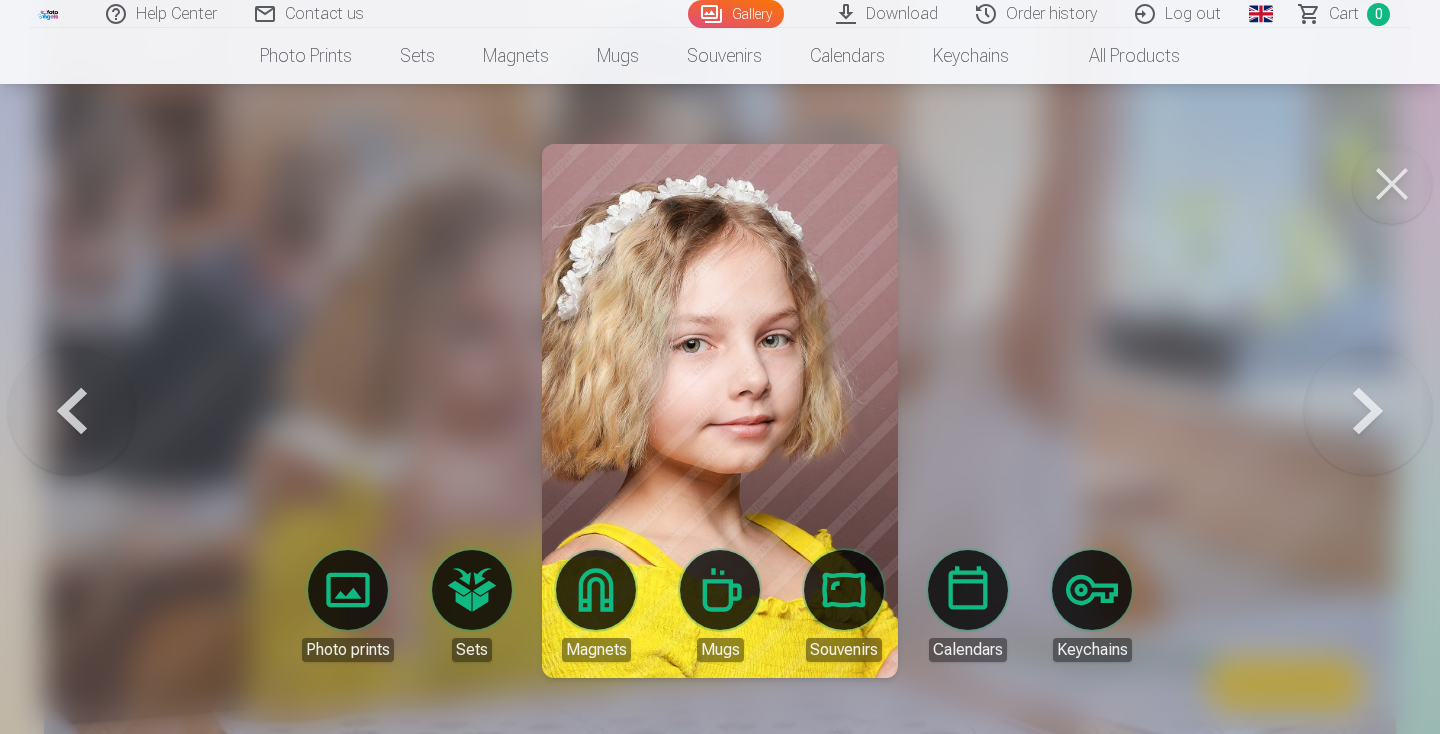 click at bounding box center [1368, 411] 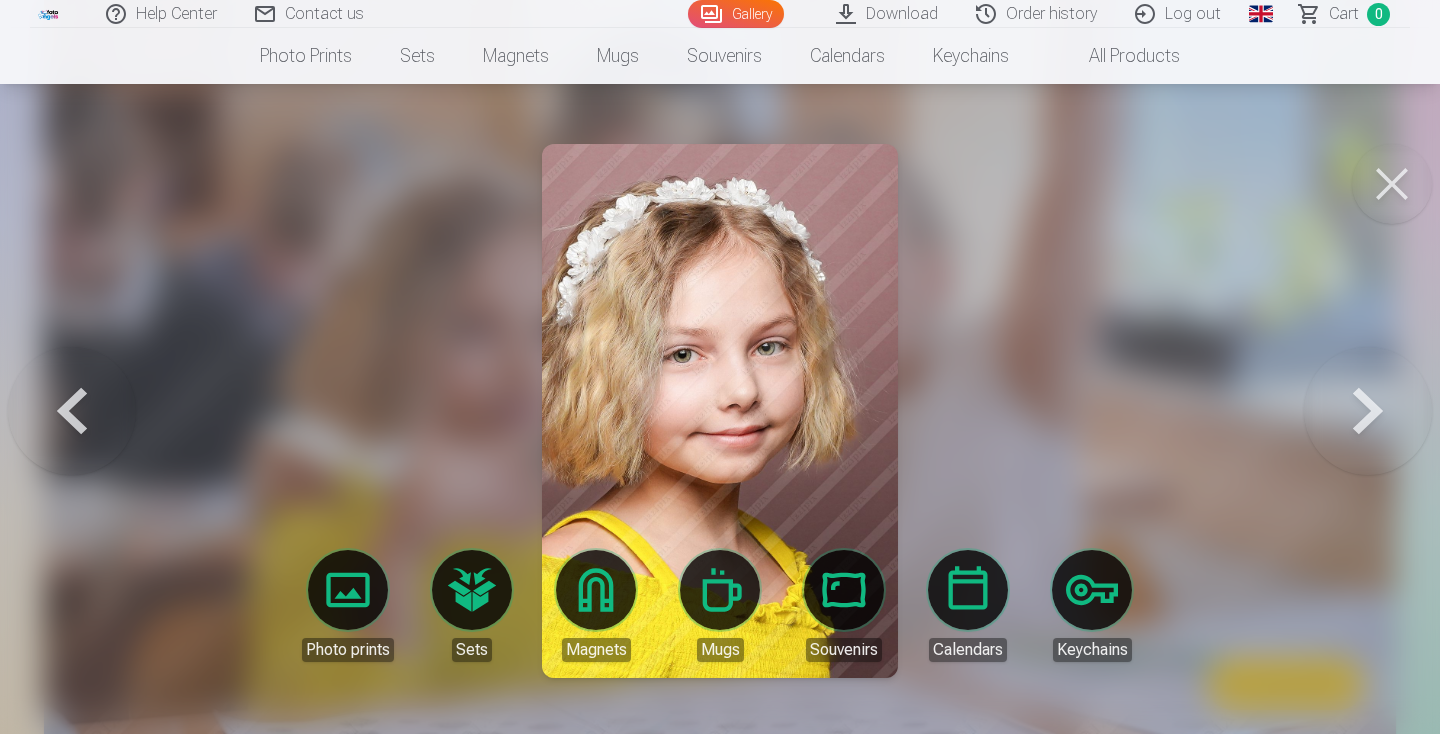 click at bounding box center [1368, 411] 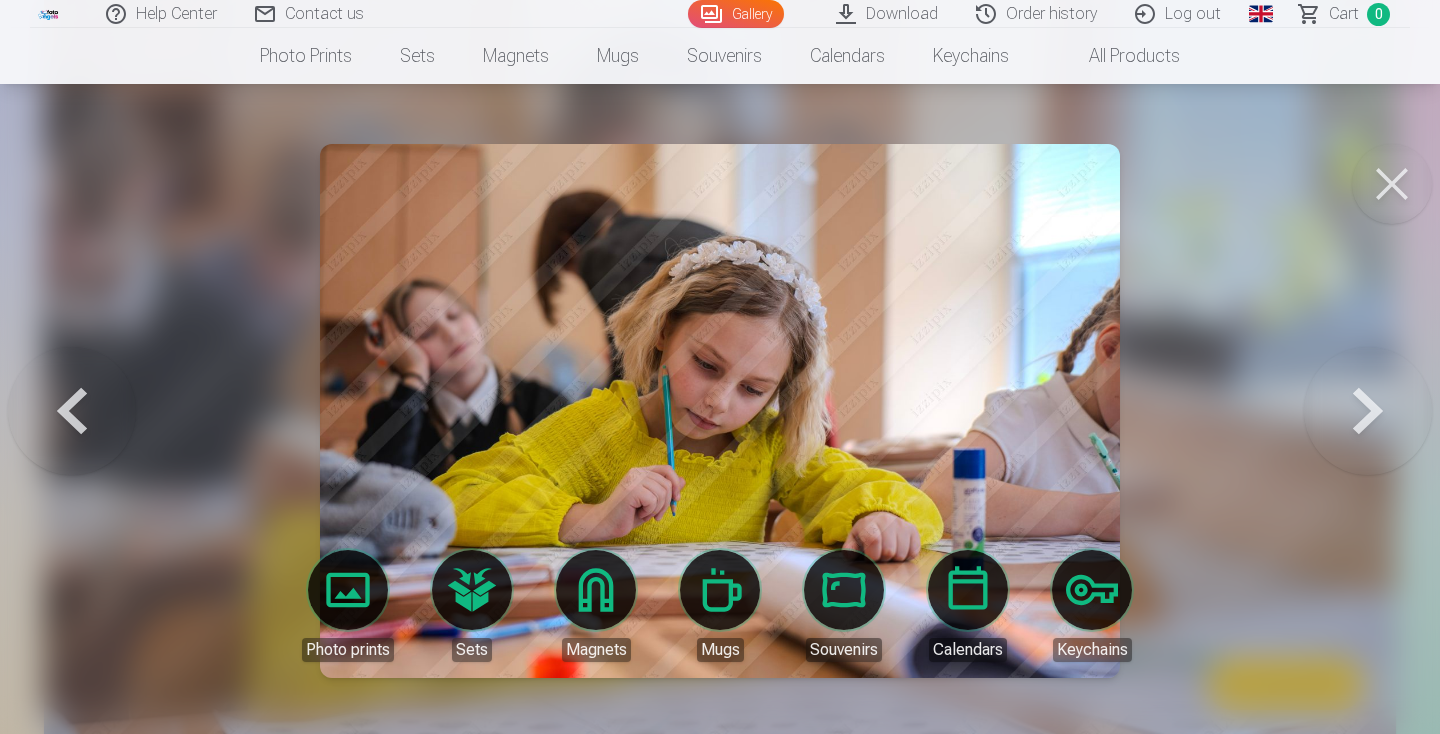 click at bounding box center [1368, 411] 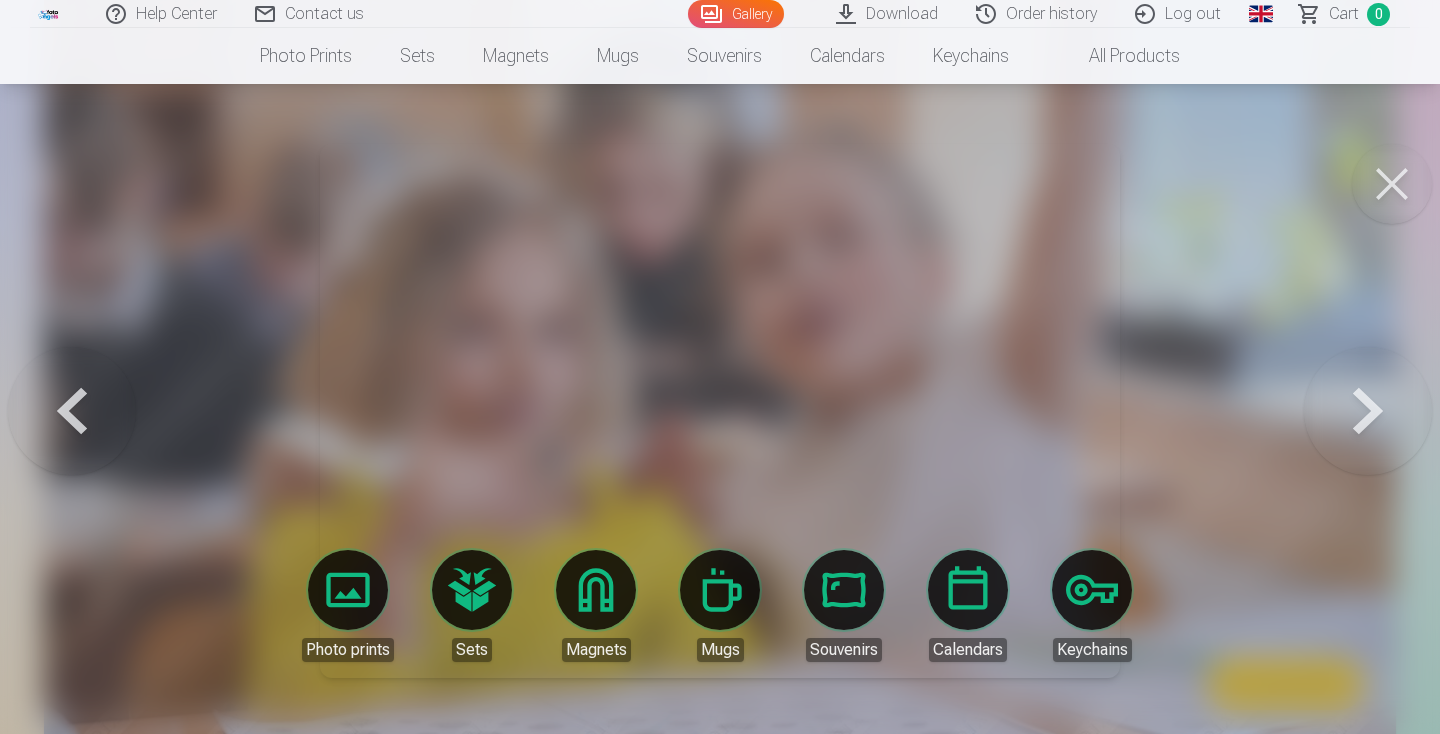 click at bounding box center (720, 411) 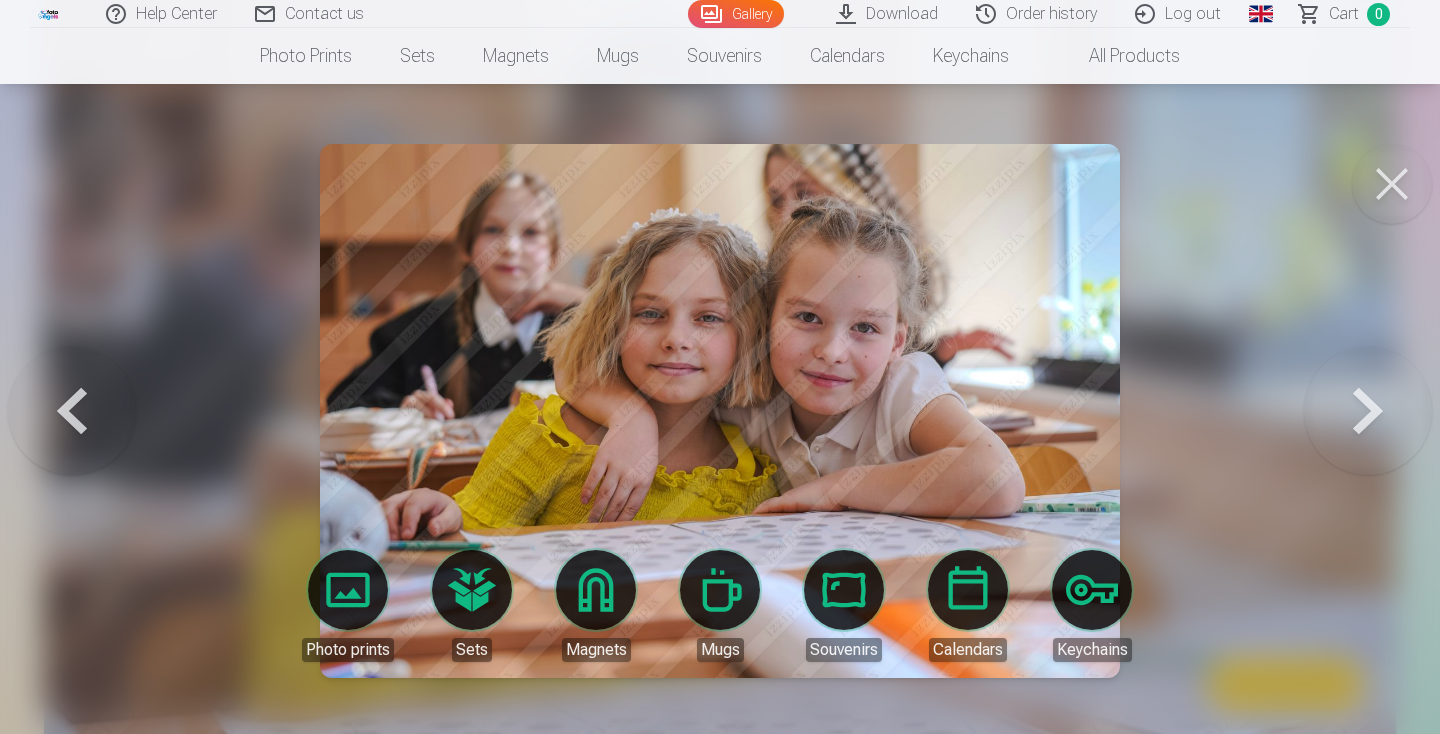 click at bounding box center [1368, 411] 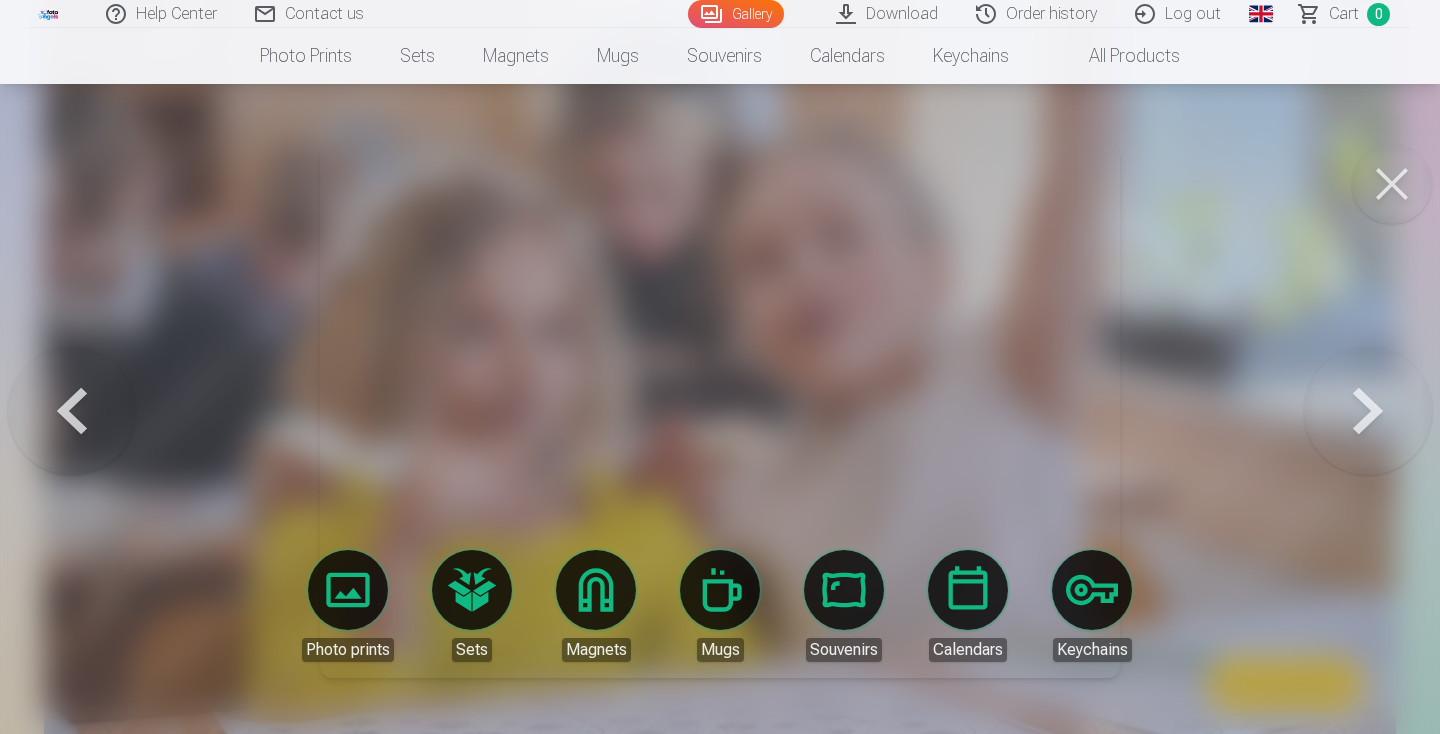 click at bounding box center (720, 367) 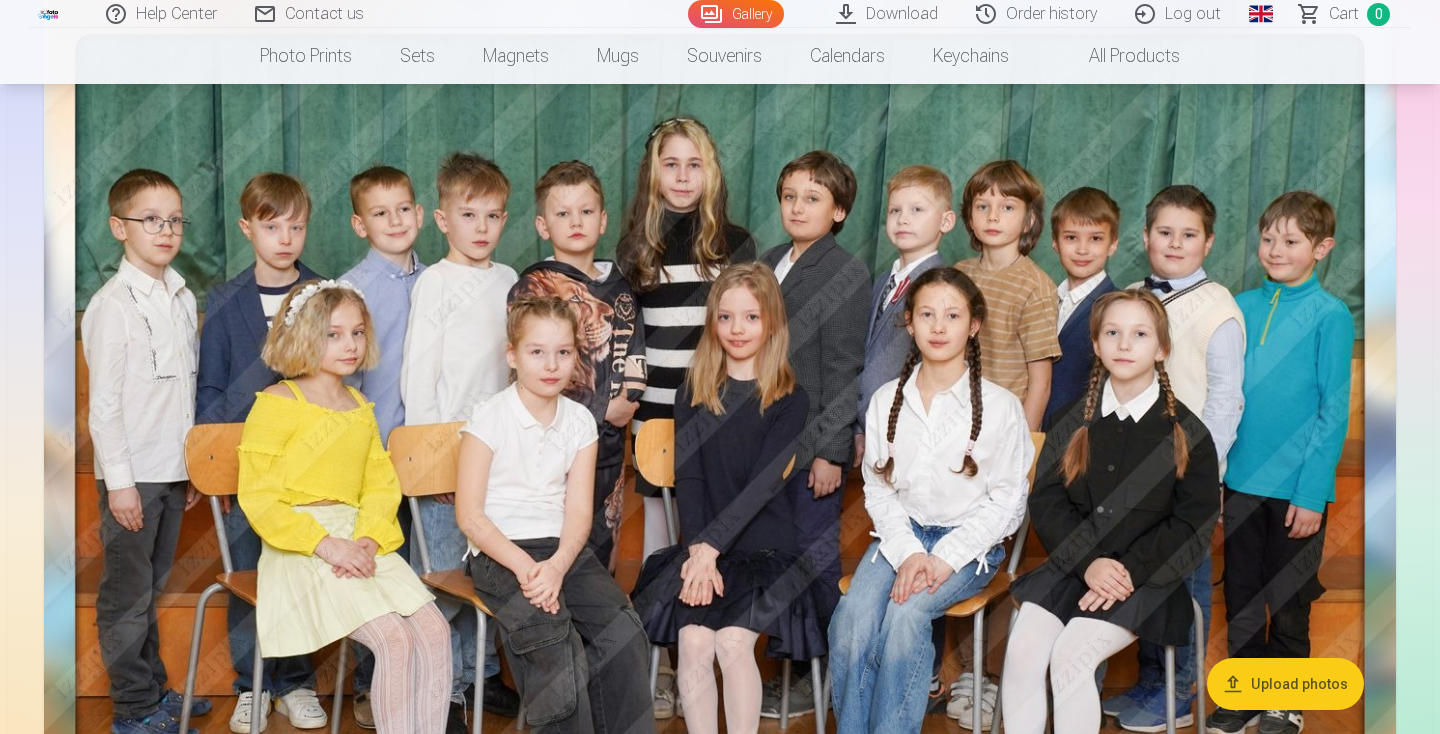 scroll, scrollTop: 219, scrollLeft: 0, axis: vertical 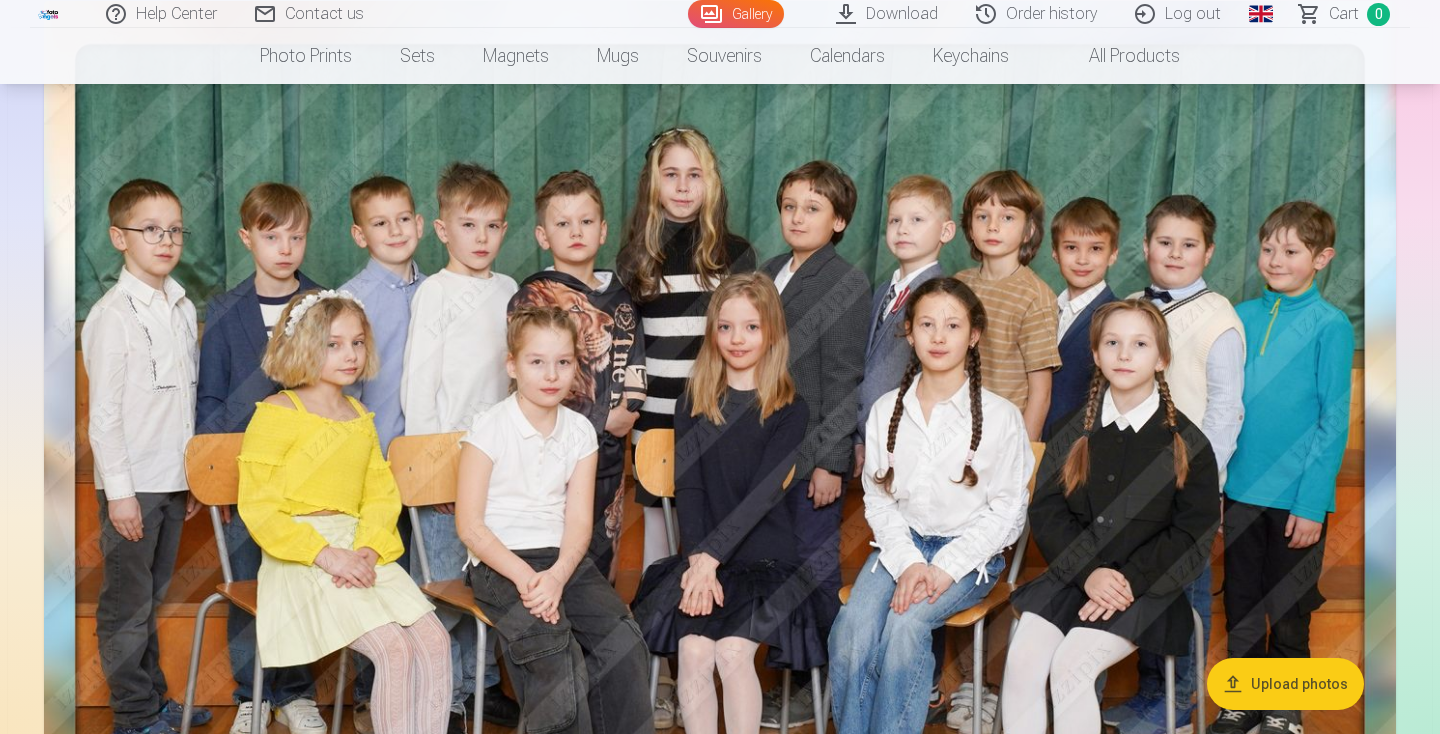 click at bounding box center [720, 466] 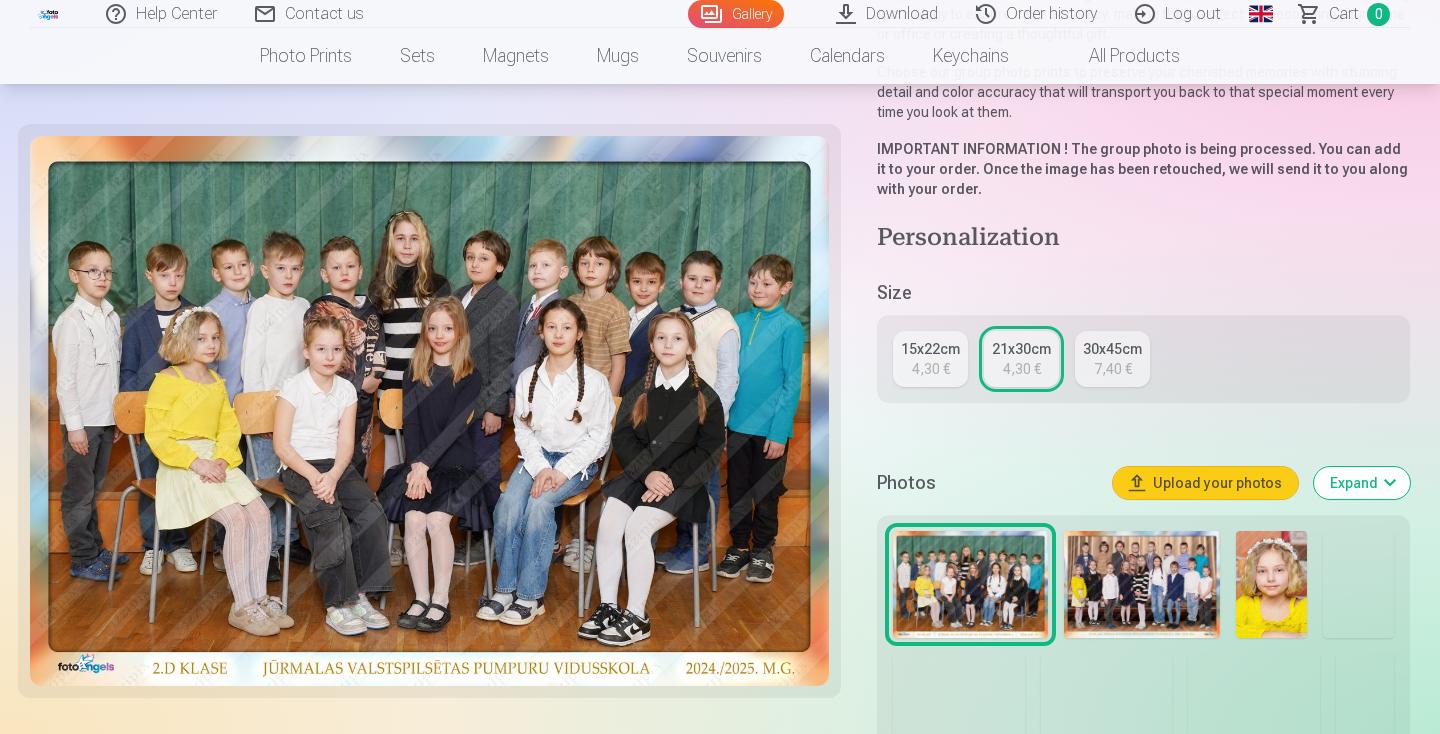scroll, scrollTop: 319, scrollLeft: 0, axis: vertical 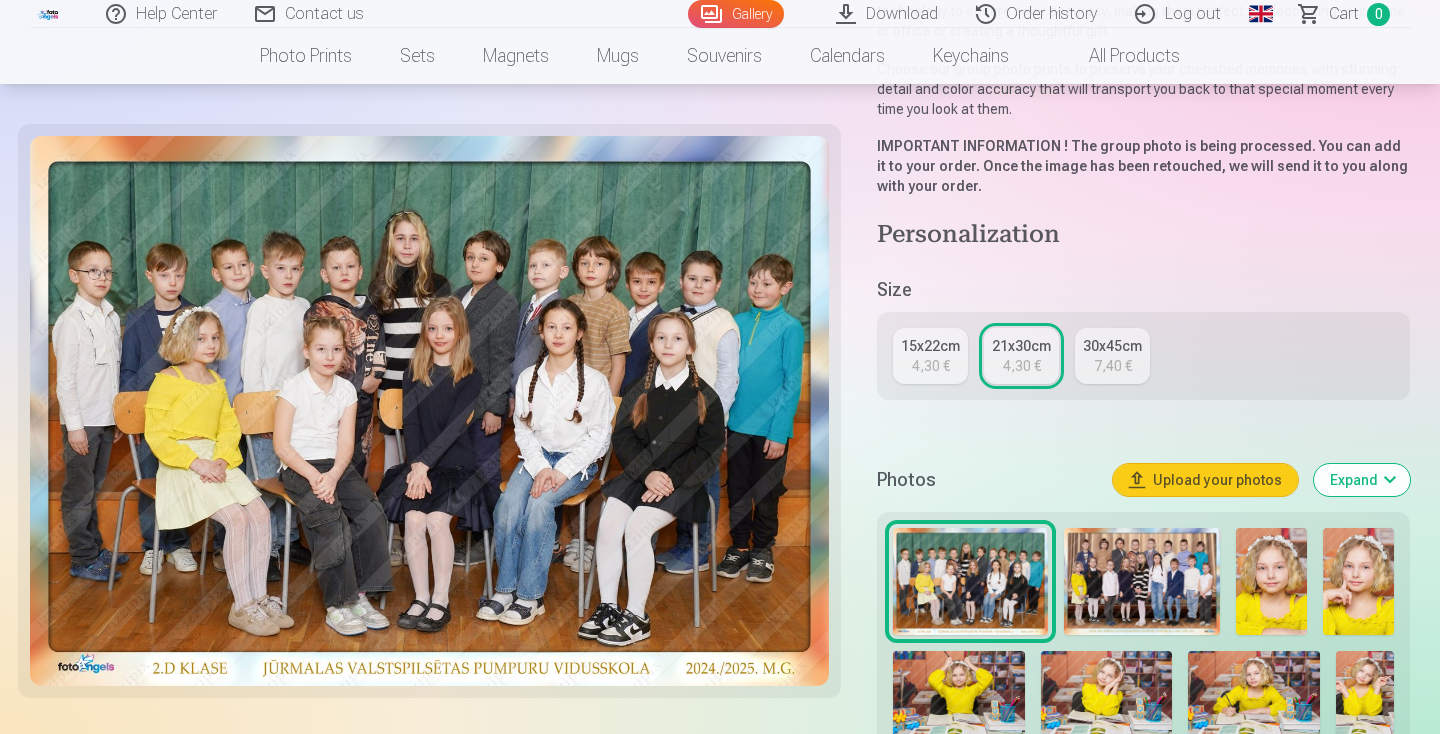click on "Show more photos" at bounding box center (1143, 778) 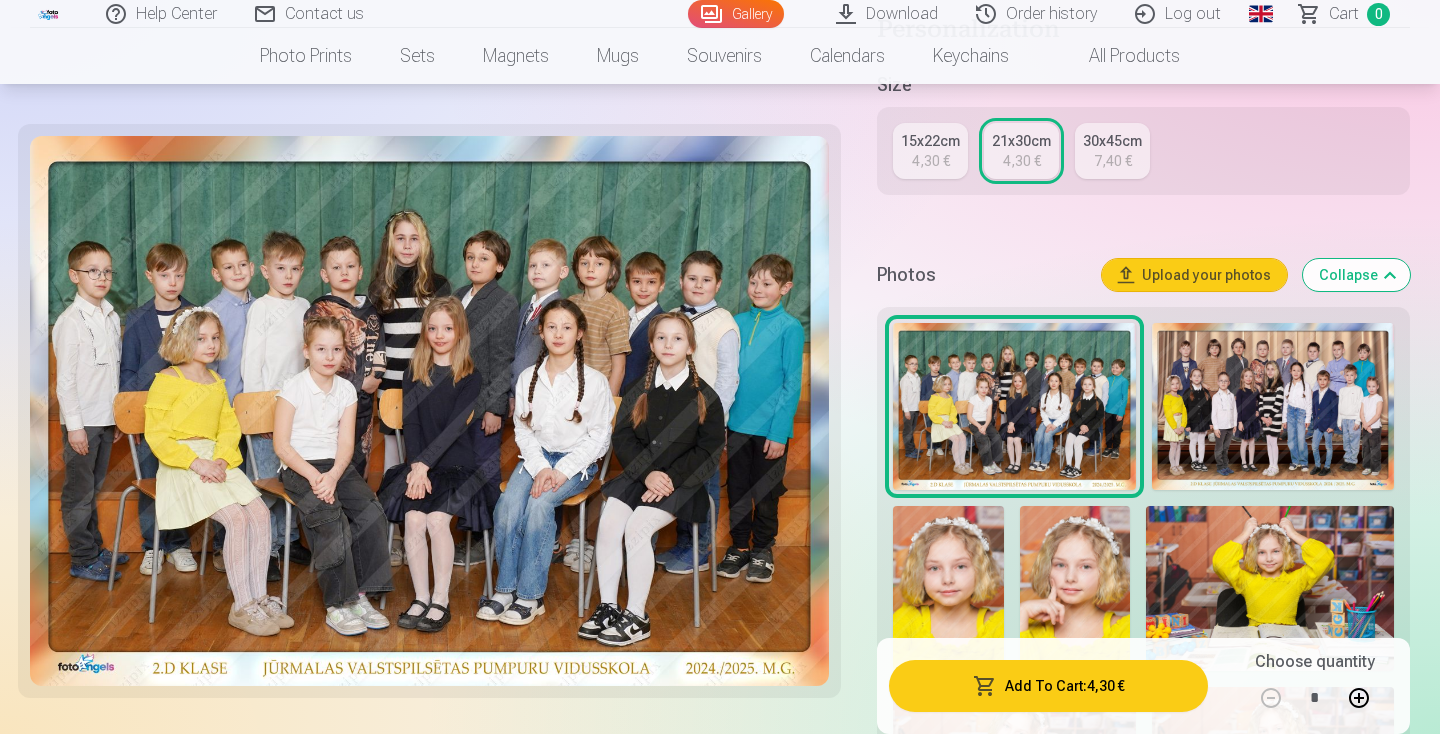 scroll, scrollTop: 528, scrollLeft: 0, axis: vertical 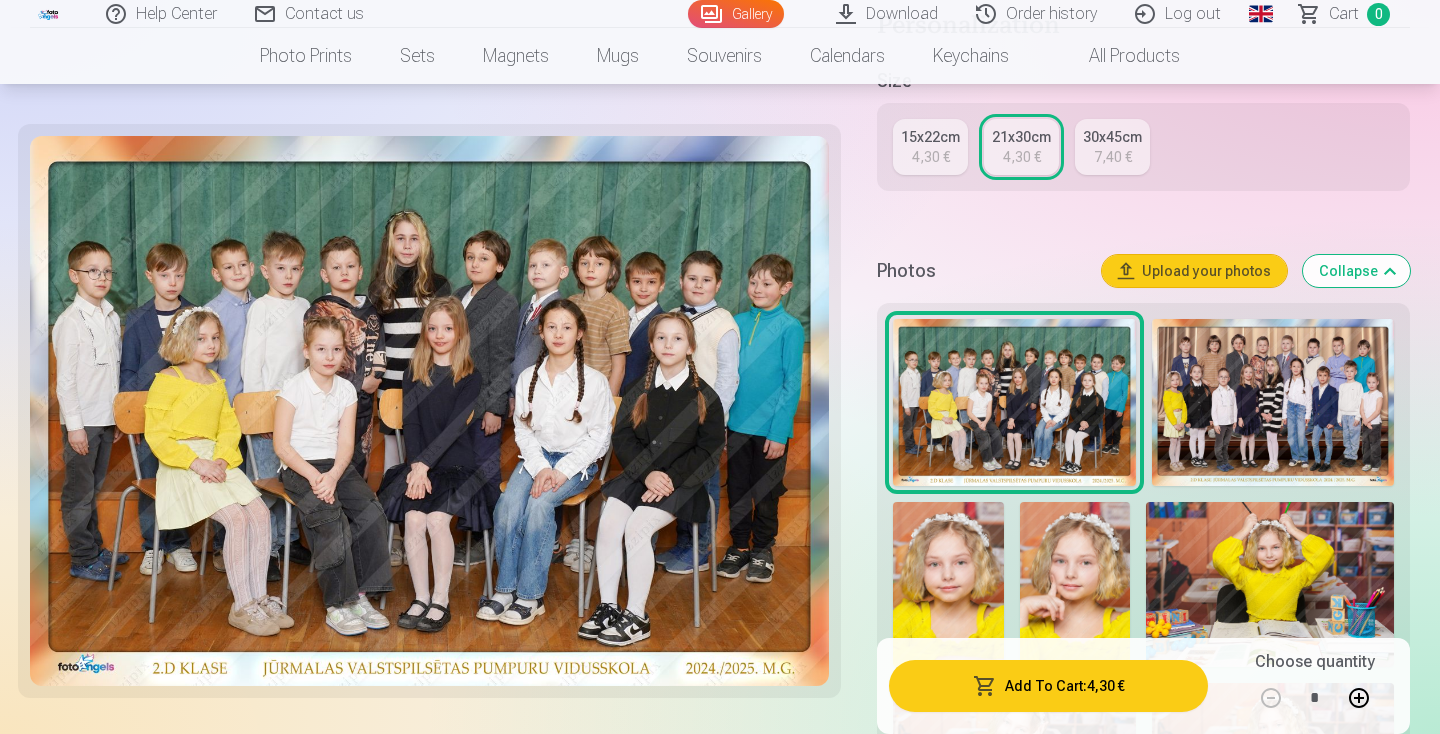 click at bounding box center (1273, 402) 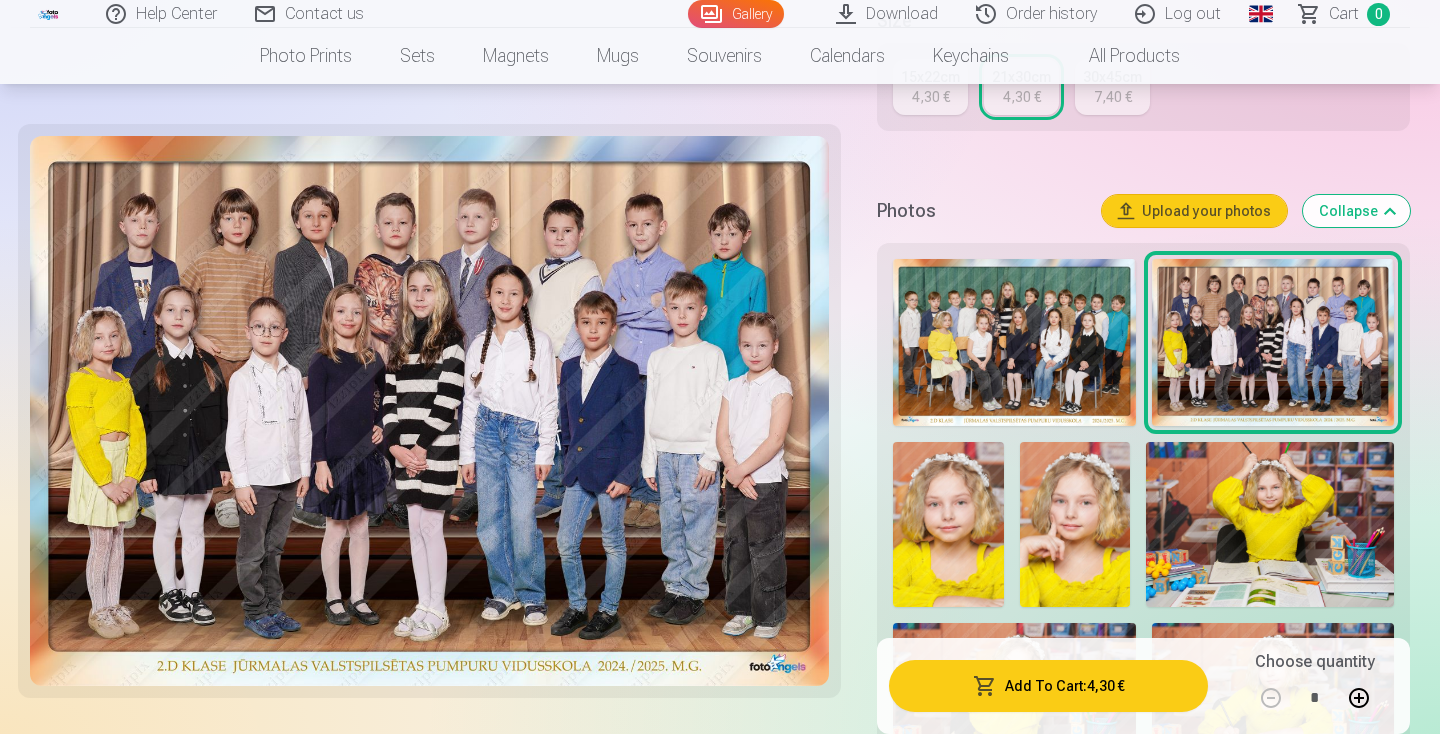 scroll, scrollTop: 588, scrollLeft: 0, axis: vertical 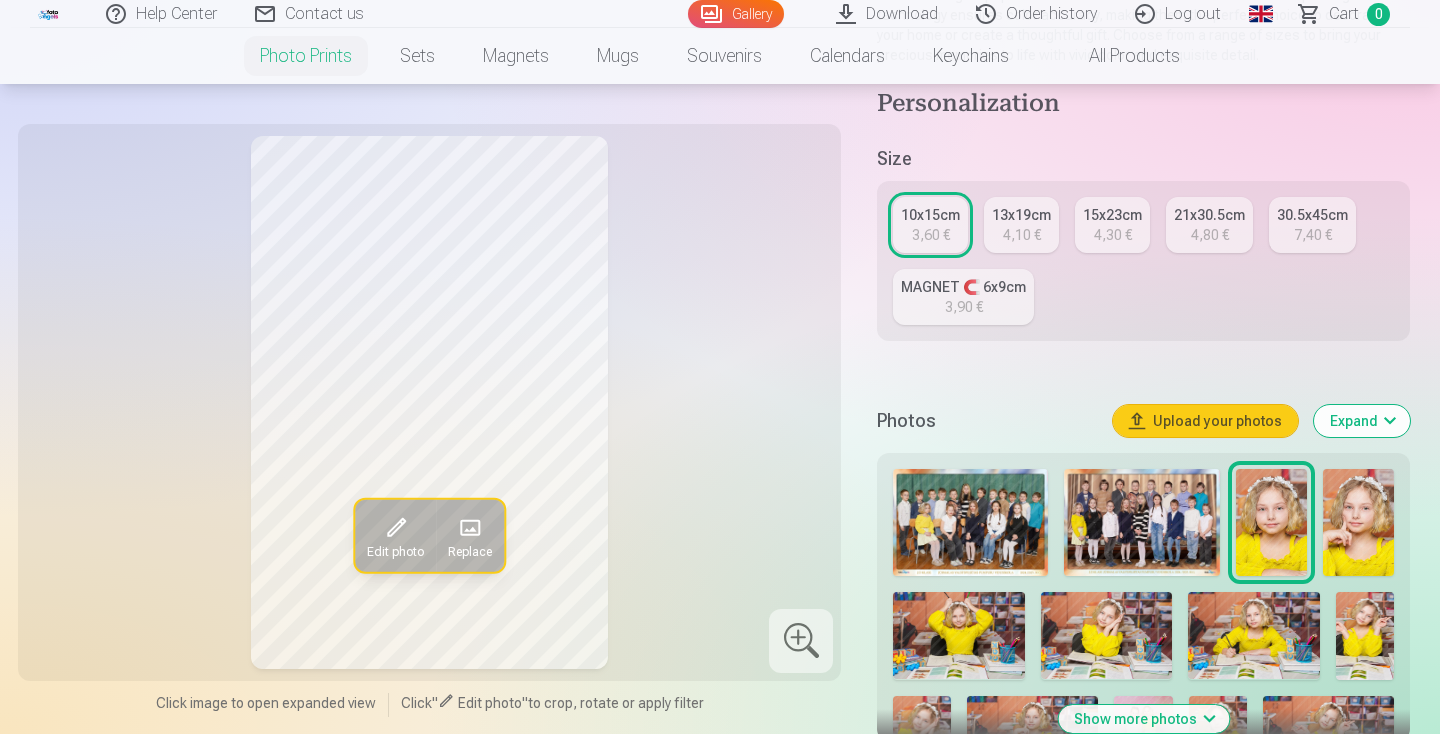 click on "Show more photos" at bounding box center [1143, 719] 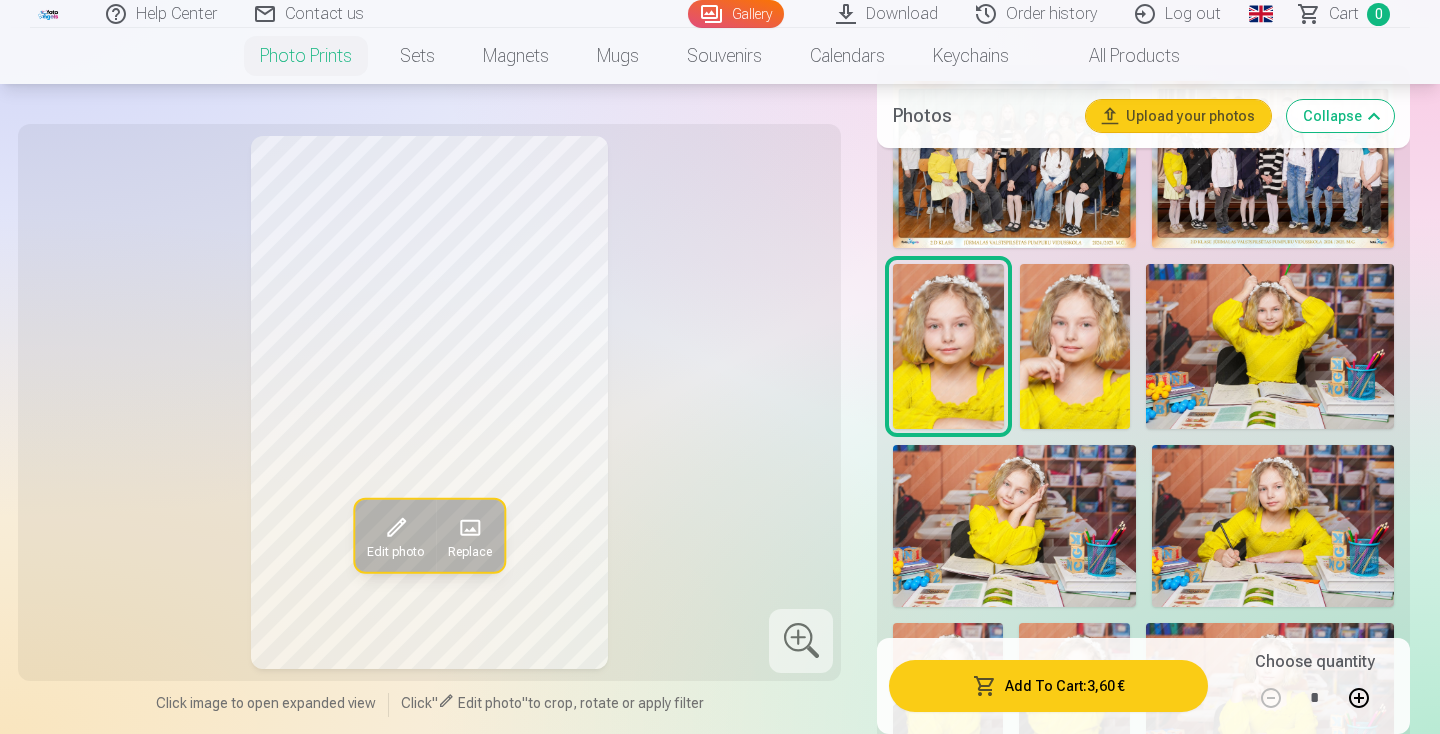 scroll, scrollTop: 704, scrollLeft: 0, axis: vertical 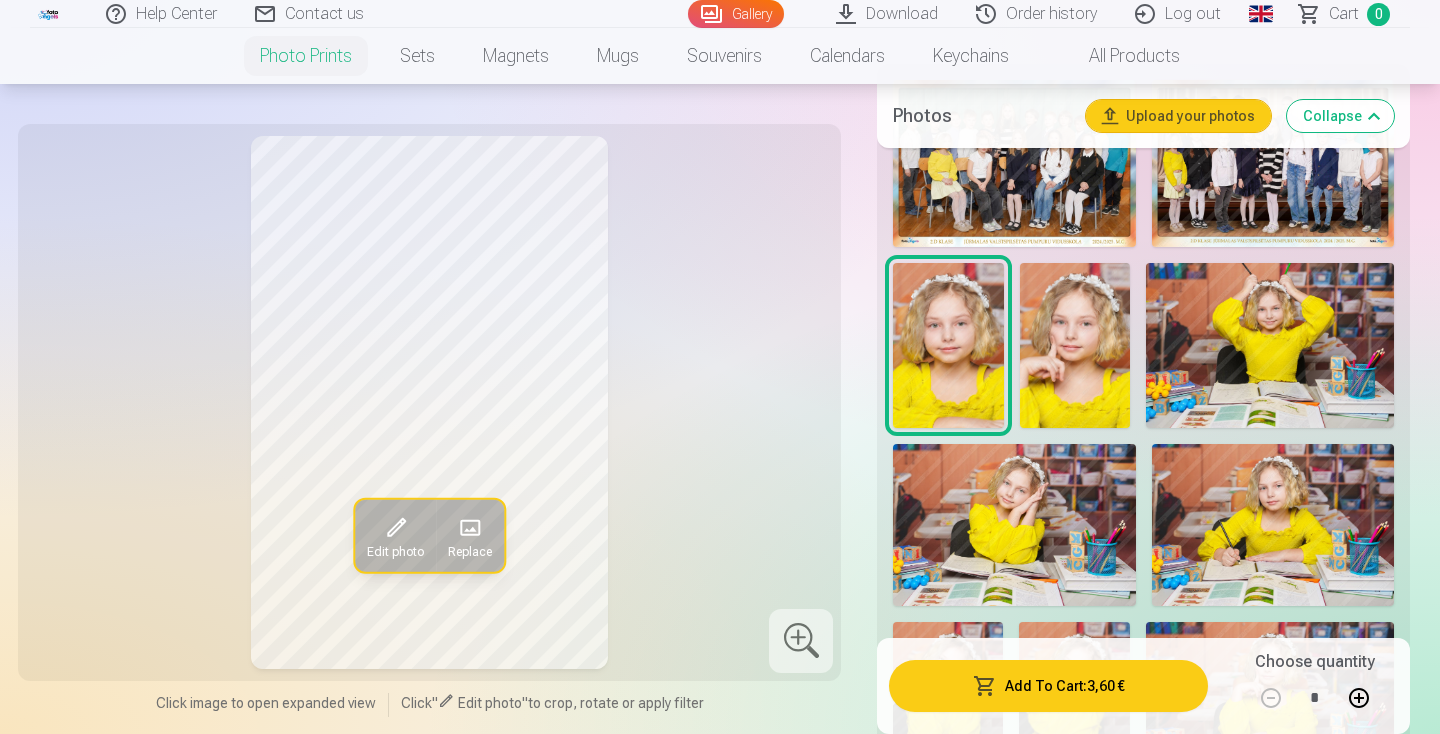 click at bounding box center [1270, 345] 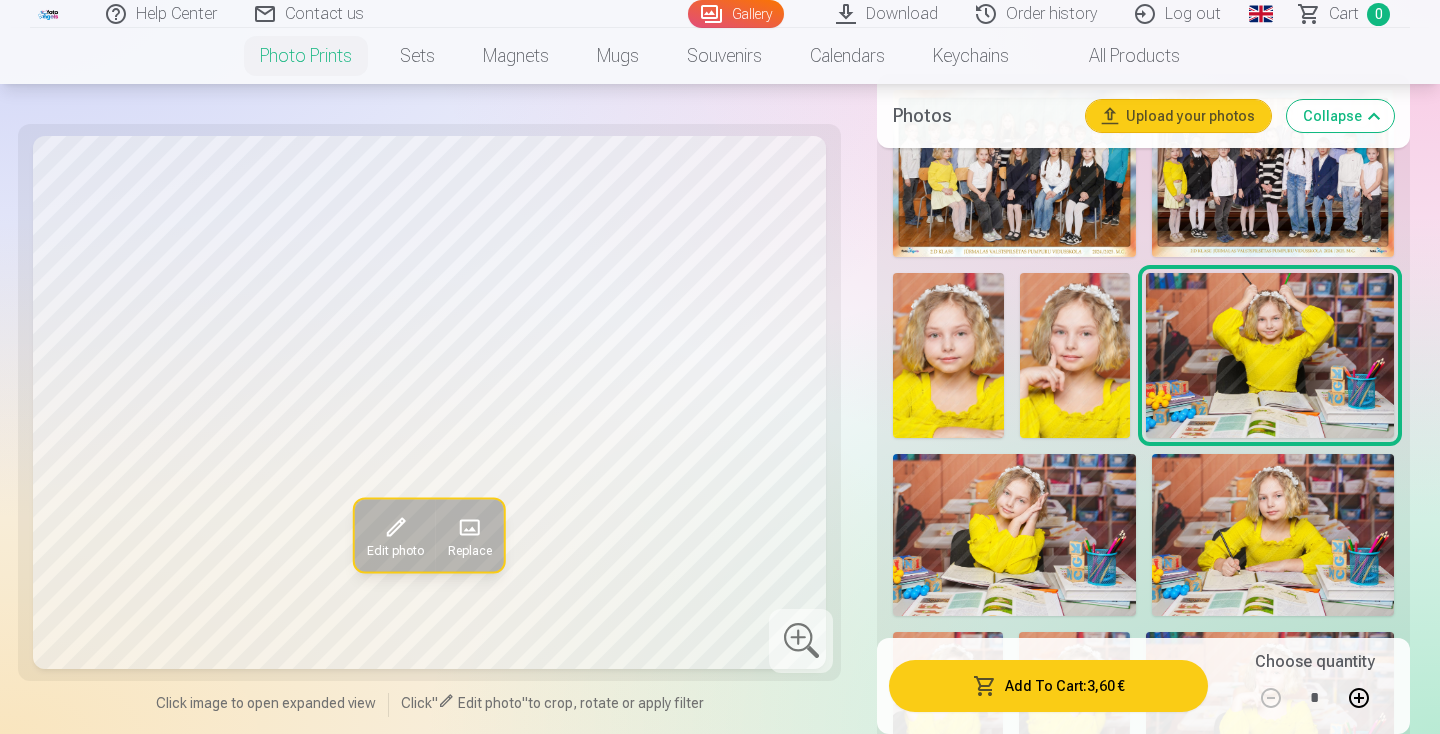 scroll, scrollTop: 700, scrollLeft: 0, axis: vertical 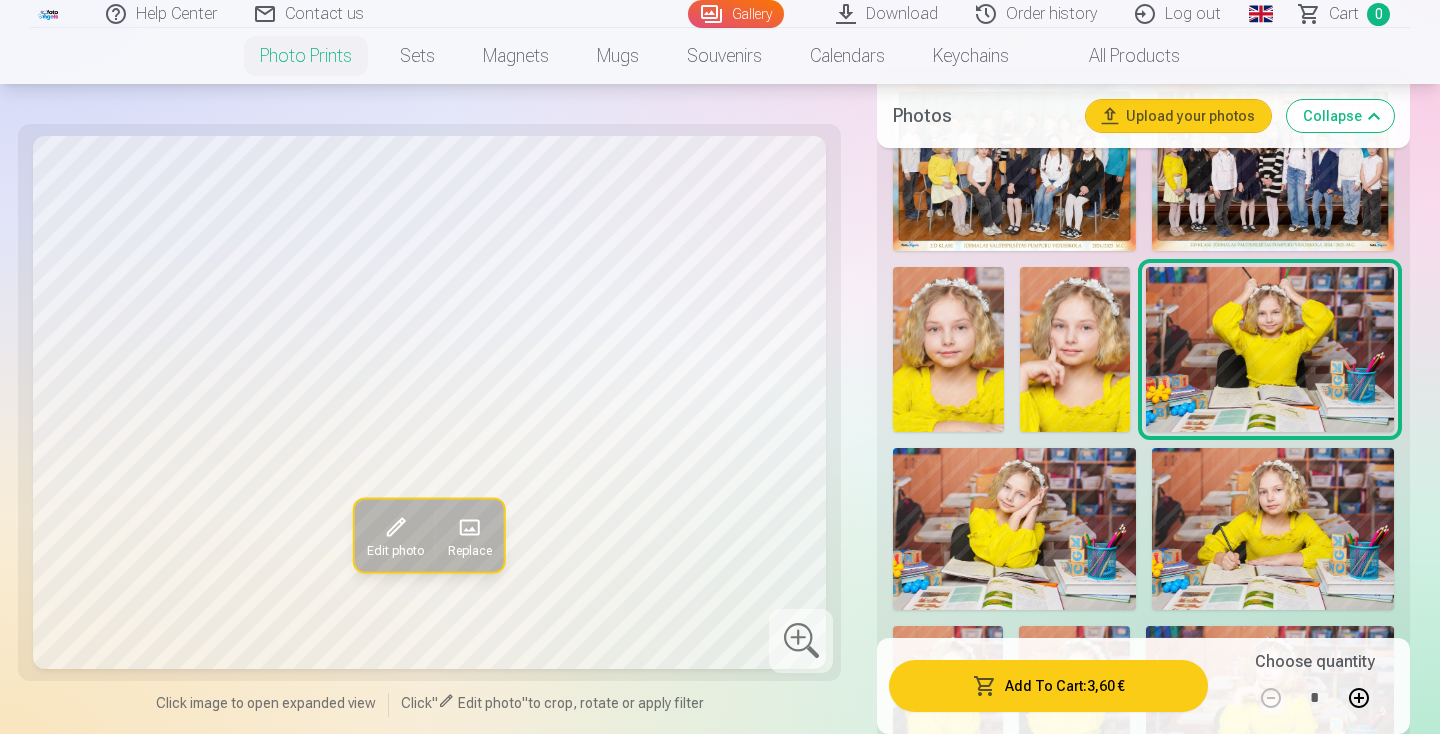 click at bounding box center (1270, 349) 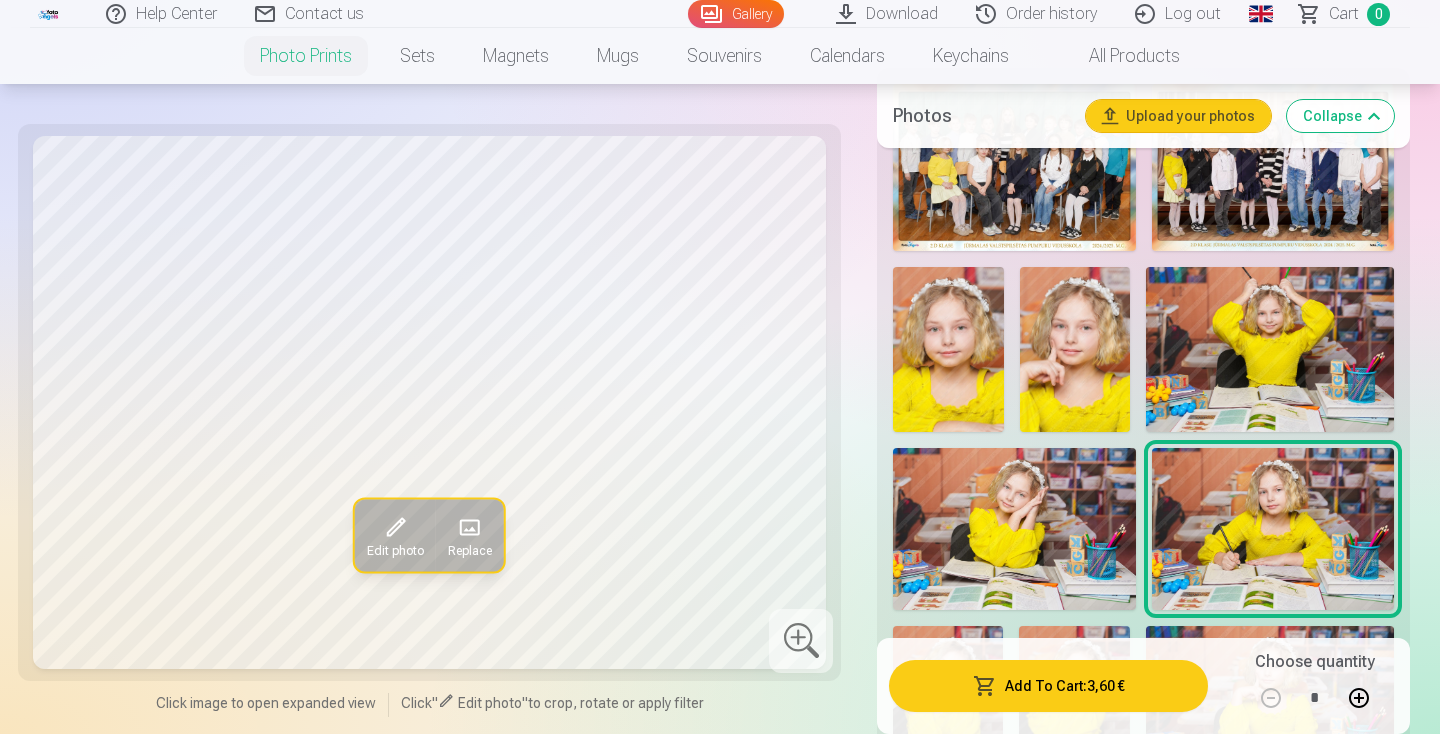 click at bounding box center [1270, 349] 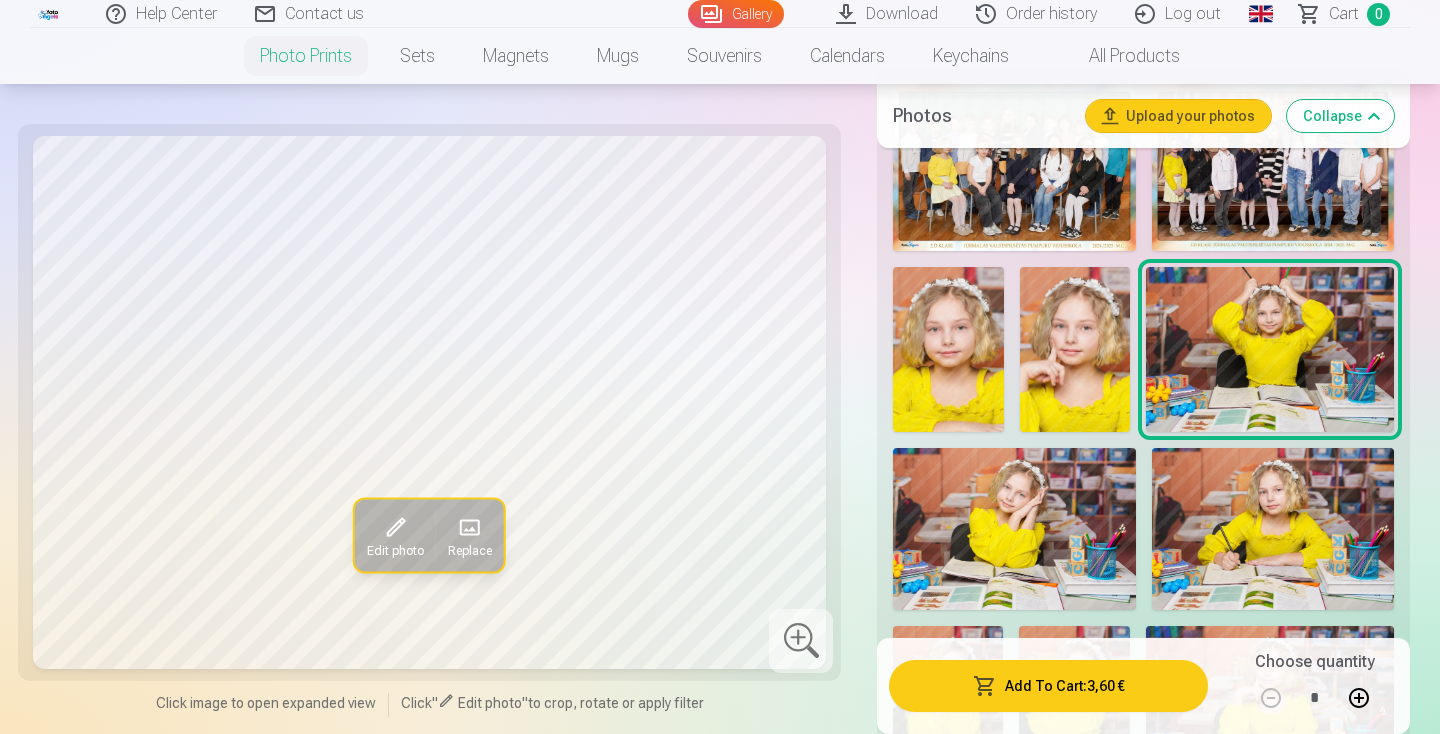 click on "Add To Cart :  3,60 €" at bounding box center (1048, 686) 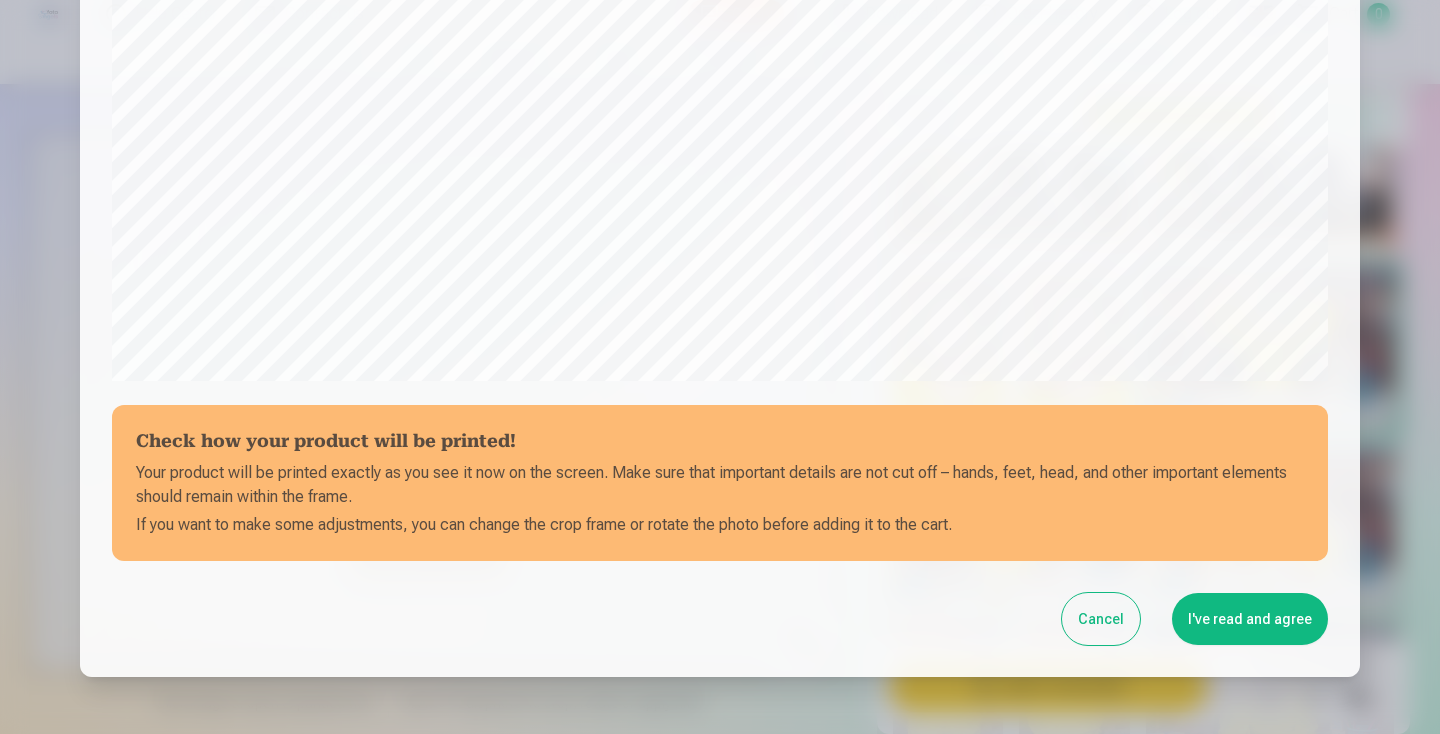 scroll, scrollTop: 612, scrollLeft: 0, axis: vertical 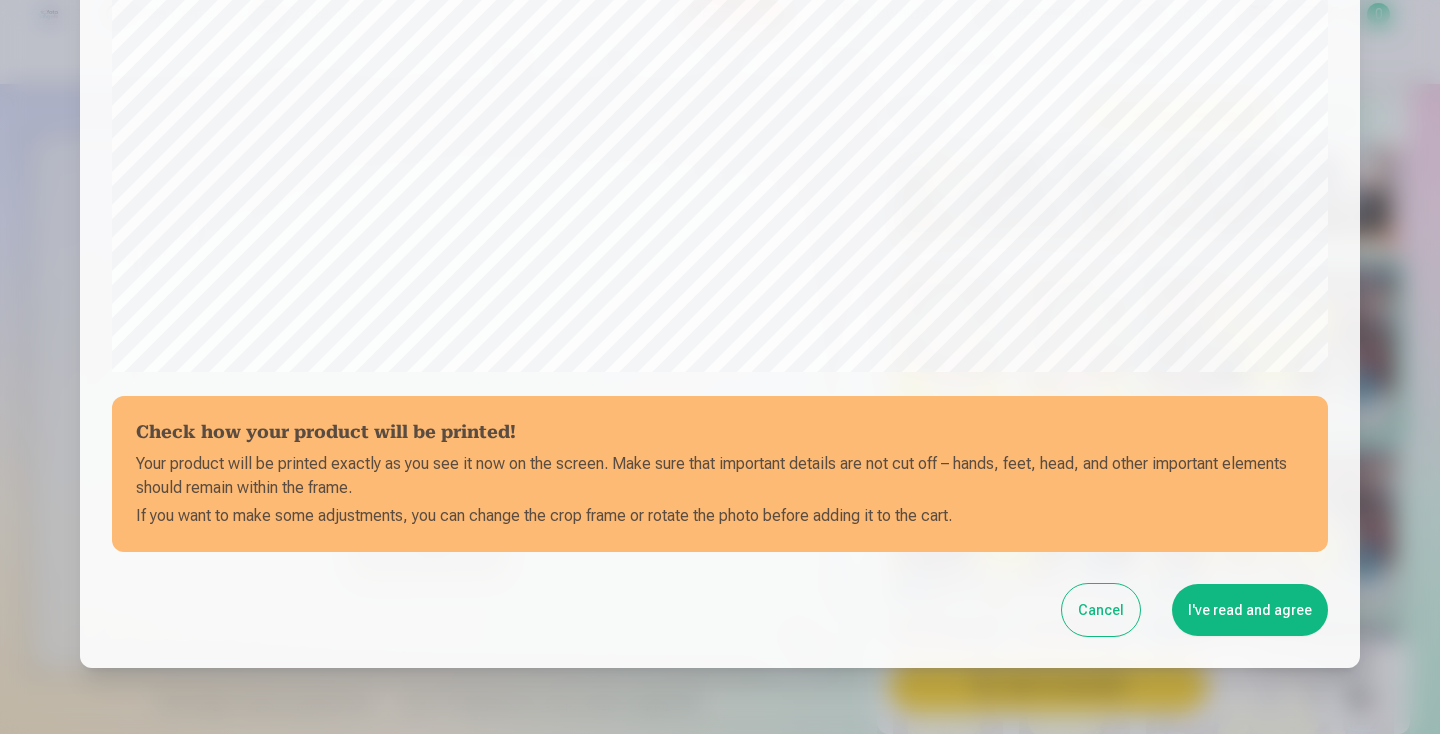 click on "I've read and agree" at bounding box center (1250, 610) 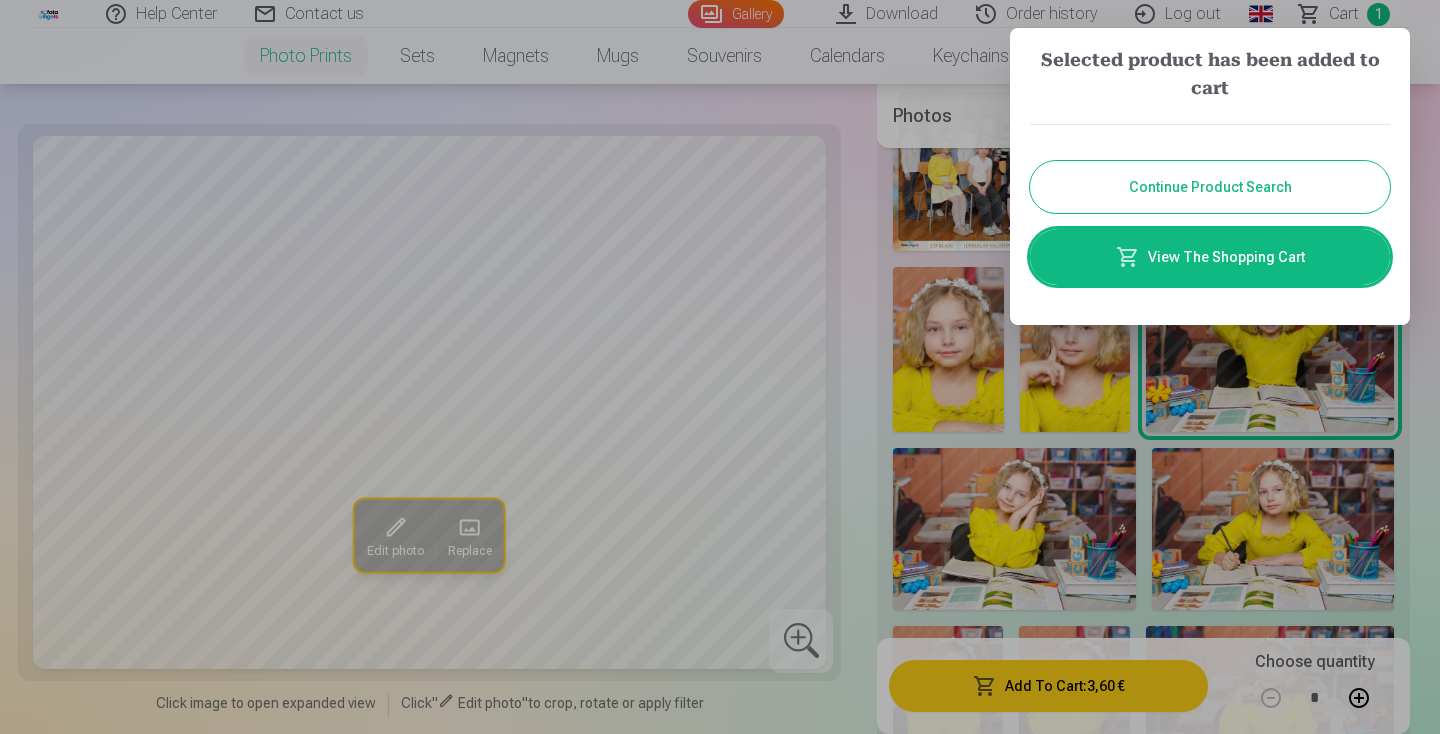 click on "Continue Product Search" at bounding box center [1210, 187] 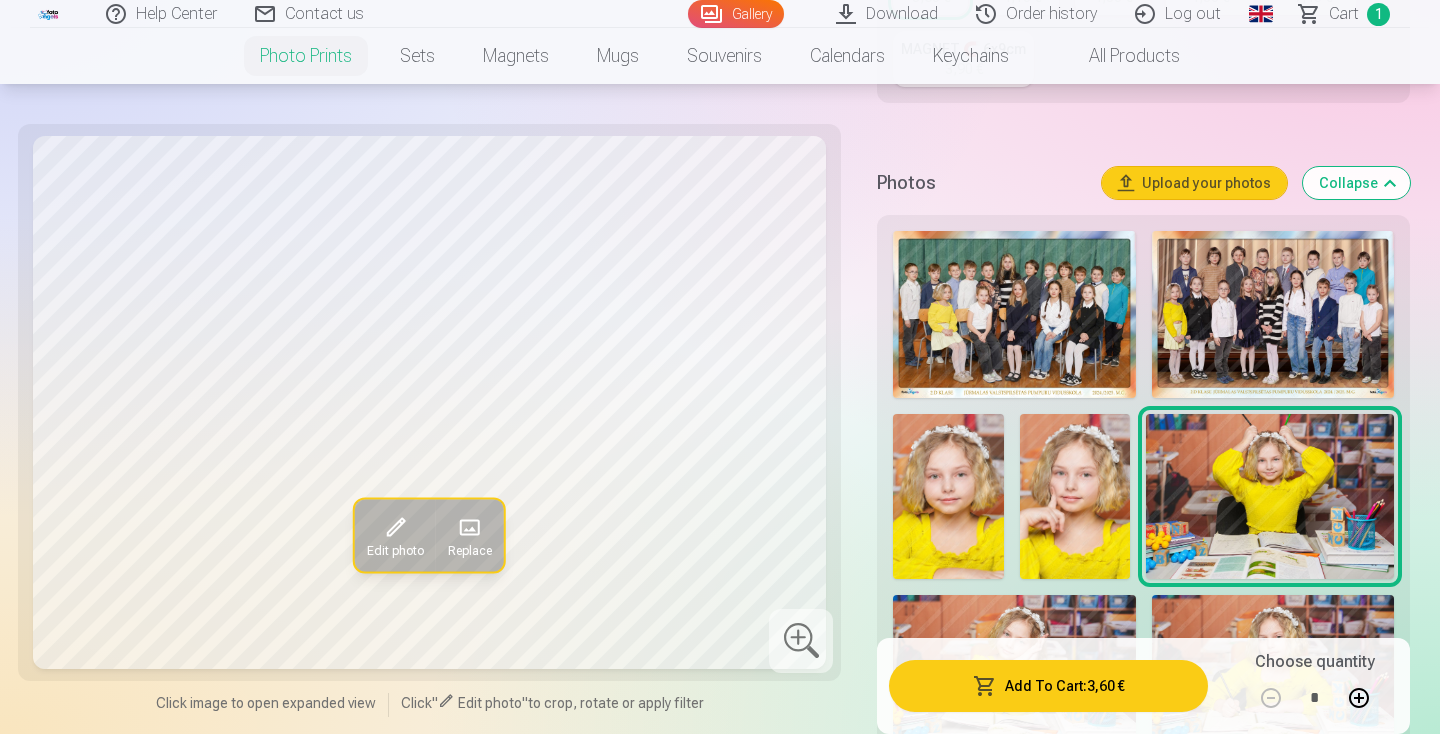 scroll, scrollTop: 552, scrollLeft: 0, axis: vertical 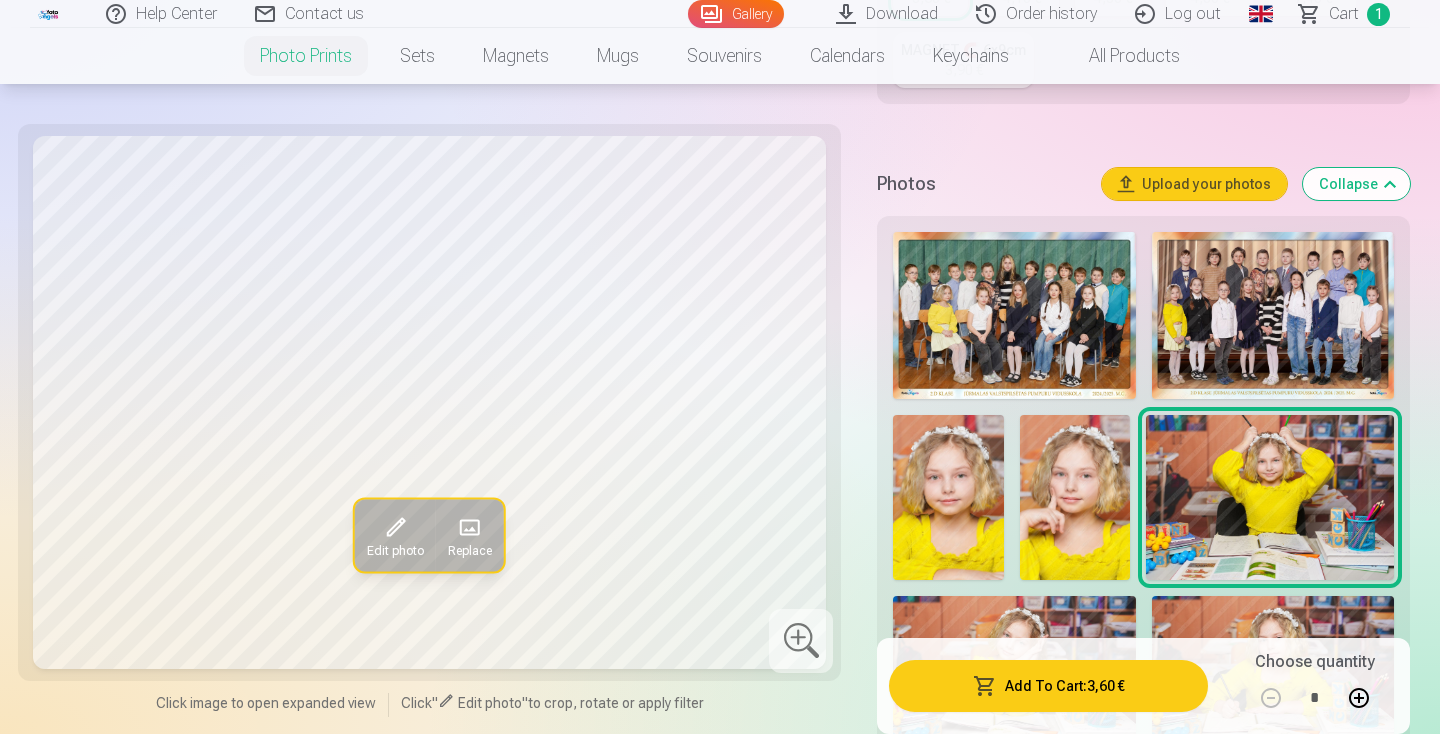 click at bounding box center [1014, 315] 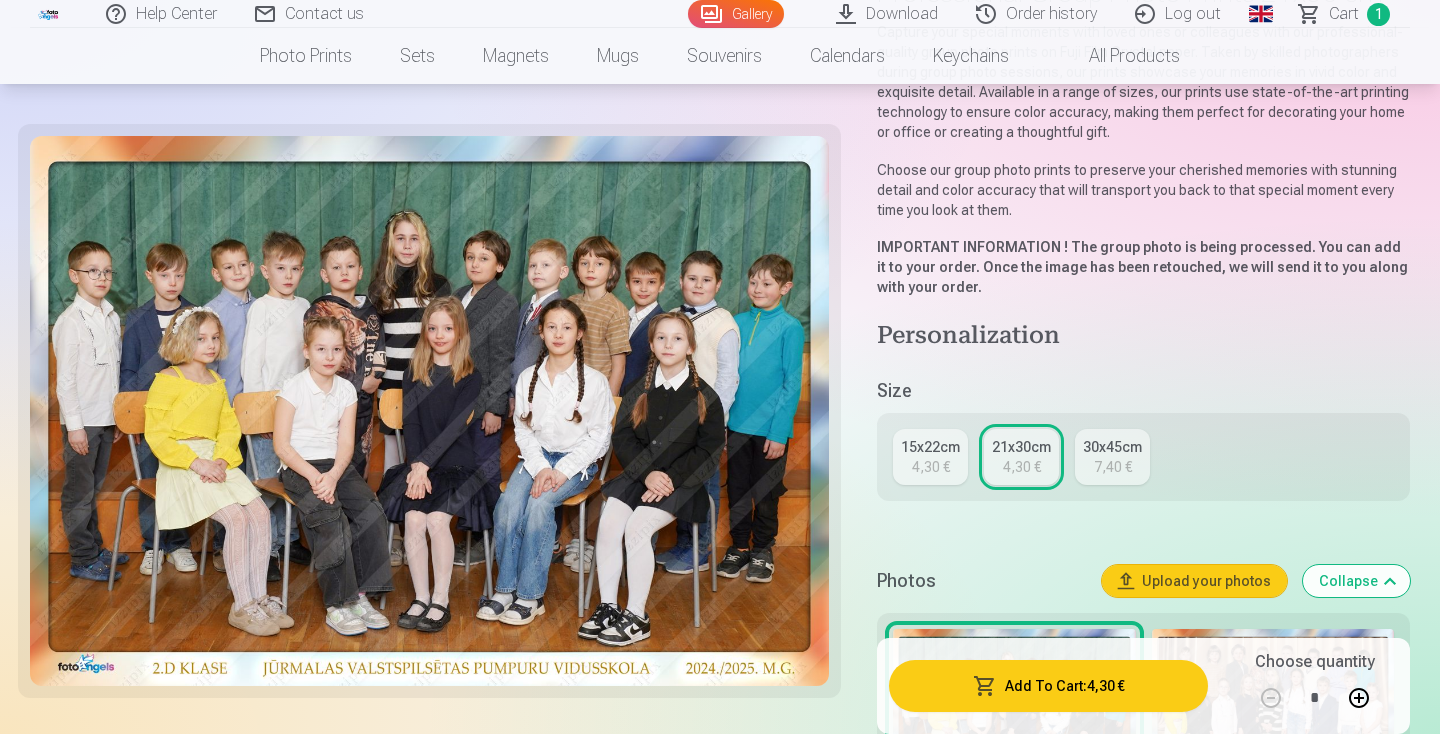 scroll, scrollTop: 241, scrollLeft: 0, axis: vertical 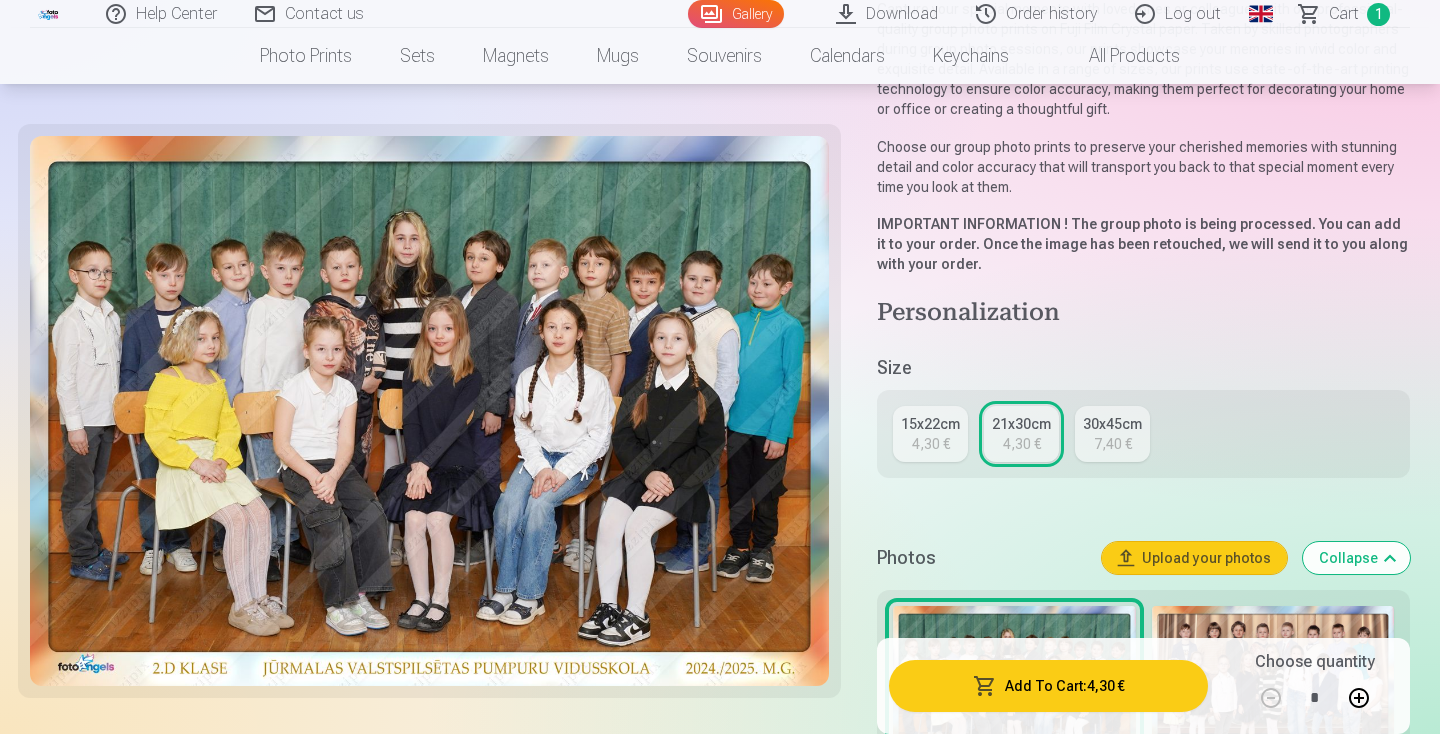 click on "Add To Cart :  4,30 €" at bounding box center (1048, 686) 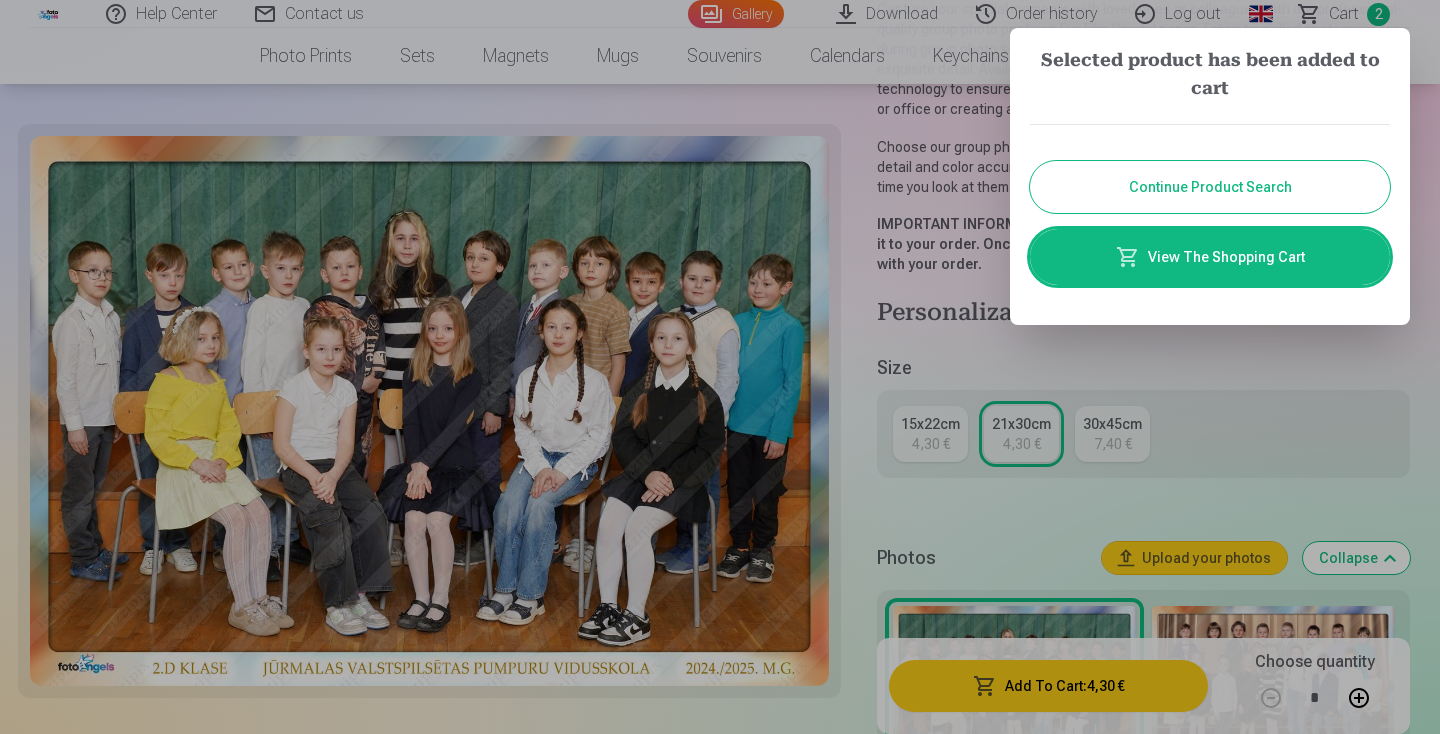 click on "Continue Product Search" at bounding box center [1210, 187] 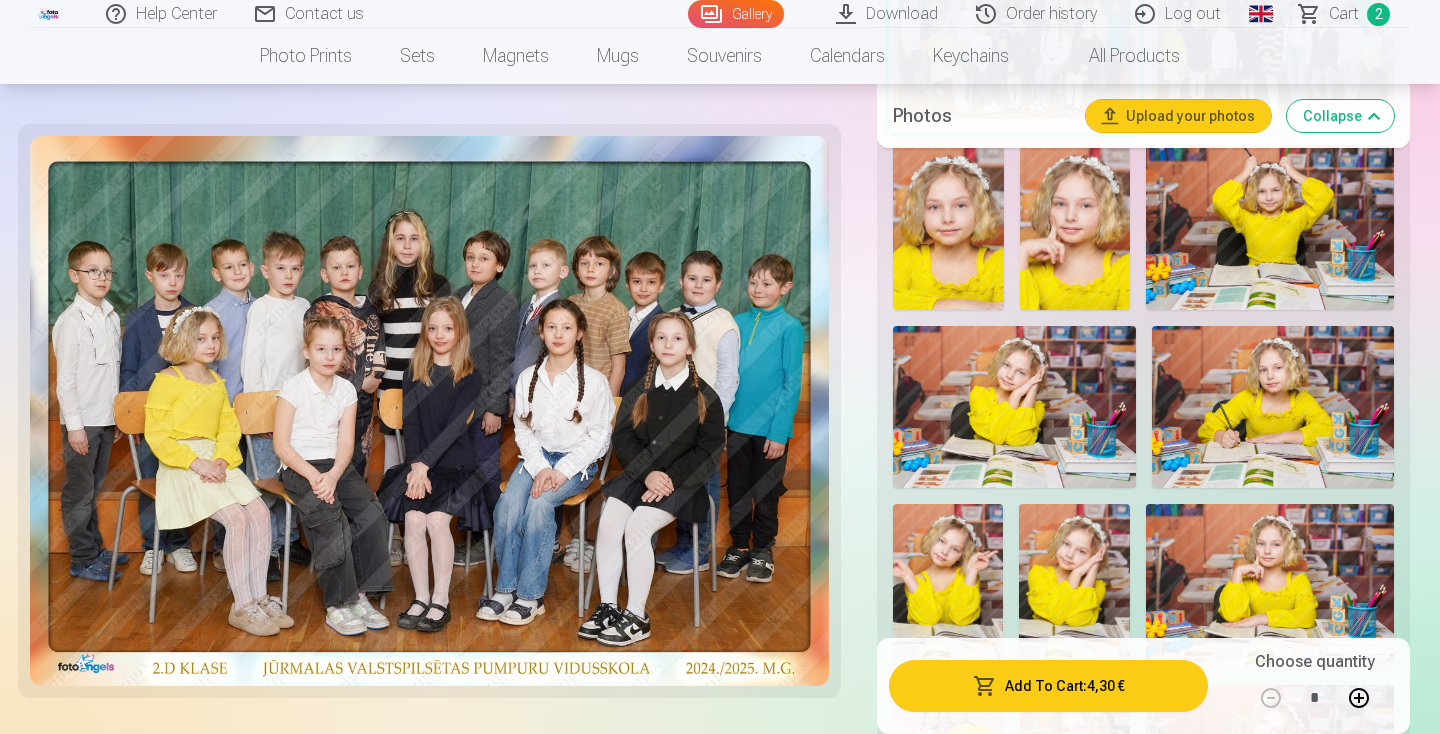 click at bounding box center [1014, 407] 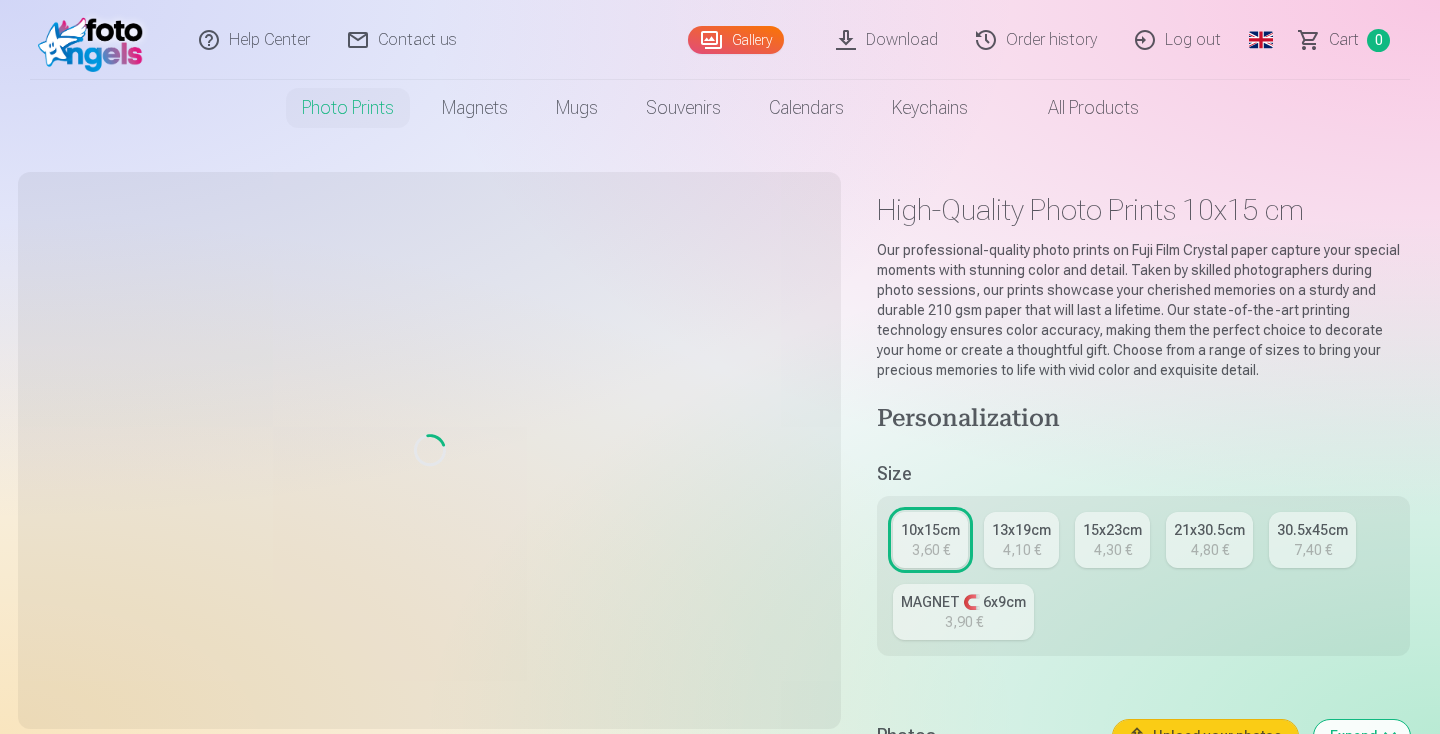 scroll, scrollTop: 0, scrollLeft: 0, axis: both 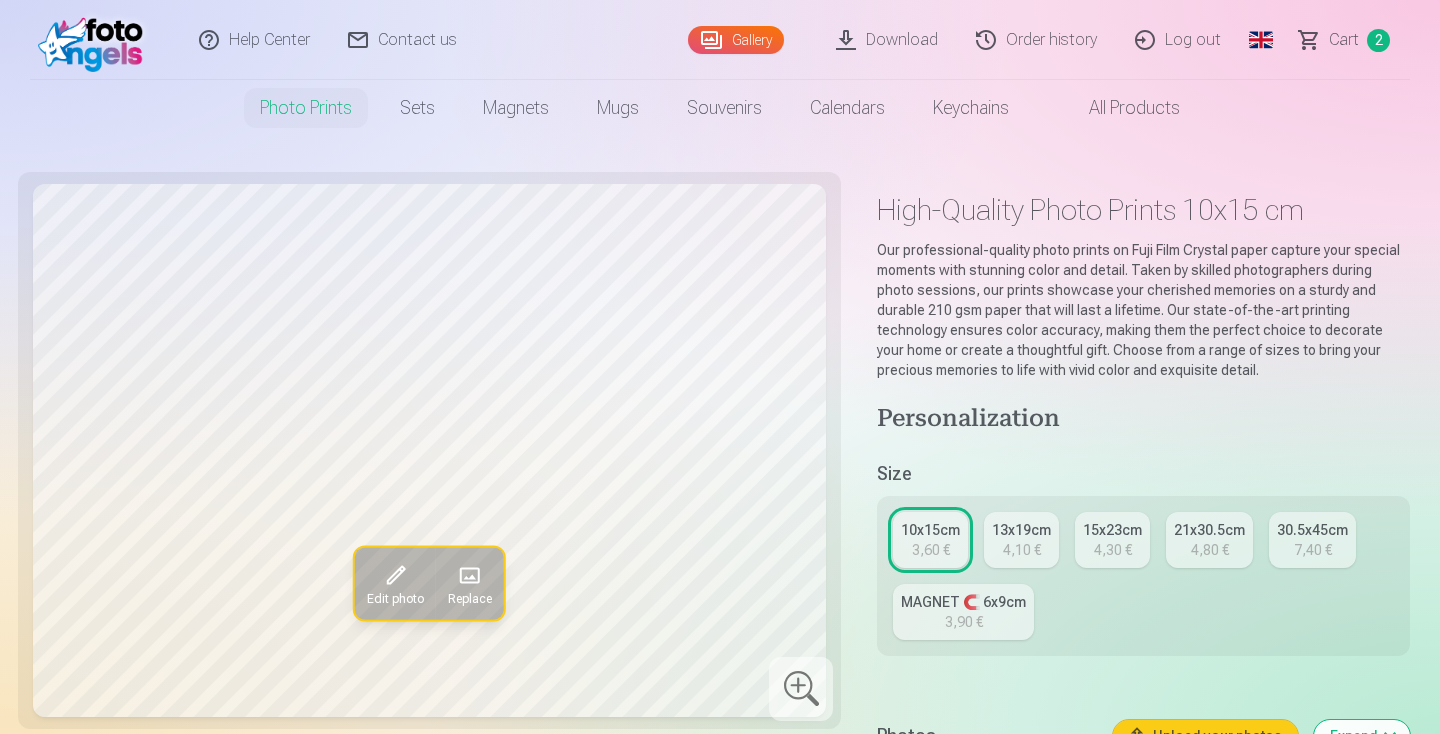 click on "4,10 €" at bounding box center [1022, 550] 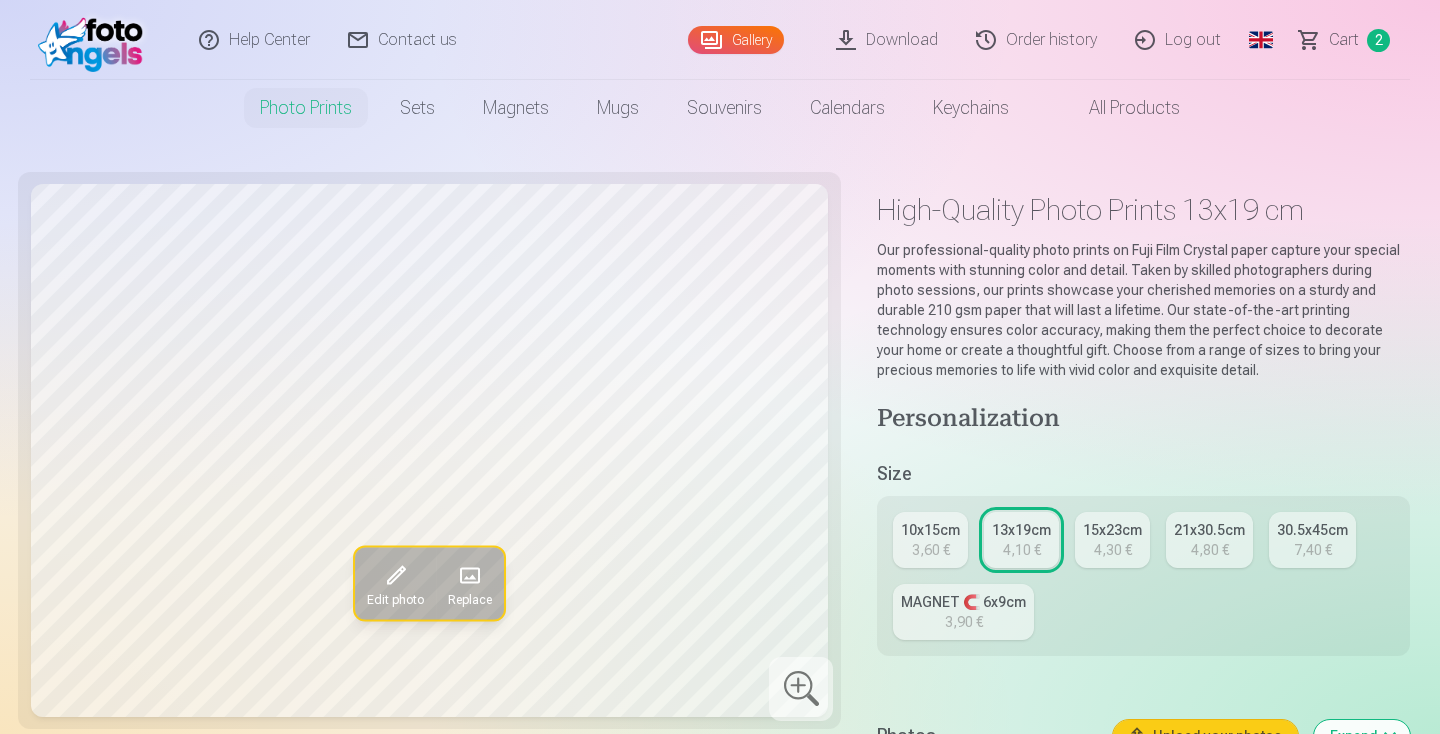 click on "3,60 €" at bounding box center [931, 550] 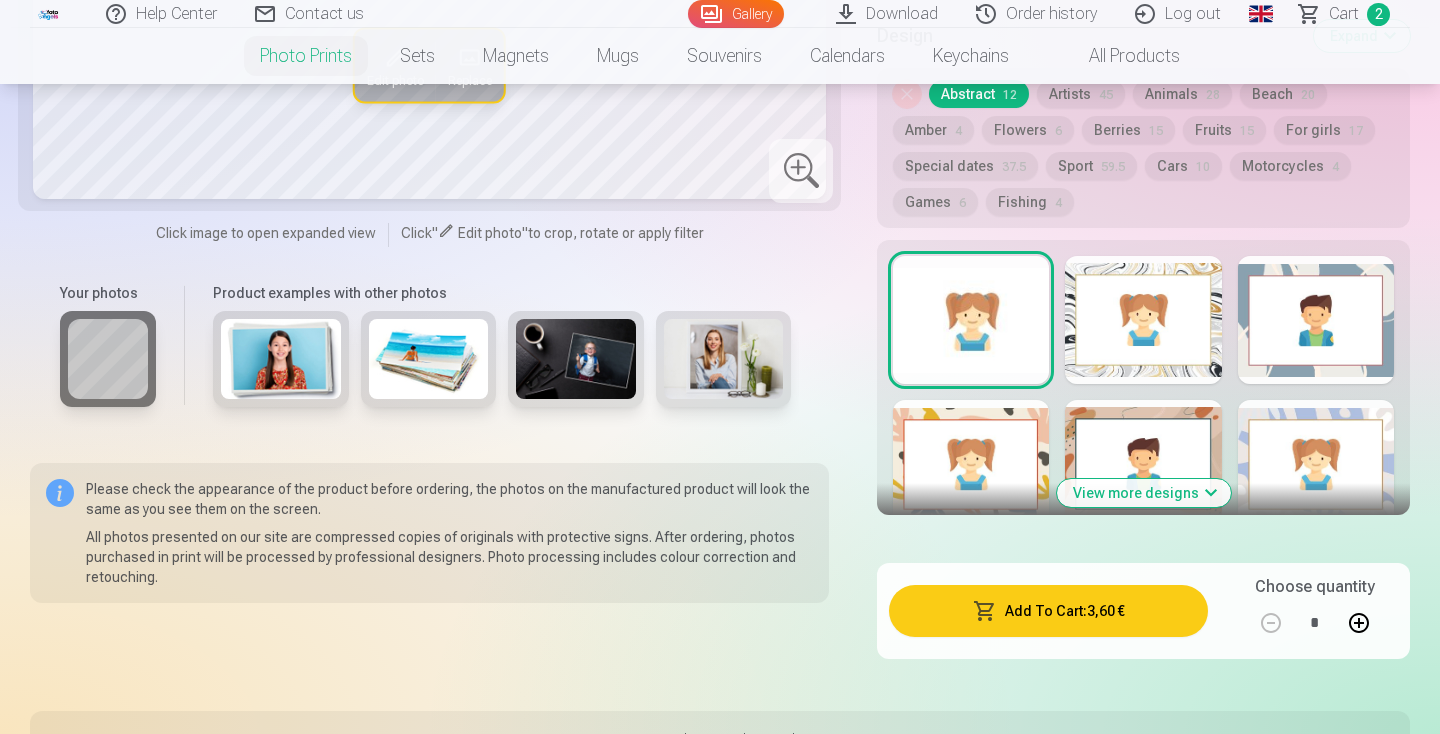 scroll, scrollTop: 1075, scrollLeft: 0, axis: vertical 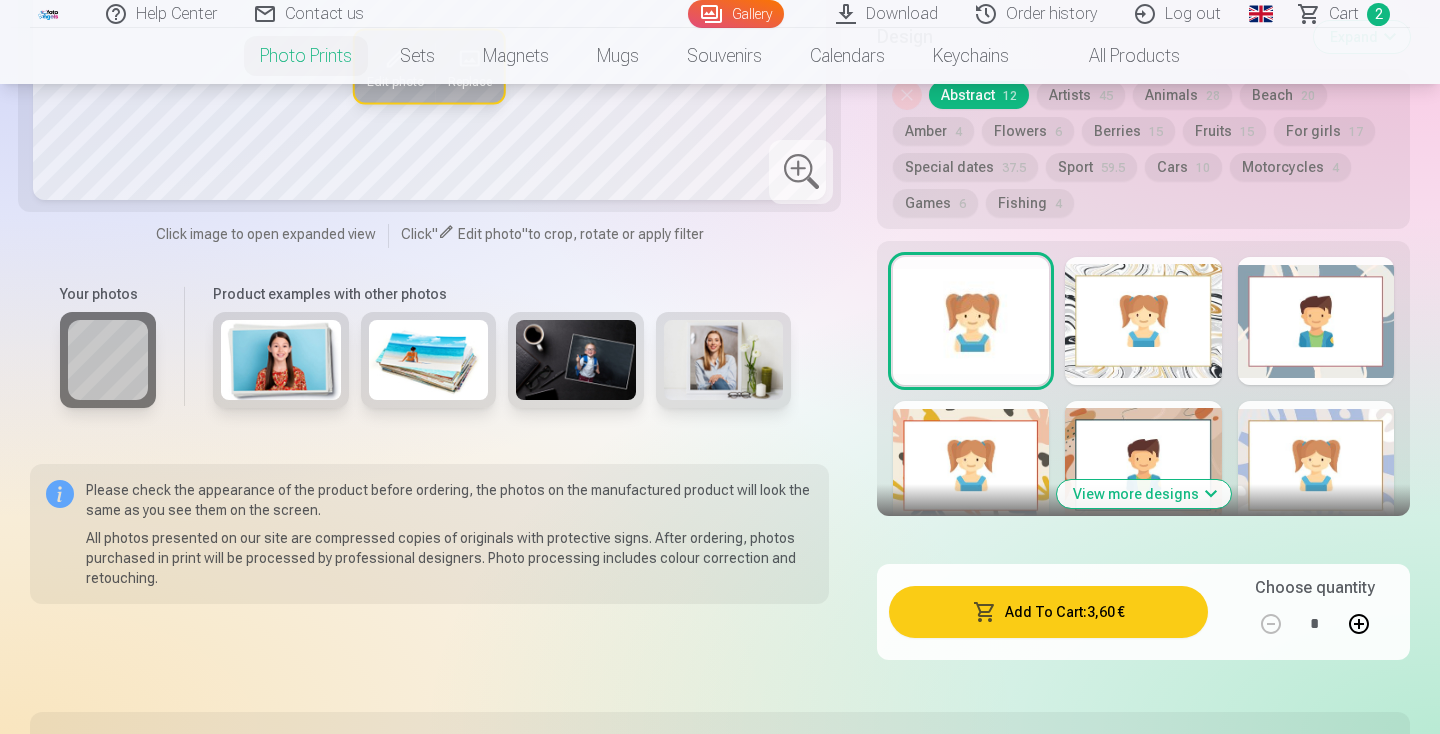click on "Add To Cart :  3,60 €" at bounding box center (1048, 612) 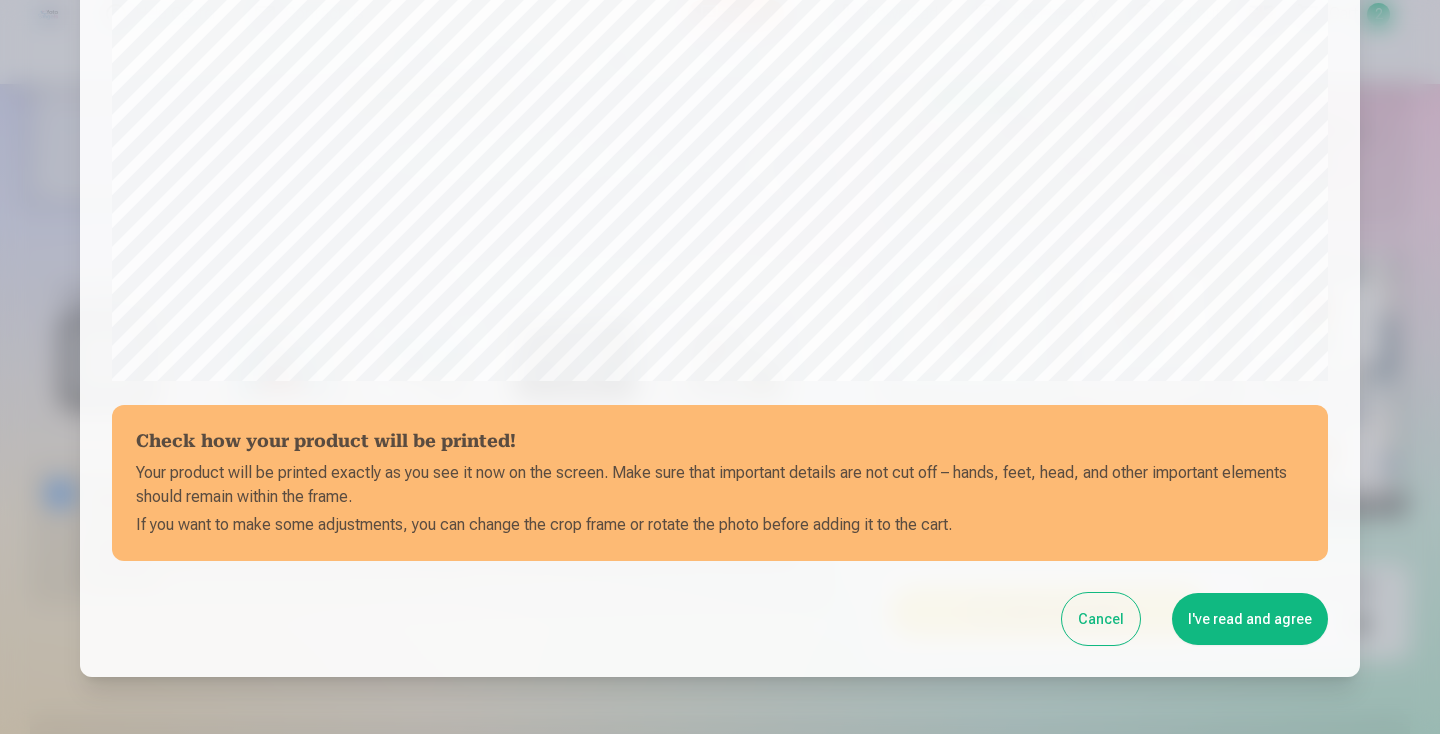 scroll, scrollTop: 612, scrollLeft: 0, axis: vertical 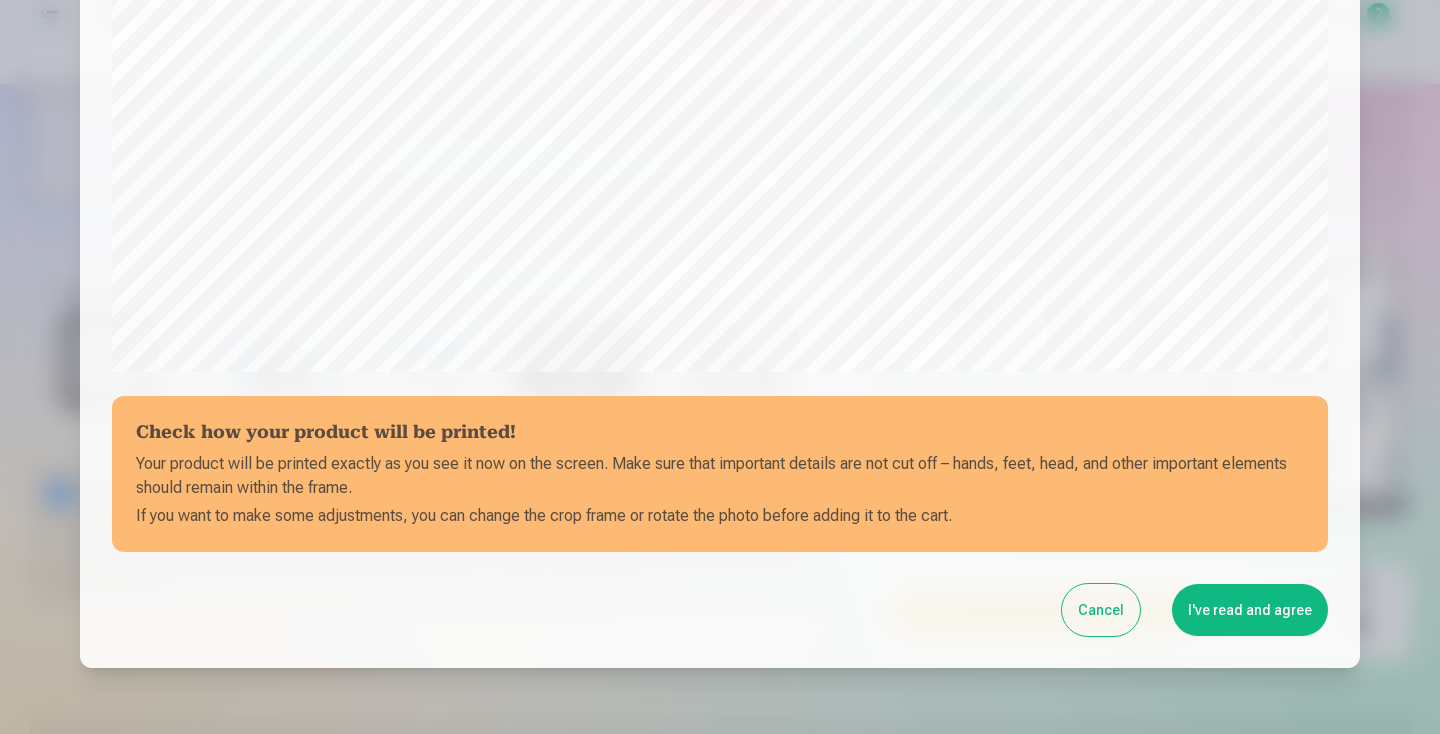click on "I've read and agree" at bounding box center [1250, 610] 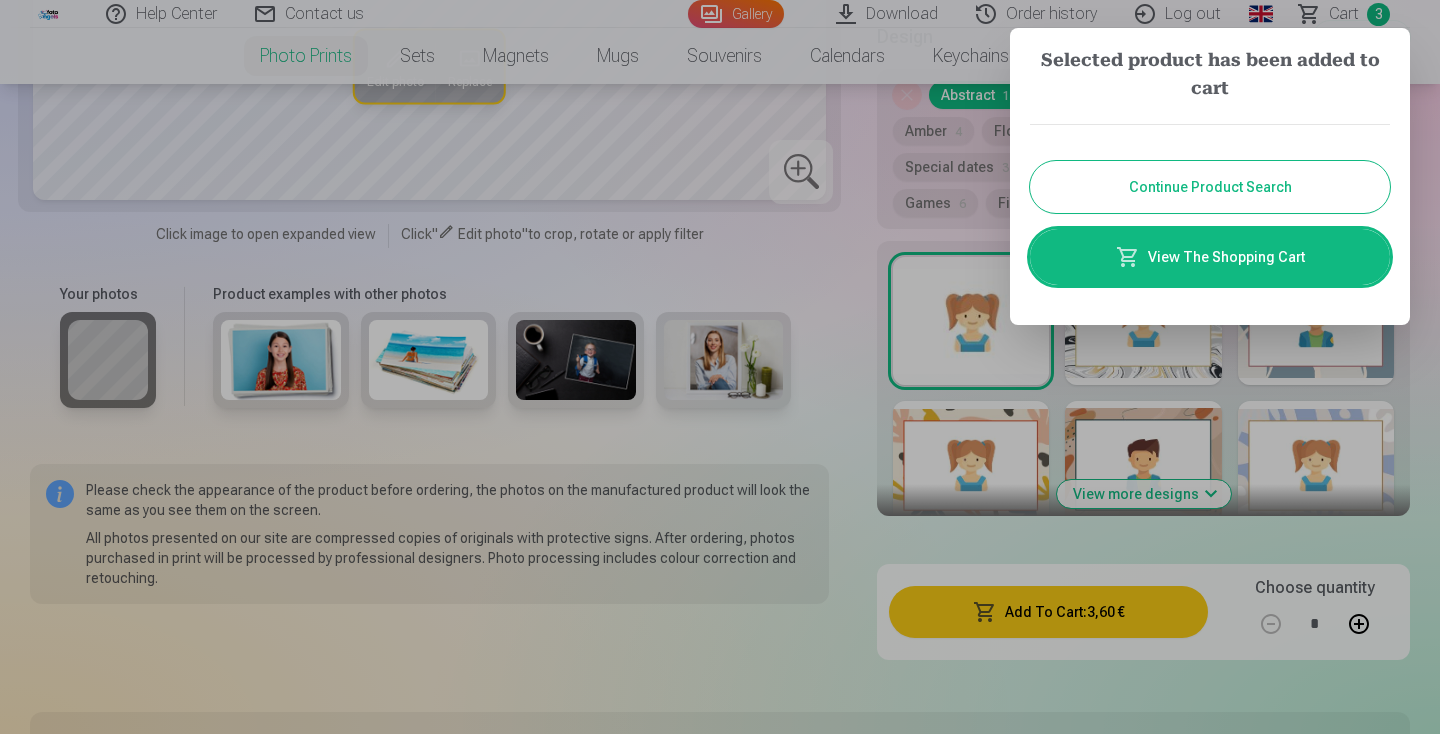 click on "Continue Product Search" at bounding box center (1210, 187) 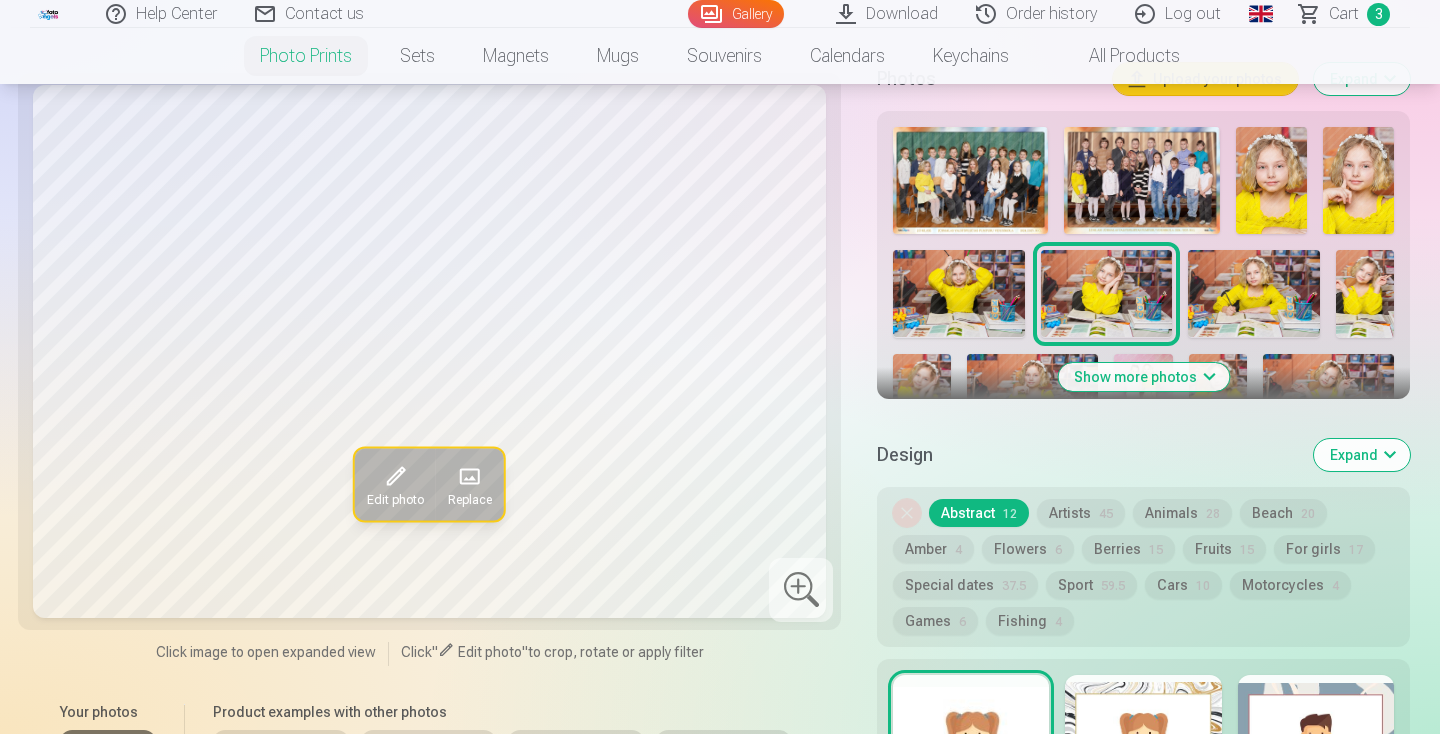 scroll, scrollTop: 663, scrollLeft: 0, axis: vertical 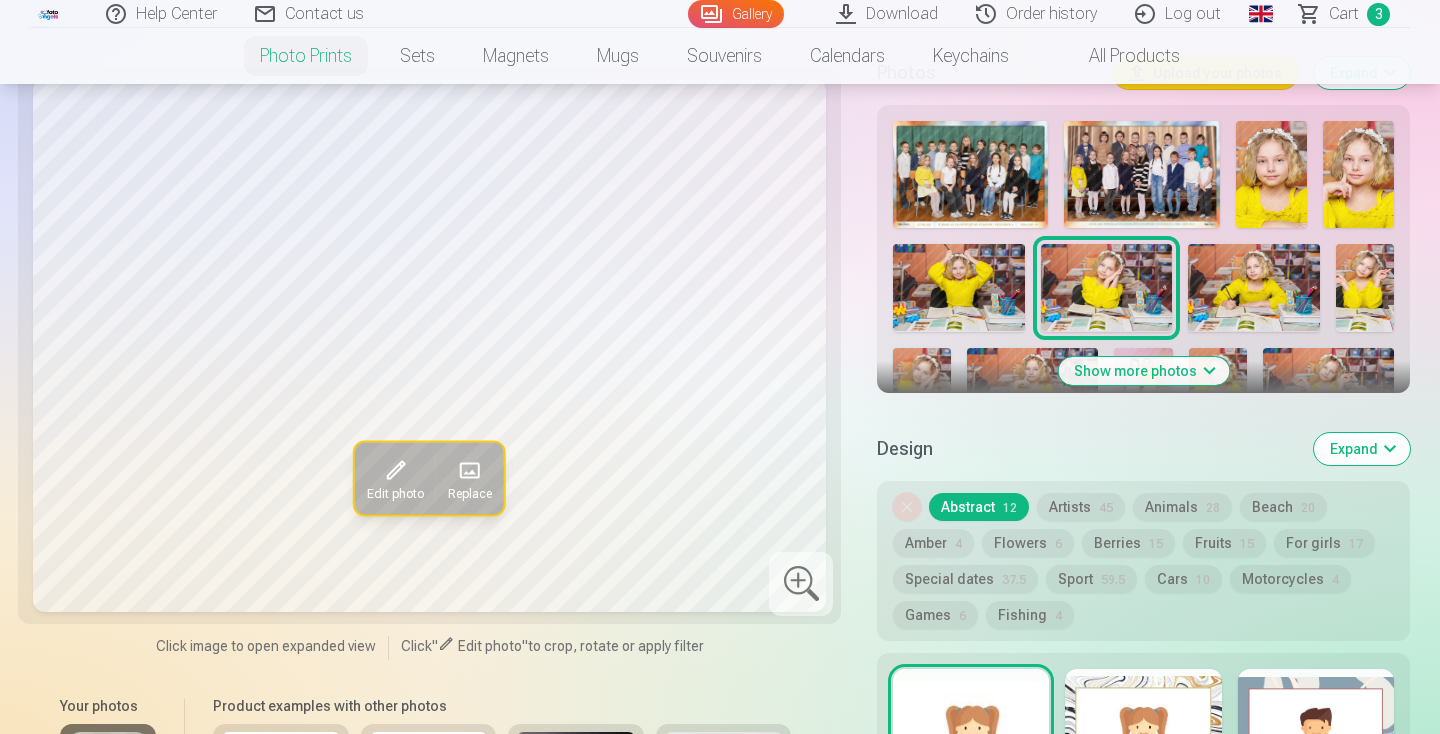 click on "Show more photos" at bounding box center (1143, 371) 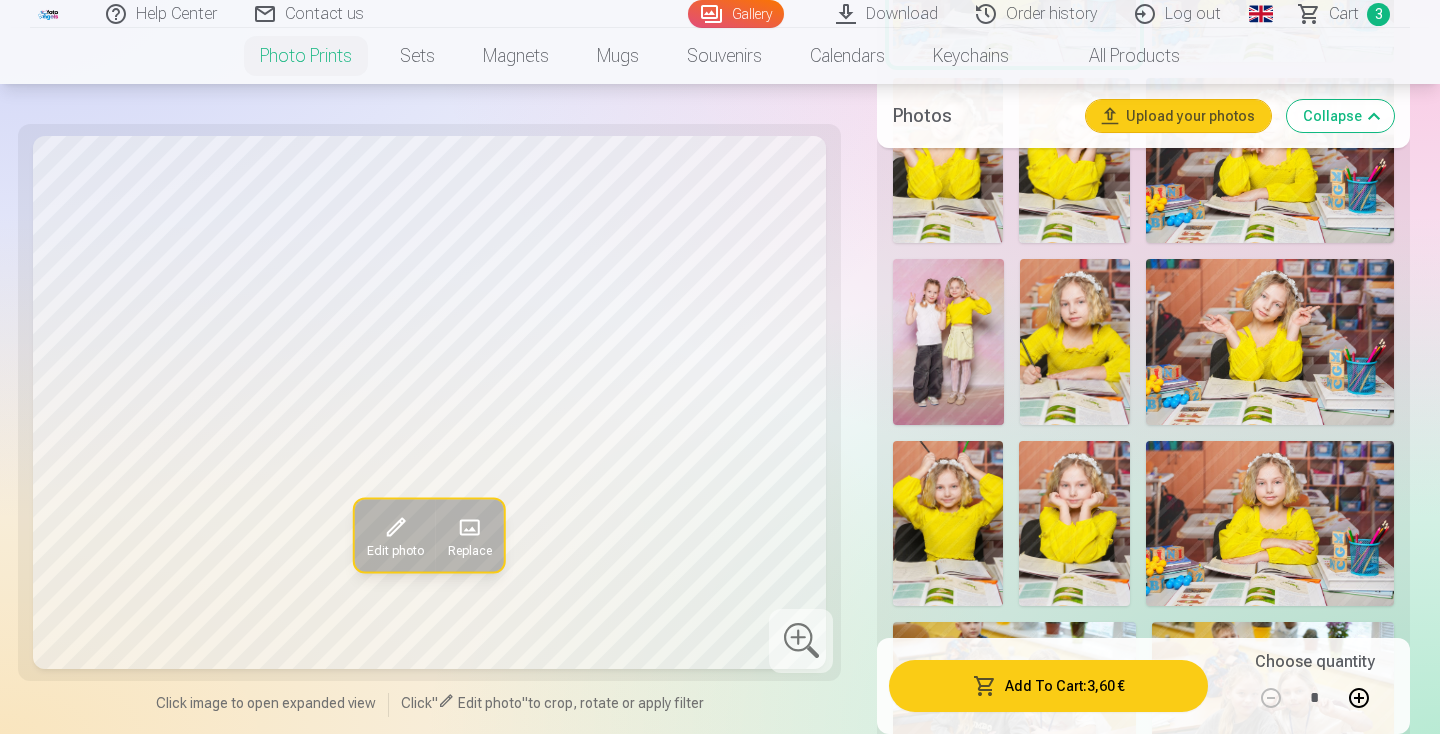 scroll, scrollTop: 1248, scrollLeft: 0, axis: vertical 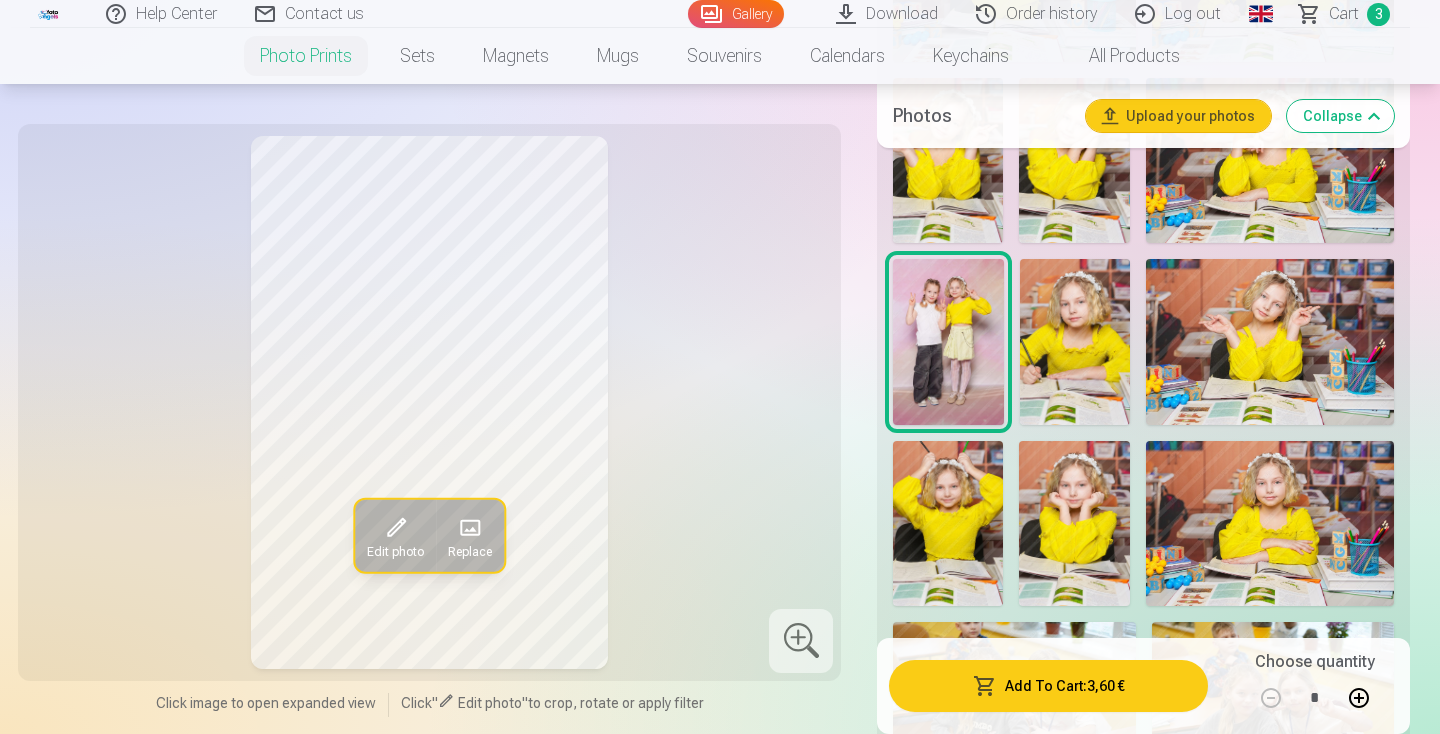 click on "Add To Cart :  3,60 €" at bounding box center (1048, 686) 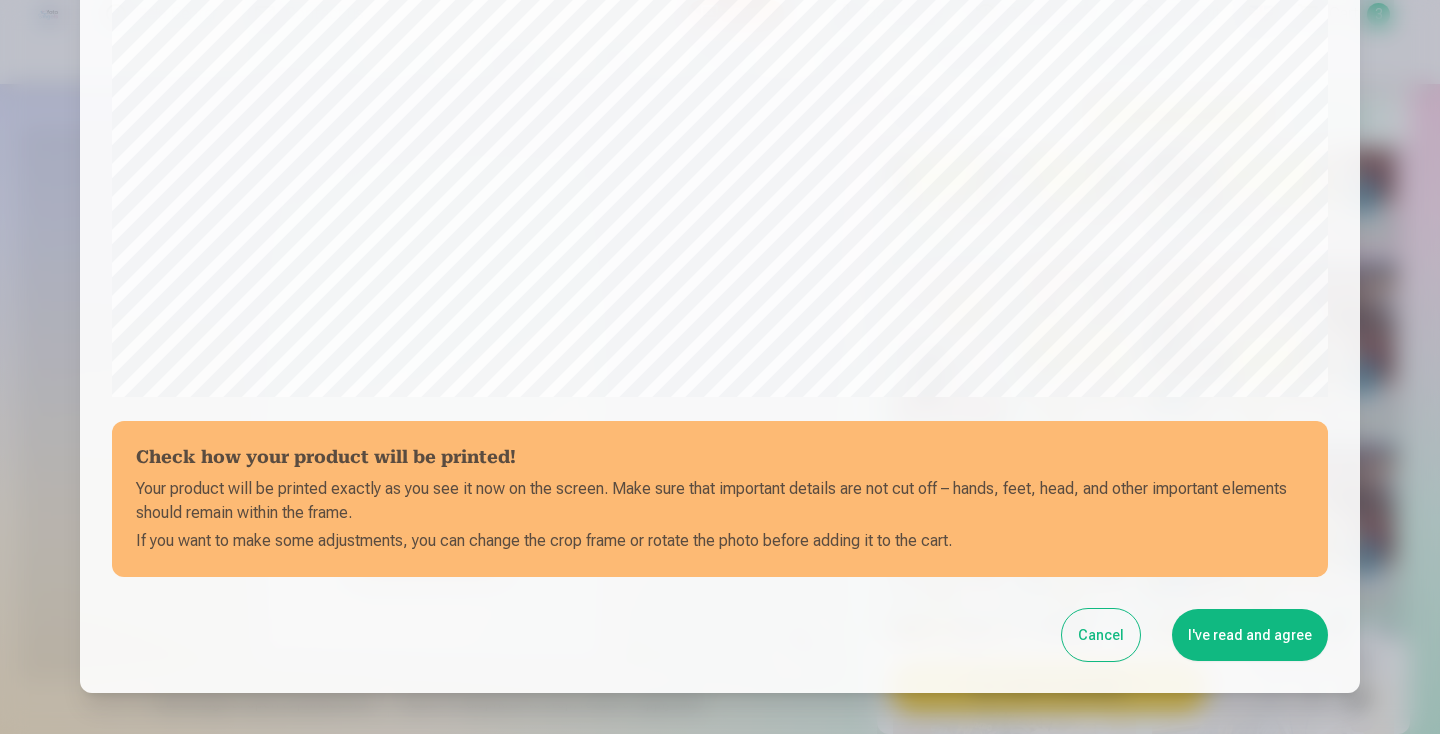 scroll, scrollTop: 612, scrollLeft: 0, axis: vertical 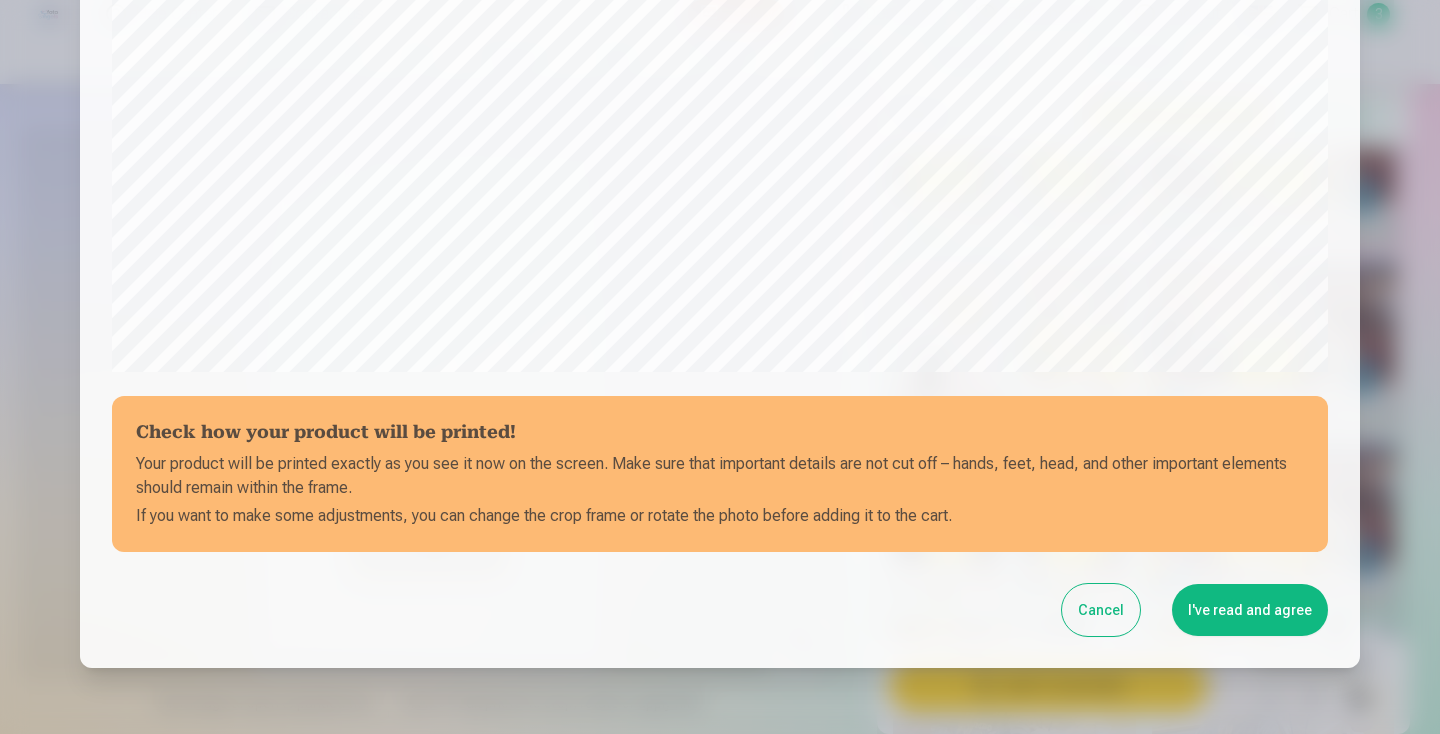 click on "I've read and agree" at bounding box center [1250, 610] 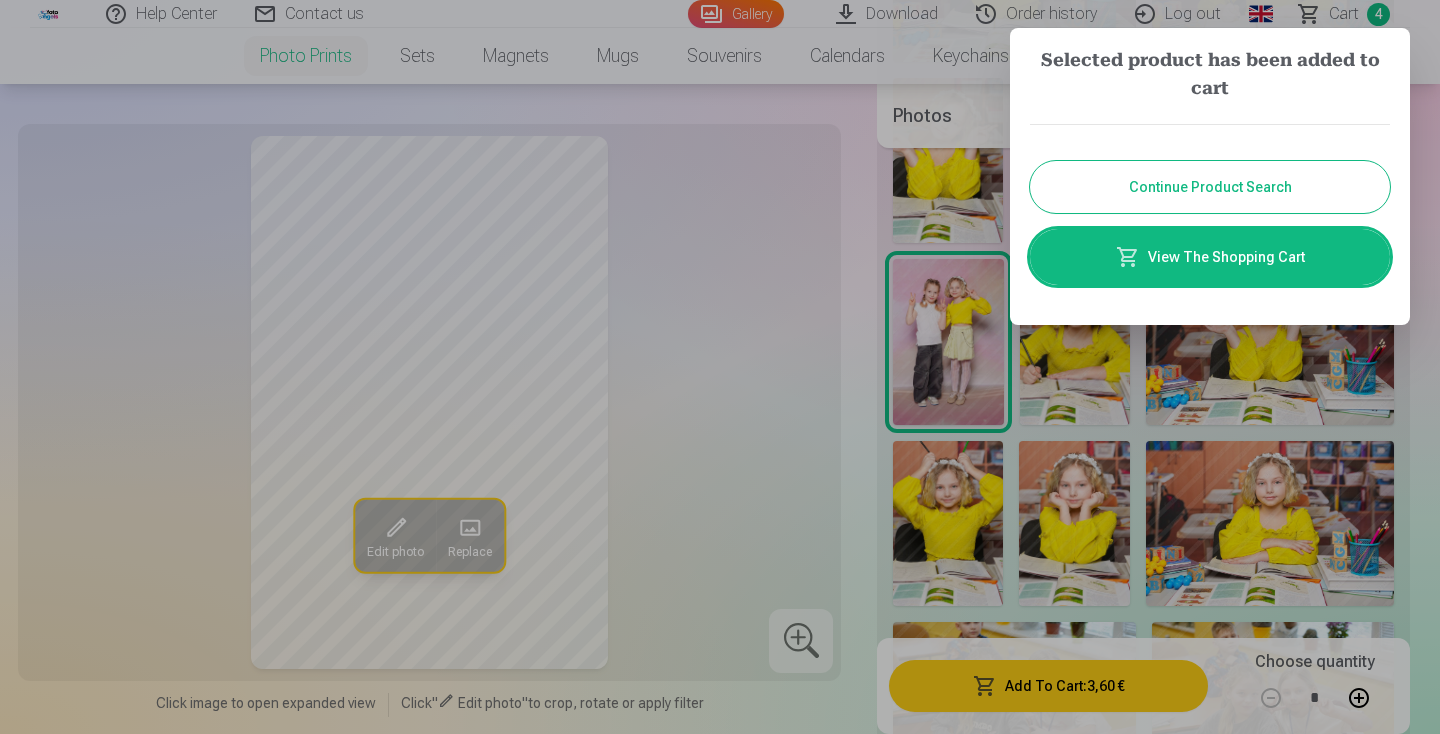 click on "Continue Product Search" at bounding box center (1210, 187) 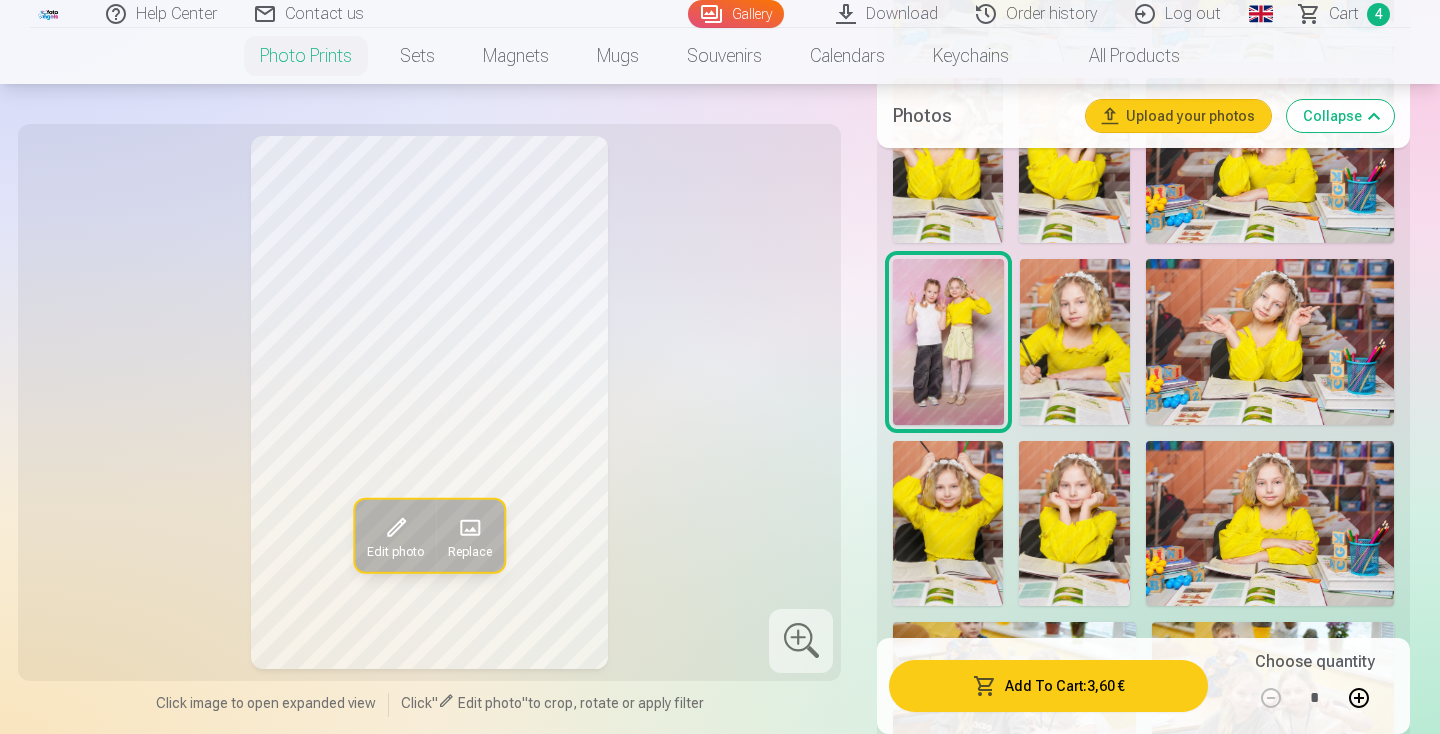 click at bounding box center [1074, 523] 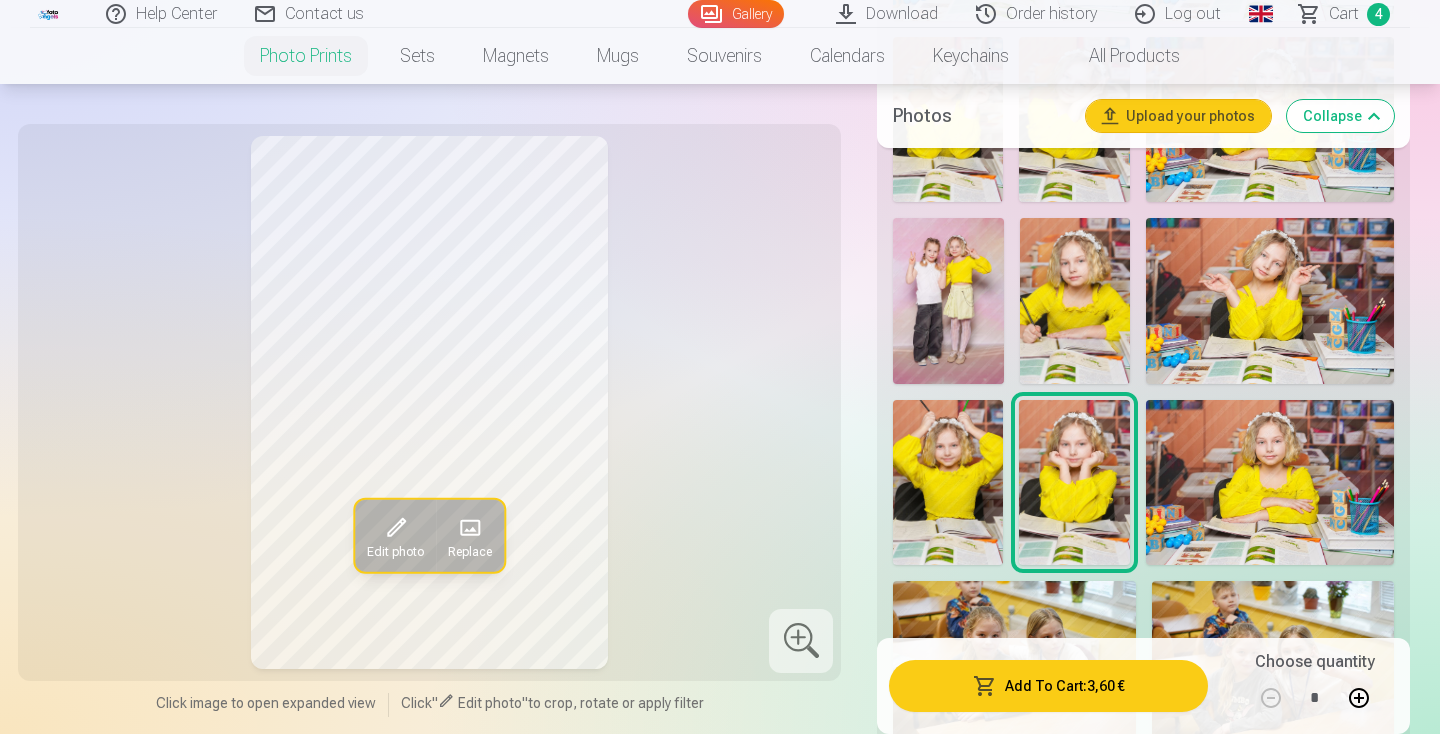 scroll, scrollTop: 1291, scrollLeft: 0, axis: vertical 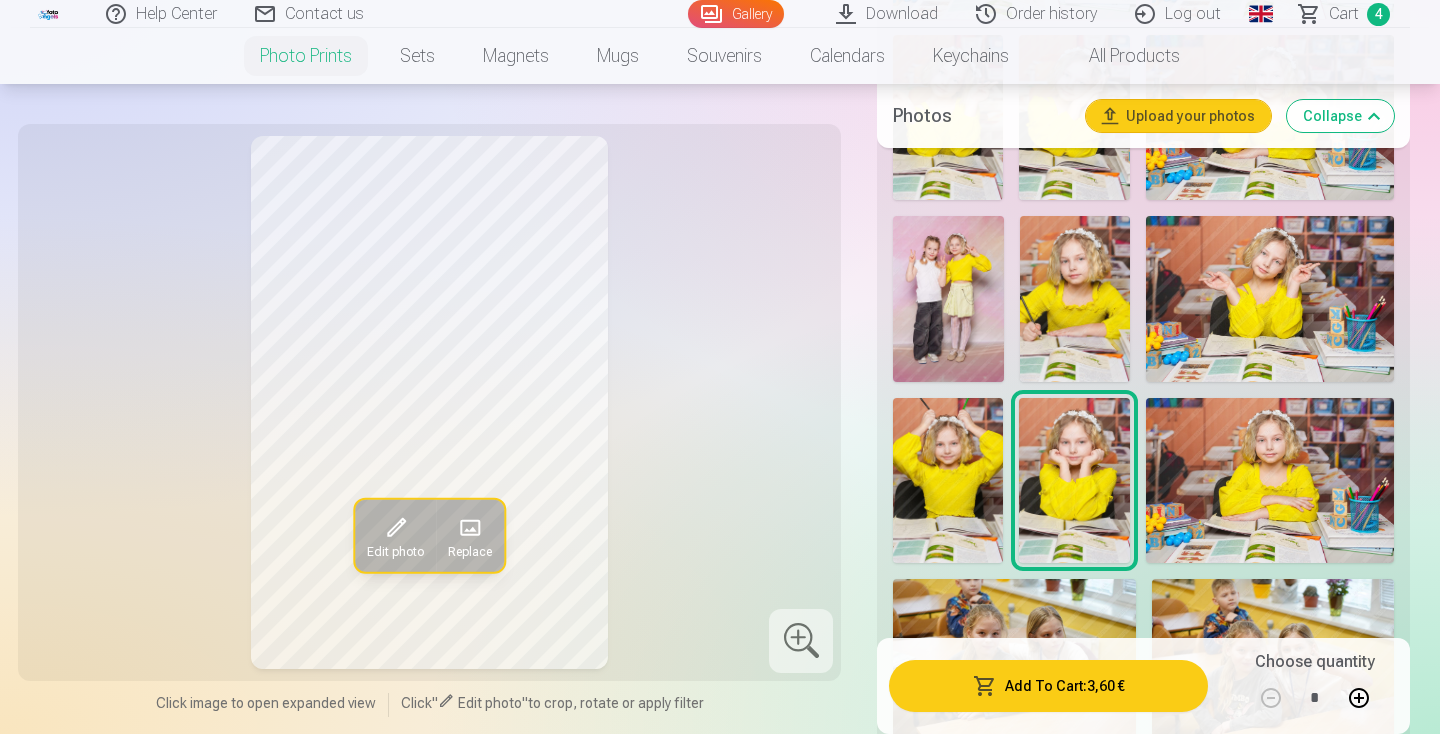 click on "Add To Cart :  3,60 €" at bounding box center (1048, 686) 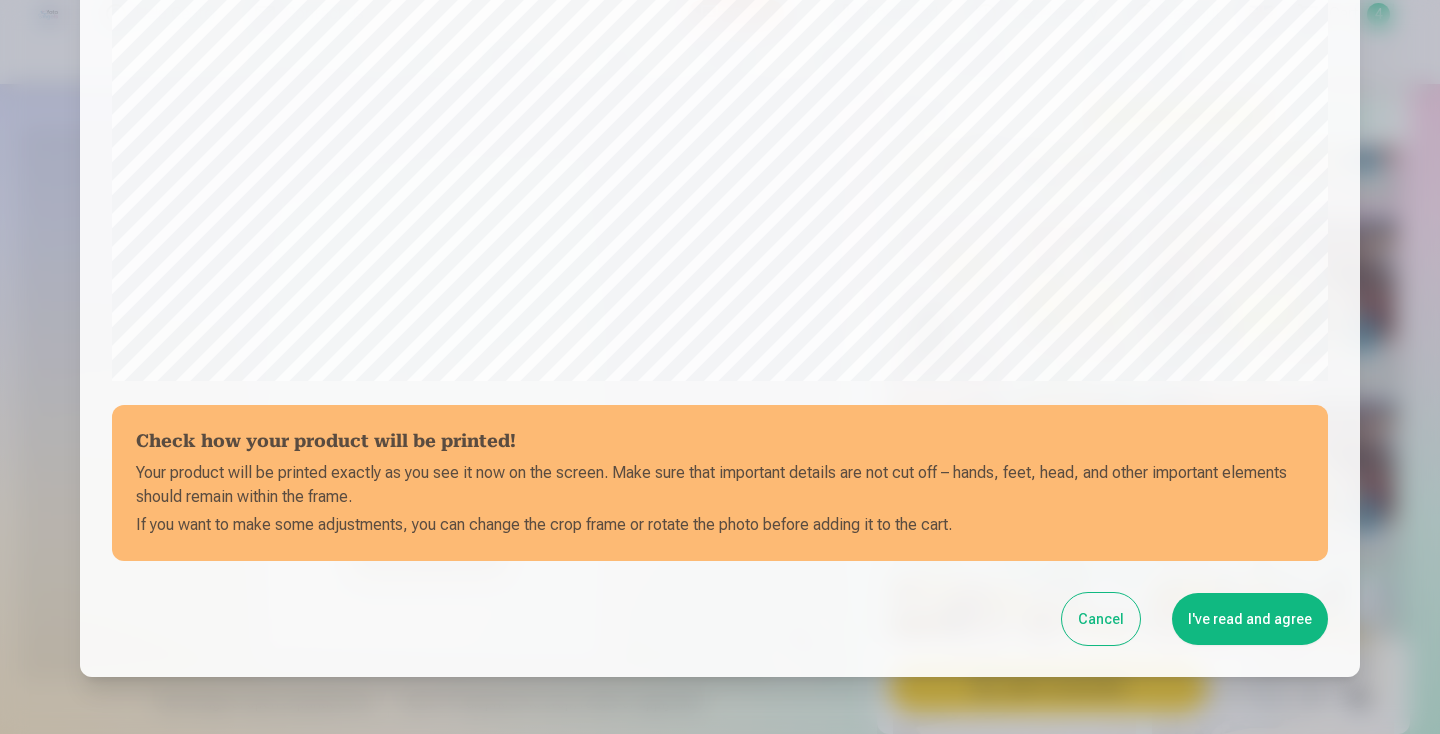 scroll, scrollTop: 612, scrollLeft: 0, axis: vertical 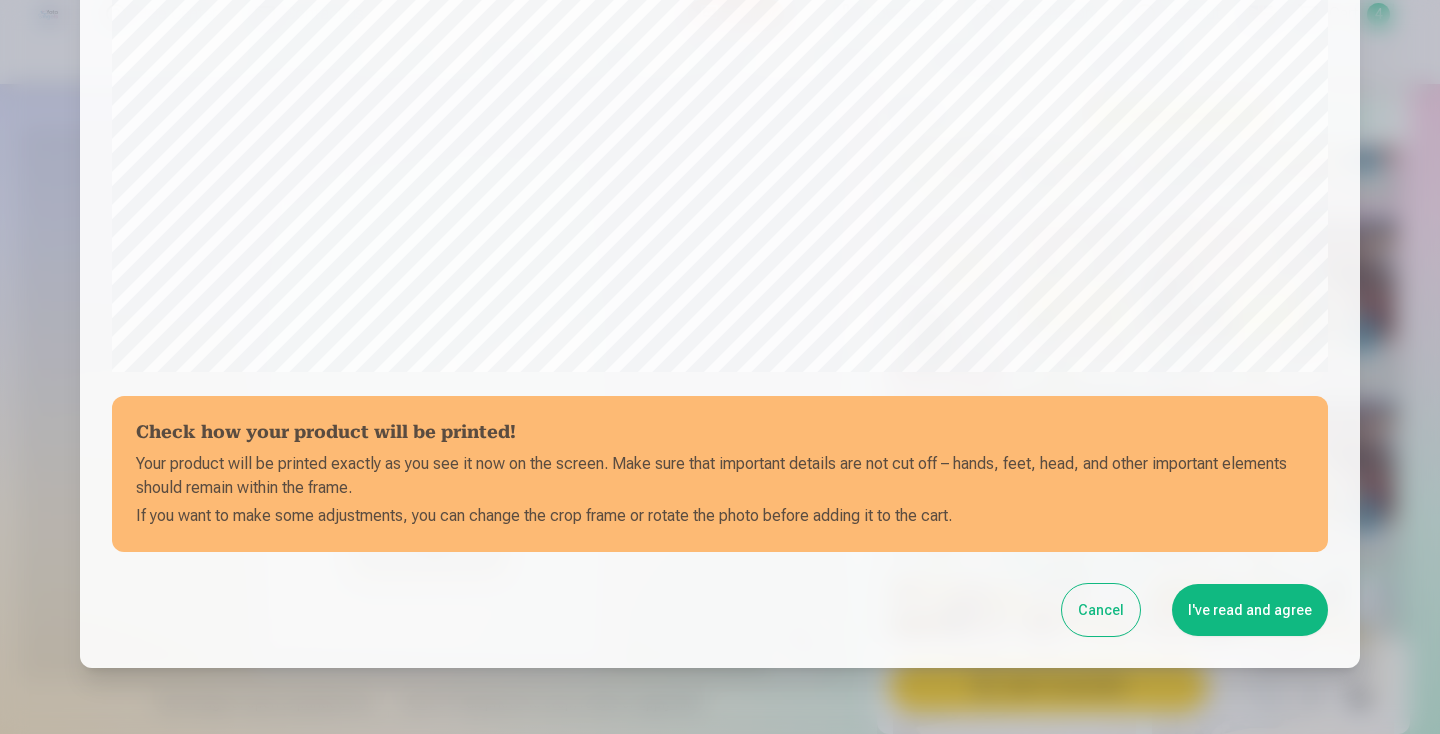 click on "I've read and agree" at bounding box center [1250, 610] 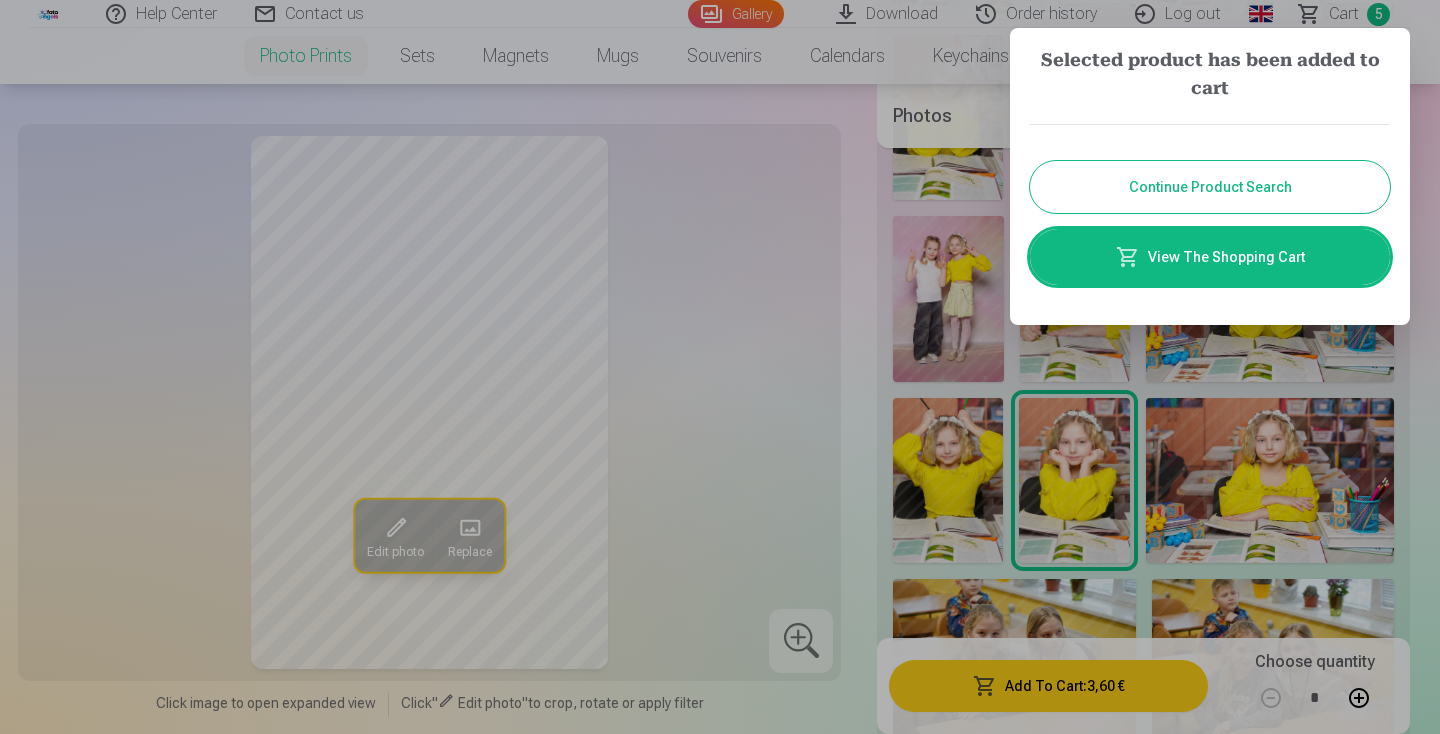 click on "Continue Product Search" at bounding box center (1210, 187) 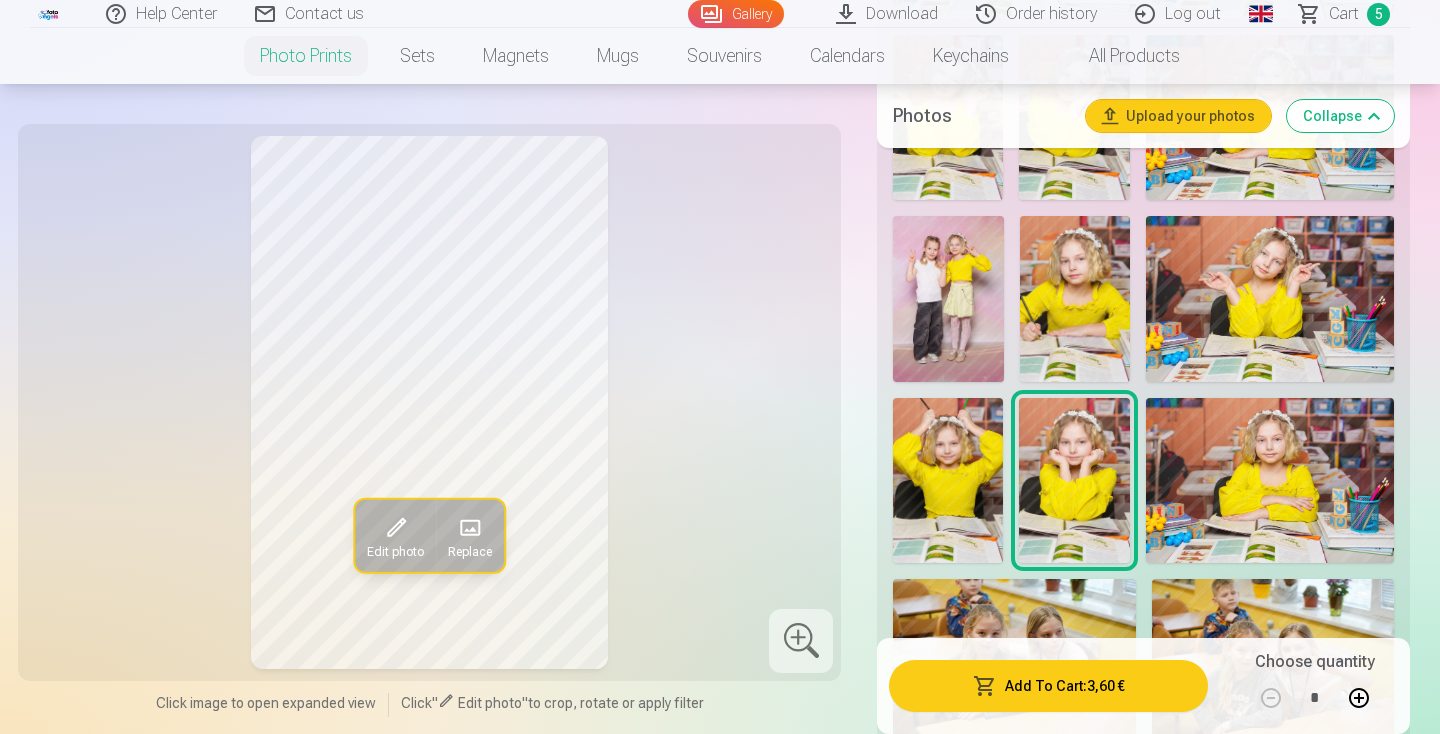 click at bounding box center [1074, 480] 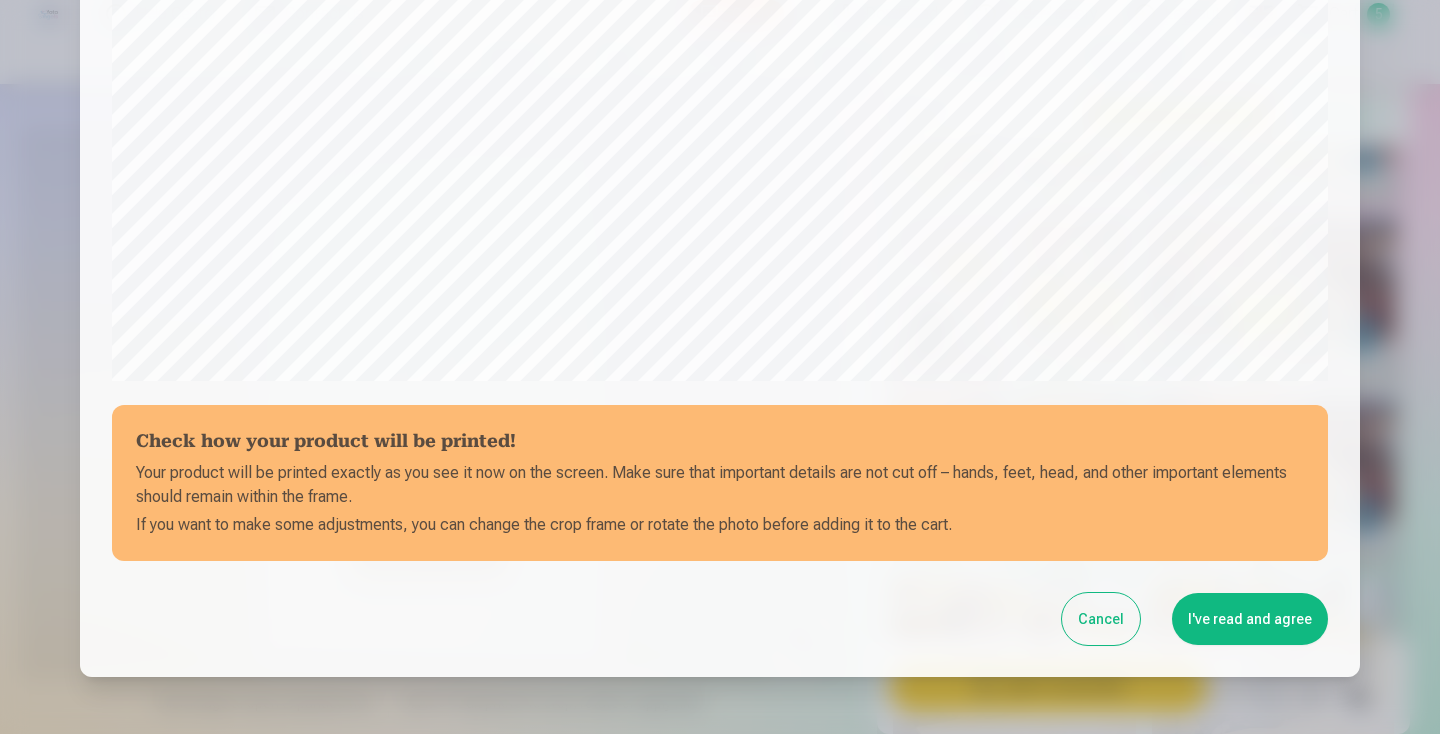 scroll, scrollTop: 612, scrollLeft: 0, axis: vertical 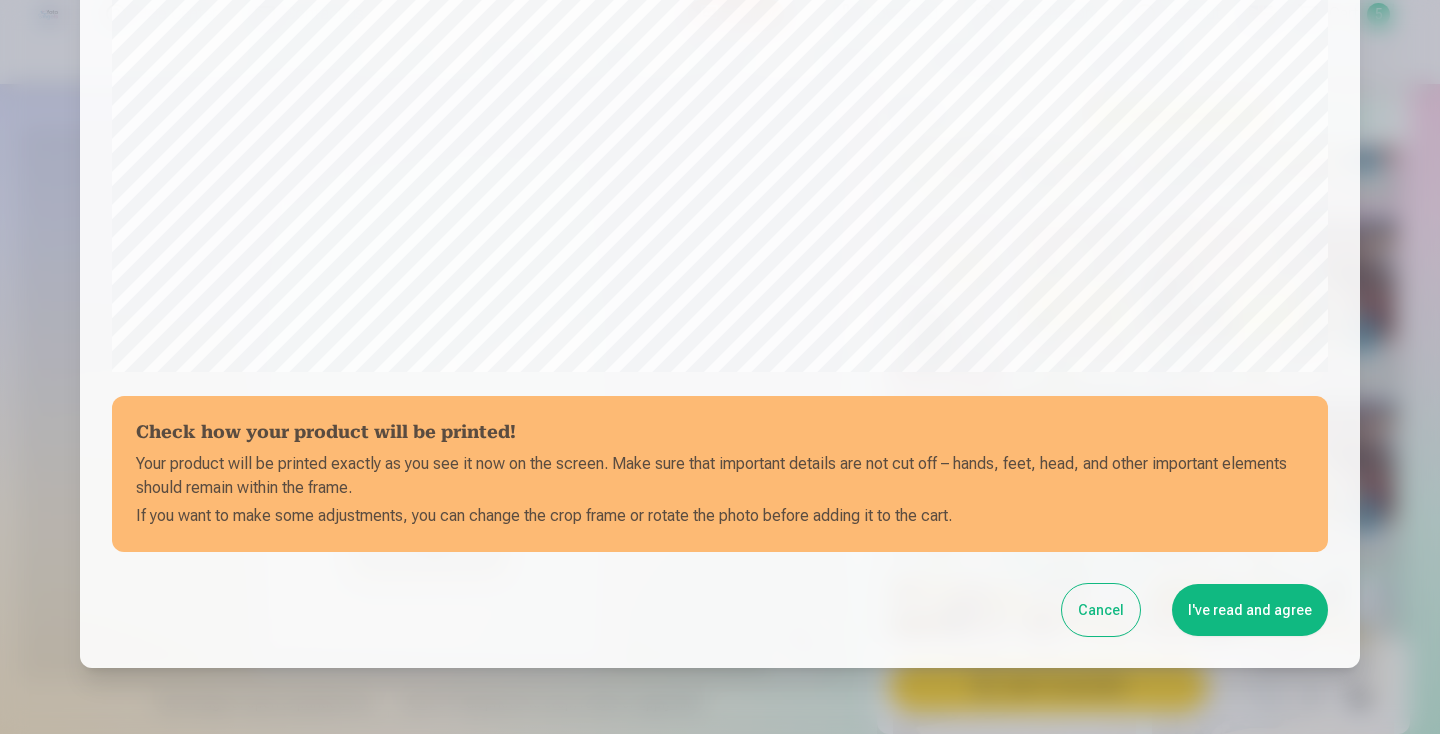 click on "I've read and agree" at bounding box center (1250, 610) 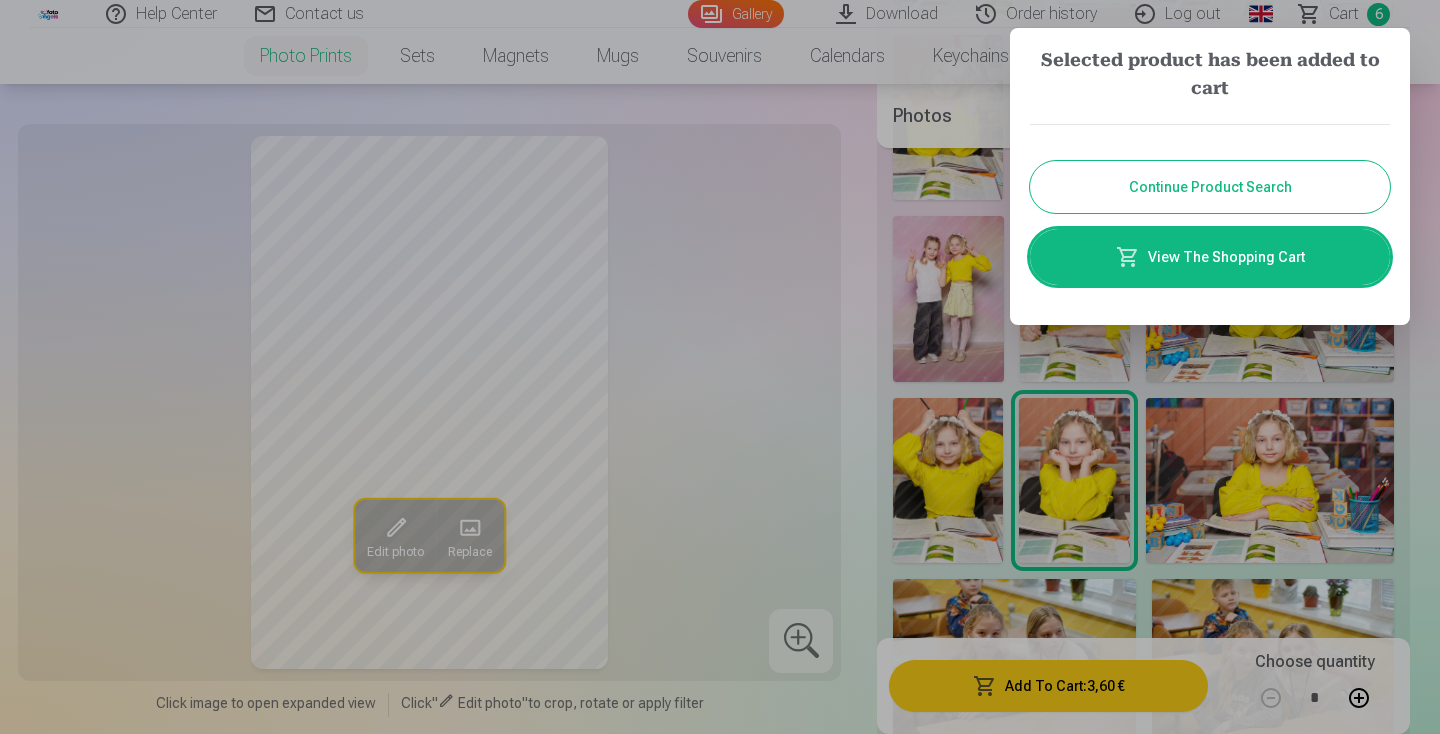 click on "Continue Product Search" at bounding box center [1210, 187] 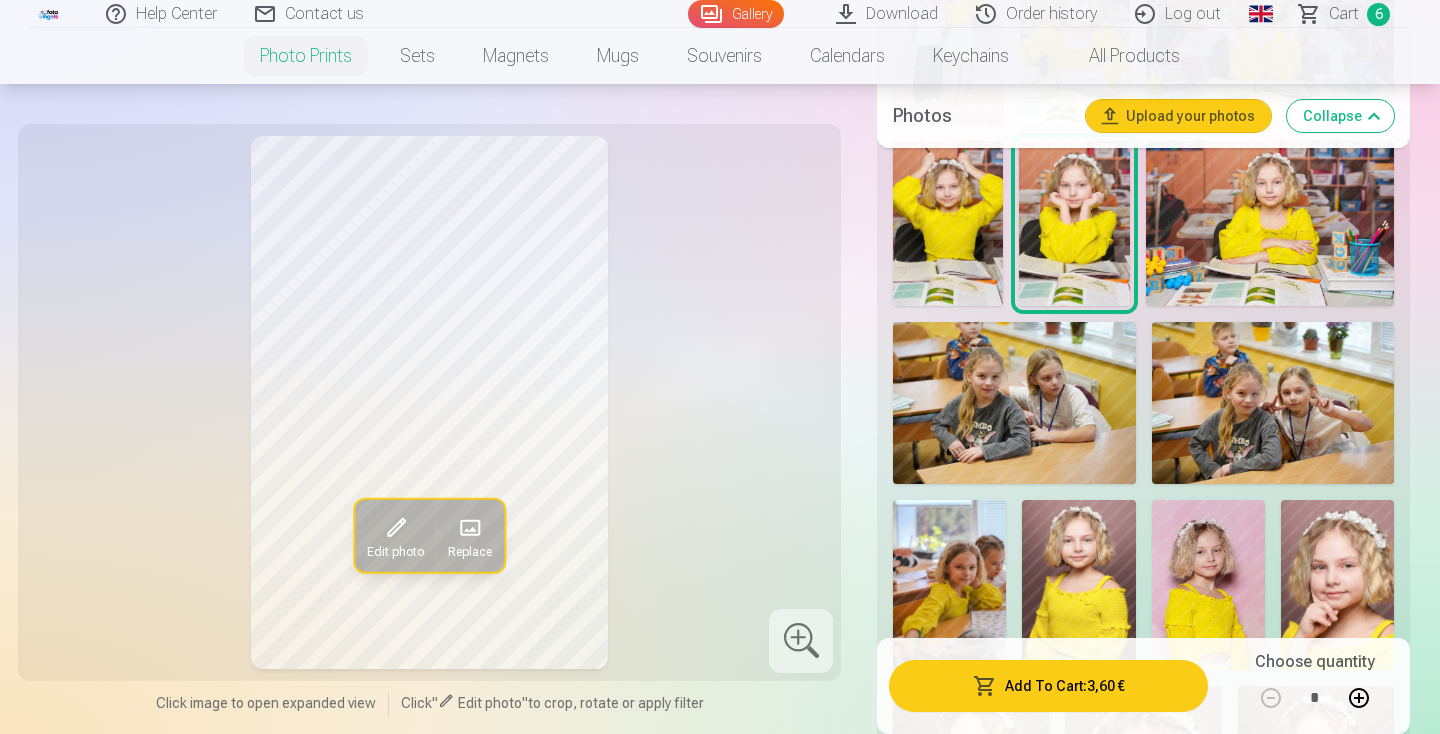 scroll, scrollTop: 1557, scrollLeft: 0, axis: vertical 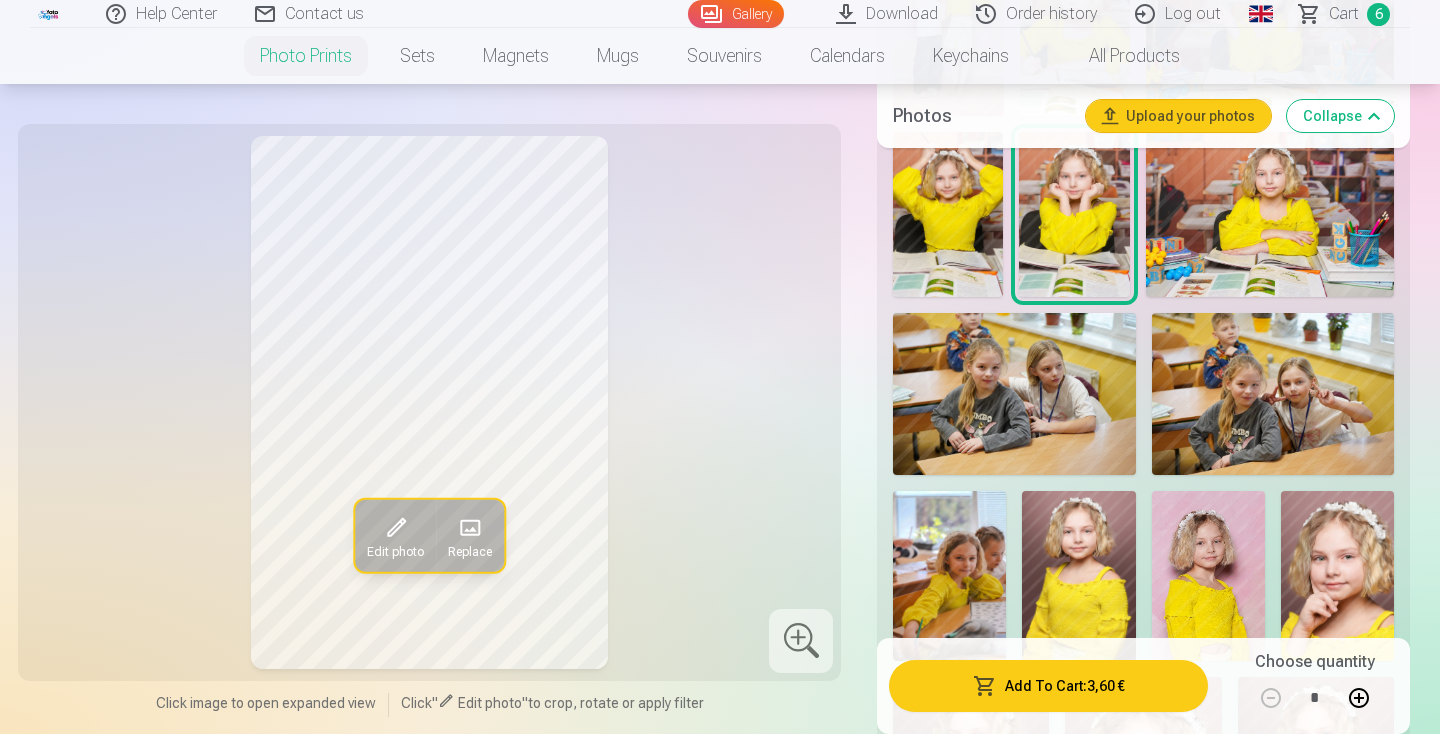 click at bounding box center [1273, 394] 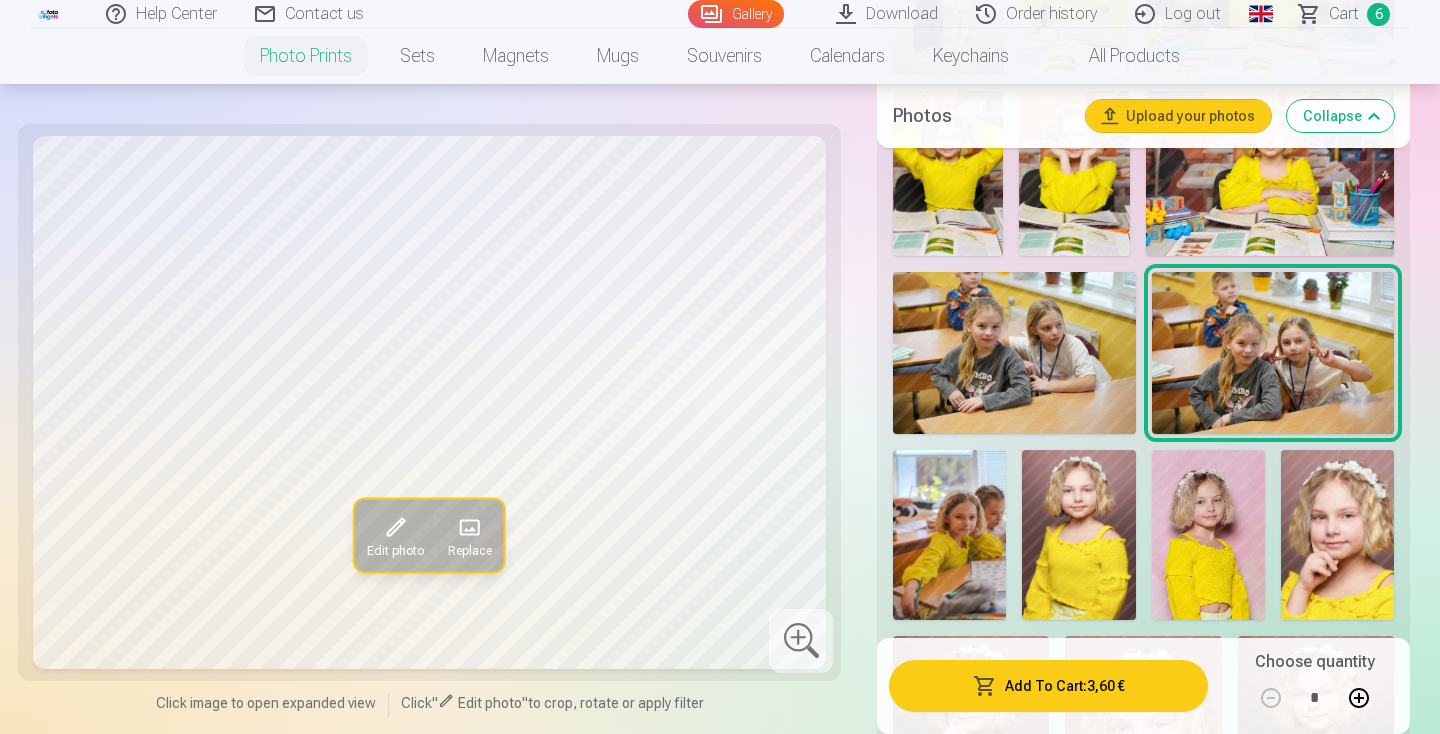 scroll, scrollTop: 1637, scrollLeft: 0, axis: vertical 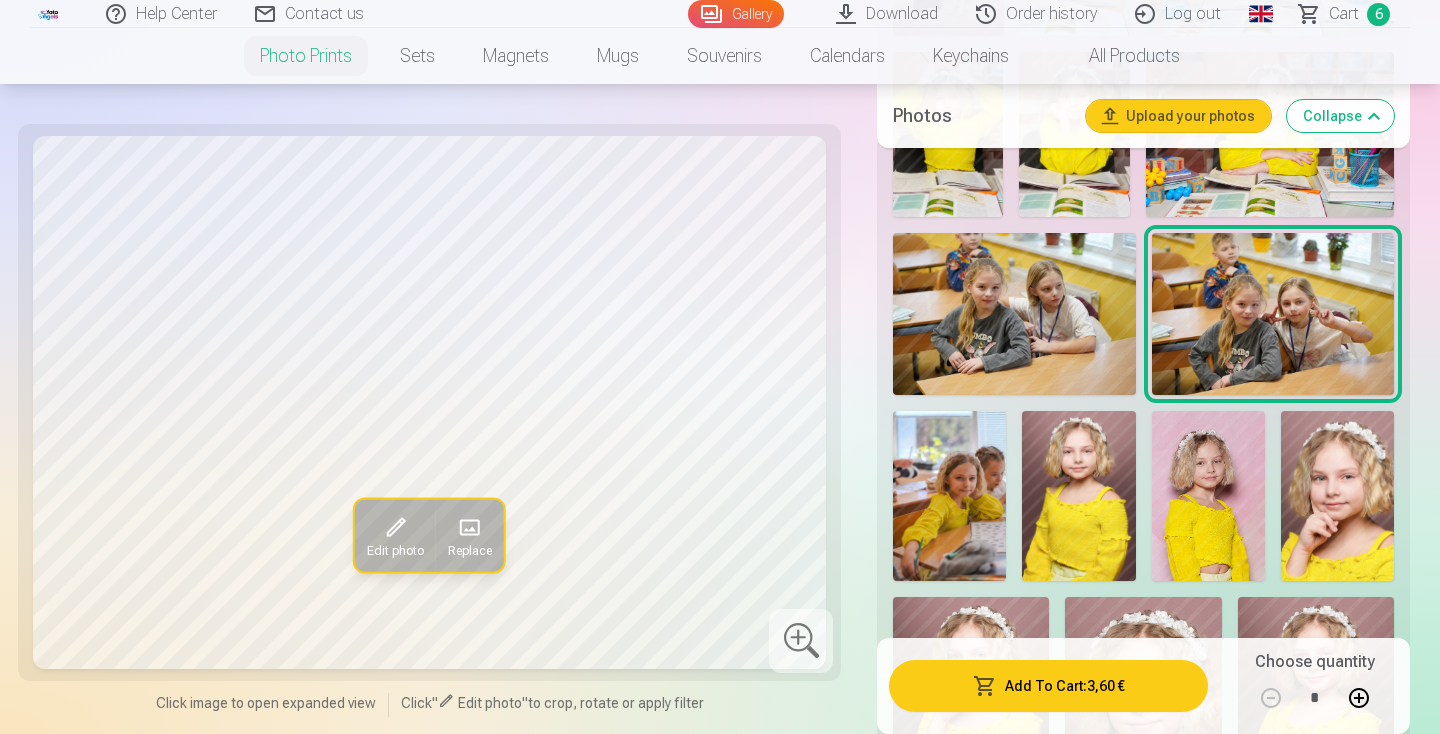 click on "Add To Cart :  3,60 €" at bounding box center (1048, 686) 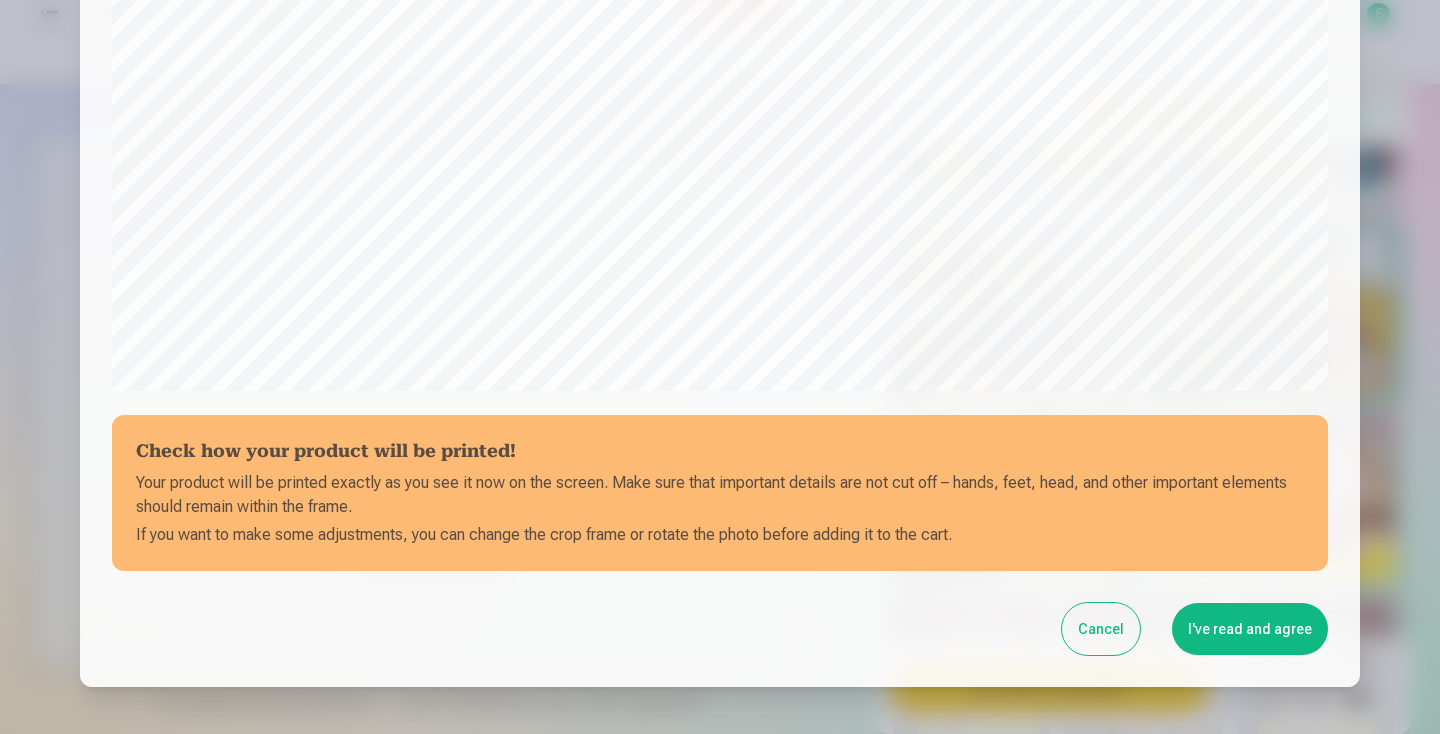 scroll, scrollTop: 612, scrollLeft: 0, axis: vertical 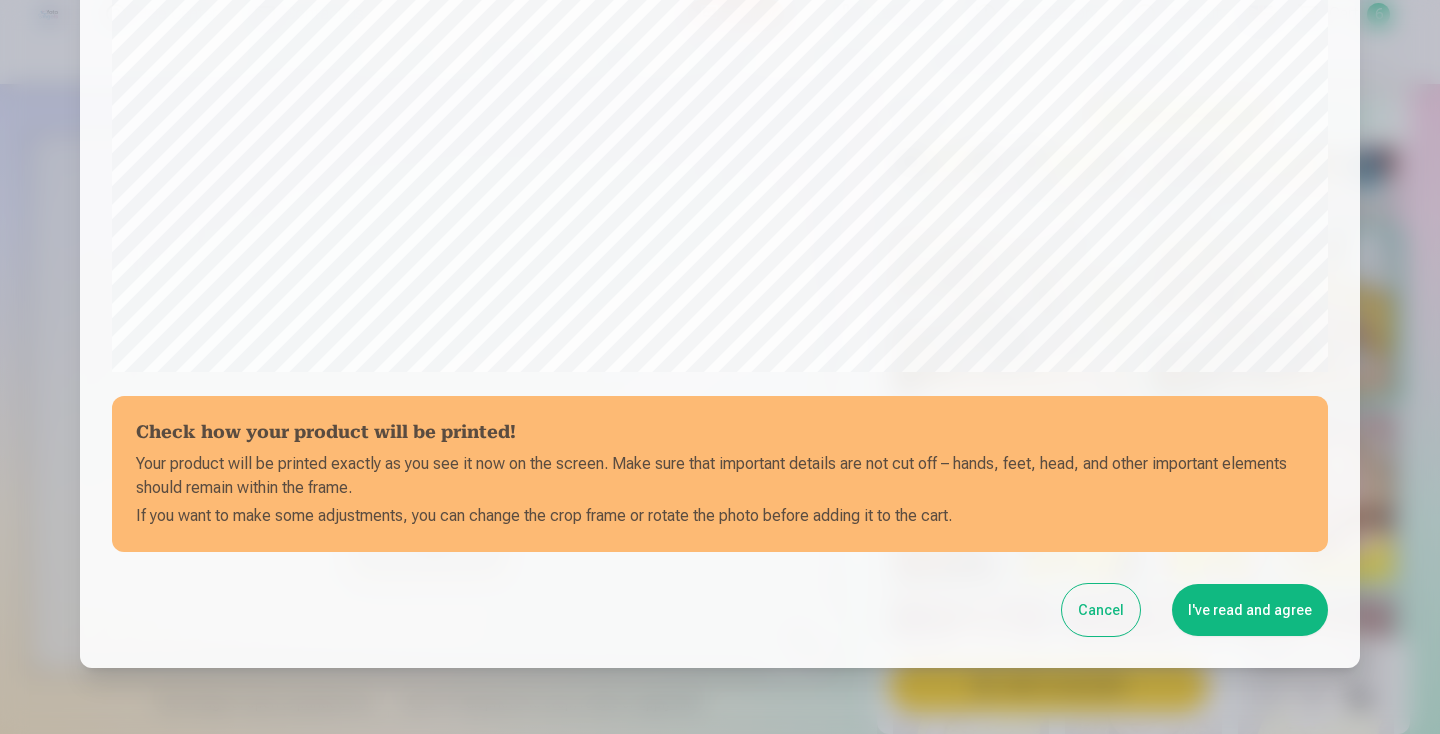 click on "I've read and agree" at bounding box center [1250, 610] 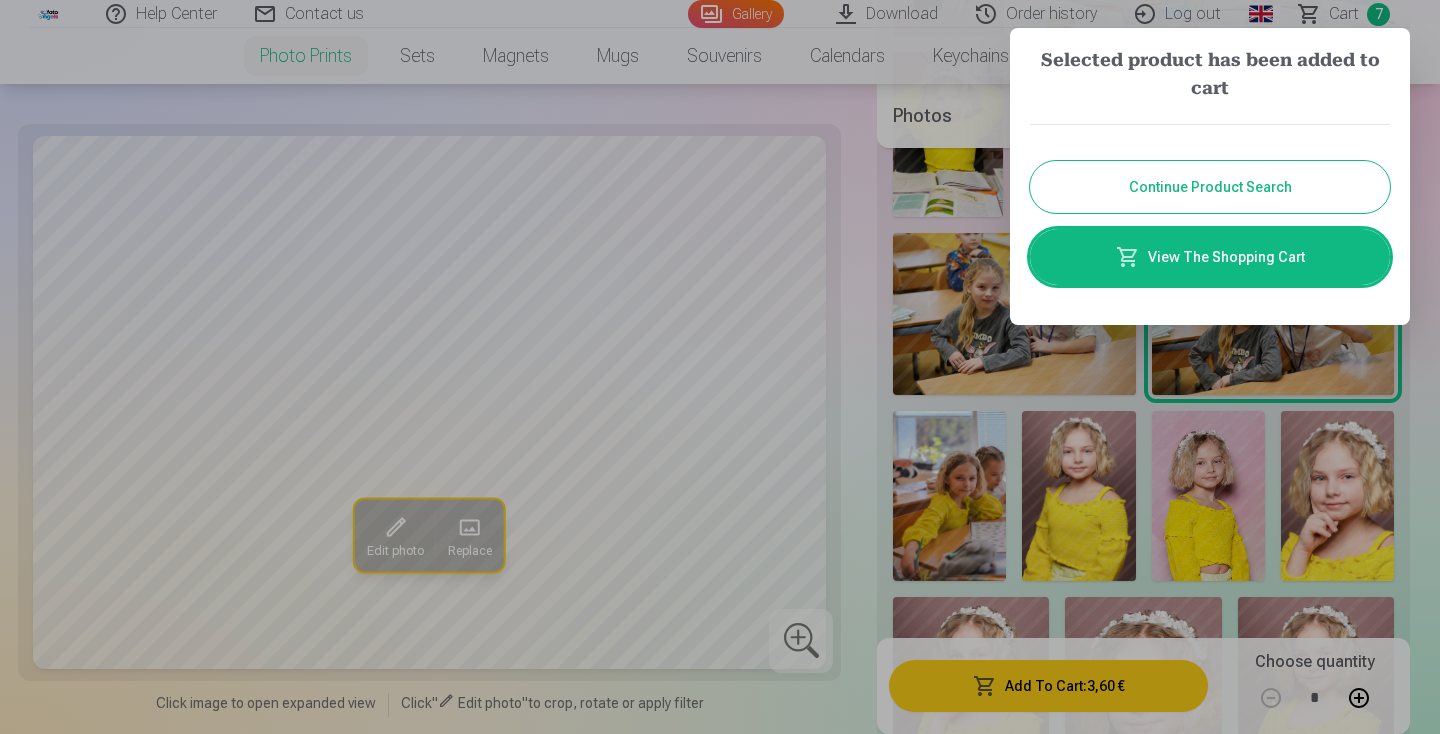 click on "Continue Product Search" at bounding box center (1210, 187) 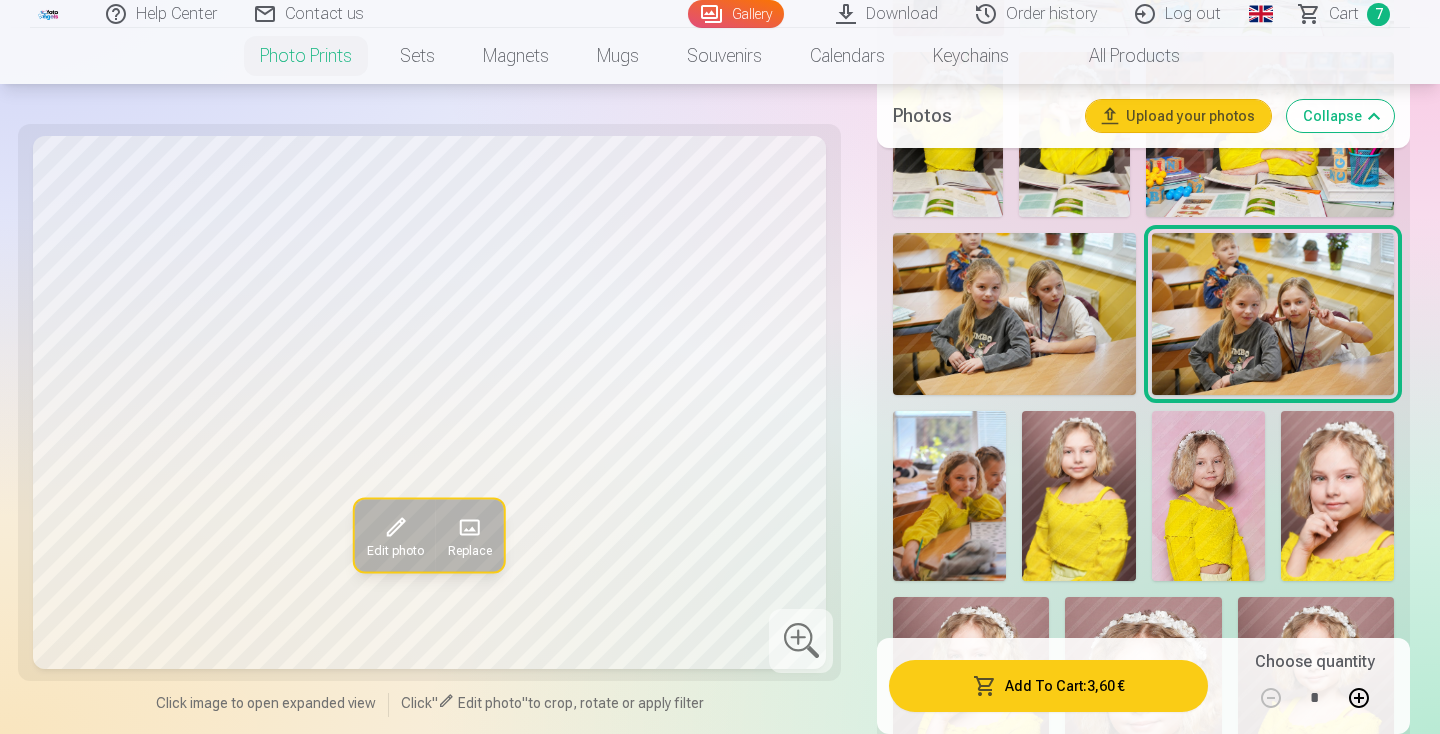 click at bounding box center (1014, 314) 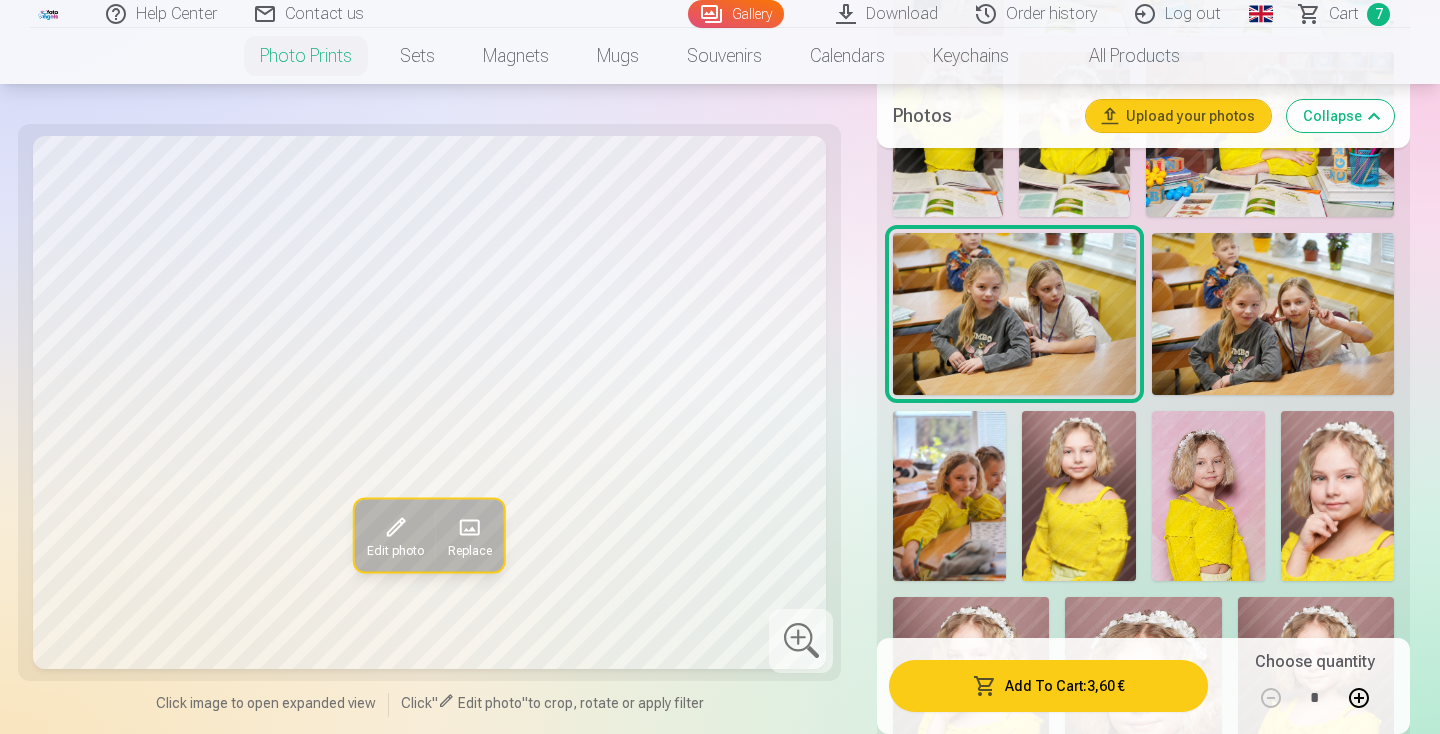 click on "Add To Cart :  3,60 €" at bounding box center (1048, 686) 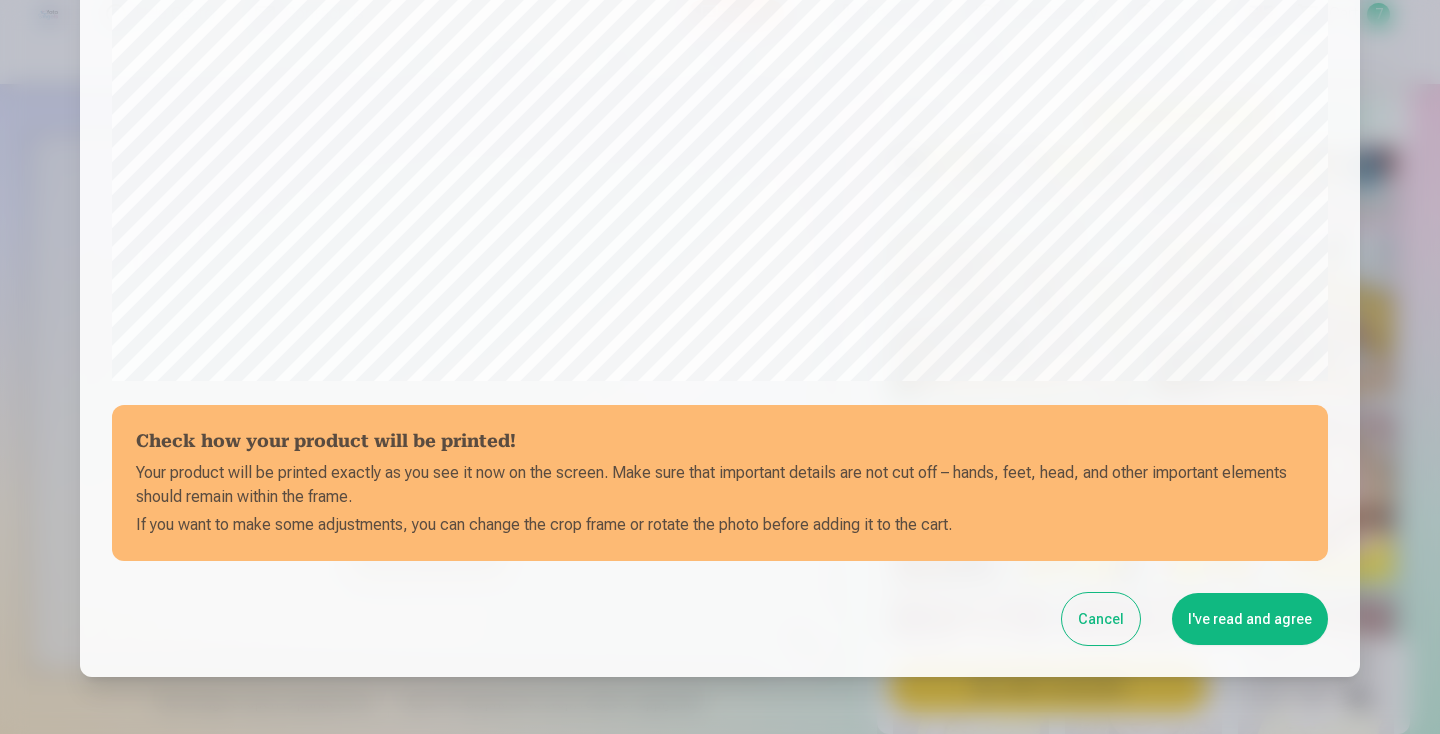 scroll, scrollTop: 612, scrollLeft: 0, axis: vertical 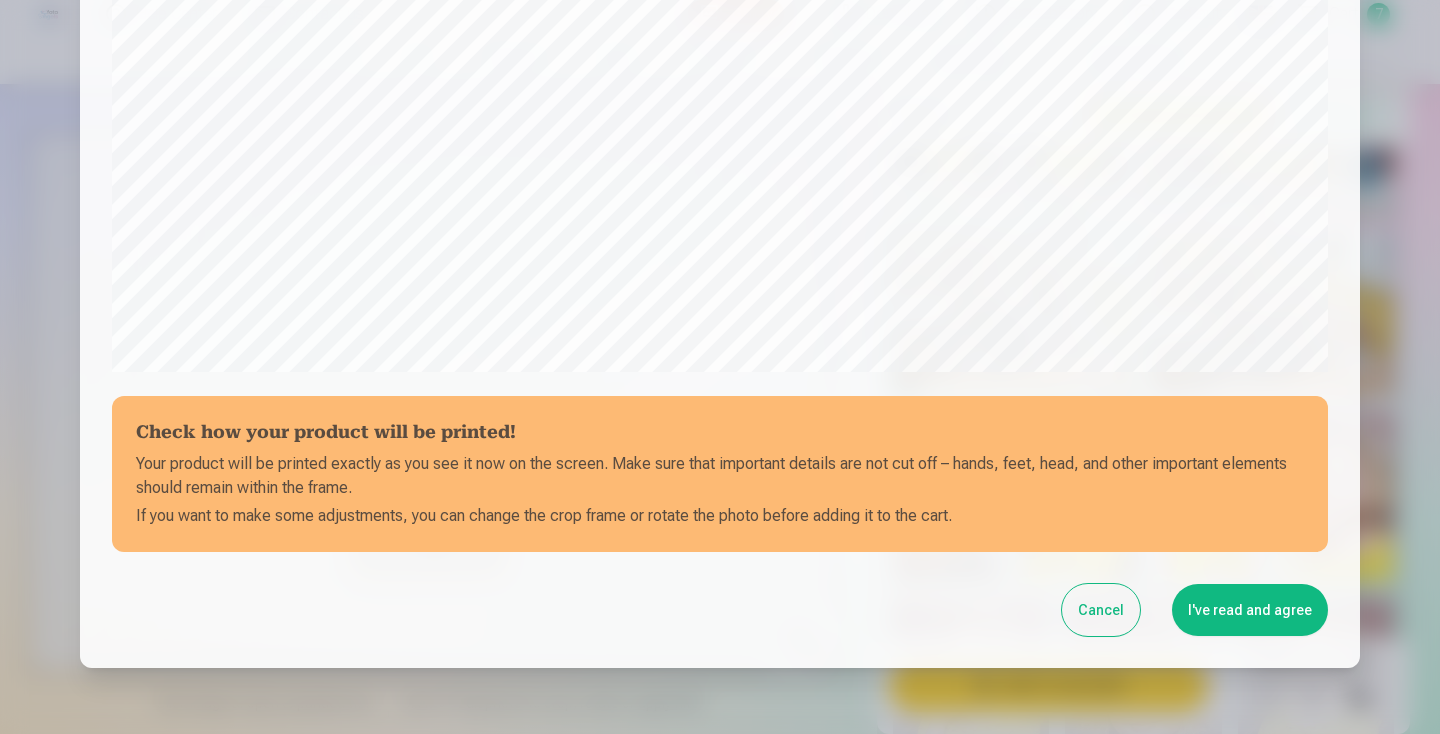 click on "I've read and agree" at bounding box center [1250, 610] 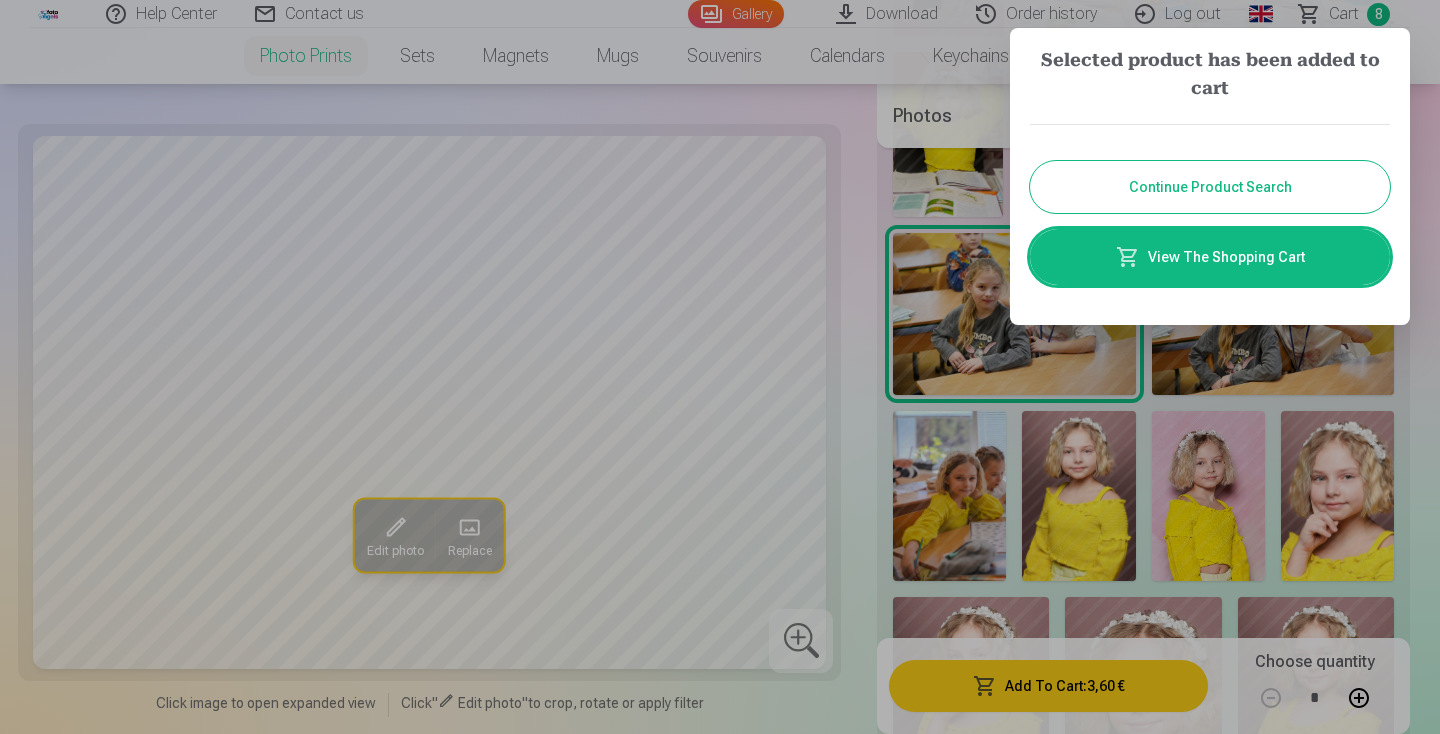click on "Continue Product Search" at bounding box center [1210, 187] 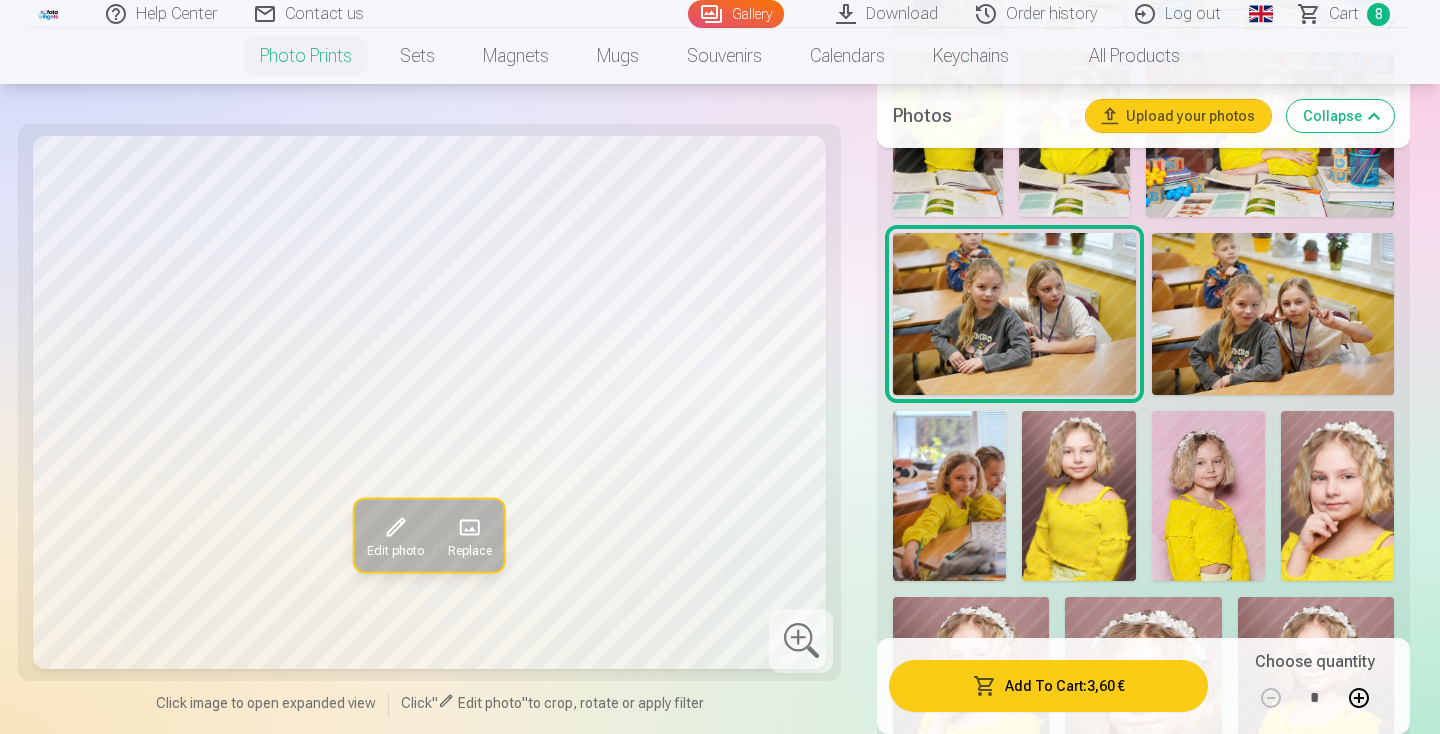 click at bounding box center [949, 496] 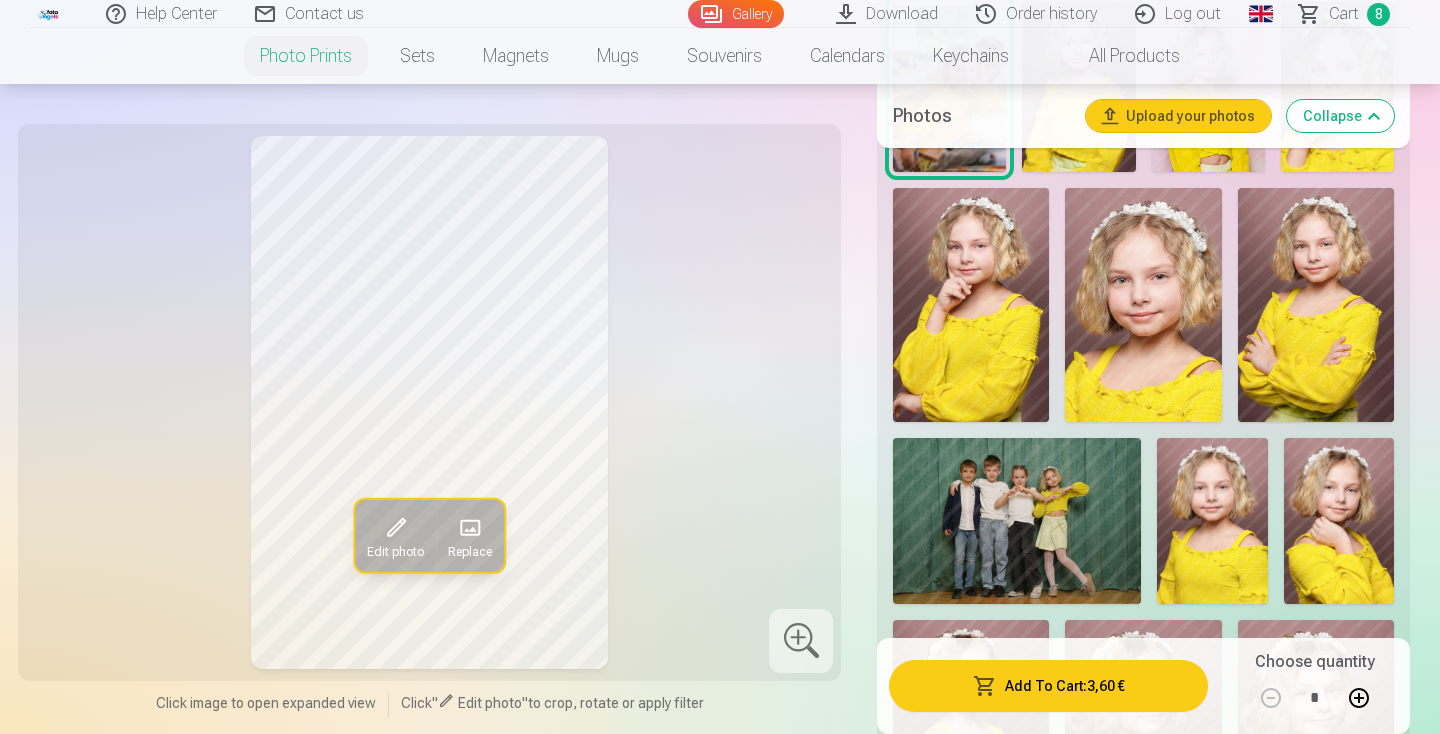scroll, scrollTop: 2047, scrollLeft: 0, axis: vertical 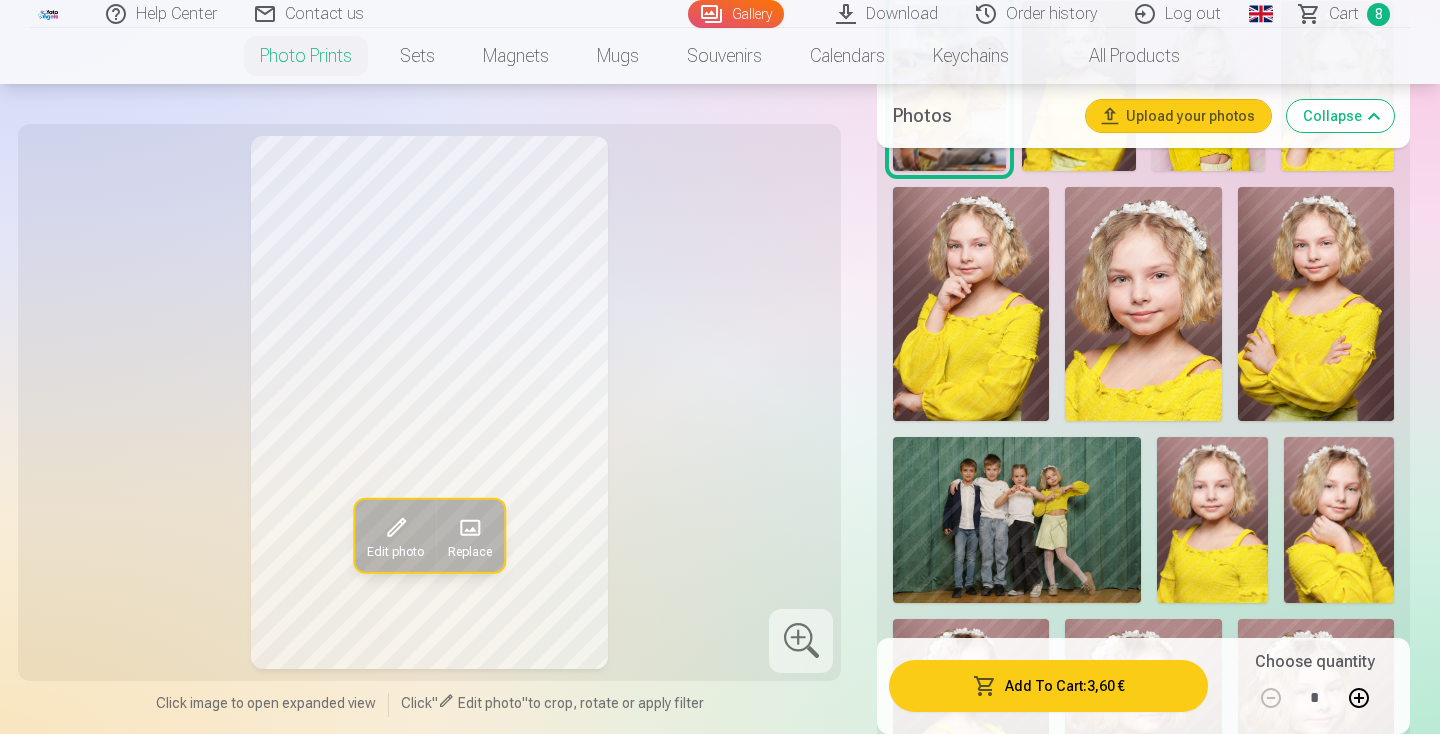 click at bounding box center [1316, 304] 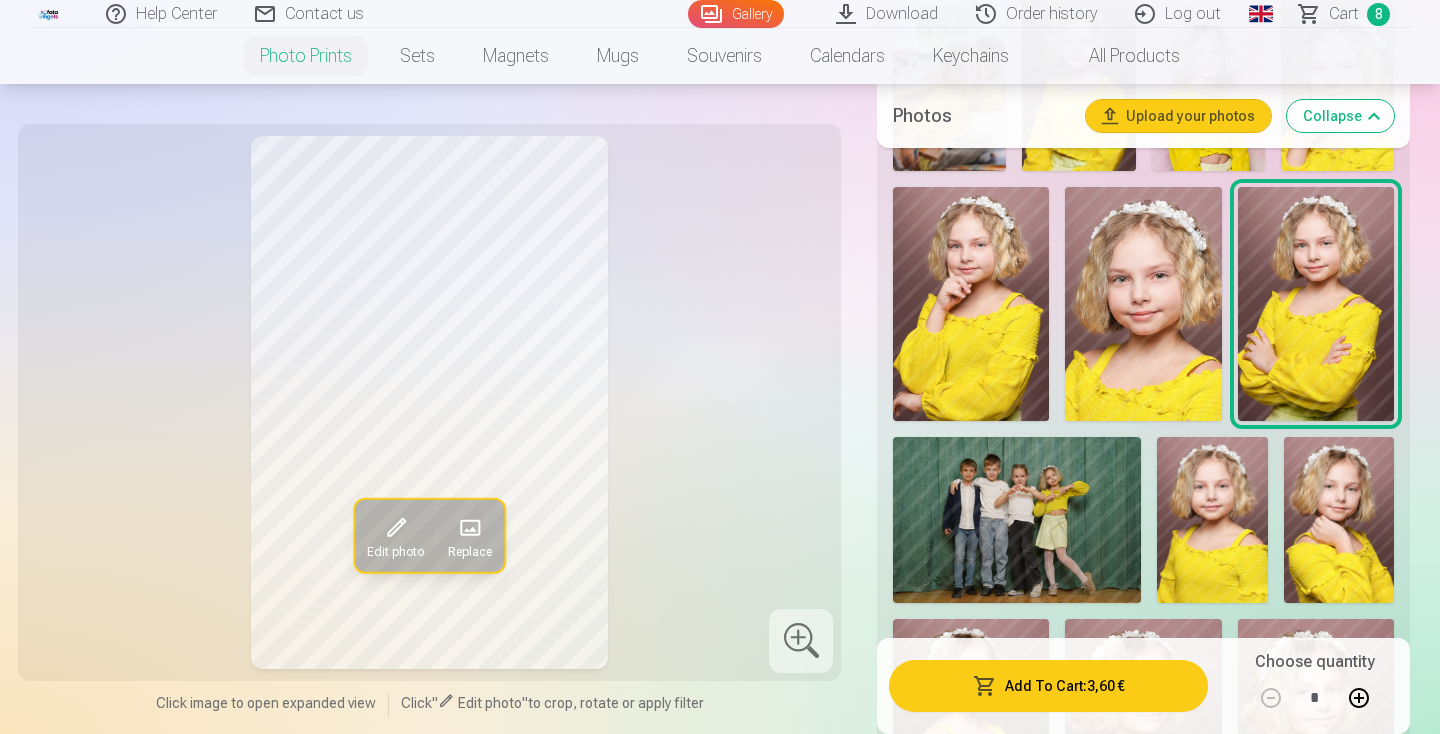 click on "Add To Cart :  3,60 €" at bounding box center [1048, 686] 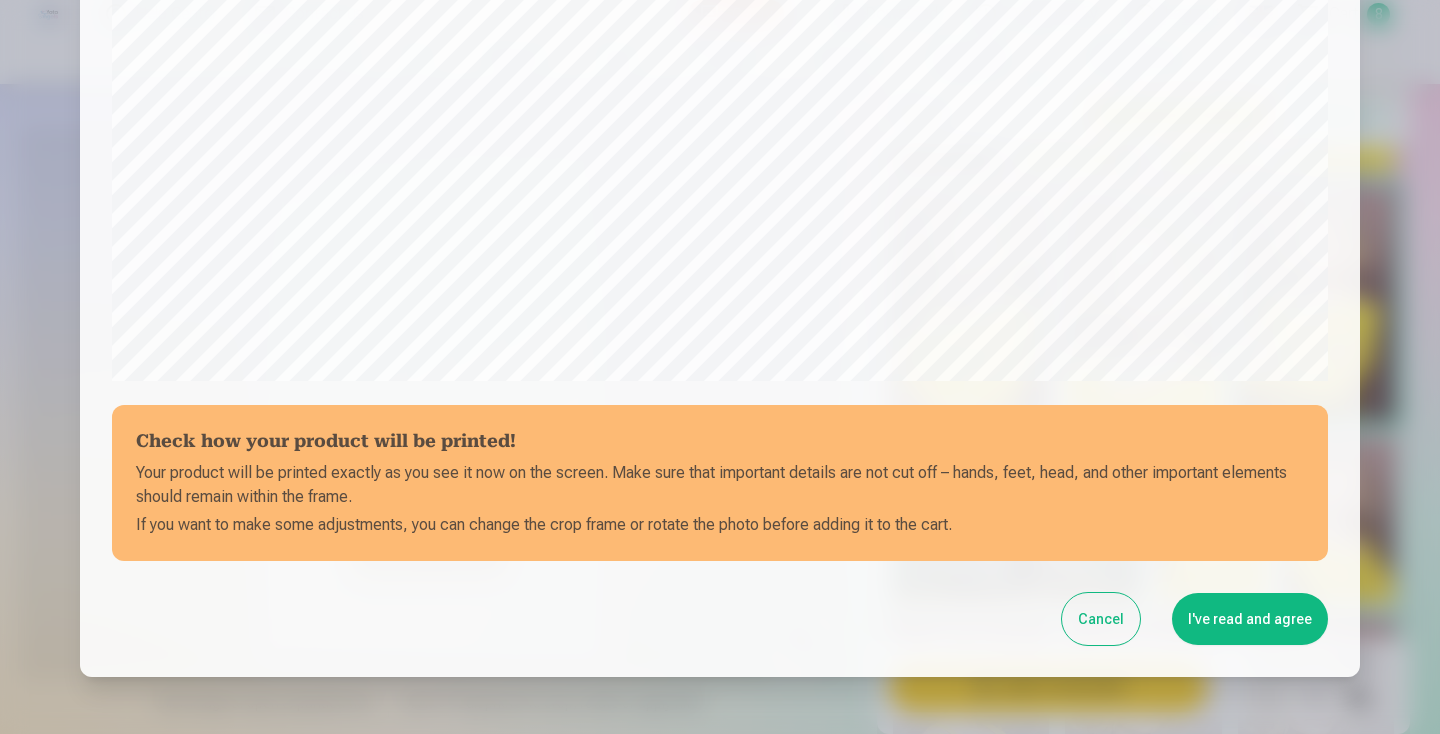 scroll, scrollTop: 612, scrollLeft: 0, axis: vertical 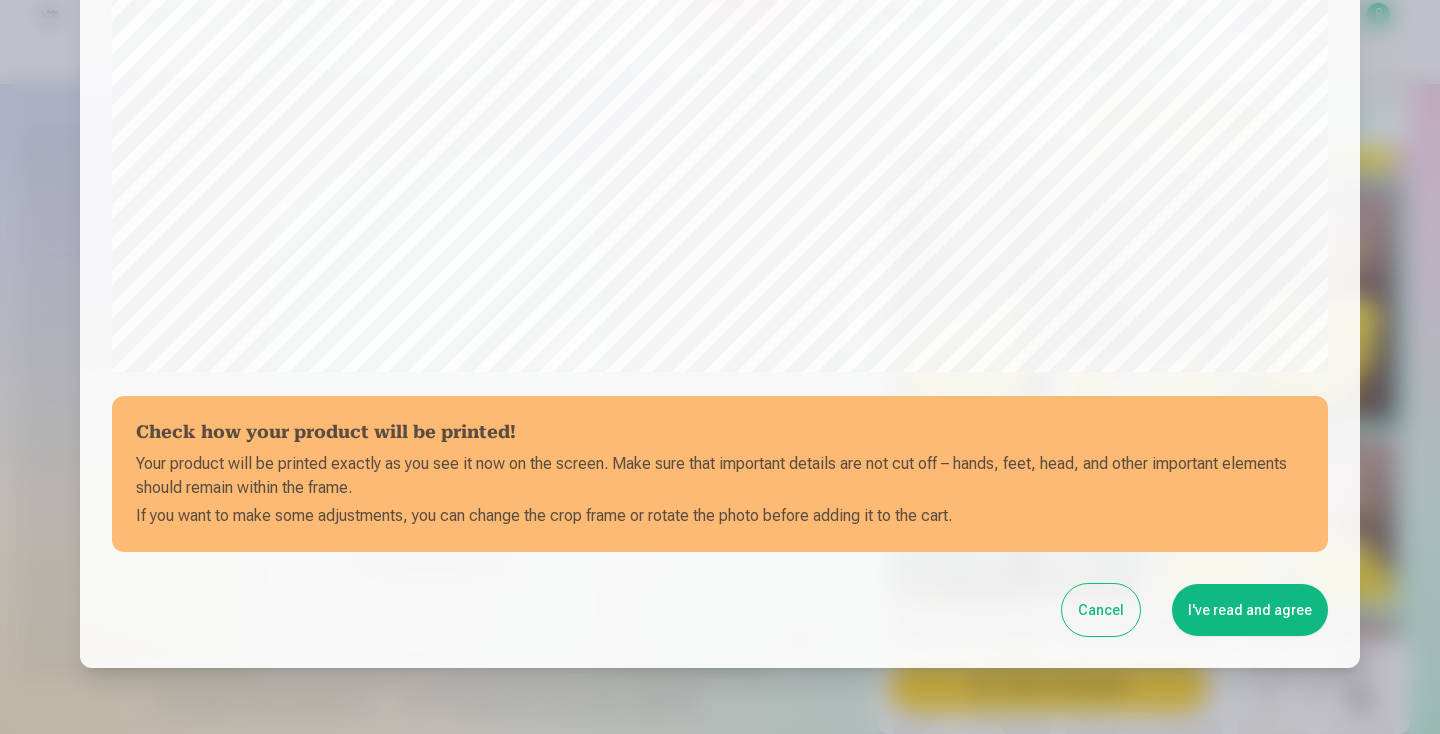 click on "I've read and agree" at bounding box center (1250, 610) 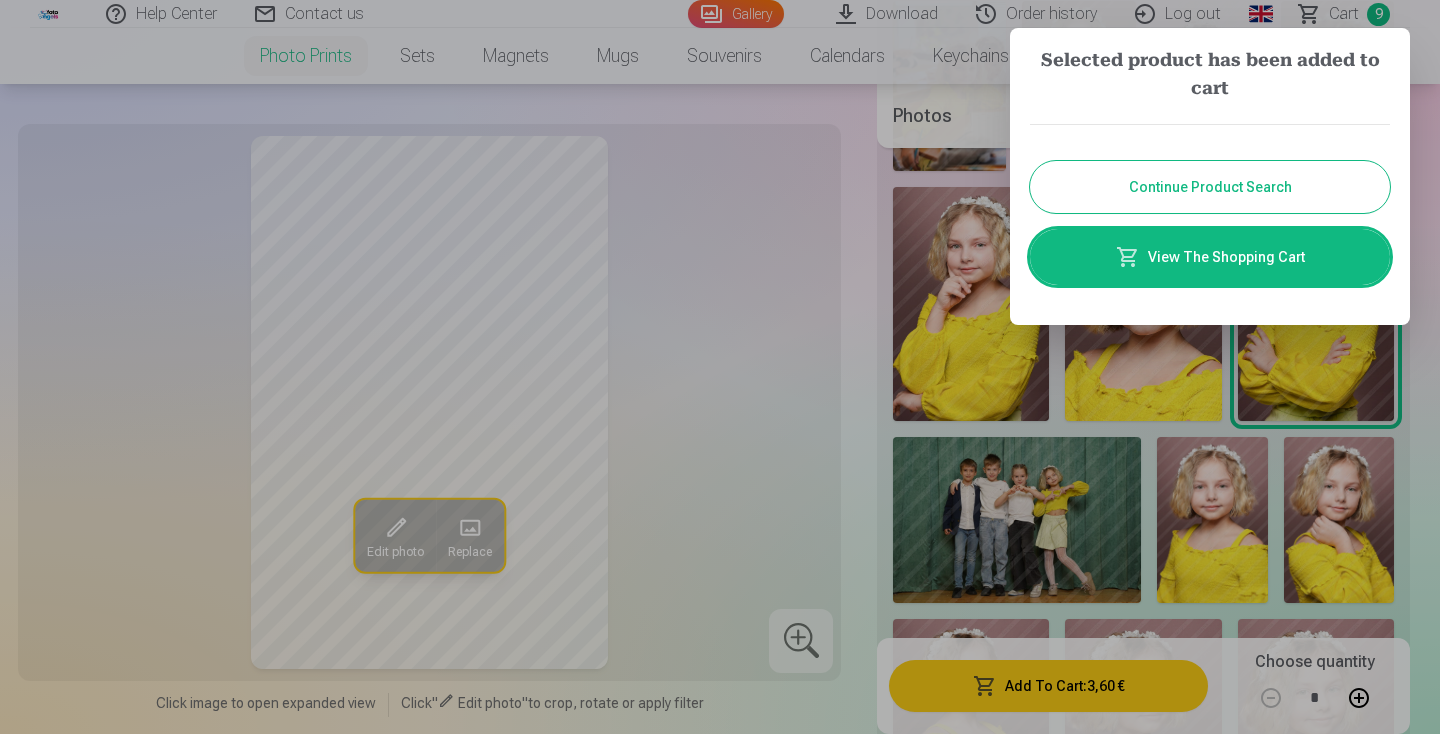 click on "Continue Product Search" at bounding box center (1210, 187) 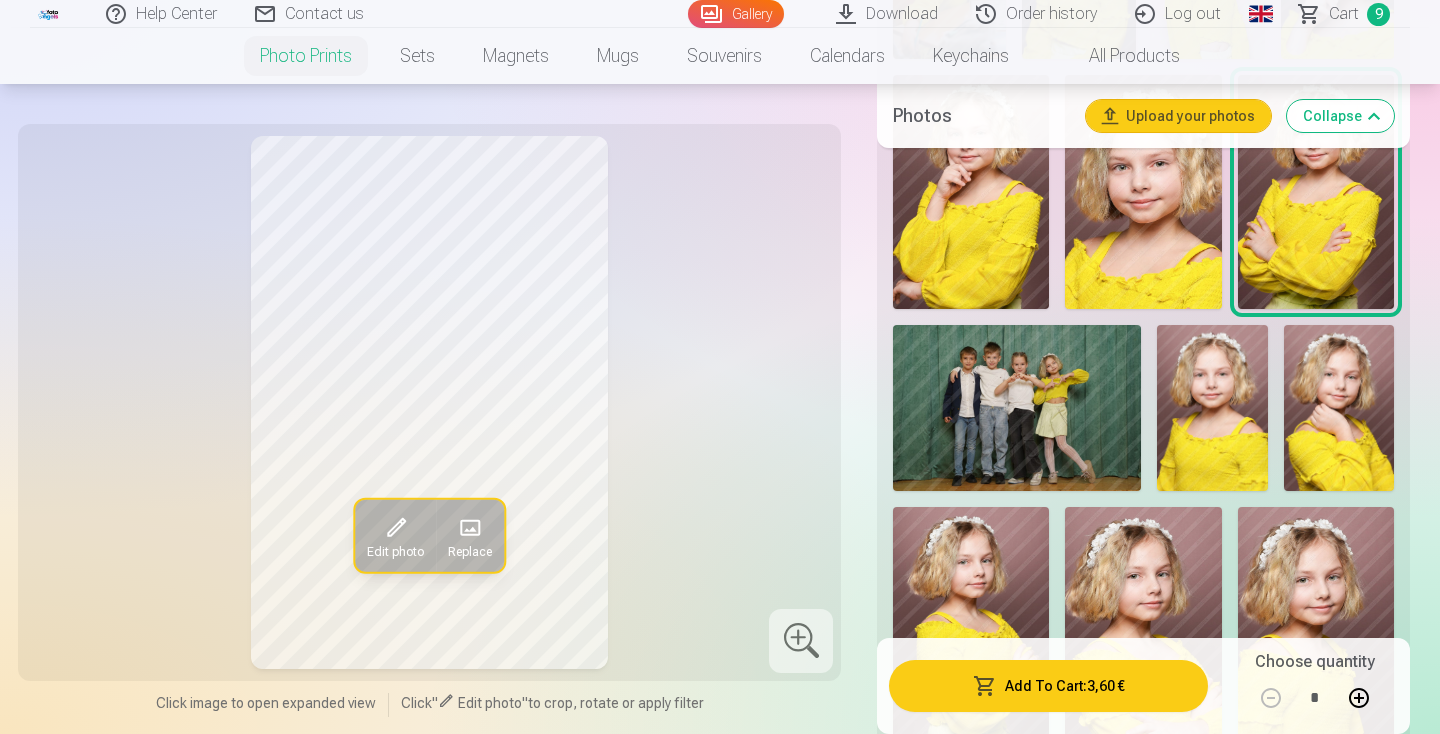 scroll, scrollTop: 2181, scrollLeft: 0, axis: vertical 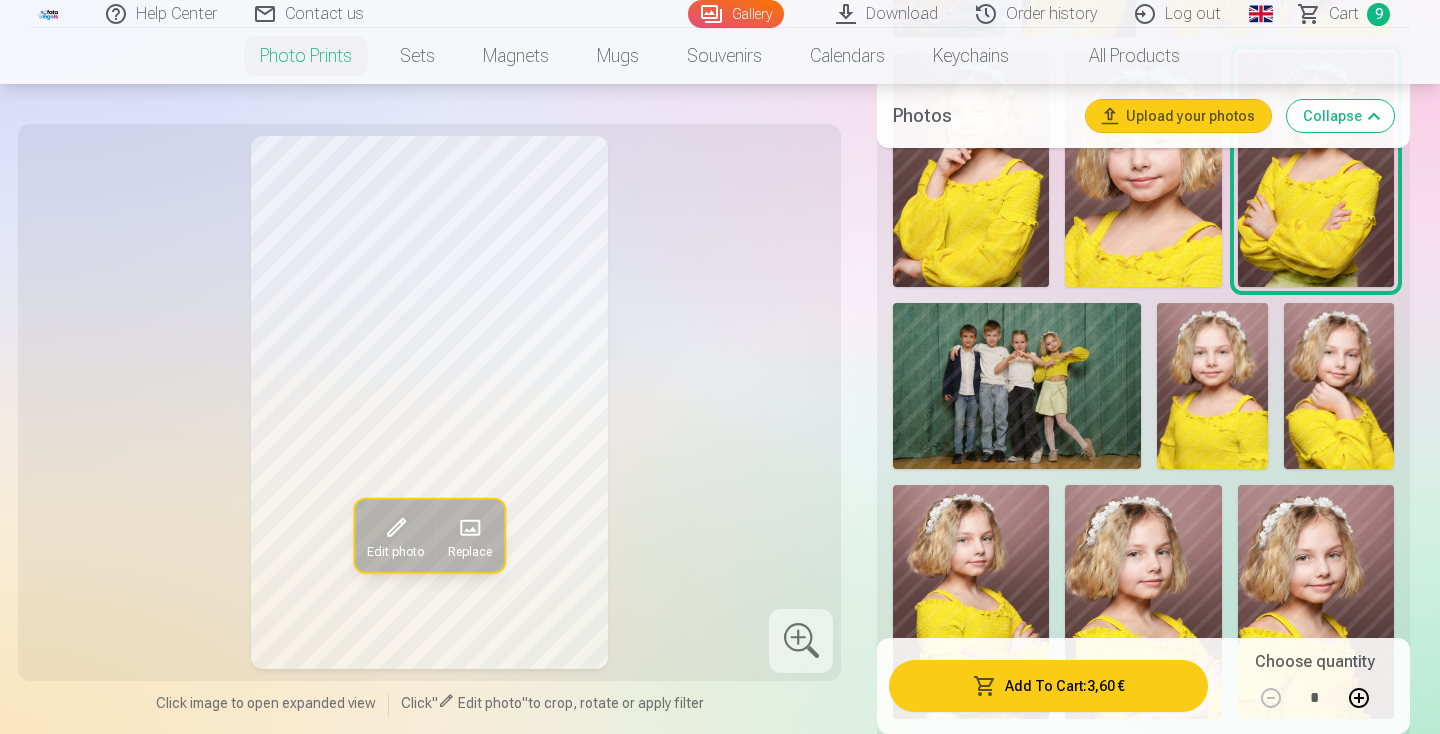 click at bounding box center [1017, 385] 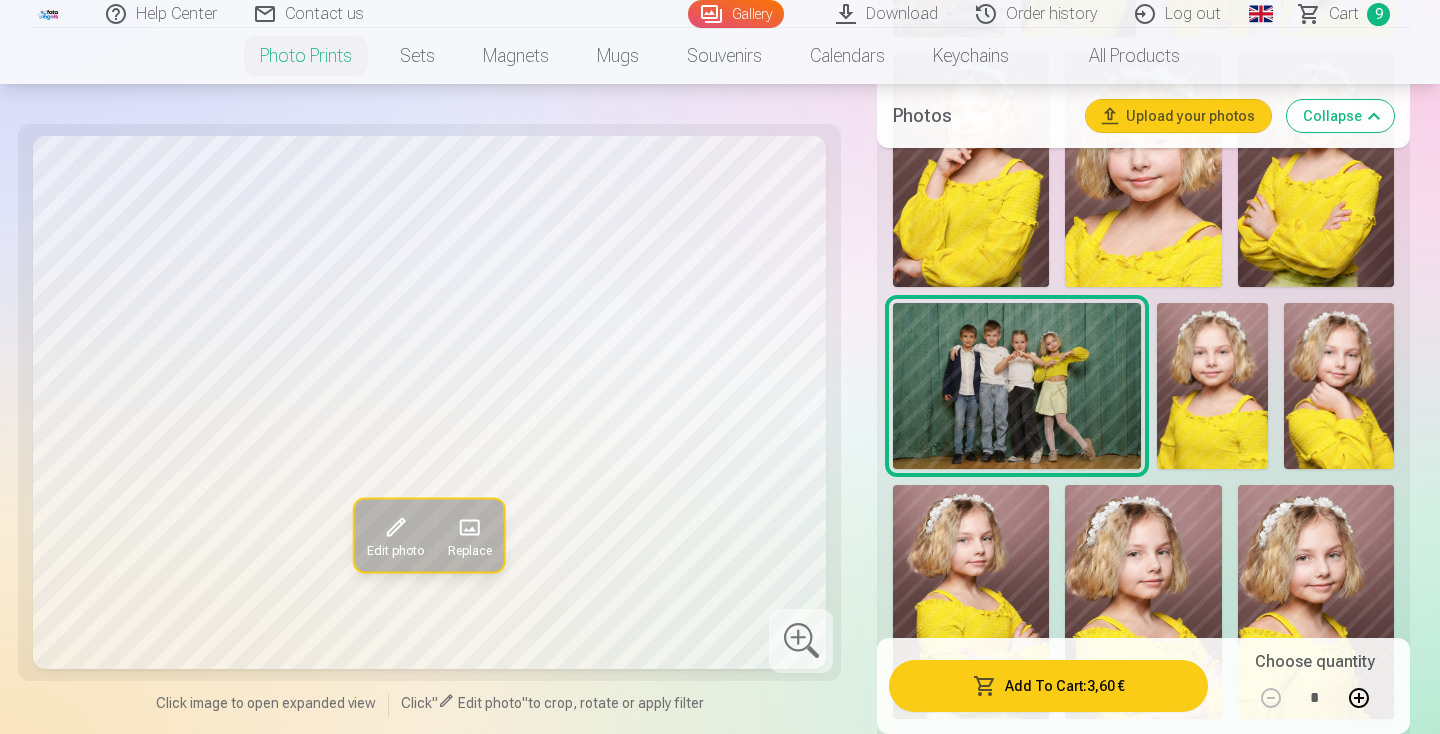 click on "Add To Cart :  3,60 €" at bounding box center (1048, 686) 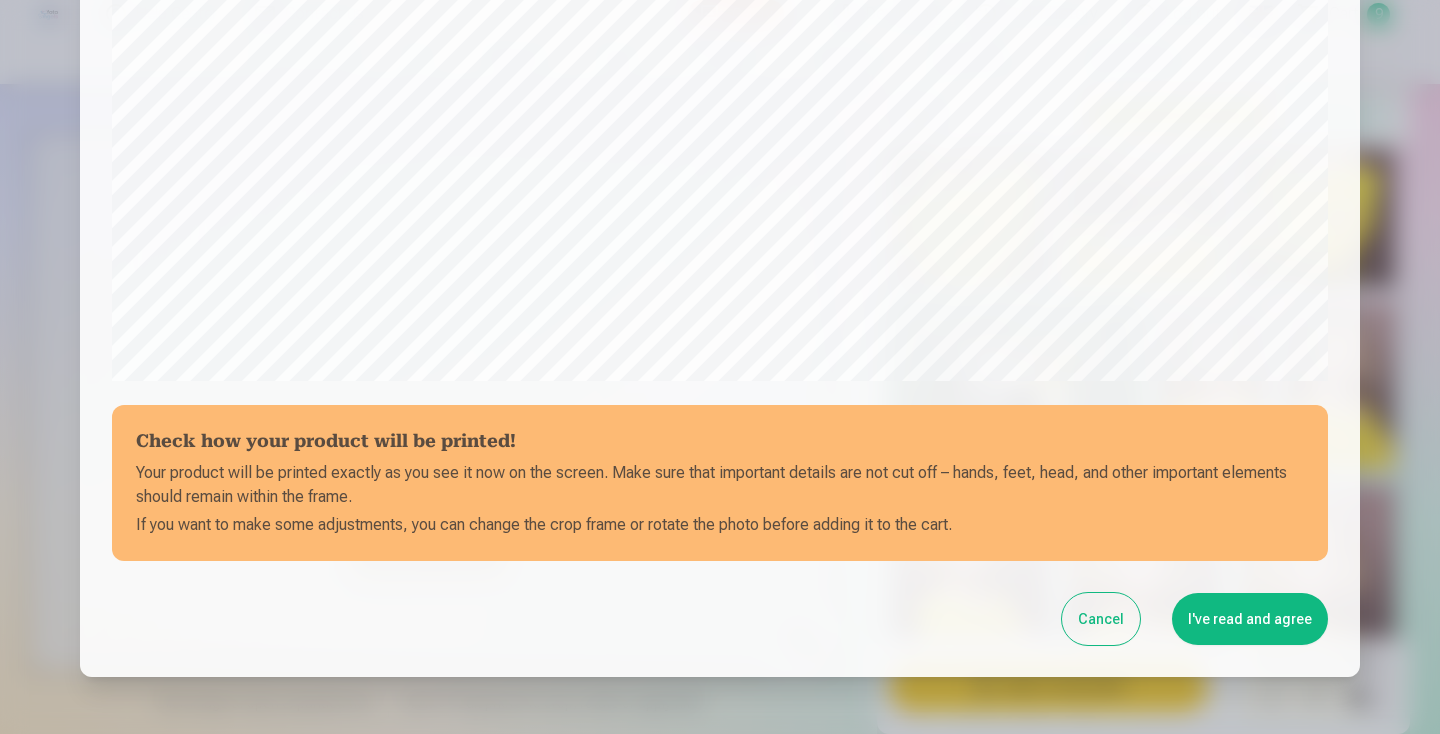 scroll, scrollTop: 612, scrollLeft: 0, axis: vertical 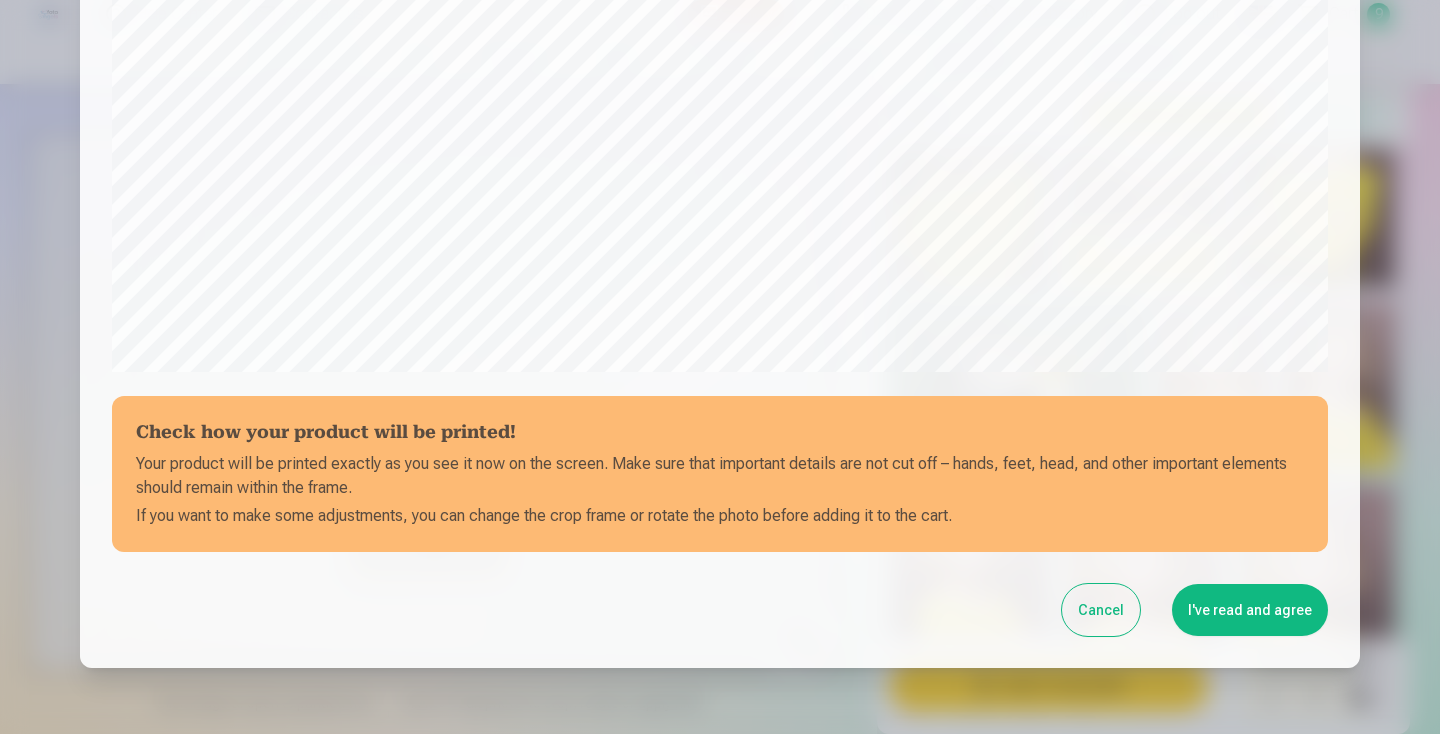 click on "I've read and agree" at bounding box center [1250, 610] 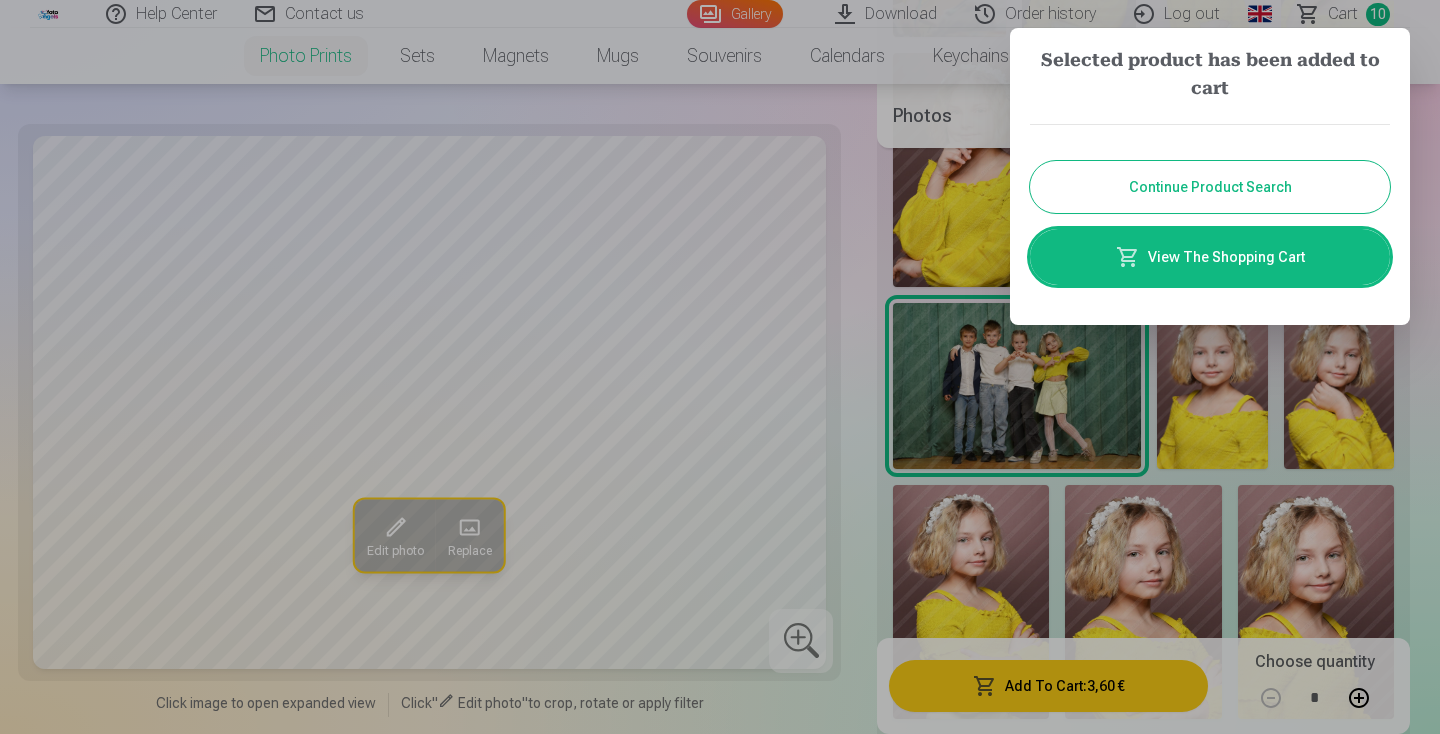 click on "Continue Product Search" at bounding box center [1210, 187] 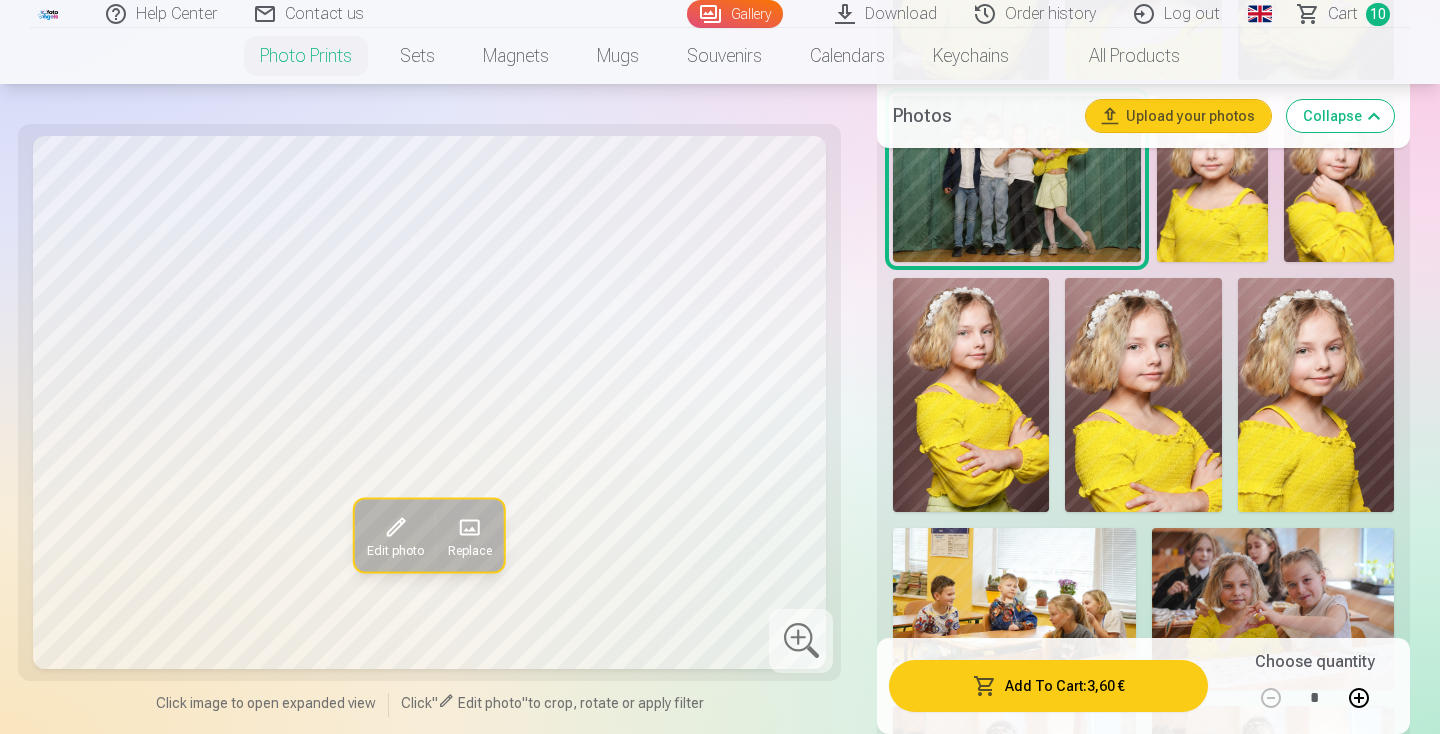 scroll, scrollTop: 2390, scrollLeft: 0, axis: vertical 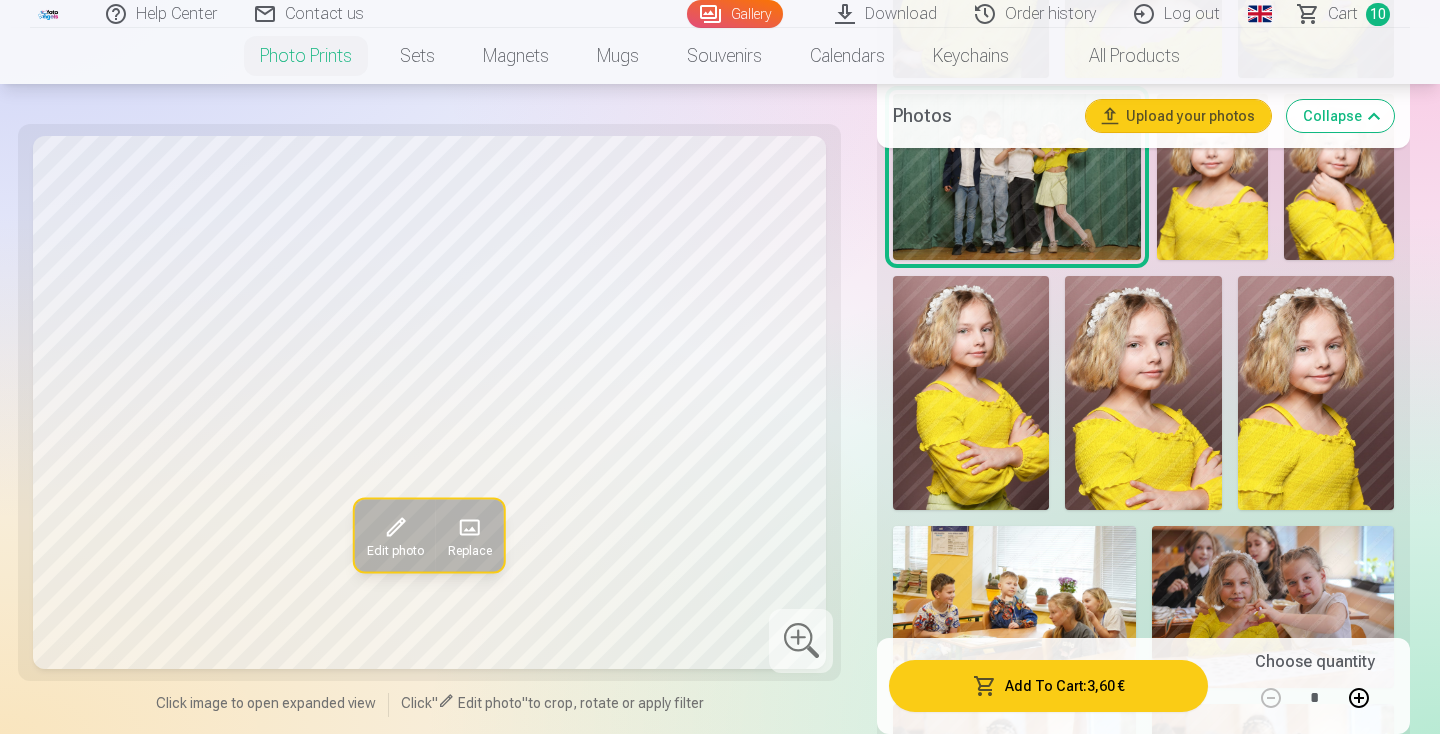 click at bounding box center [971, 393] 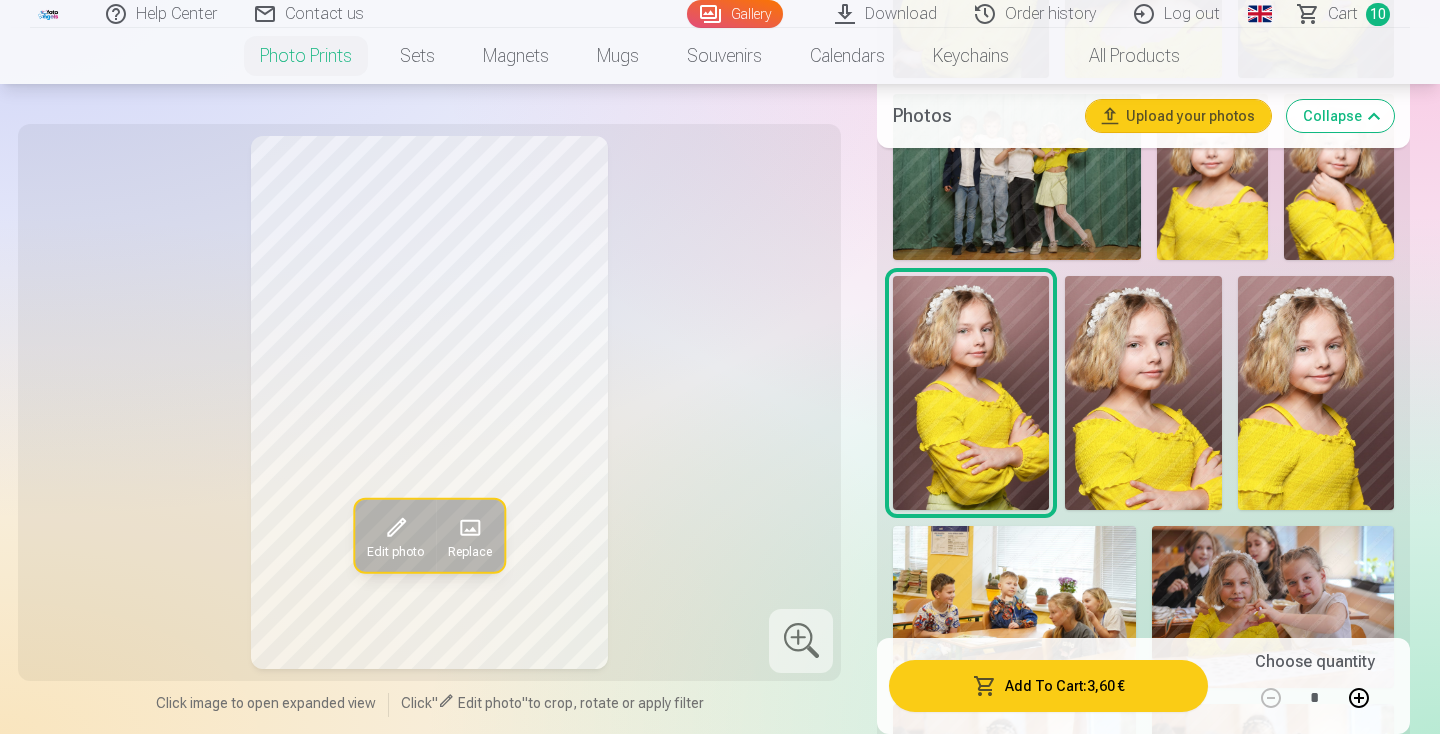 click on "Add To Cart :  3,60 €" at bounding box center (1048, 686) 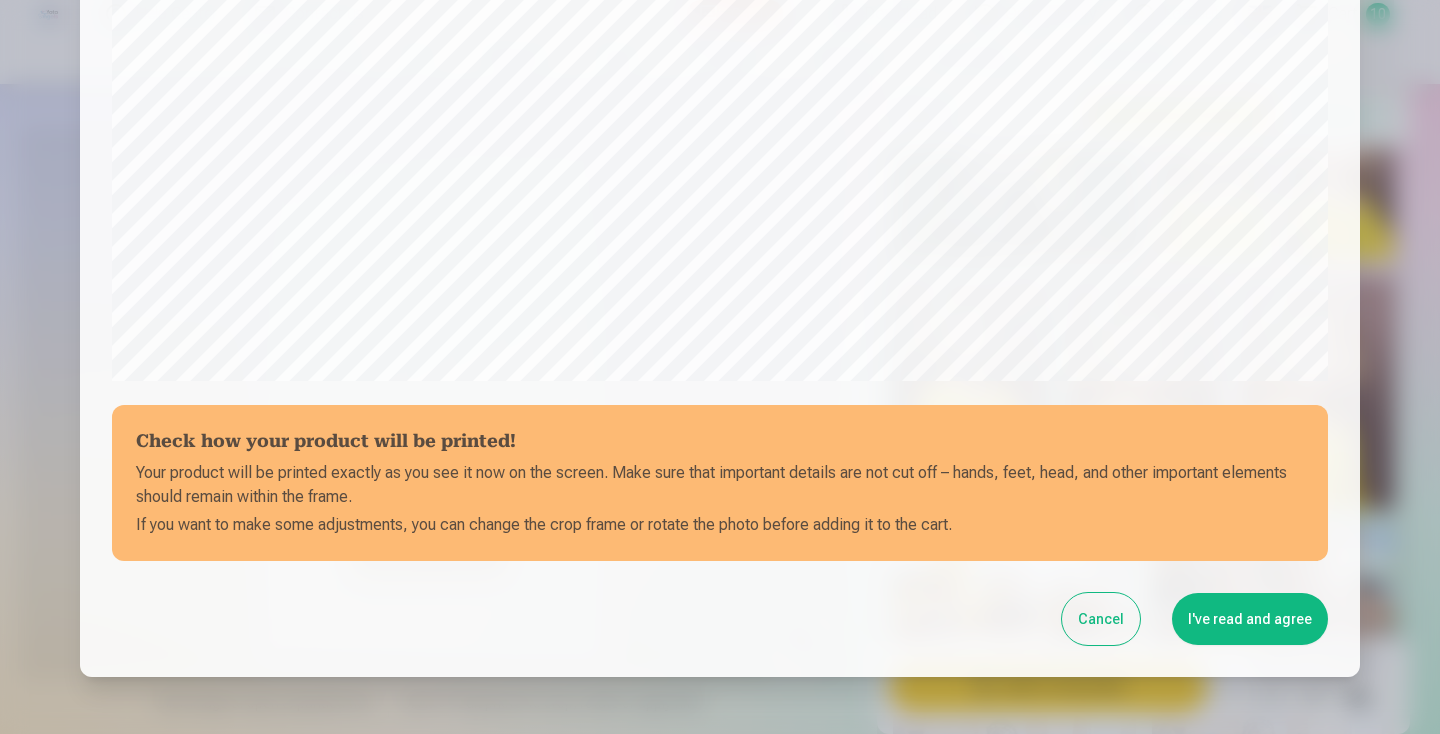 scroll, scrollTop: 612, scrollLeft: 0, axis: vertical 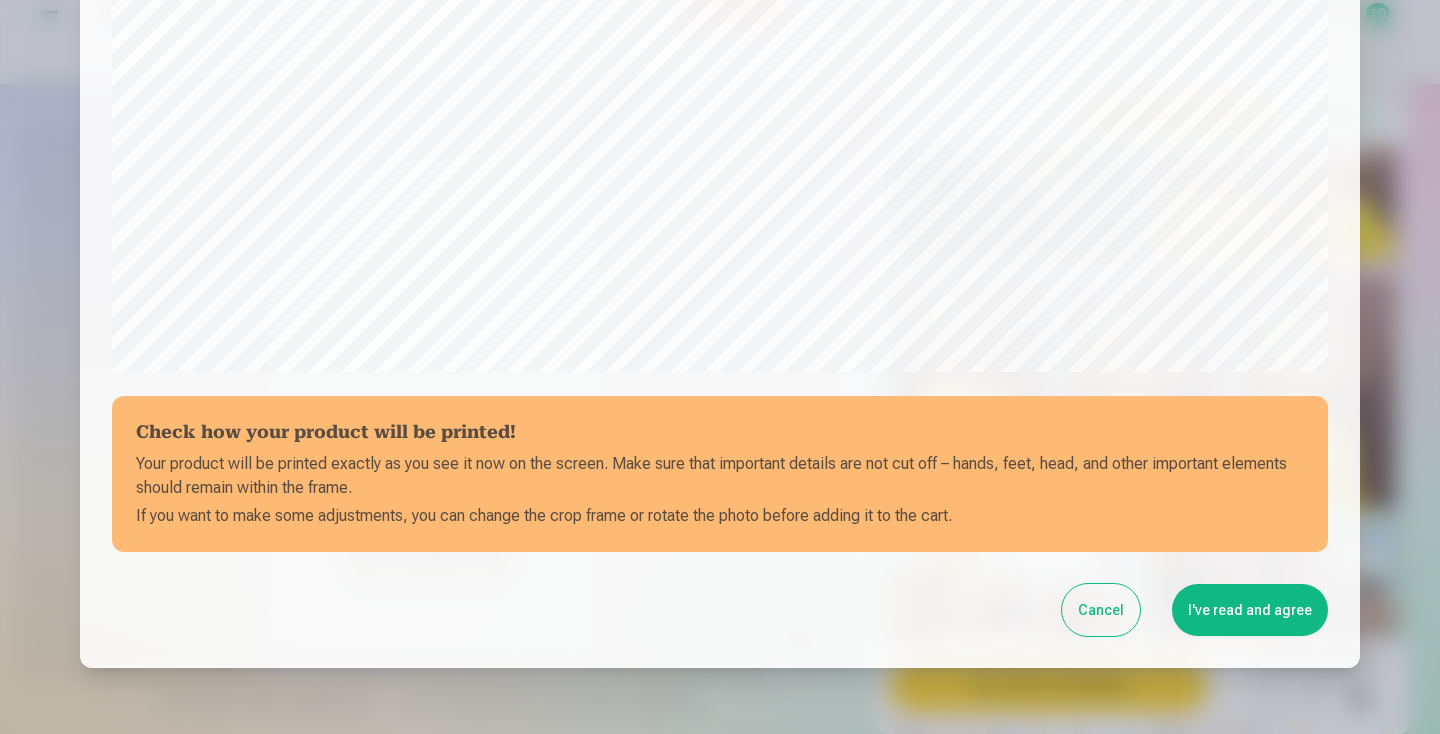 click on "I've read and agree" at bounding box center [1250, 610] 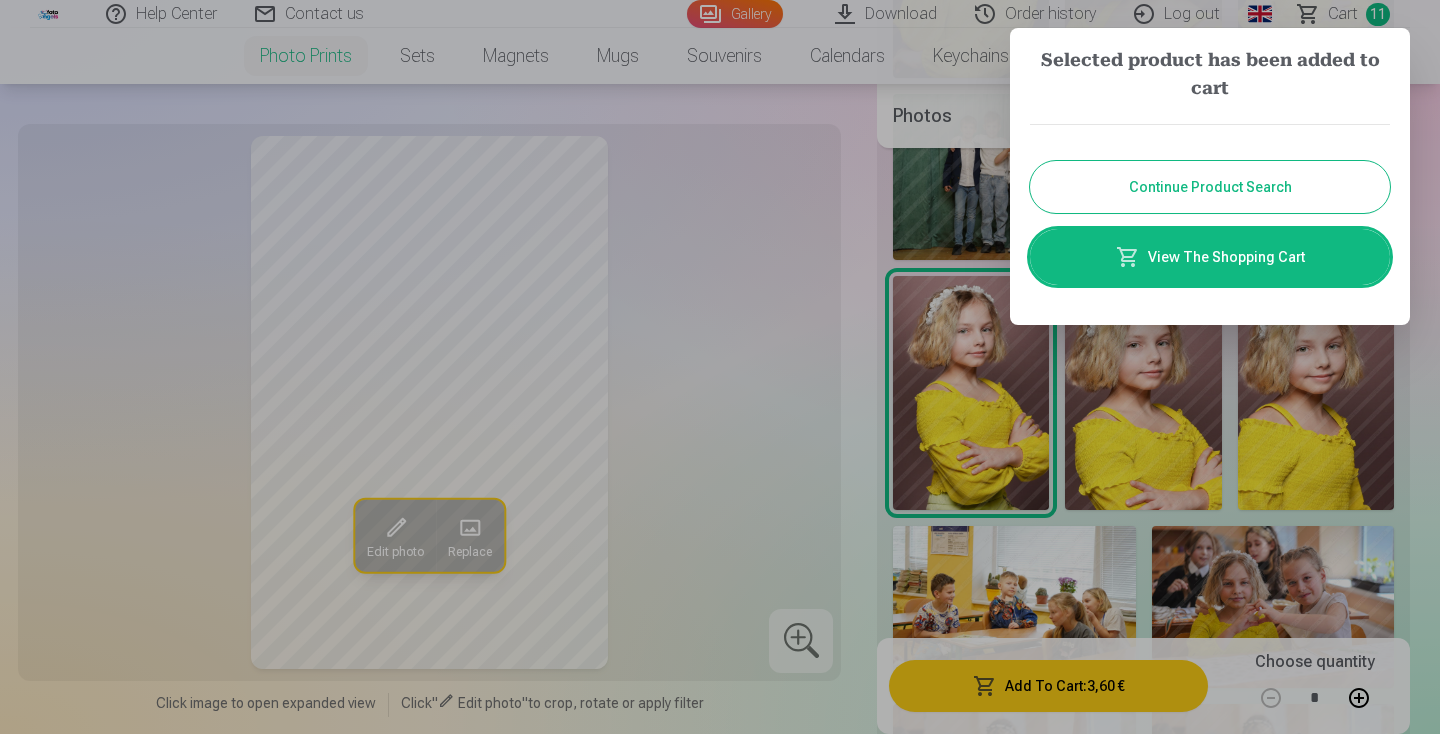 click on "Continue Product Search" at bounding box center (1210, 187) 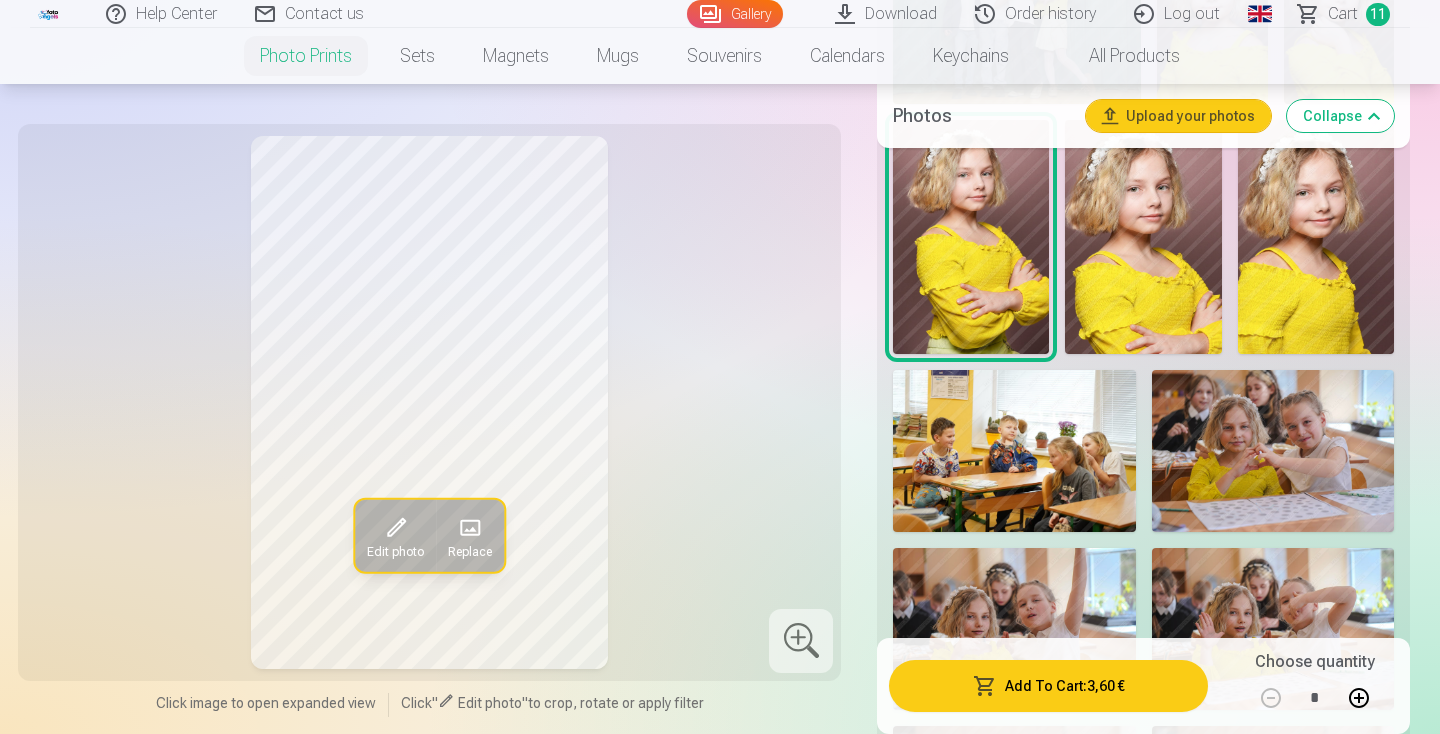 scroll, scrollTop: 2547, scrollLeft: 0, axis: vertical 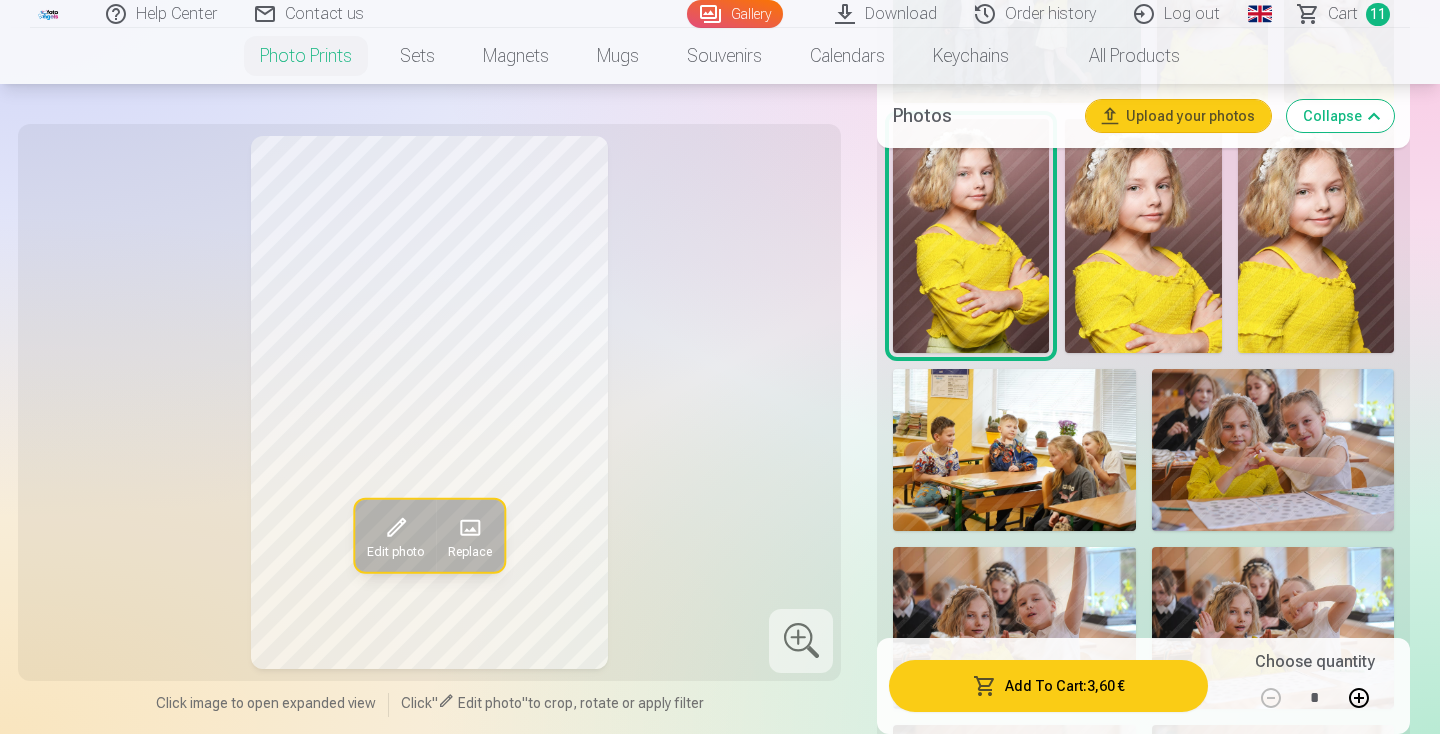 click at bounding box center [1273, 450] 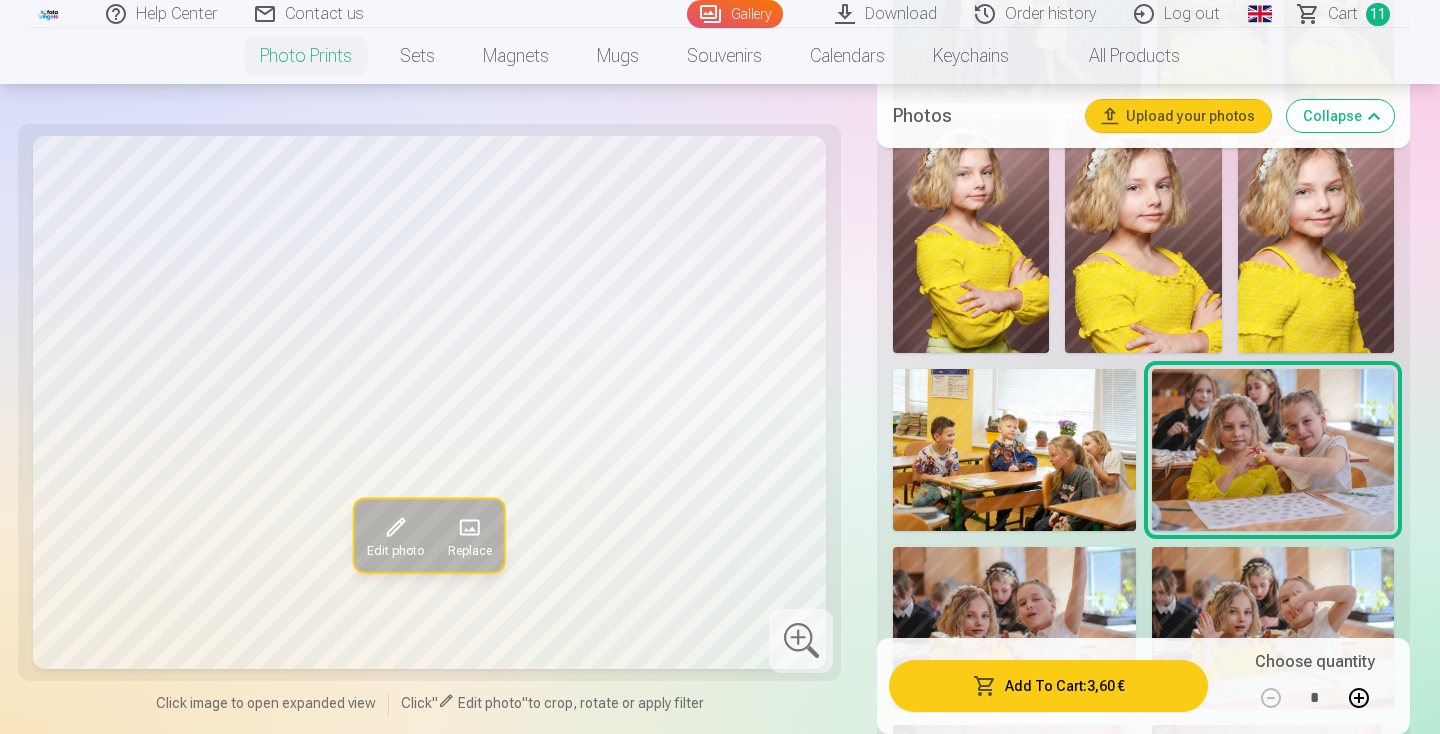 click on "Add To Cart :  3,60 €" at bounding box center [1048, 686] 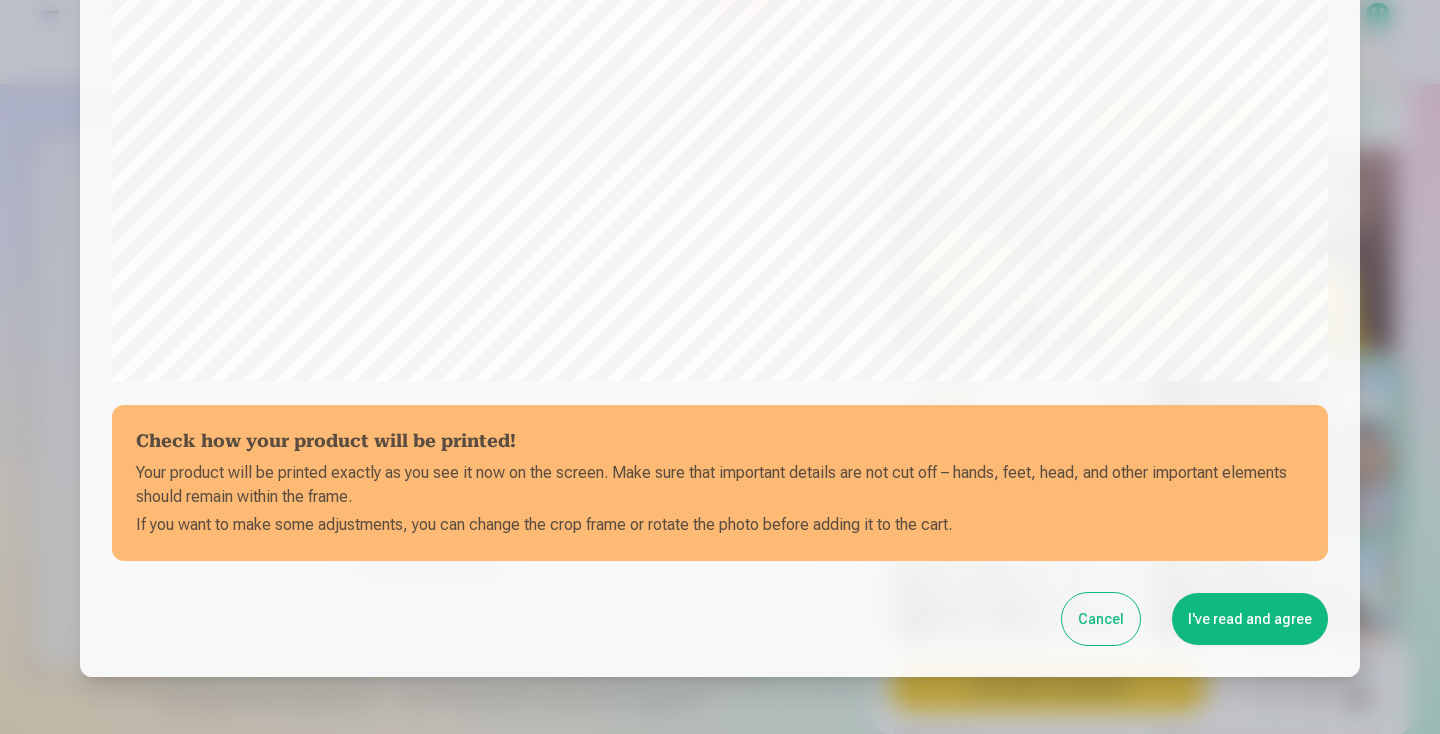 scroll, scrollTop: 612, scrollLeft: 0, axis: vertical 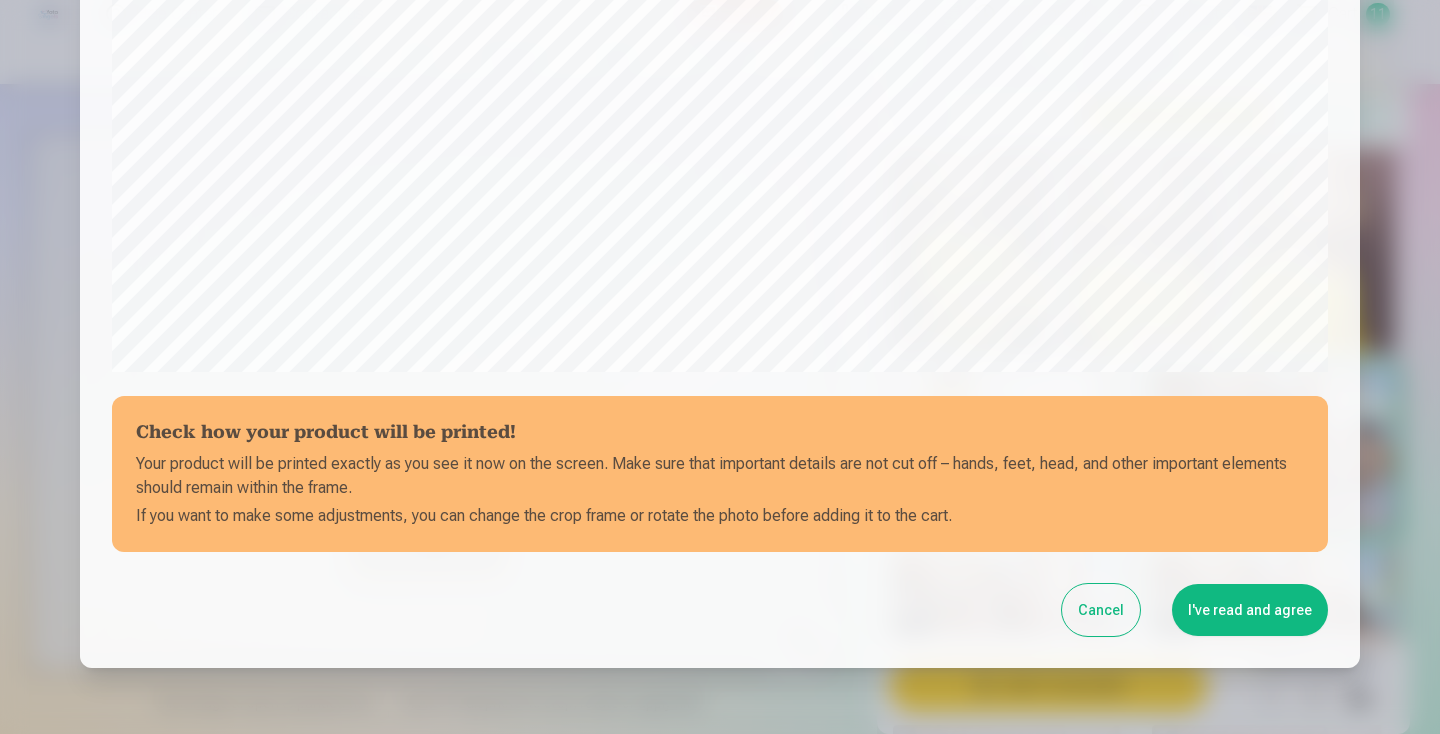 click on "I've read and agree" at bounding box center [1250, 610] 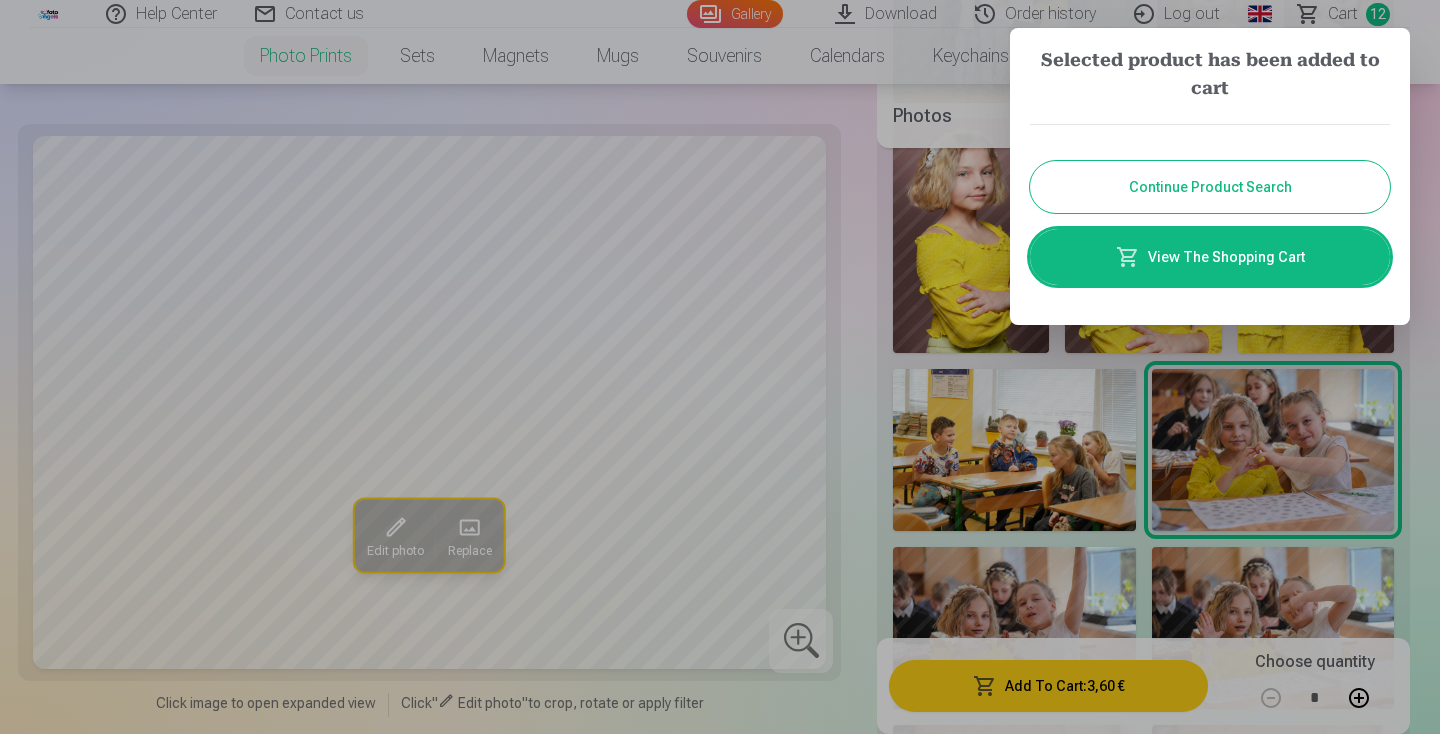 click on "Continue Product Search" at bounding box center [1210, 187] 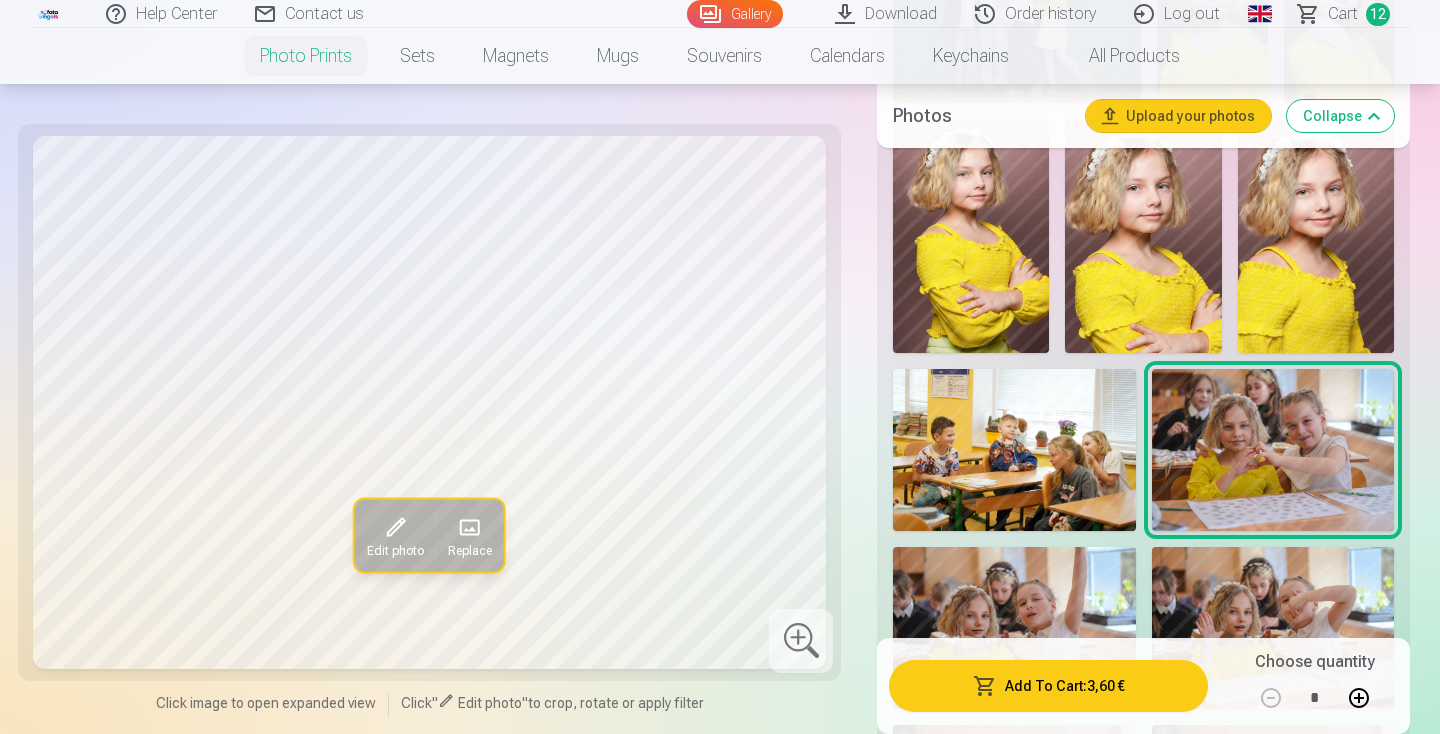 click at bounding box center (1014, 628) 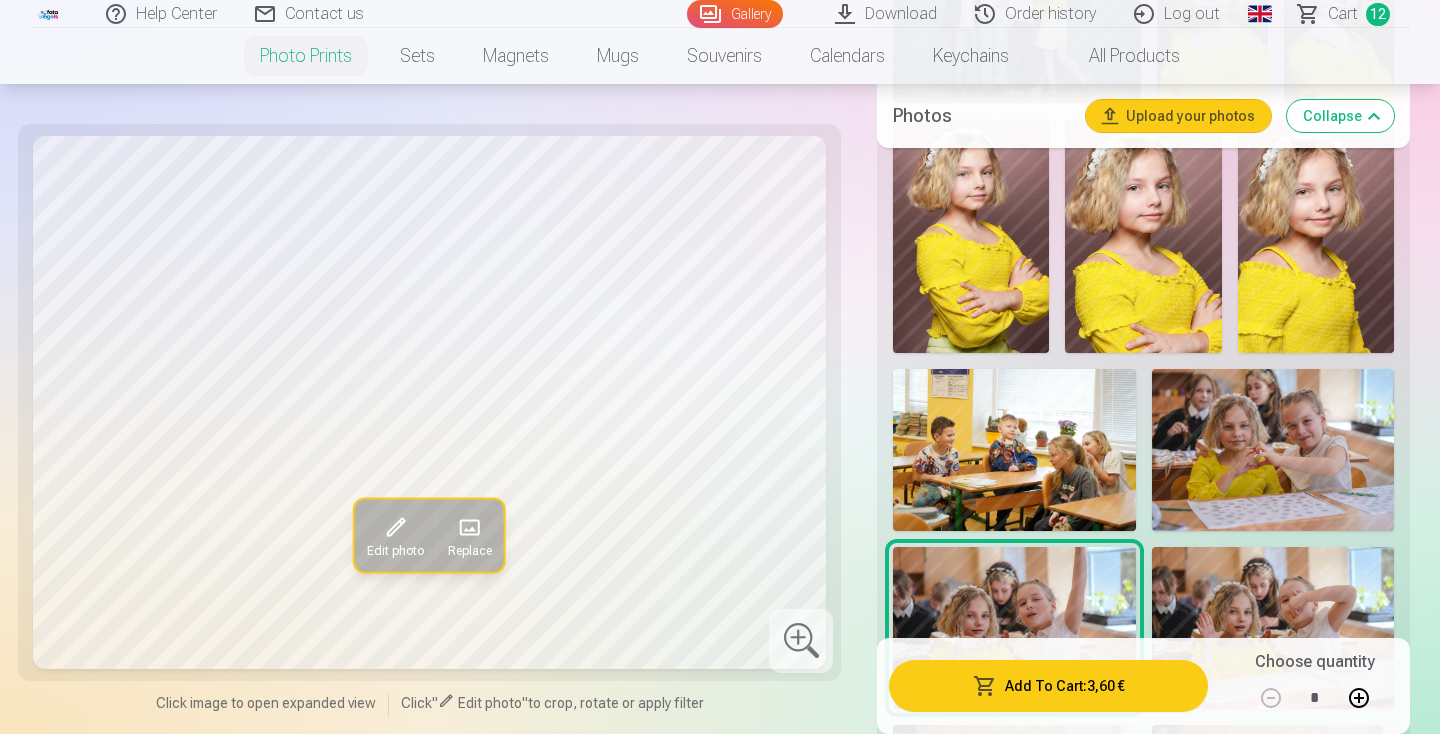 click on "Add To Cart :  3,60 €" at bounding box center (1048, 686) 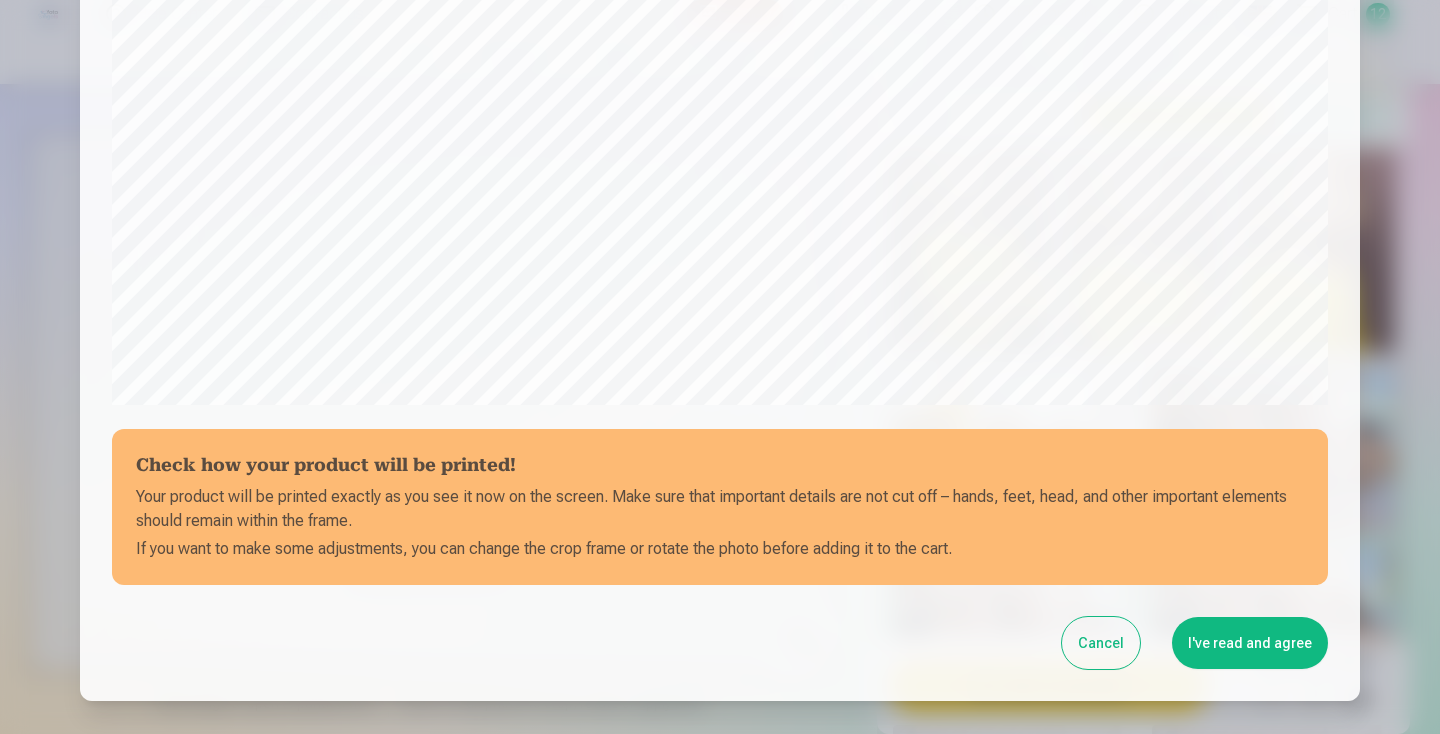 scroll, scrollTop: 612, scrollLeft: 0, axis: vertical 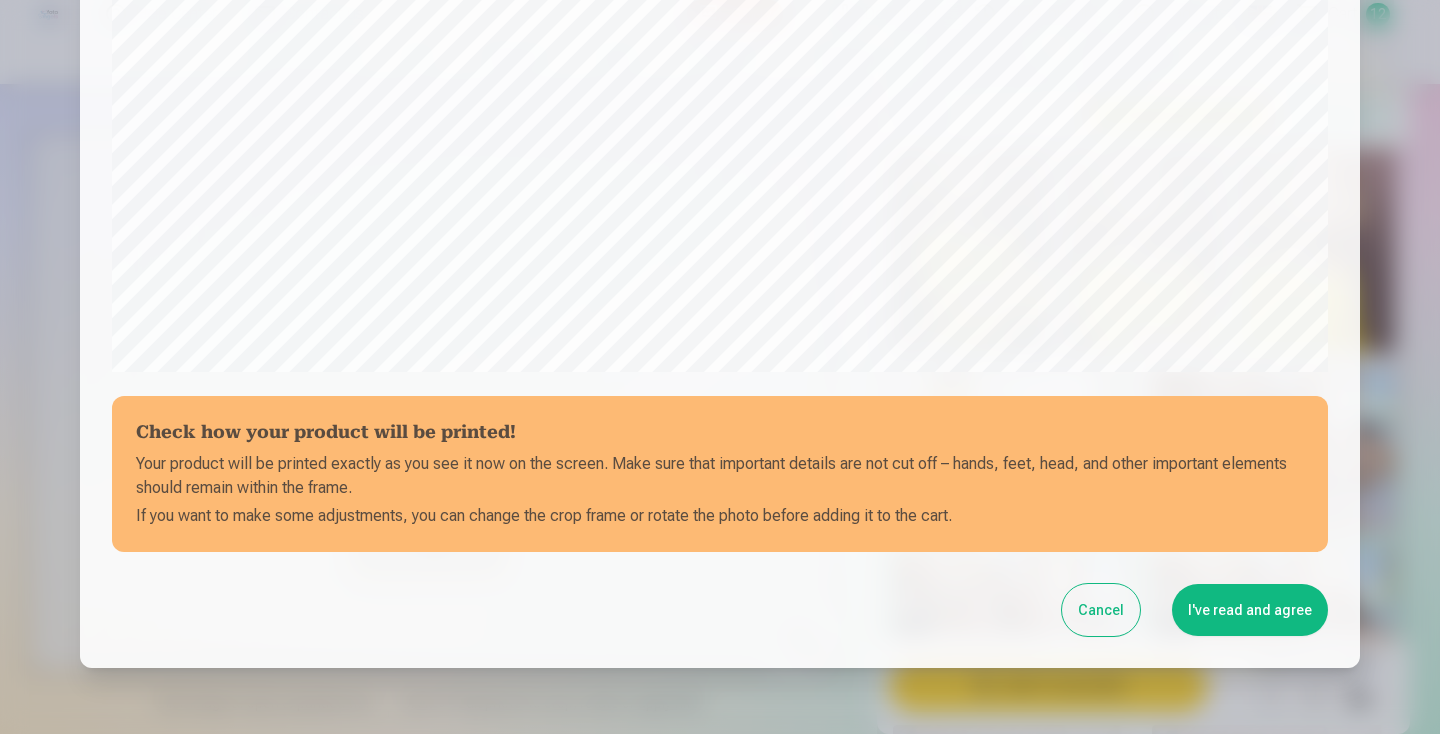 click on "I've read and agree" at bounding box center [1250, 610] 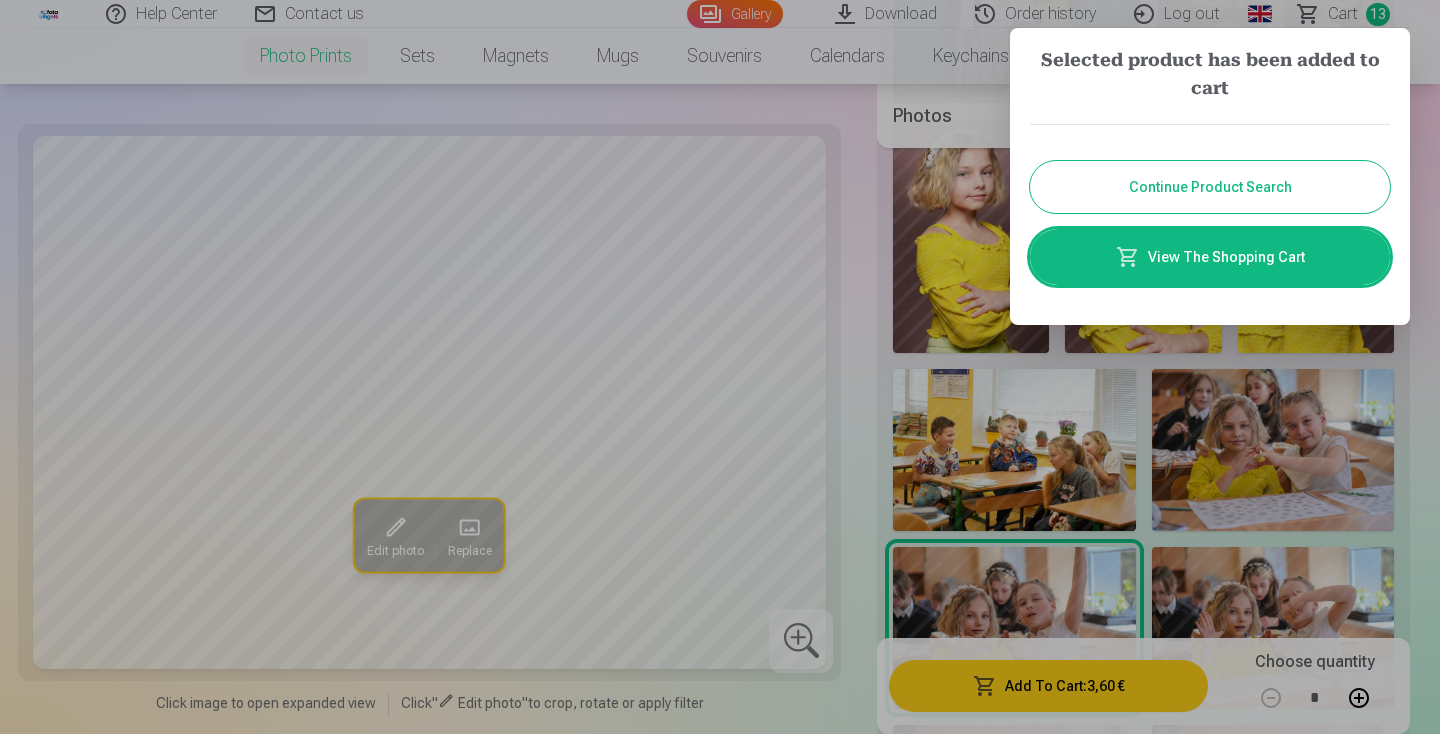 click on "Continue Product Search" at bounding box center (1210, 187) 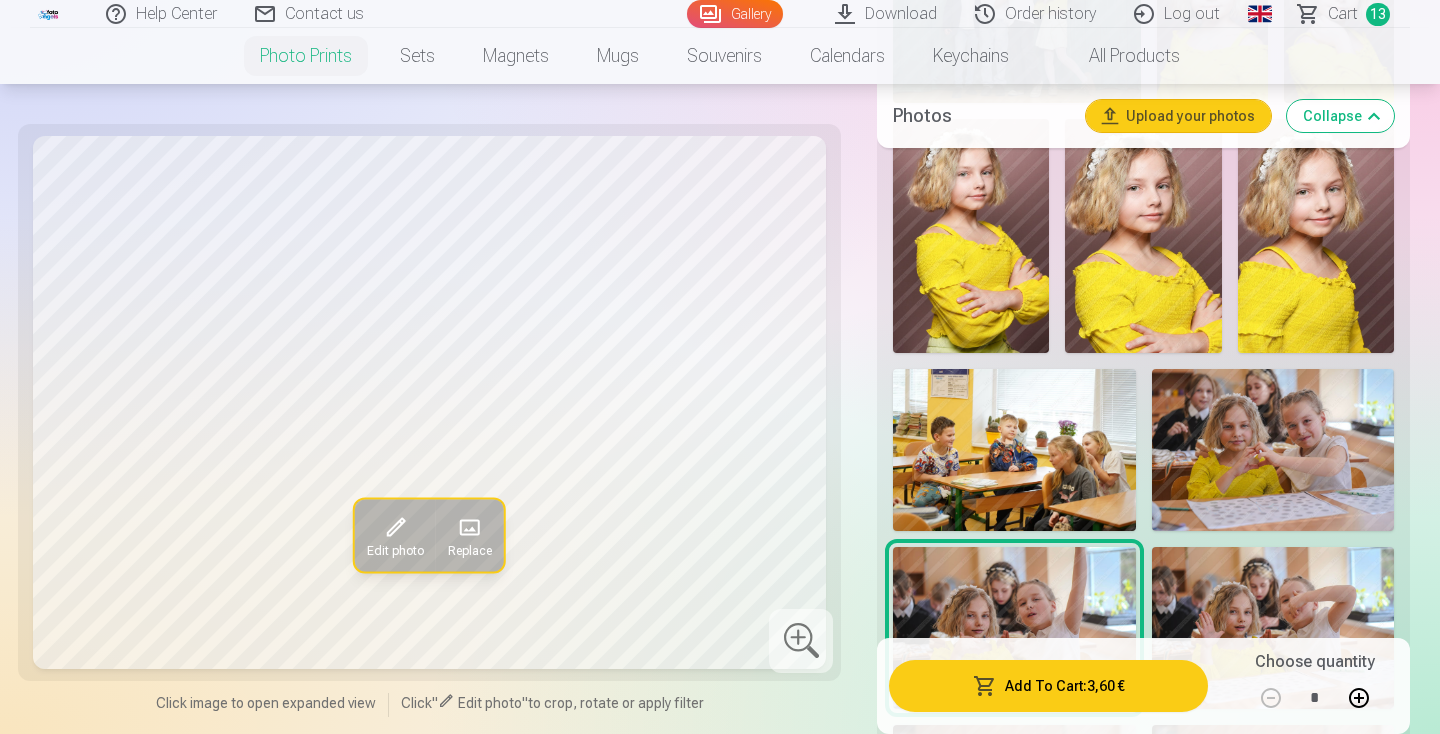 click at bounding box center (1273, 628) 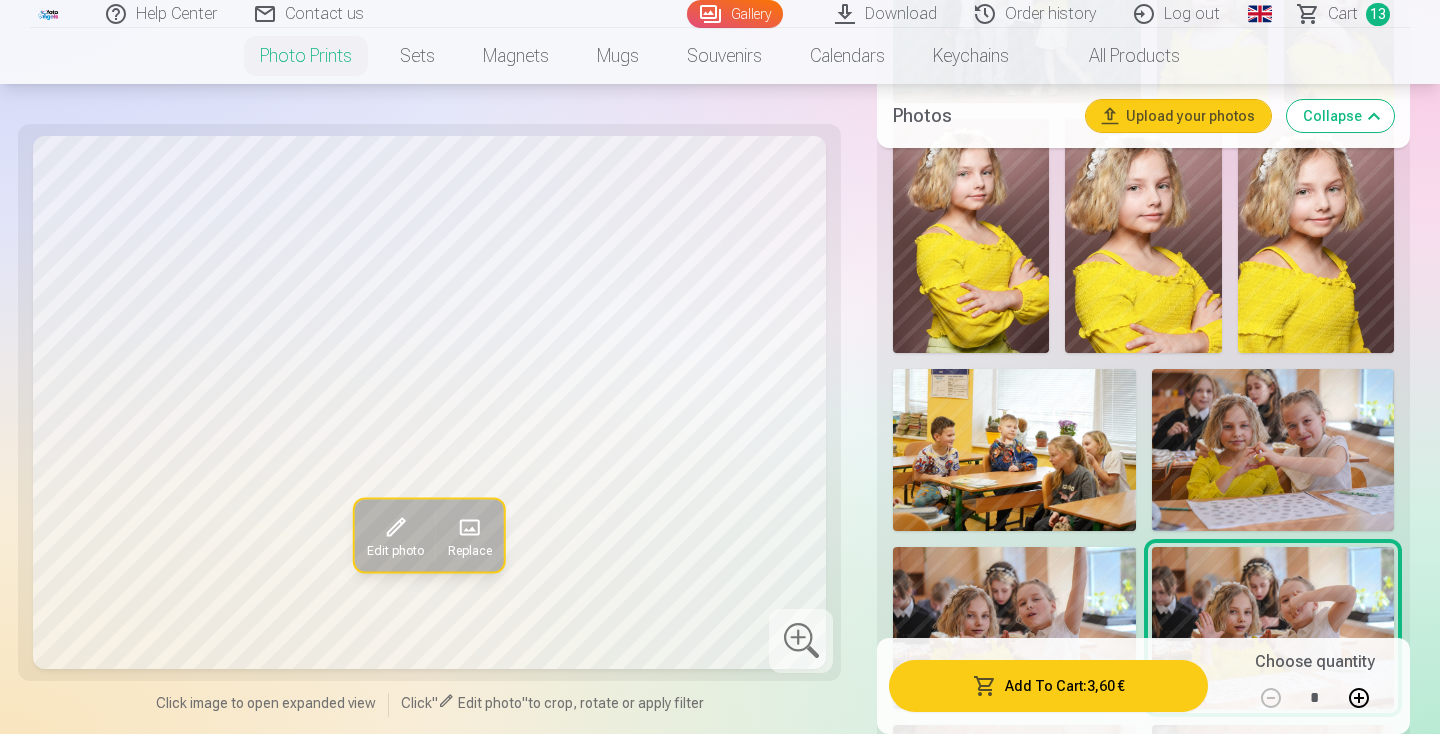 click on "Add To Cart :  3,60 €" at bounding box center [1048, 686] 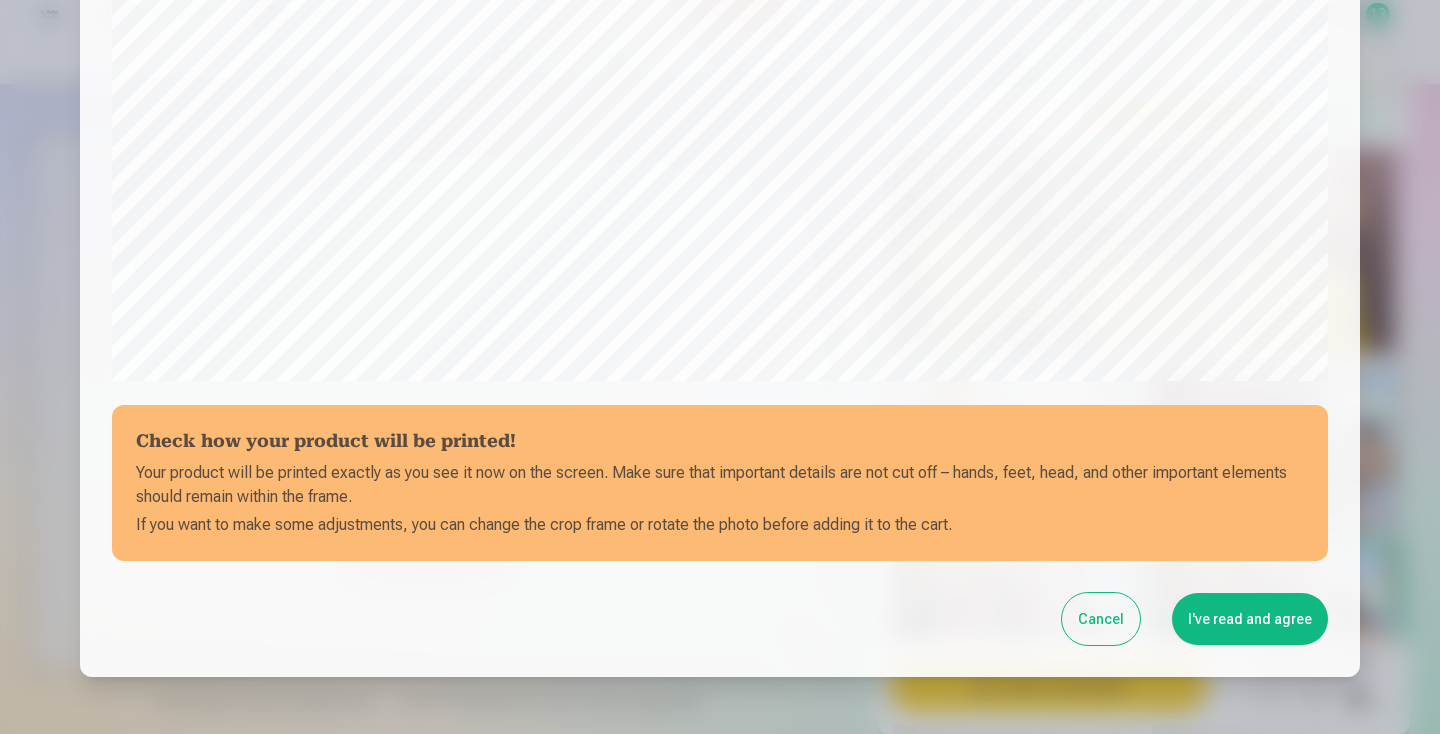 scroll, scrollTop: 612, scrollLeft: 0, axis: vertical 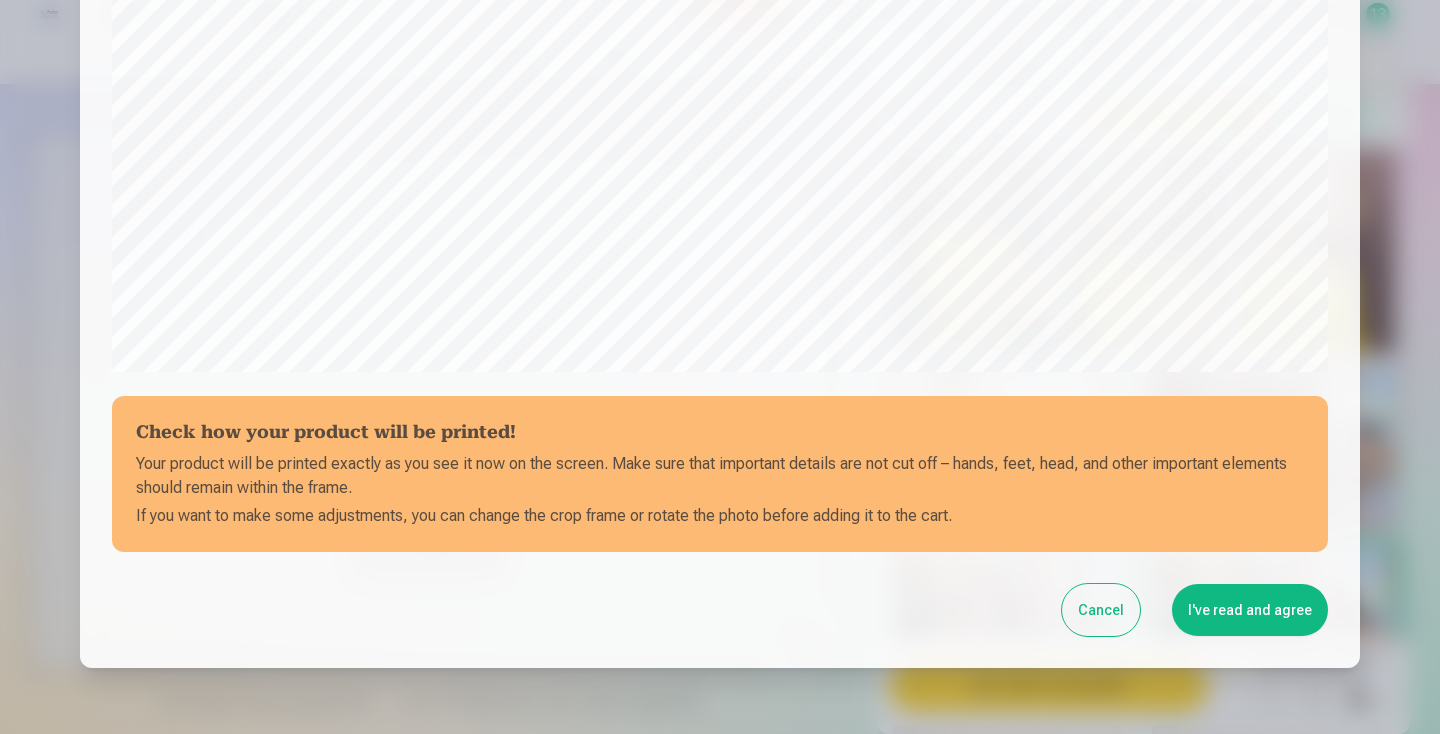 click on "I've read and agree" at bounding box center [1250, 610] 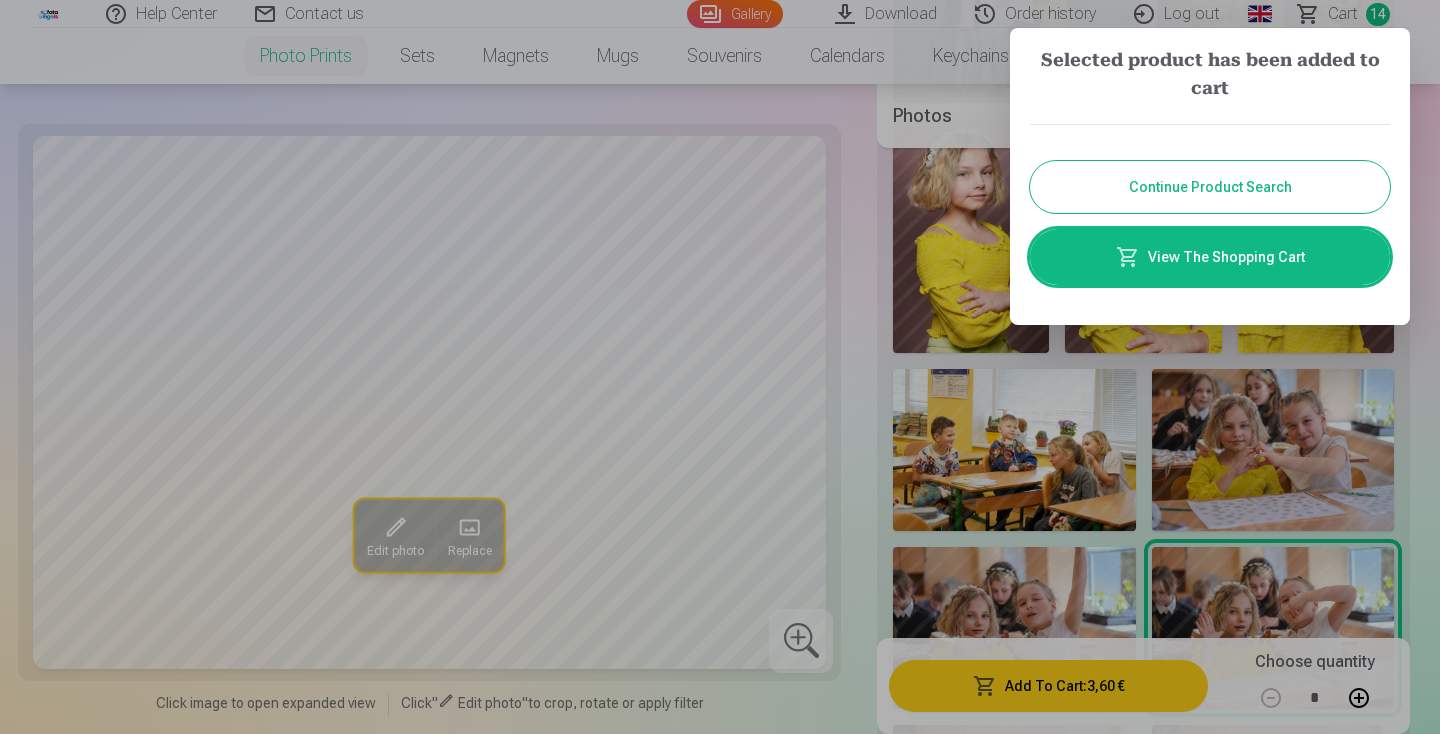 click on "Continue Product Search" at bounding box center (1210, 187) 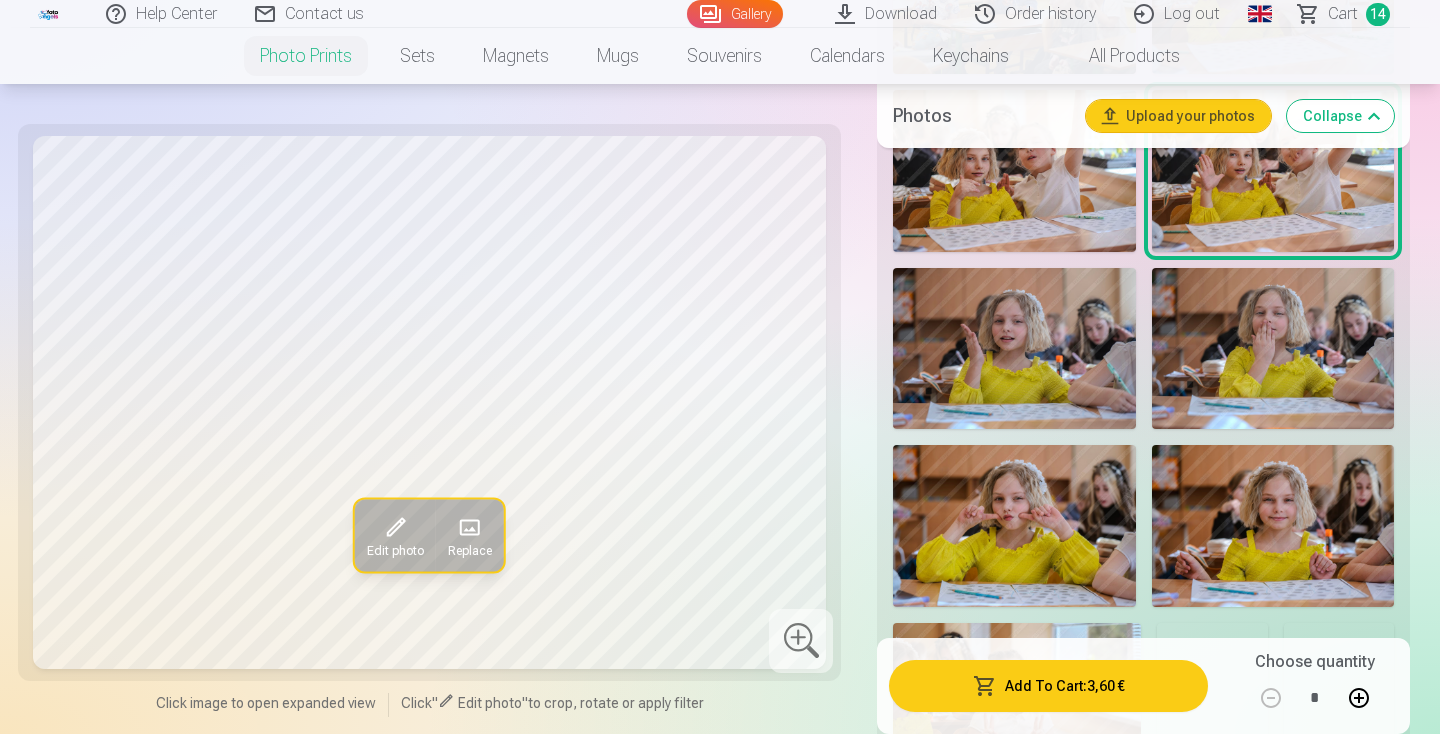 scroll, scrollTop: 3004, scrollLeft: 0, axis: vertical 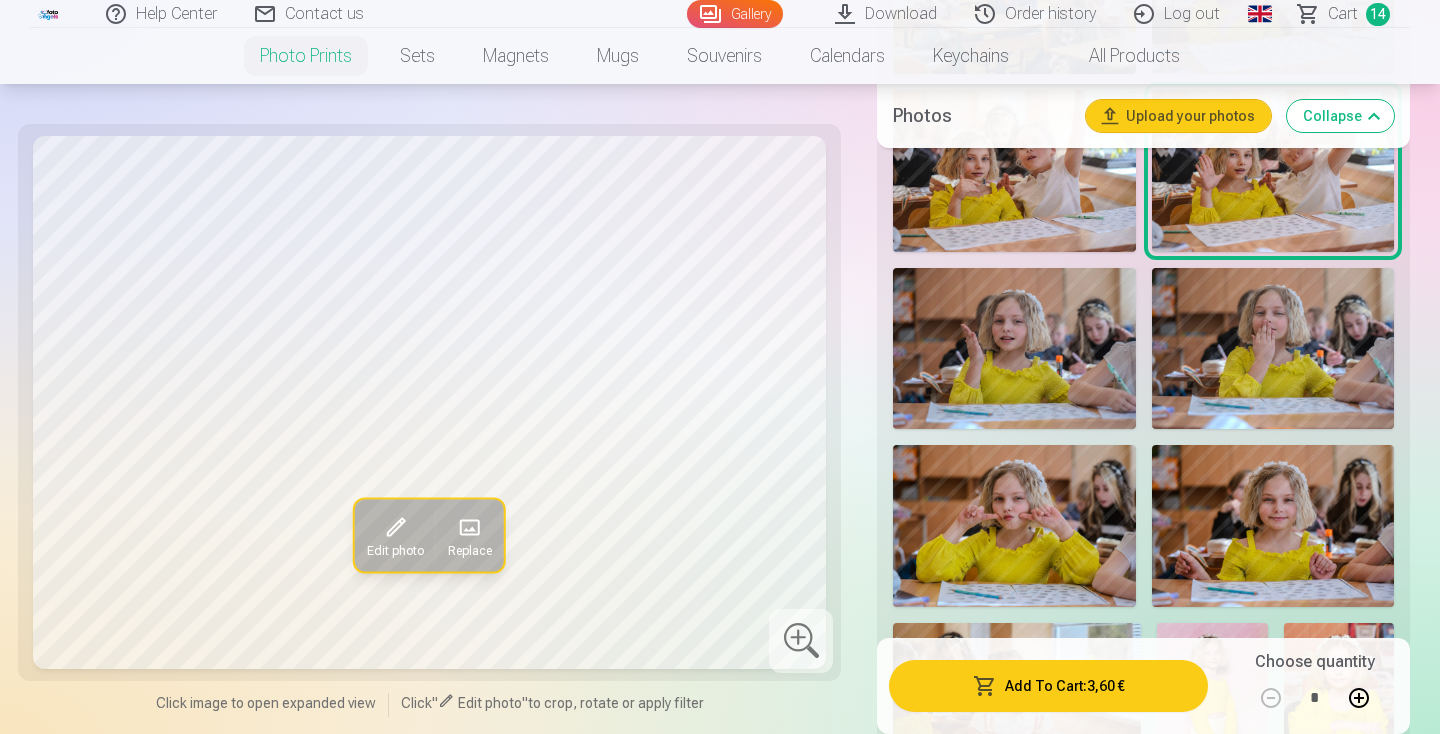click at bounding box center [1273, 349] 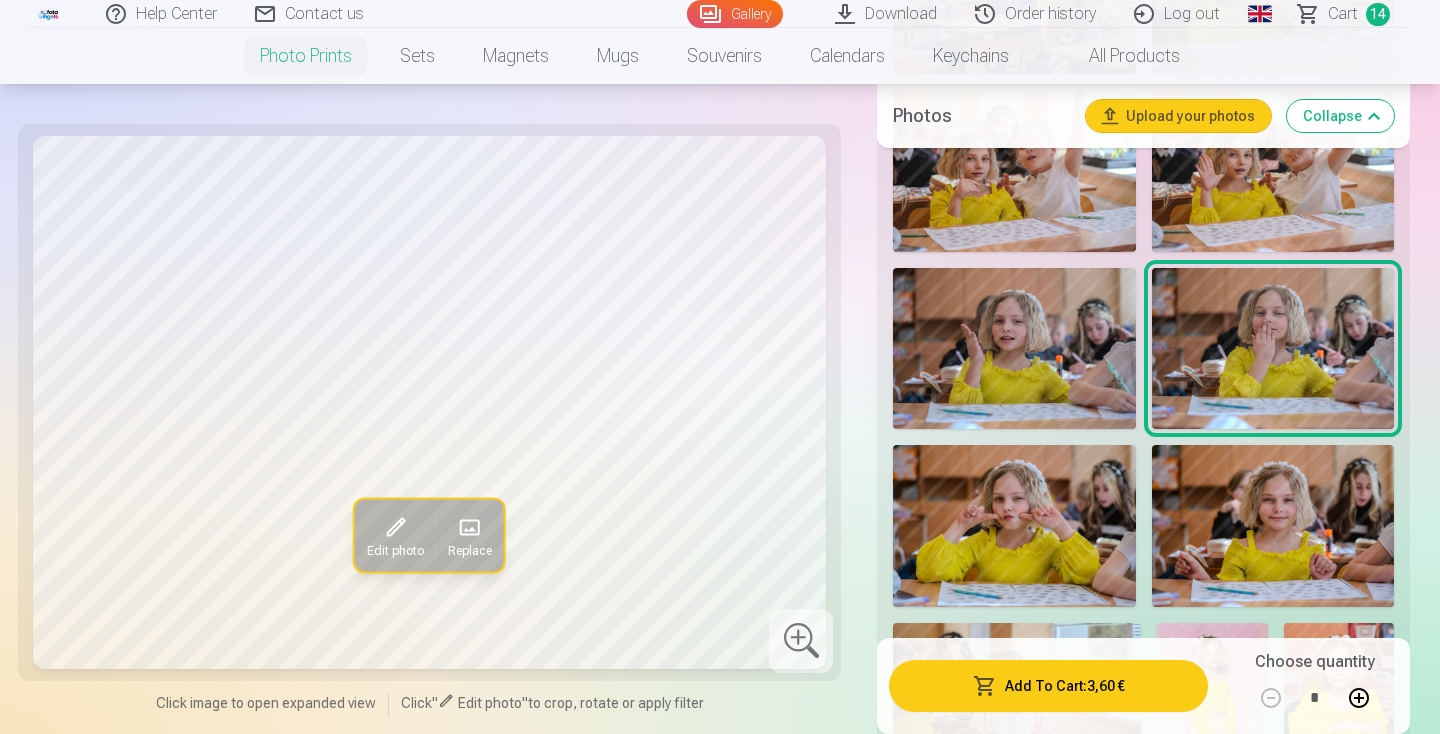 click at bounding box center (1014, 349) 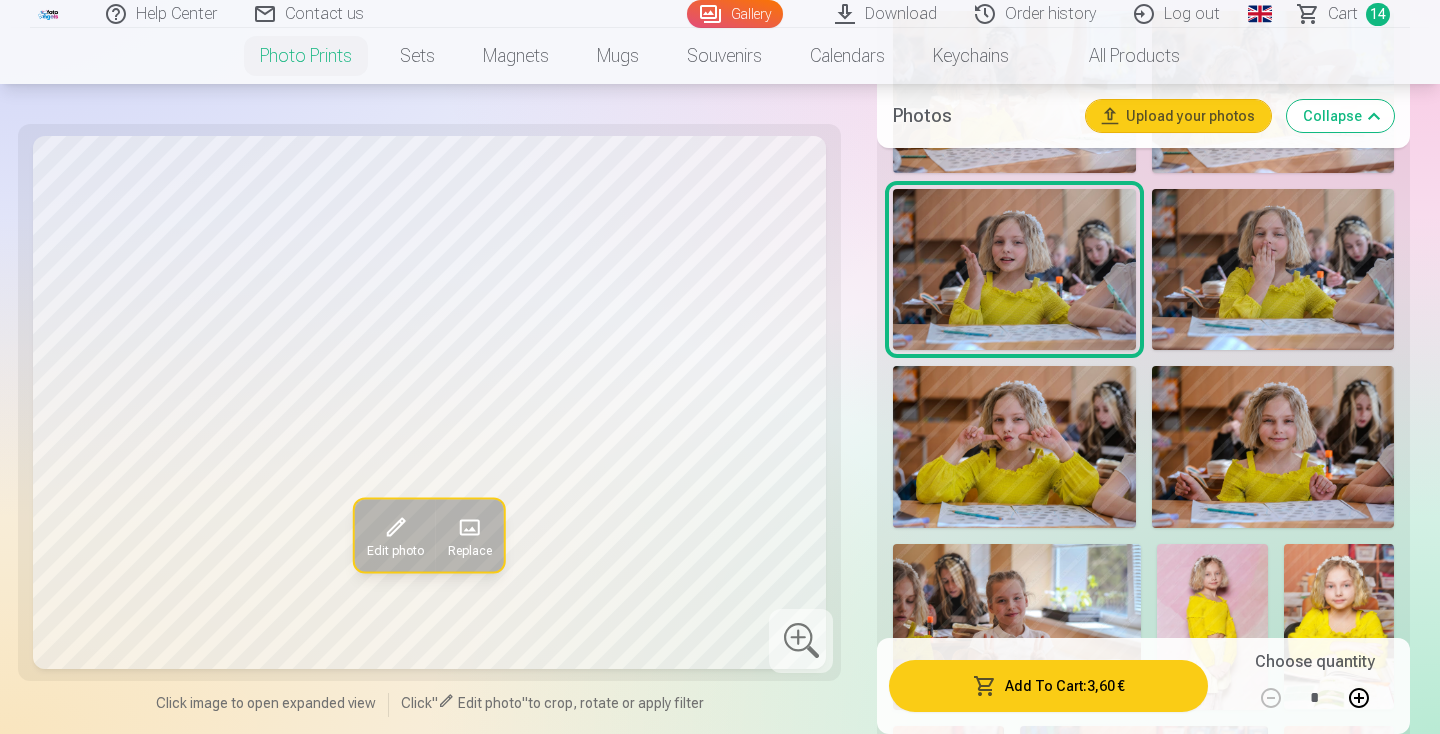 scroll, scrollTop: 3081, scrollLeft: 0, axis: vertical 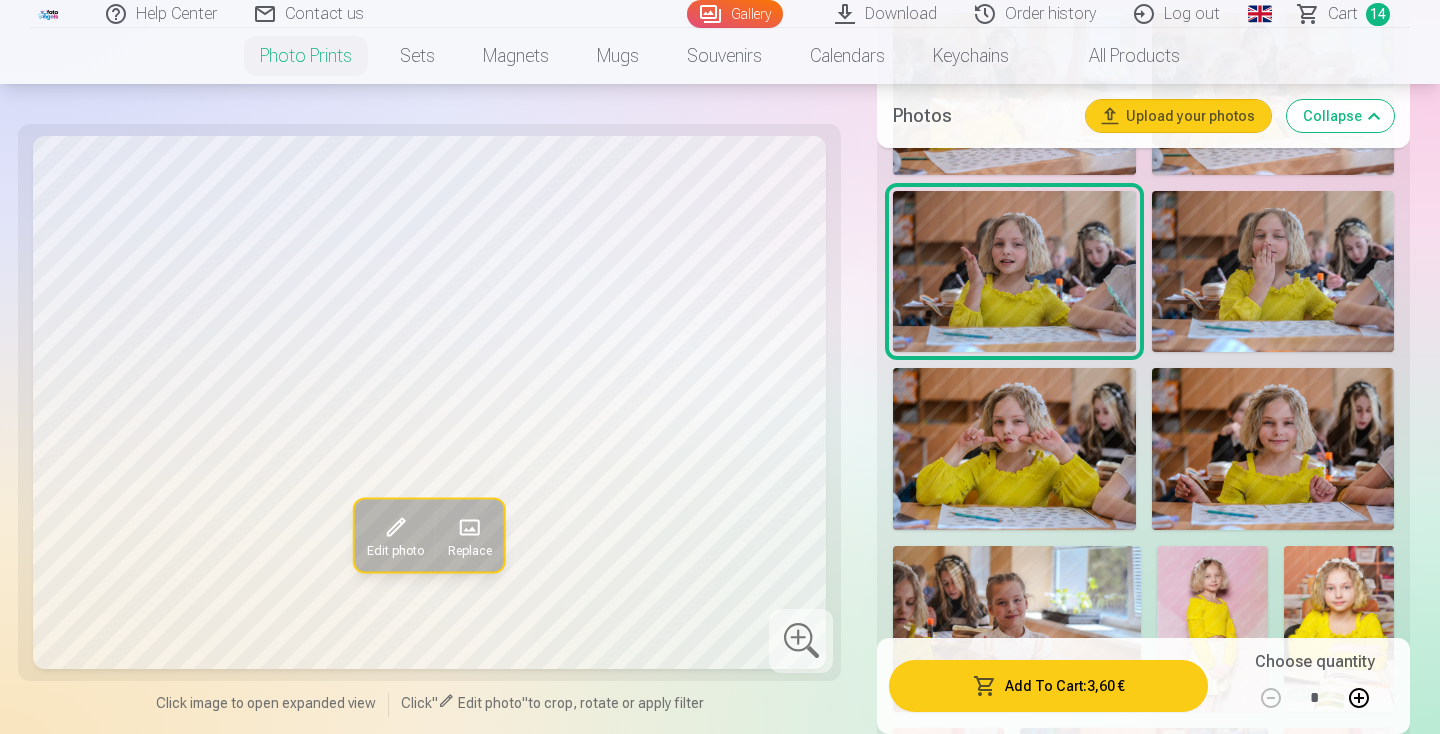click on "Add To Cart :  3,60 €" at bounding box center (1048, 686) 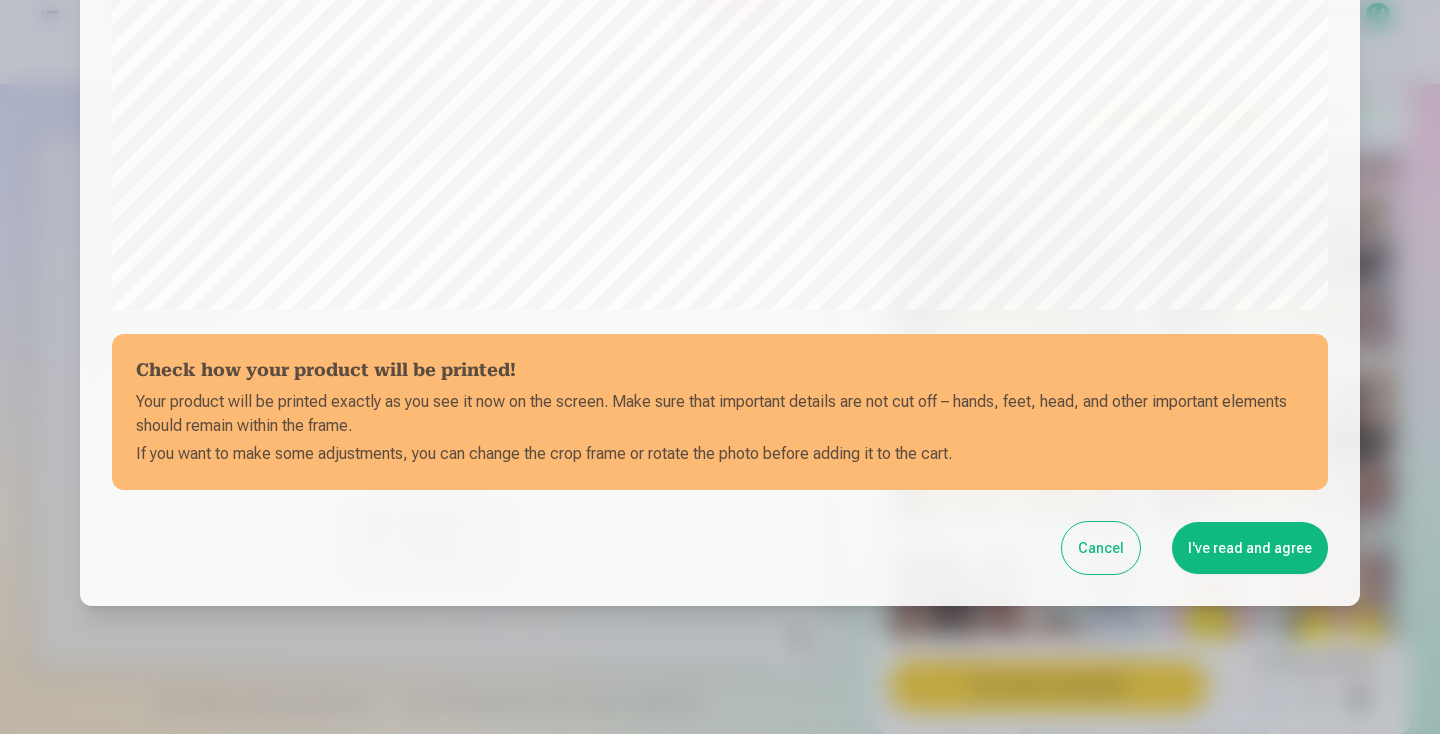 scroll, scrollTop: 706, scrollLeft: 0, axis: vertical 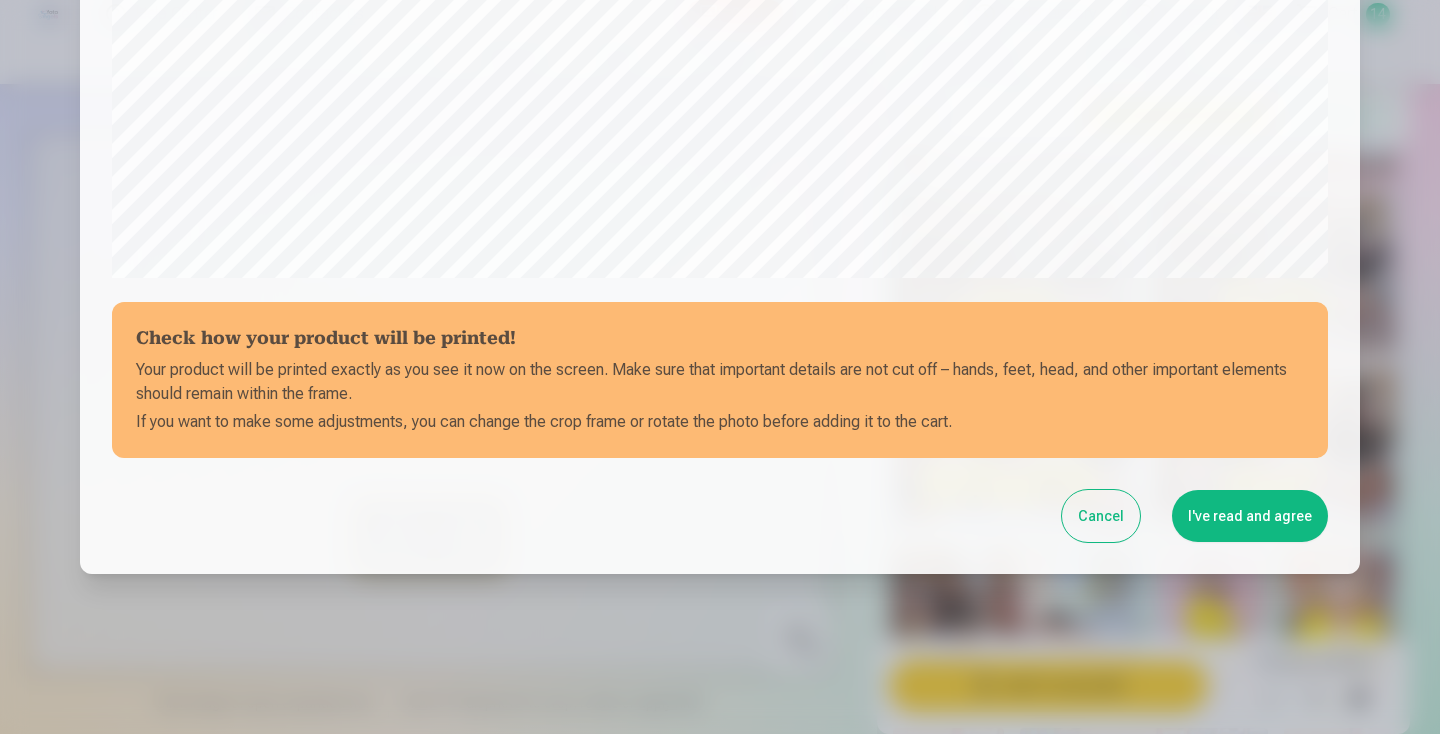 click on "I've read and agree" at bounding box center [1250, 516] 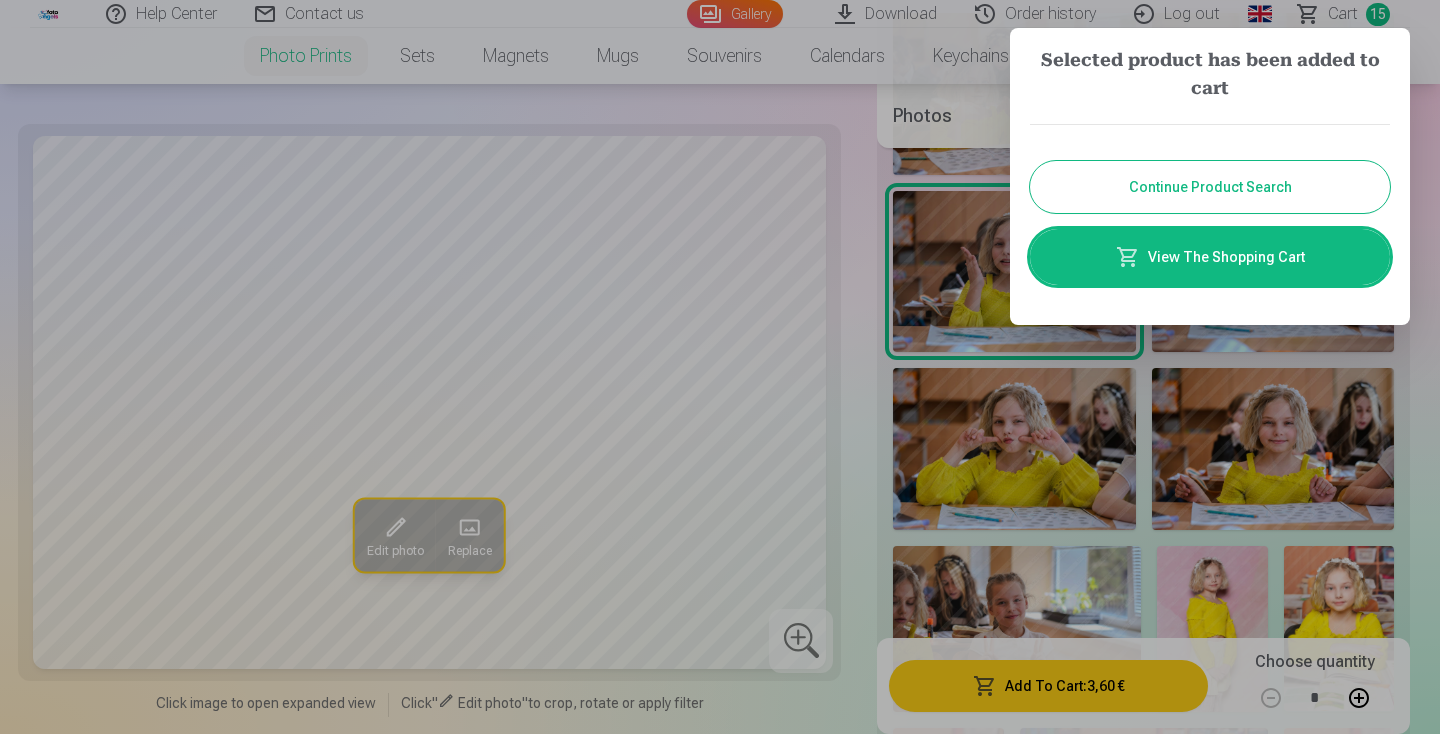 click on "Continue Product Search" at bounding box center [1210, 187] 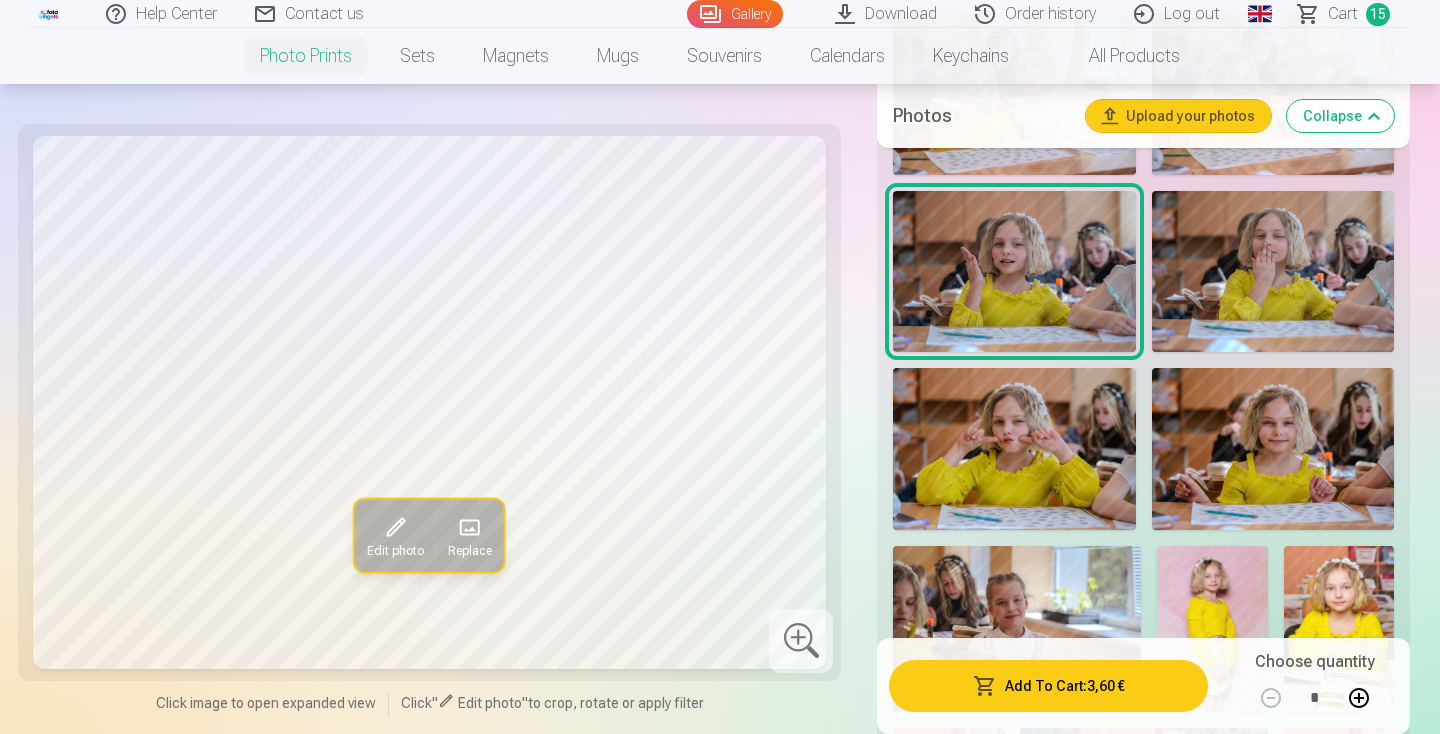 click at bounding box center [1273, 272] 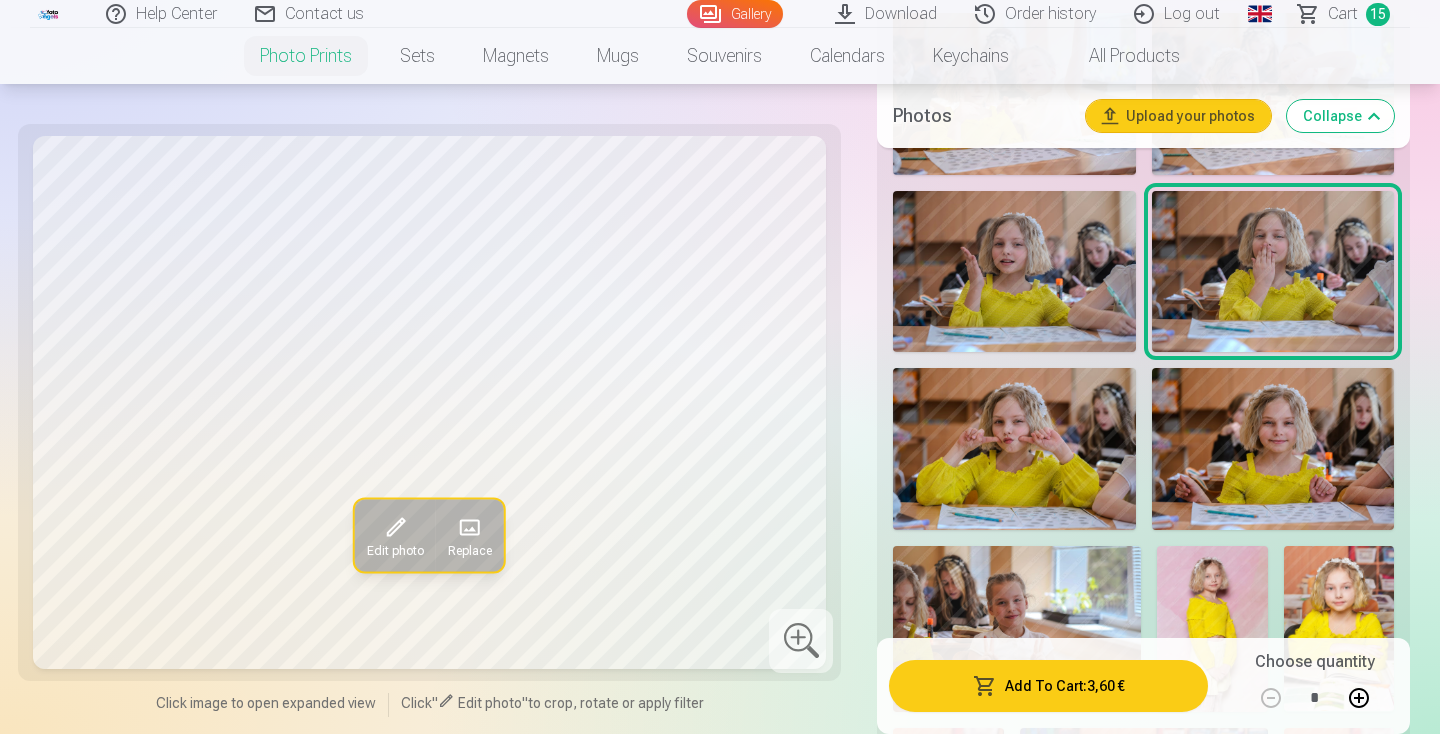click on "Add To Cart :  3,60 €" at bounding box center (1048, 686) 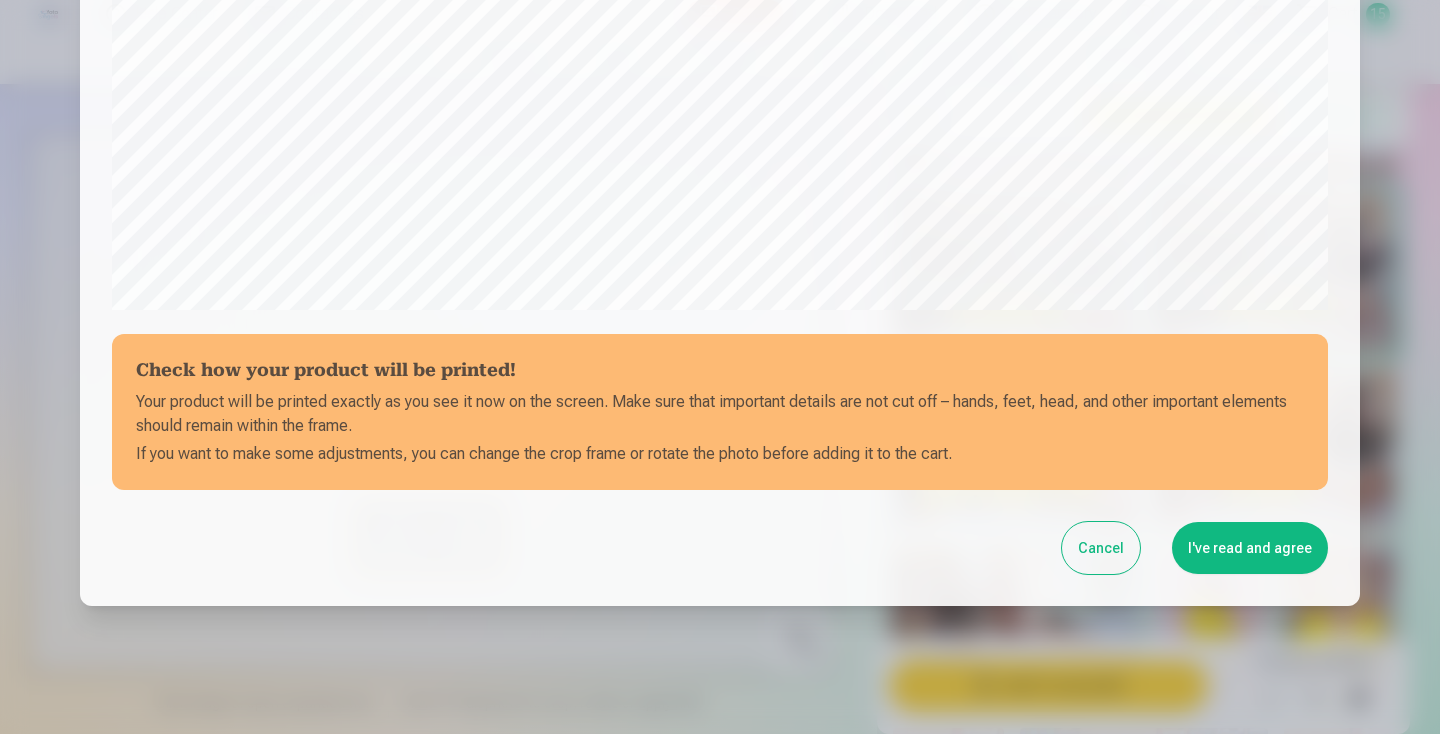 scroll, scrollTop: 706, scrollLeft: 0, axis: vertical 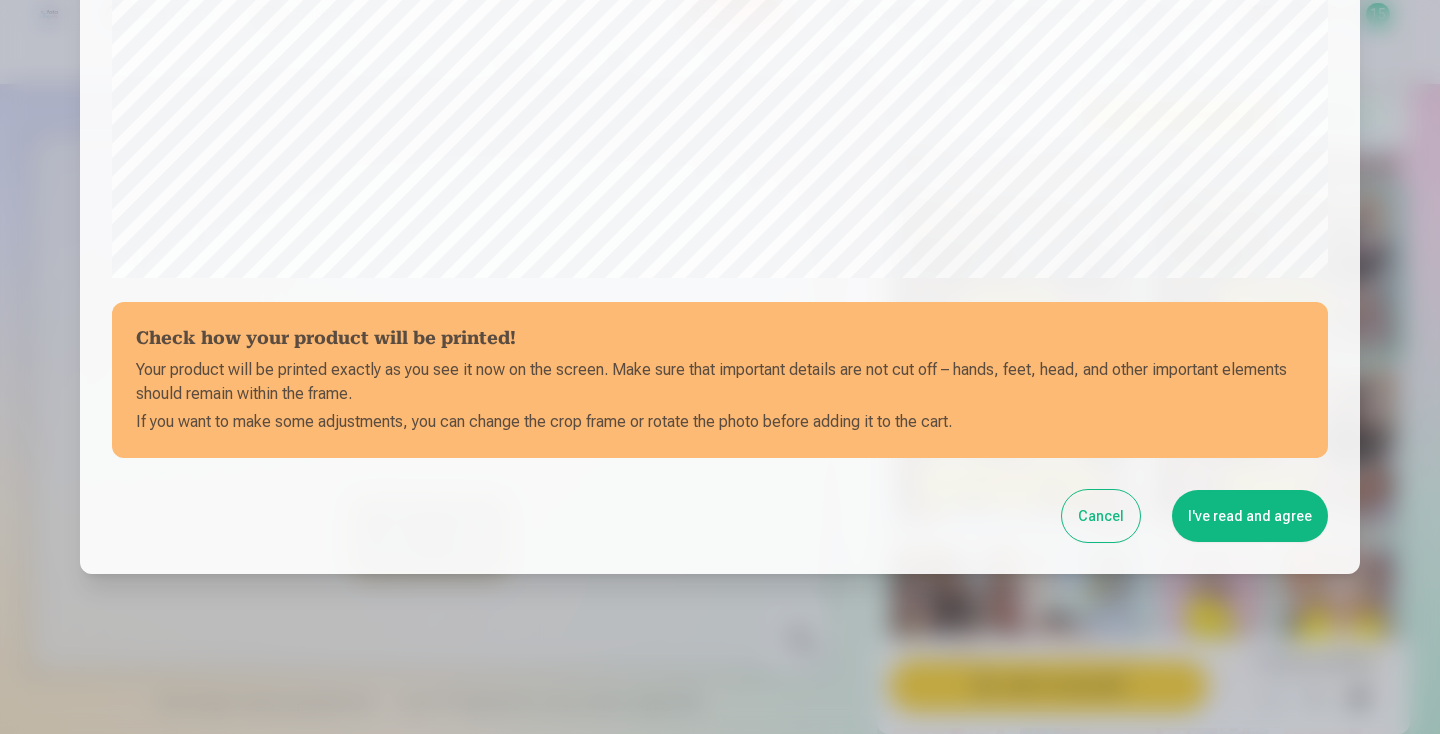 click on "I've read and agree" at bounding box center (1250, 516) 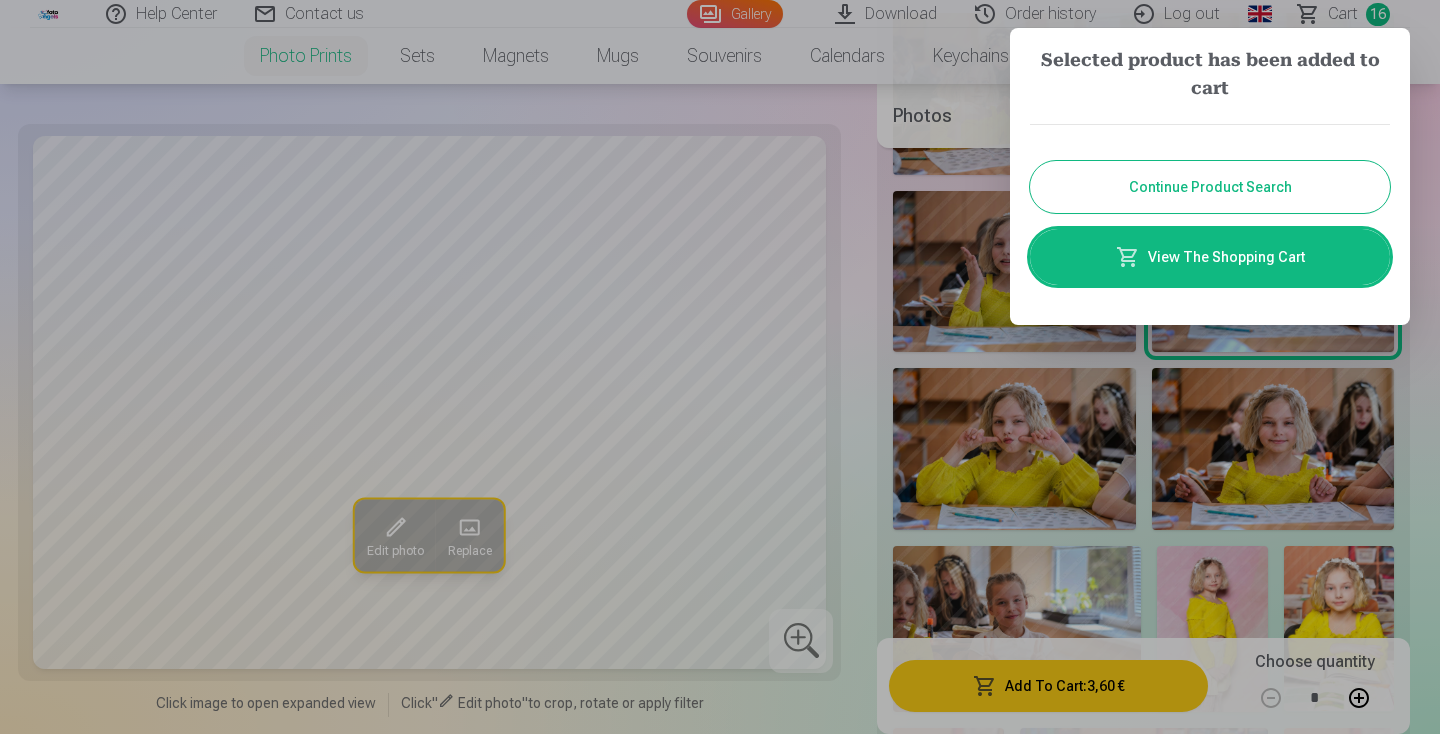 click on "Continue Product Search" at bounding box center (1210, 187) 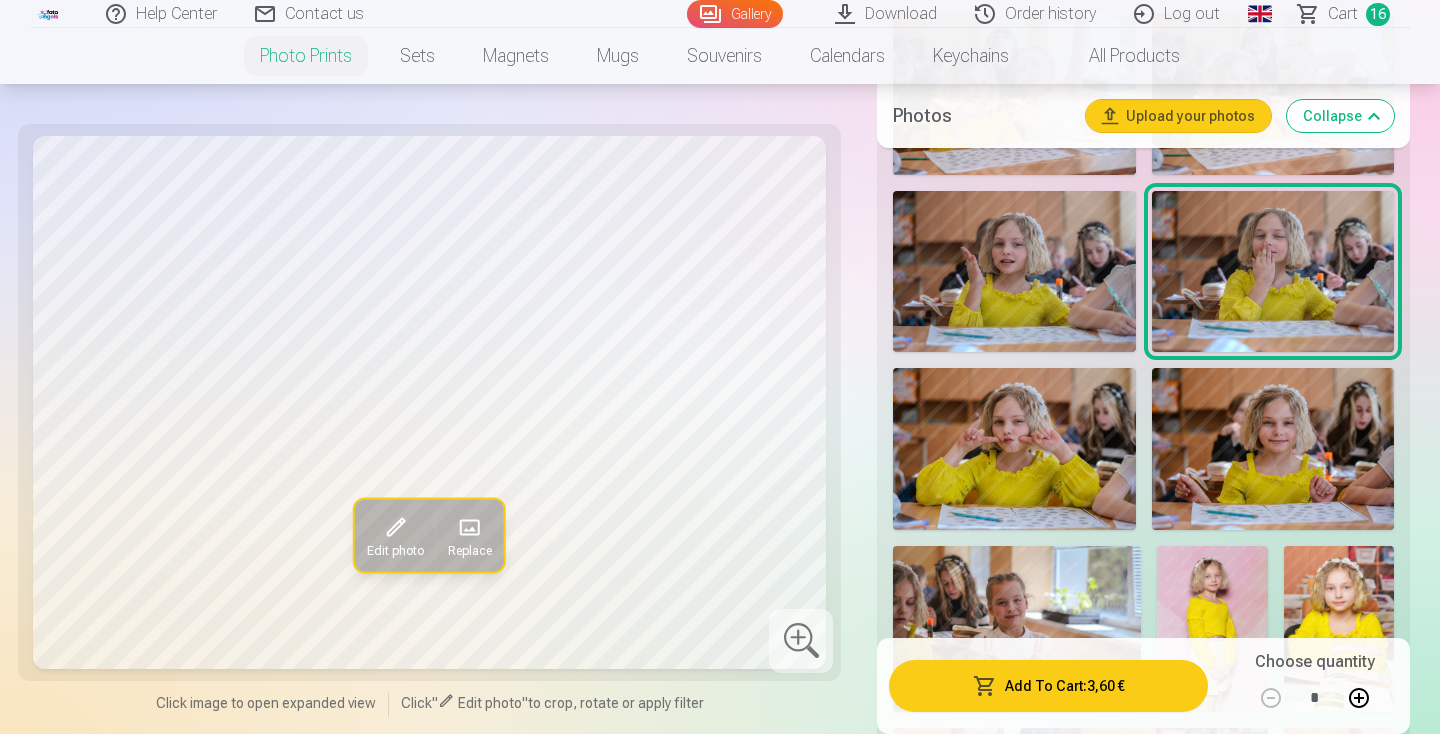 click at bounding box center (1014, 449) 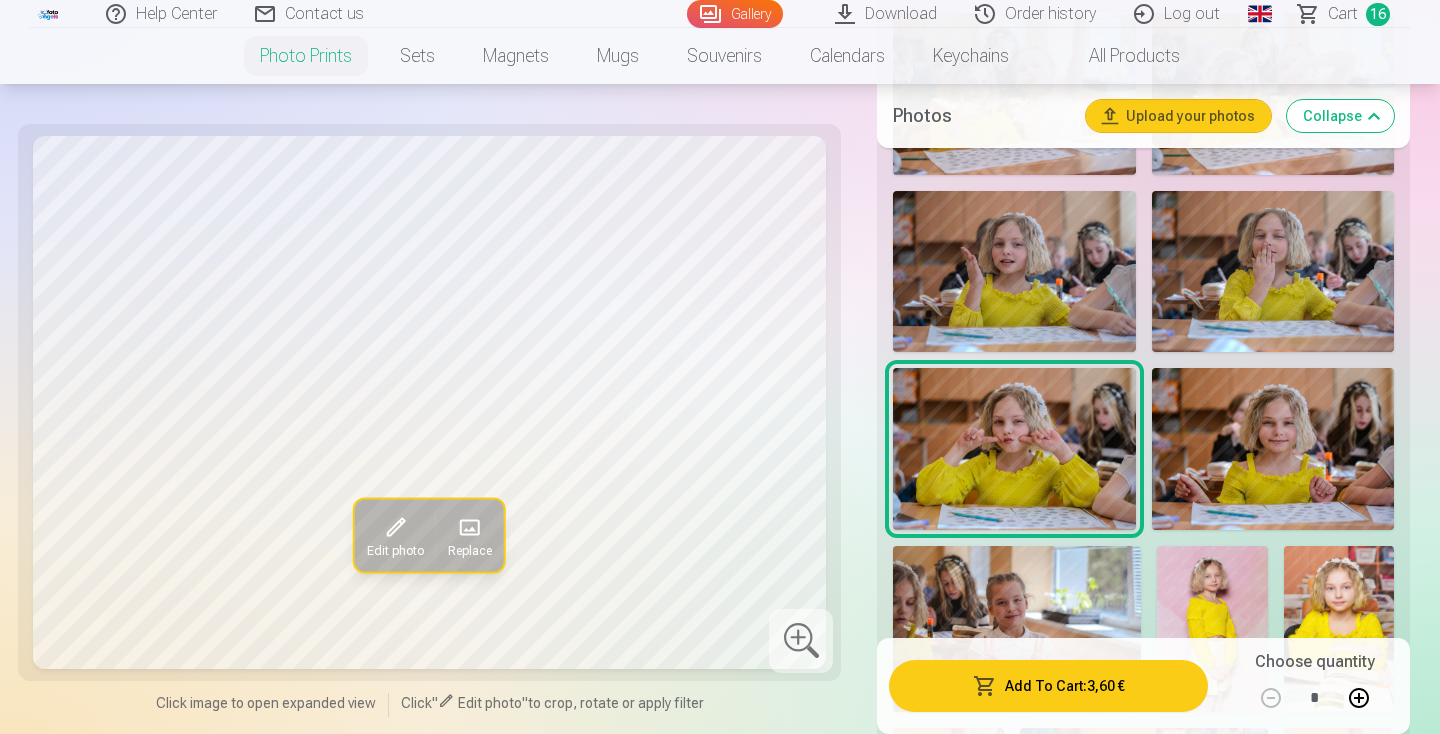 click on "Add To Cart :  3,60 €" at bounding box center (1048, 686) 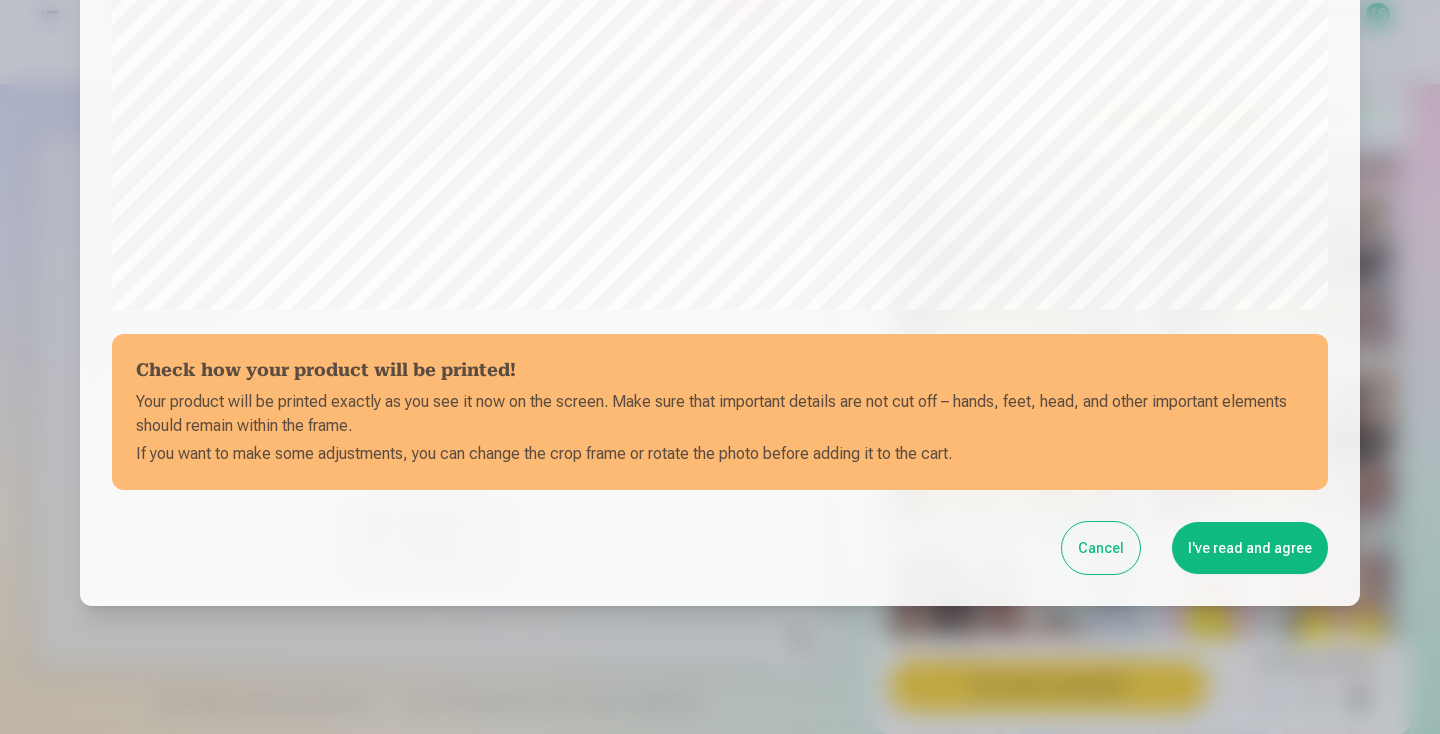 scroll, scrollTop: 706, scrollLeft: 0, axis: vertical 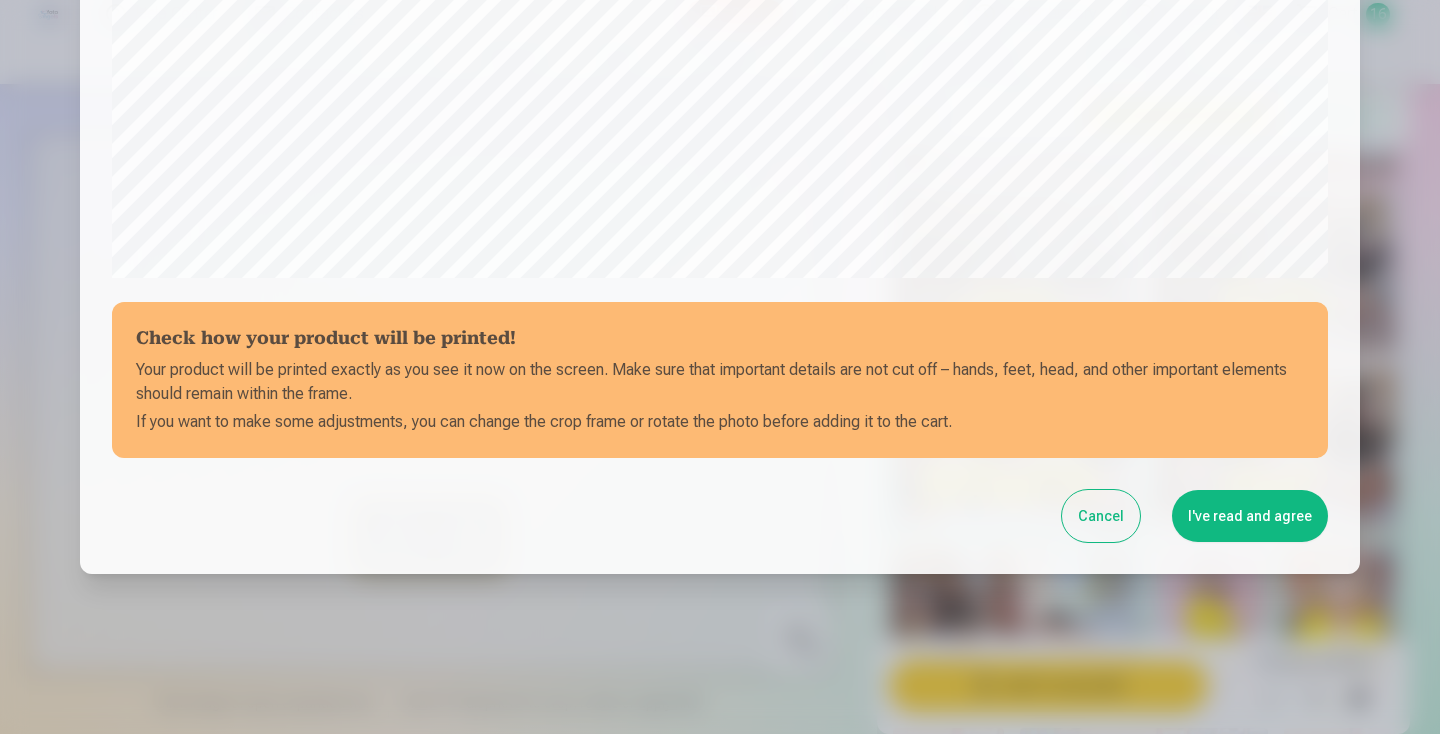 click on "I've read and agree" at bounding box center [1250, 516] 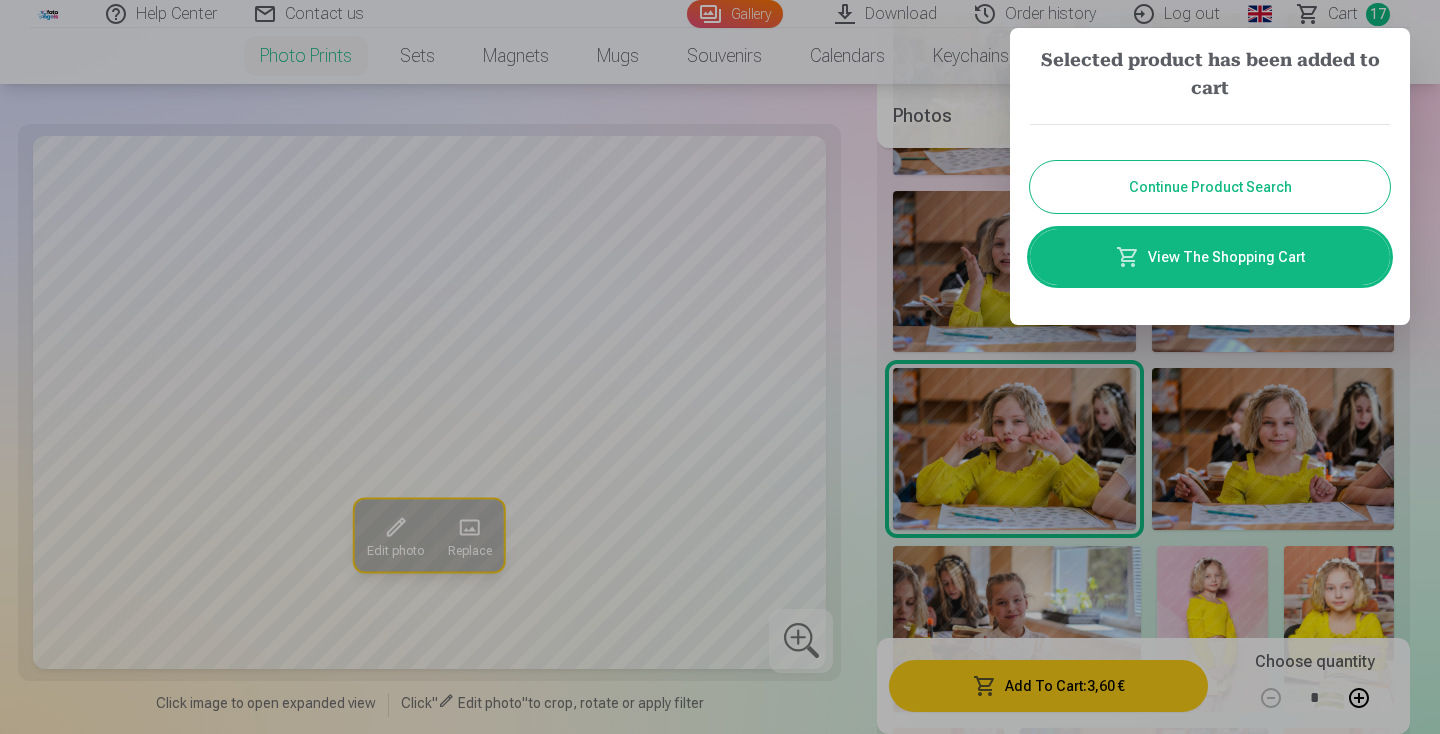 click on "Continue Product Search" at bounding box center [1210, 187] 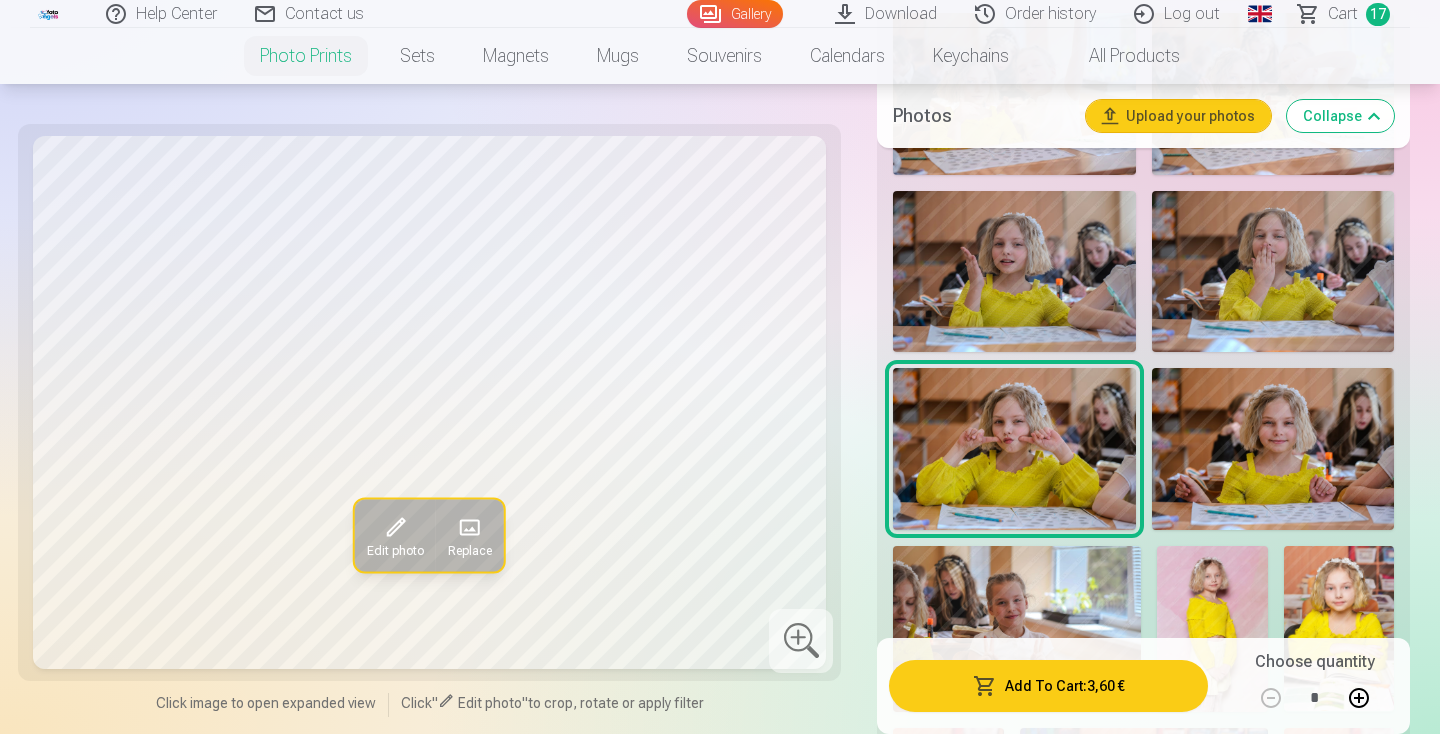 click at bounding box center (1273, 449) 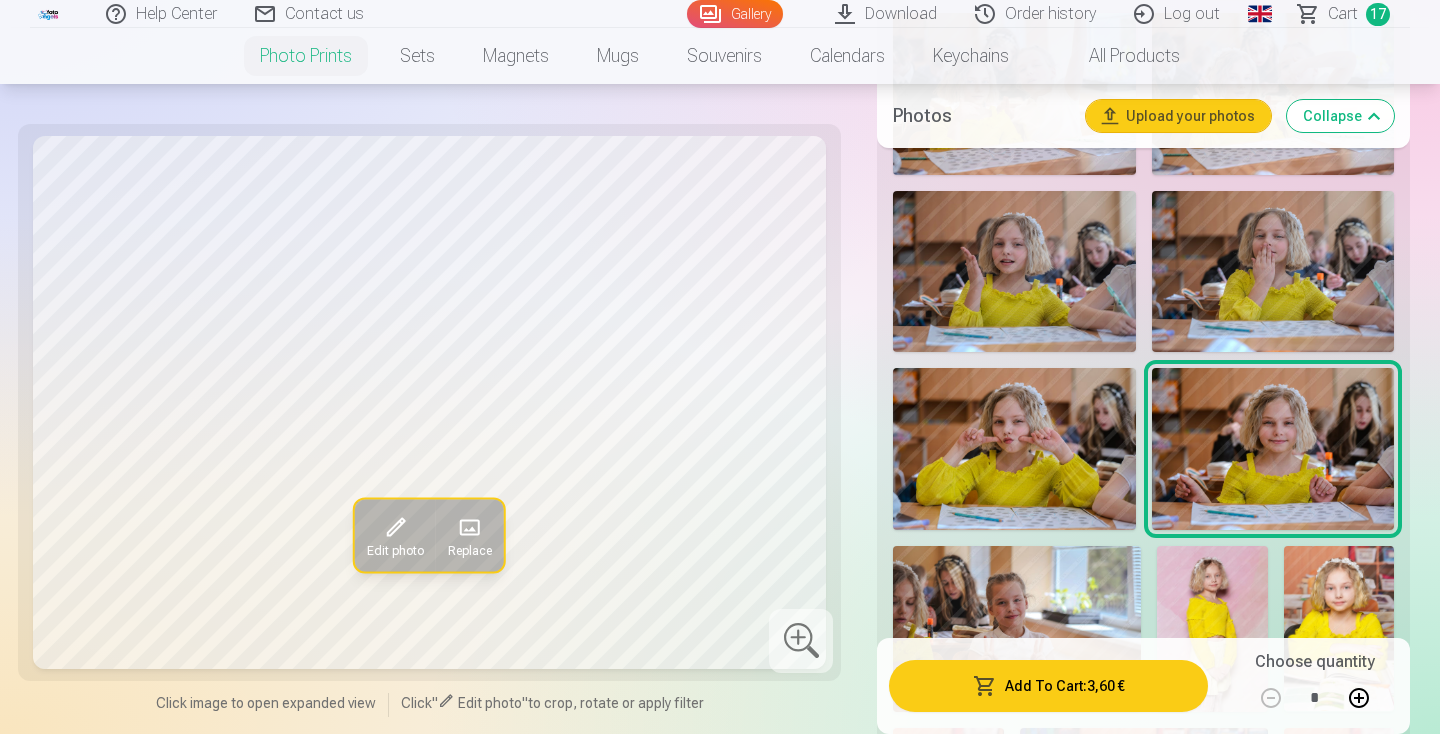 click on "Add To Cart :  3,60 €" at bounding box center (1048, 686) 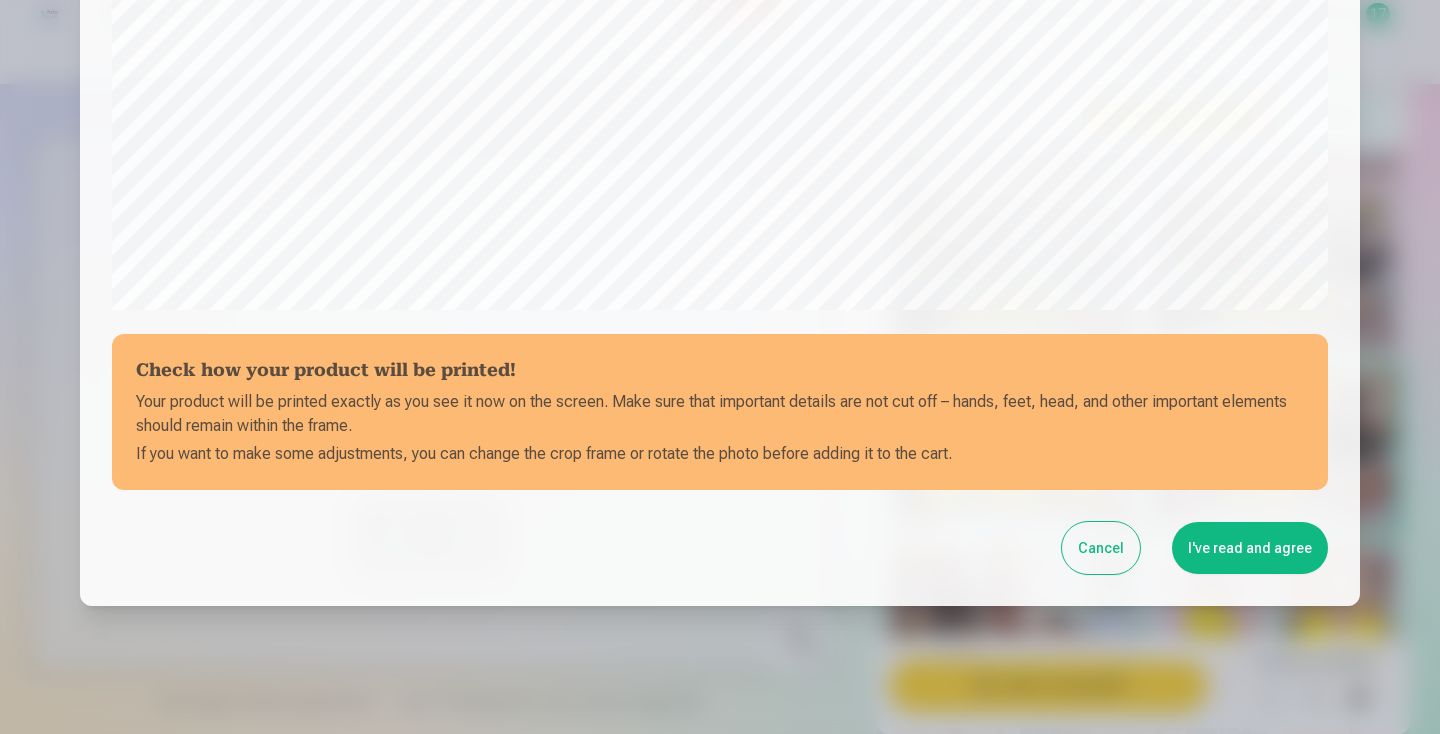 scroll, scrollTop: 706, scrollLeft: 0, axis: vertical 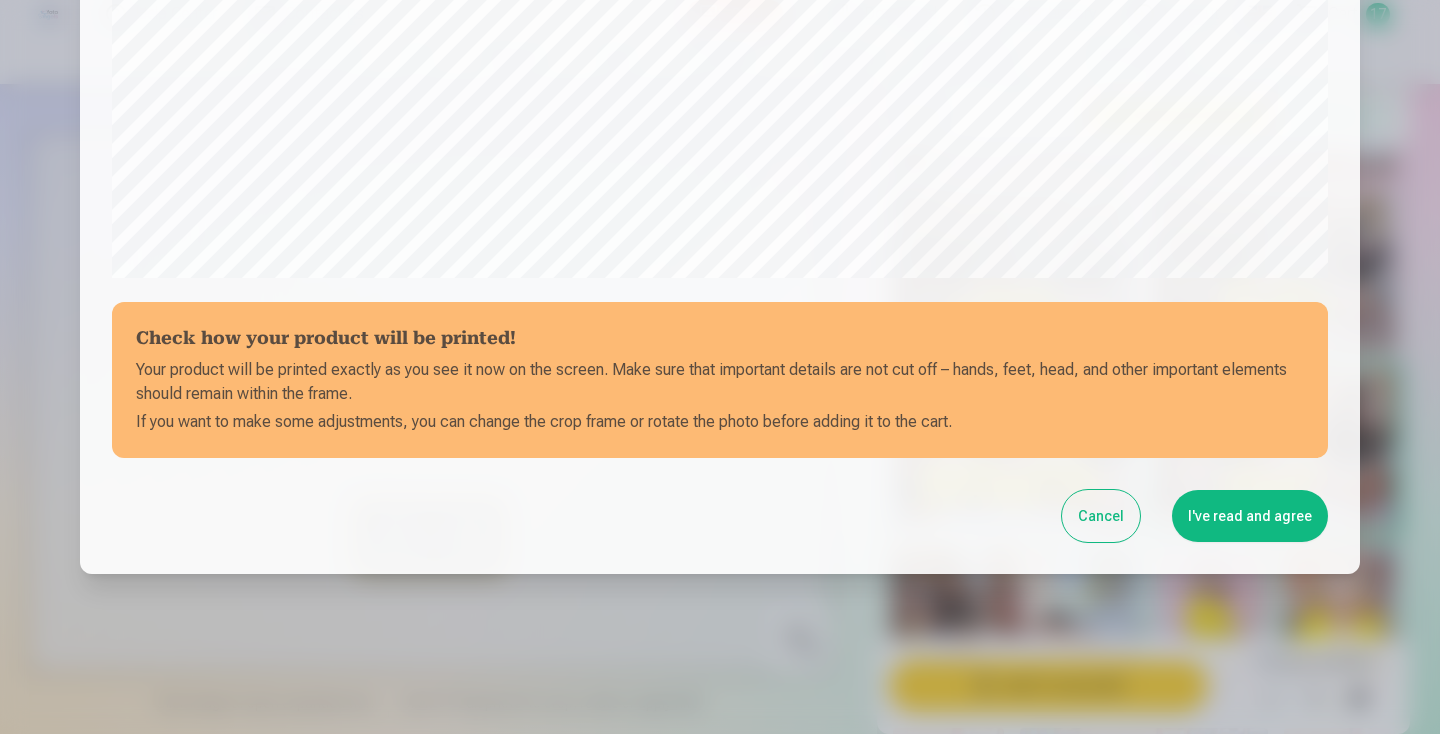 click on "I've read and agree" at bounding box center [1250, 516] 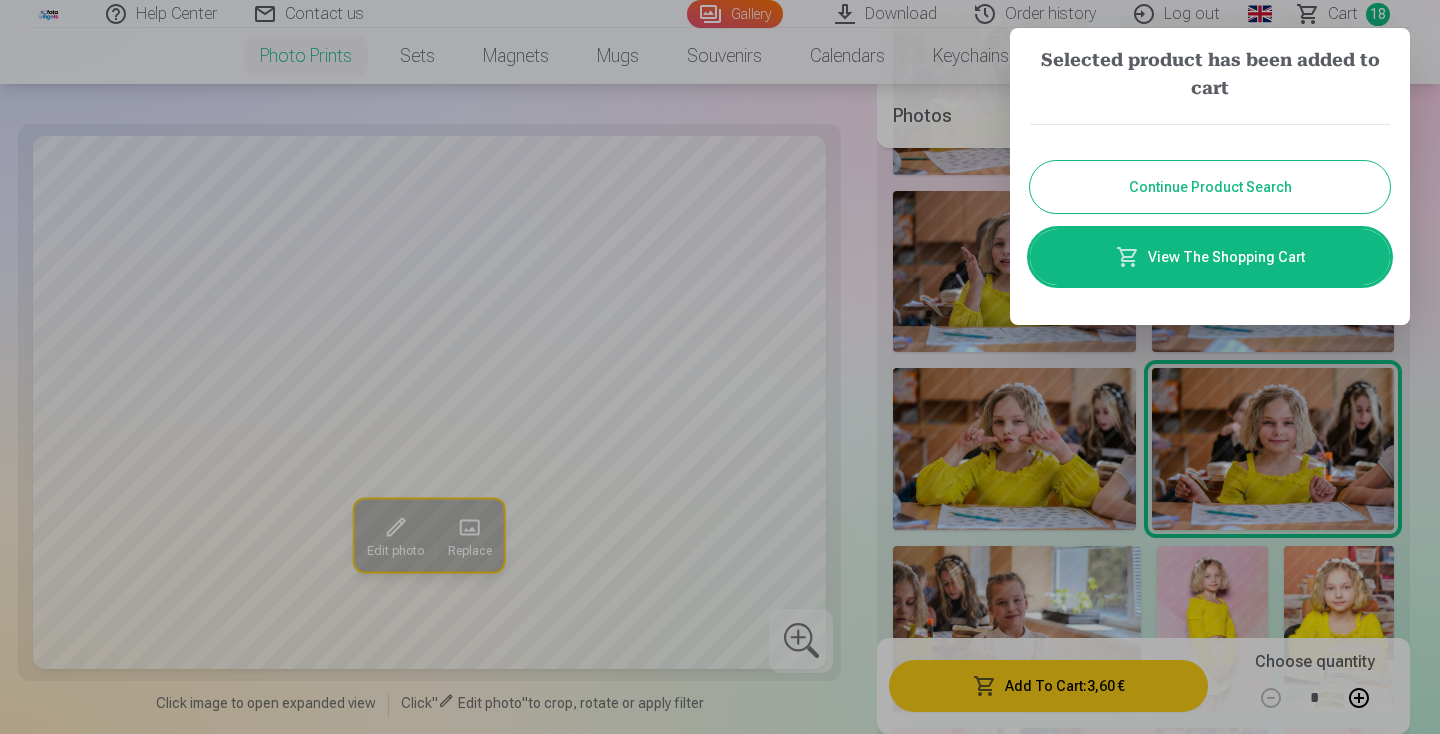 click on "Continue Product Search" at bounding box center (1210, 187) 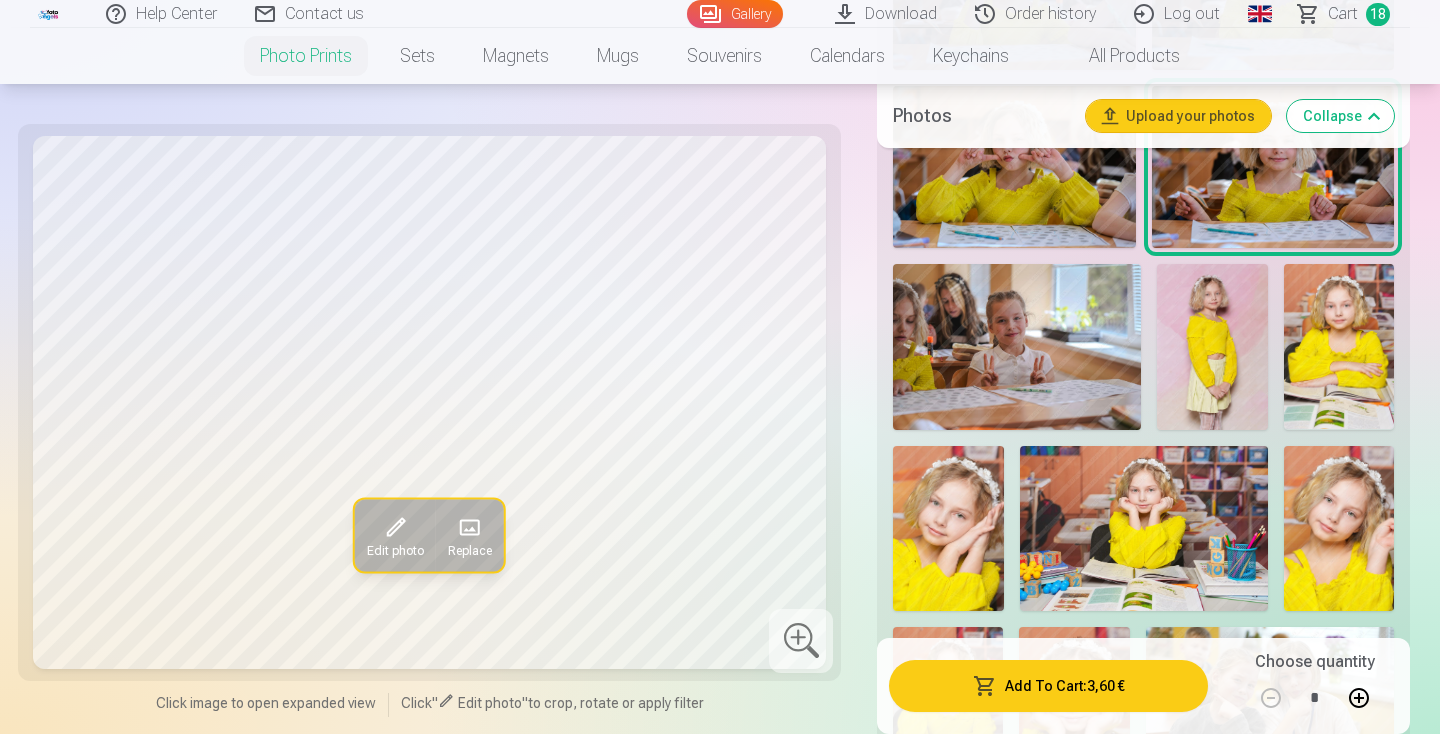 scroll, scrollTop: 3365, scrollLeft: 0, axis: vertical 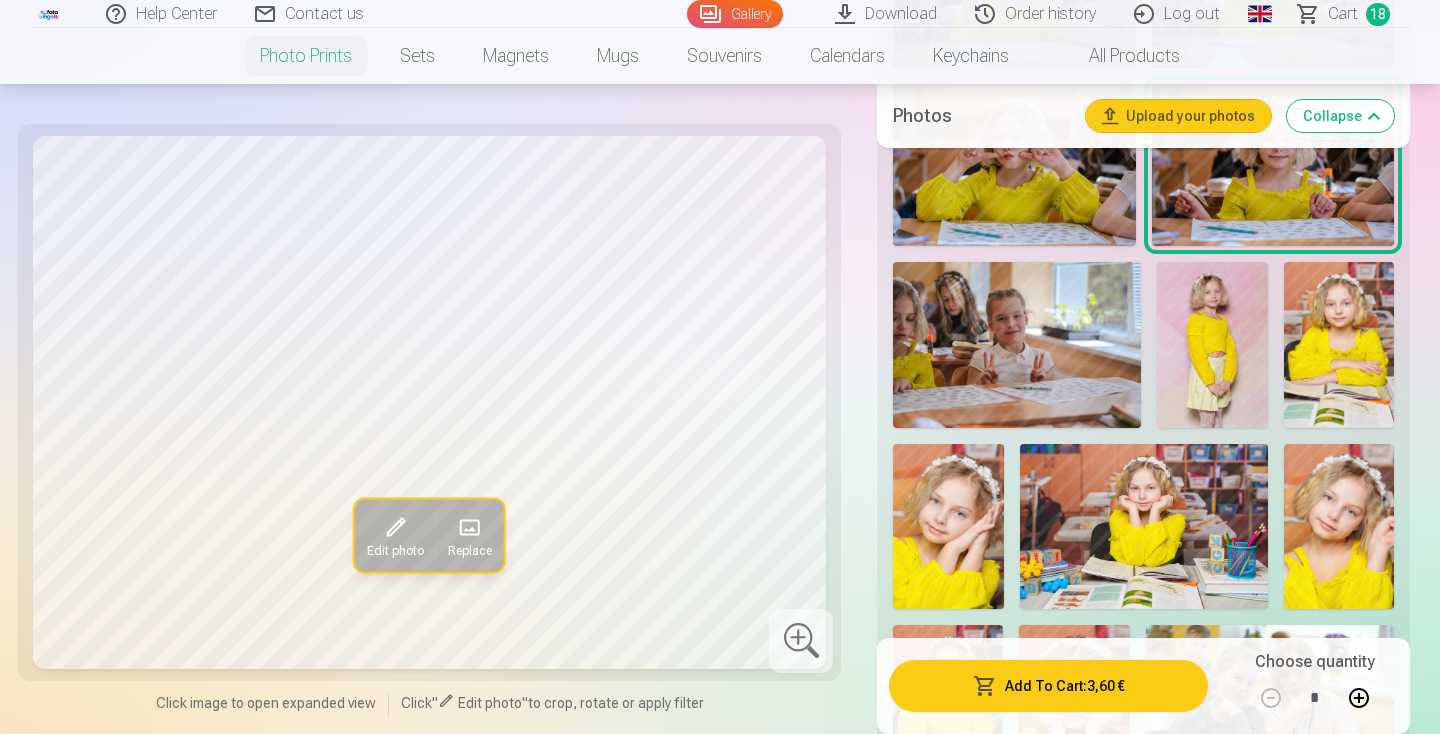 click at bounding box center (1212, 345) 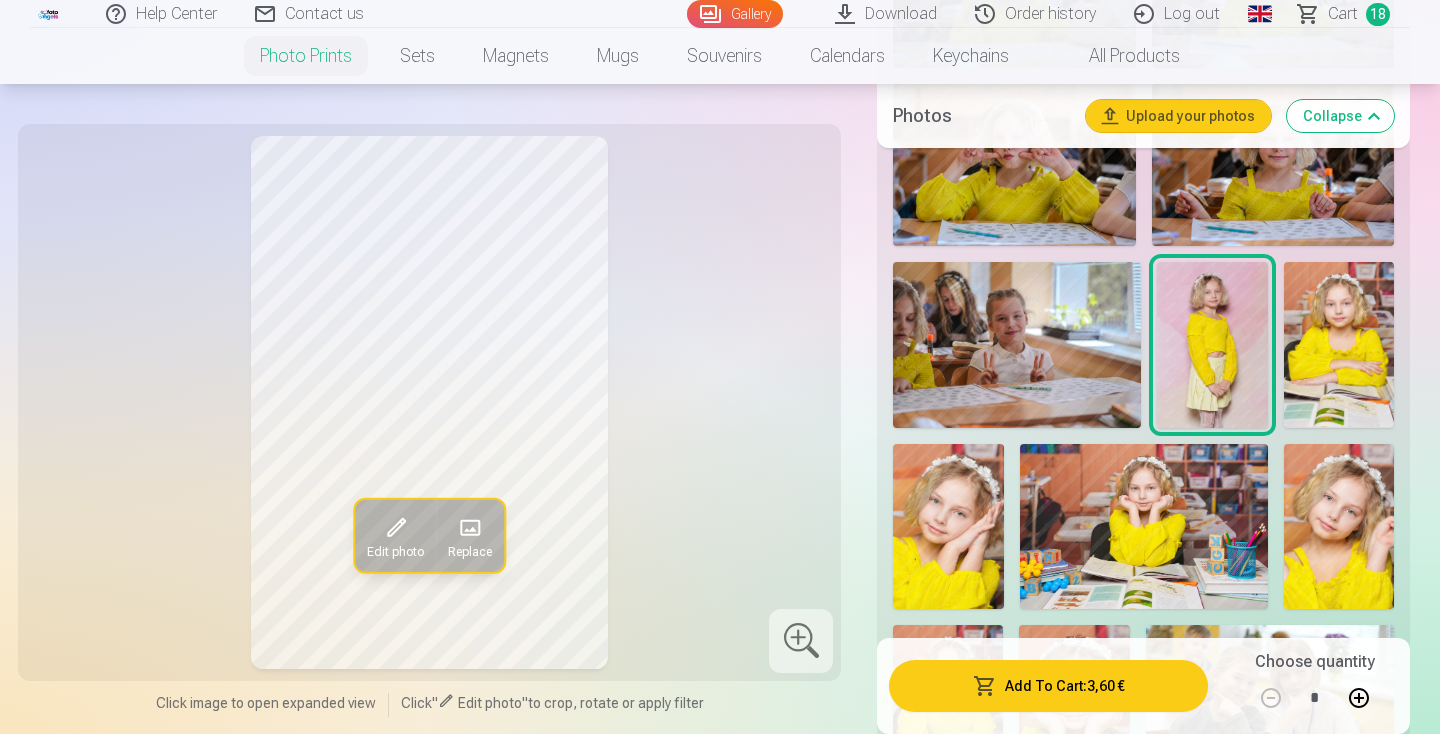 click on "Add To Cart :  3,60 €" at bounding box center [1048, 686] 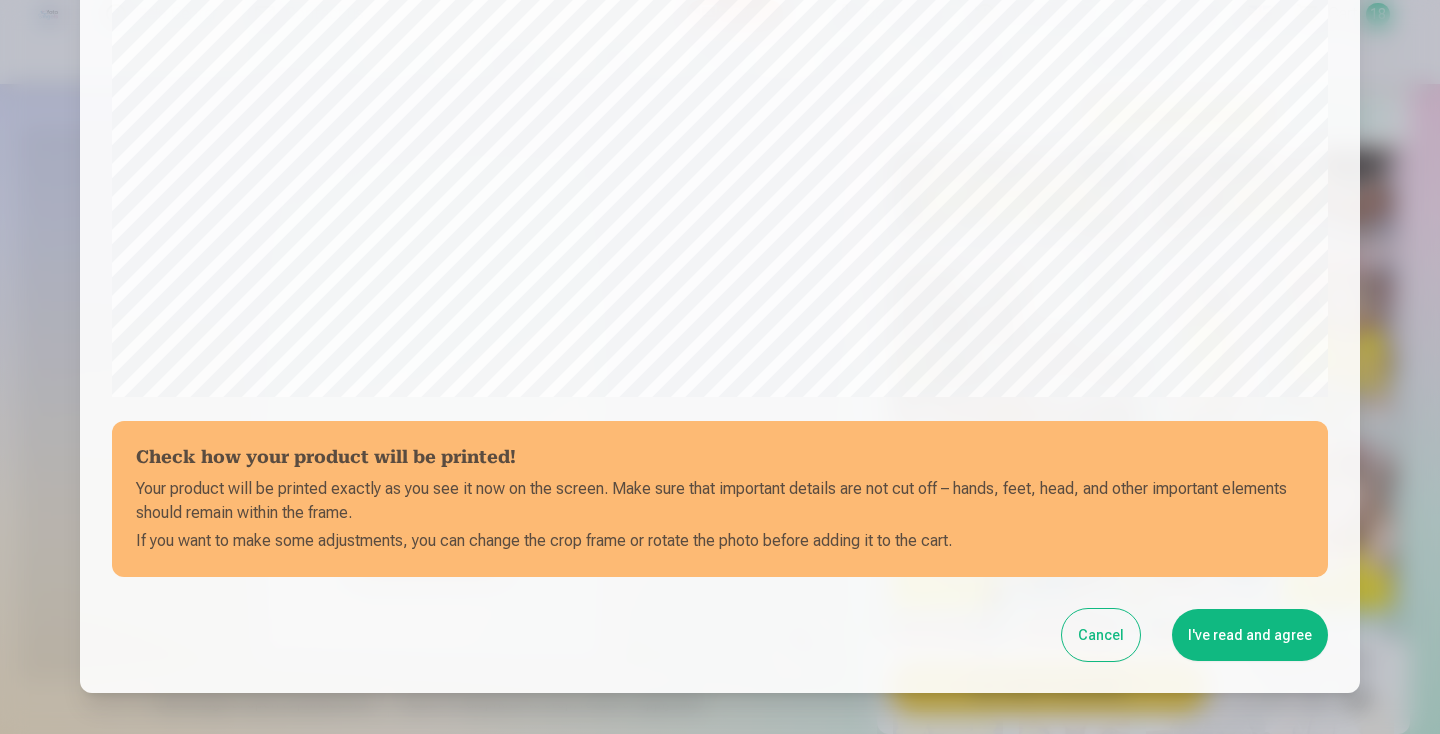 scroll, scrollTop: 612, scrollLeft: 0, axis: vertical 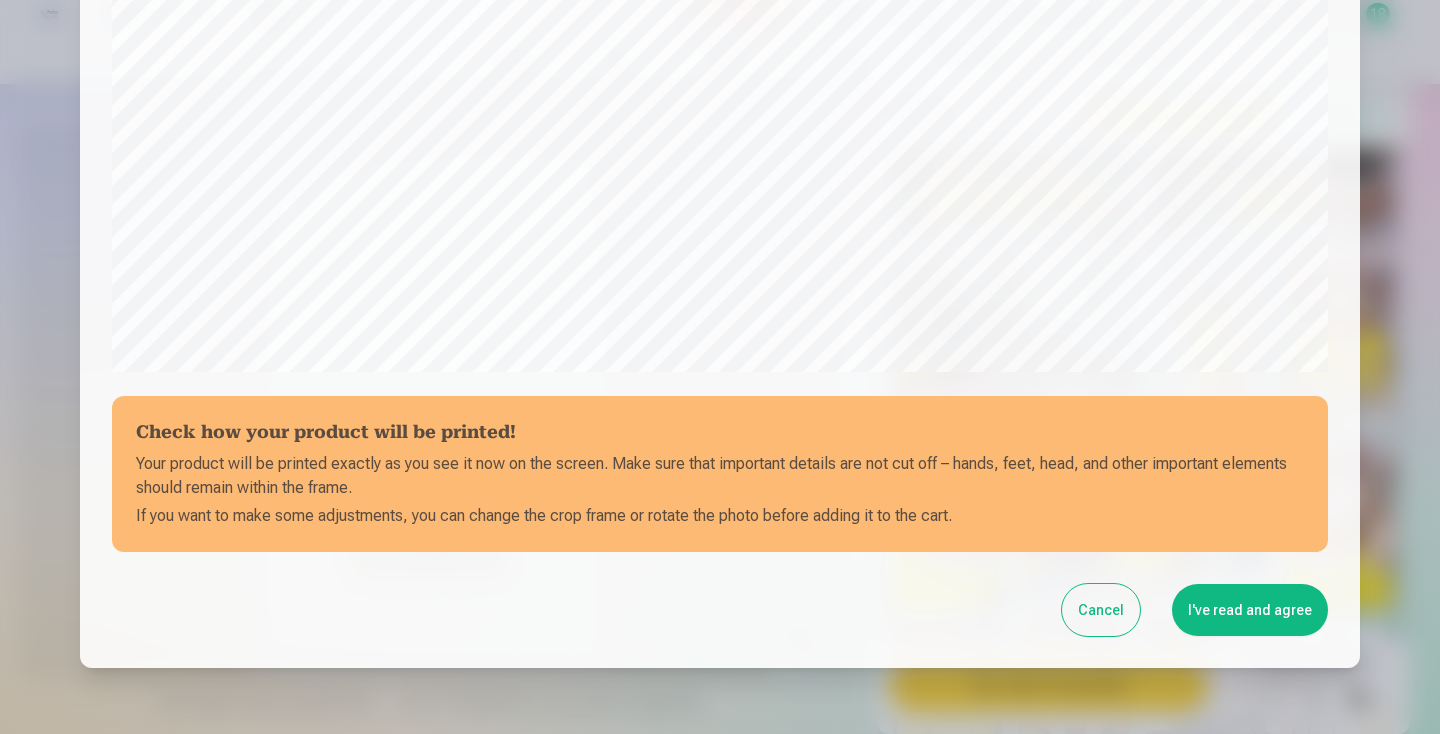 click on "I've read and agree" at bounding box center (1250, 610) 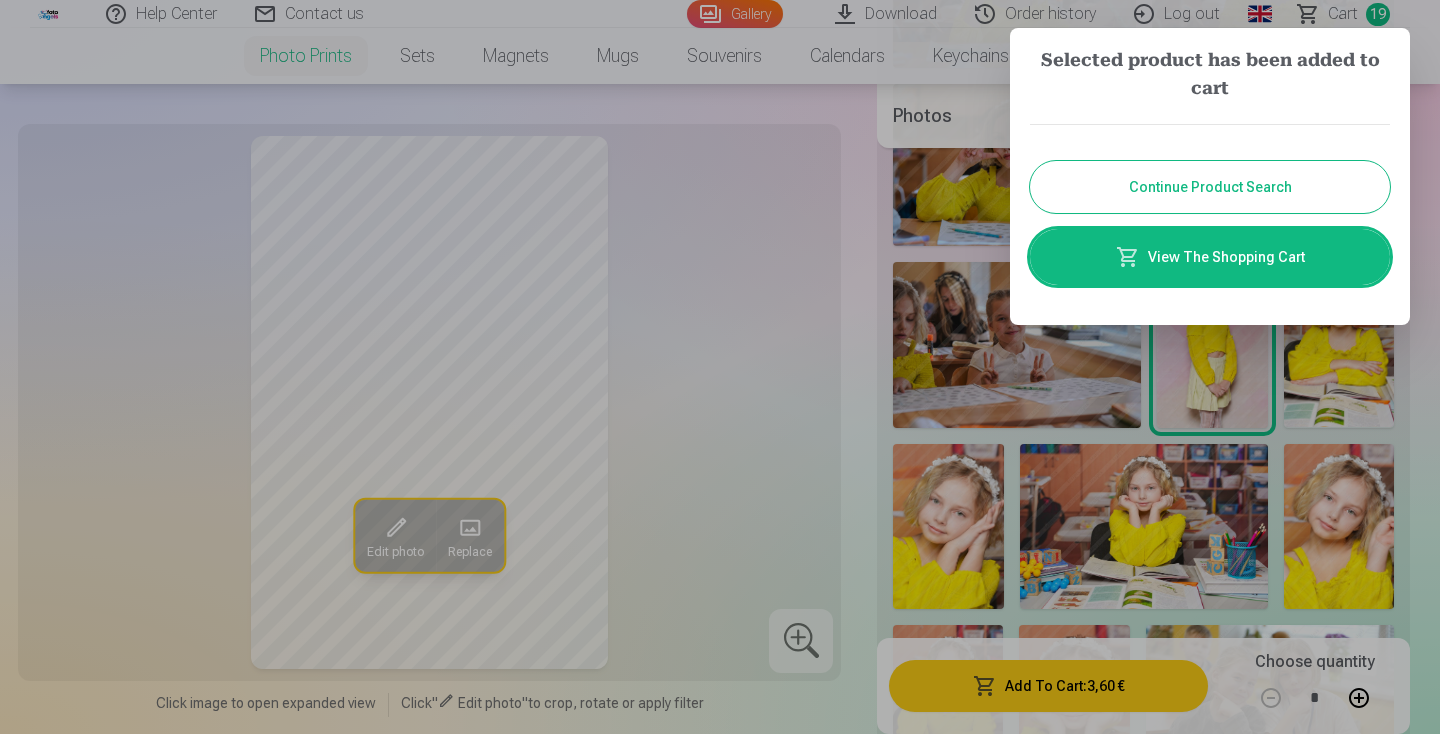 click on "Continue Product Search" at bounding box center (1210, 187) 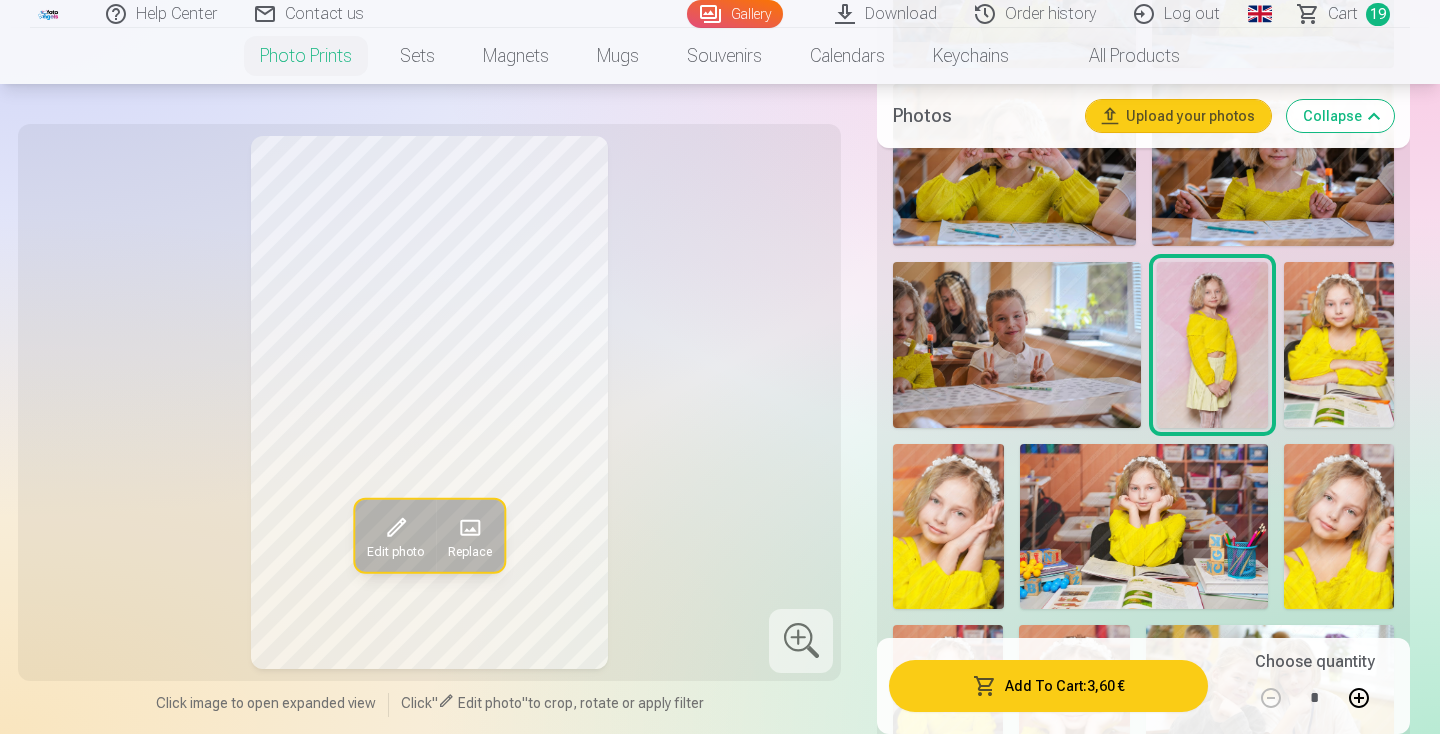 click at bounding box center [1339, 344] 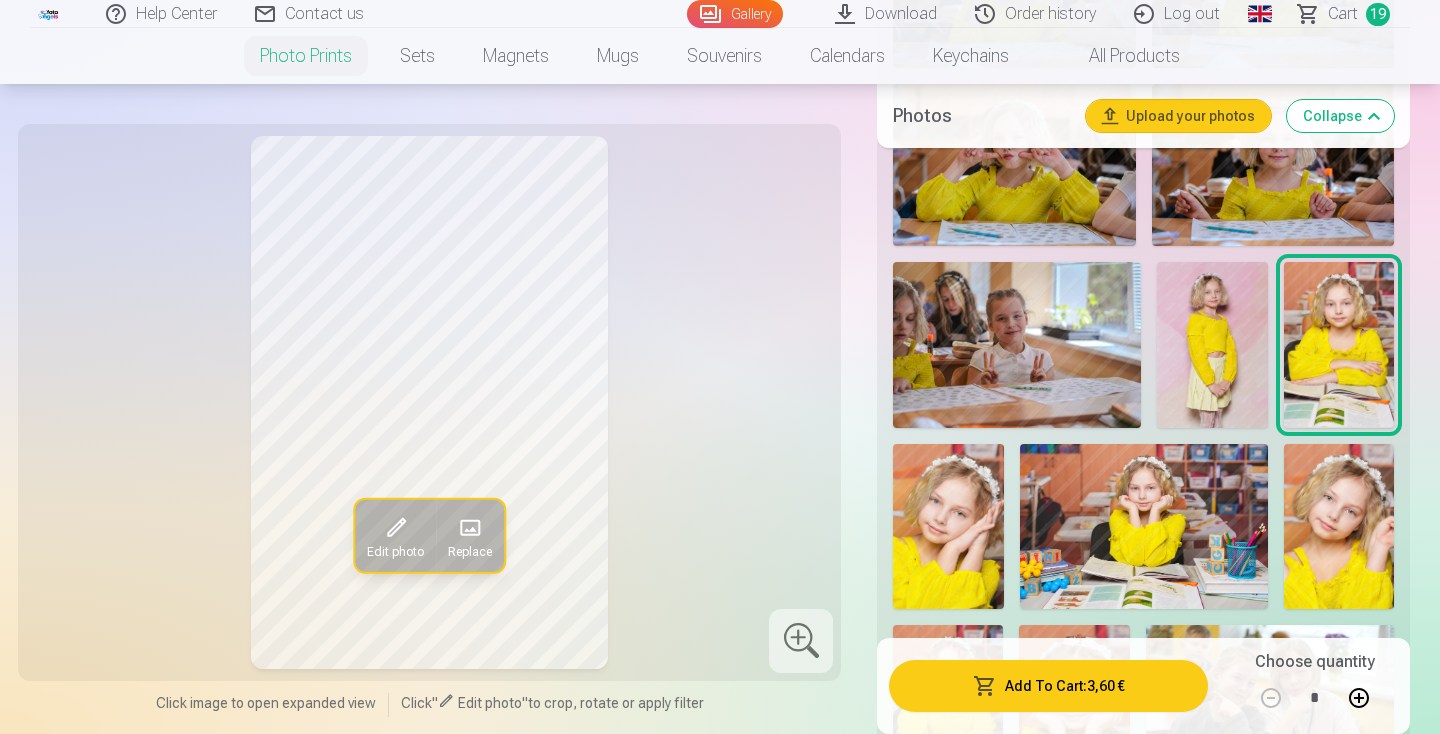 click on "Add To Cart :  3,60 €" at bounding box center [1048, 686] 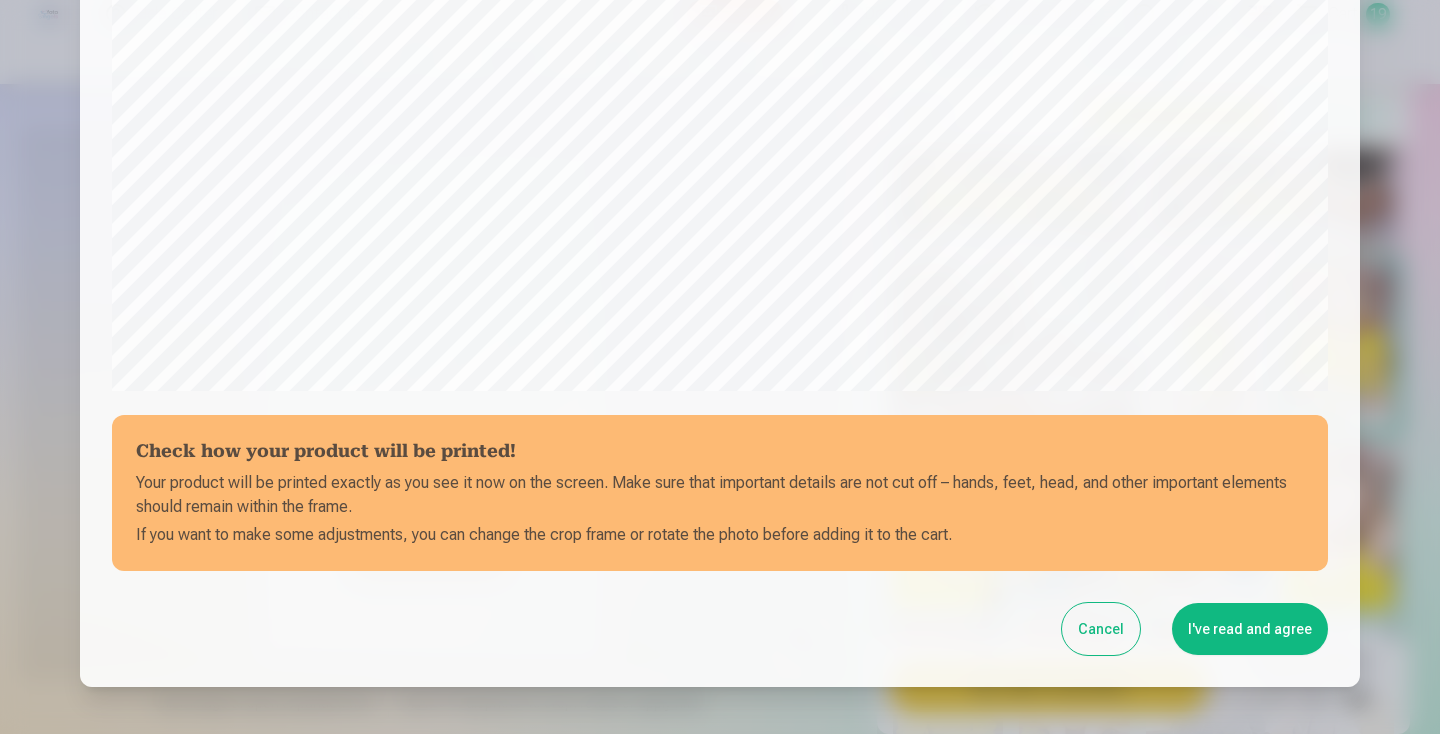 scroll, scrollTop: 612, scrollLeft: 0, axis: vertical 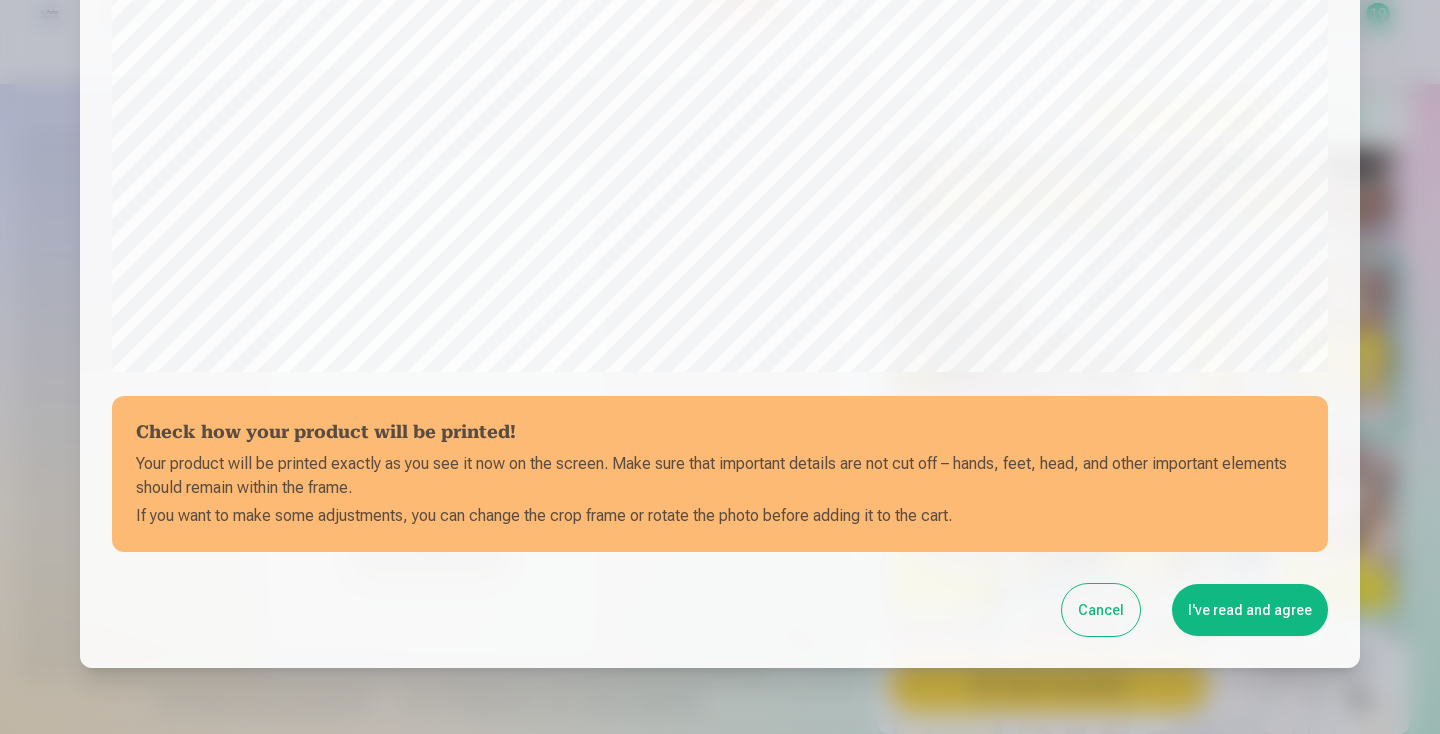 click on "I've read and agree" at bounding box center (1250, 610) 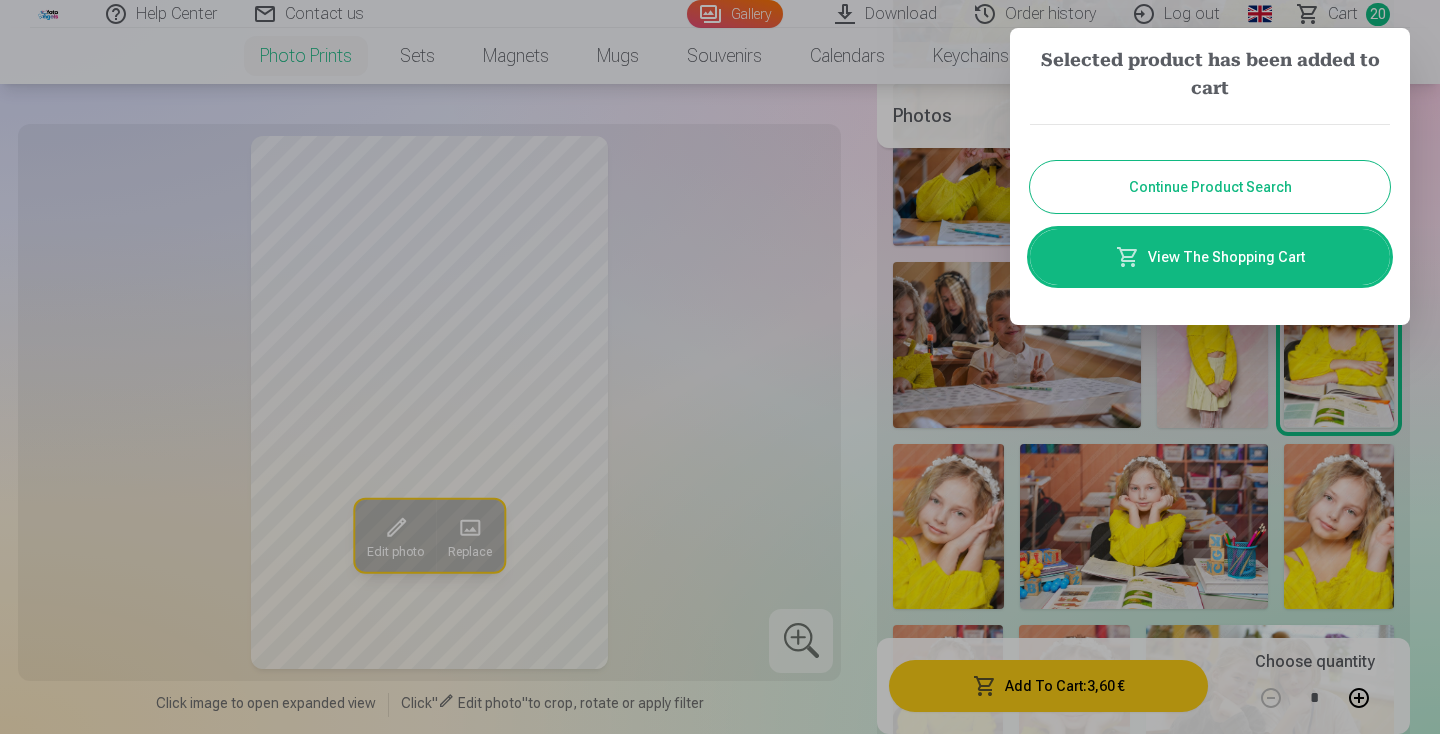 click on "Continue Product Search" at bounding box center (1210, 187) 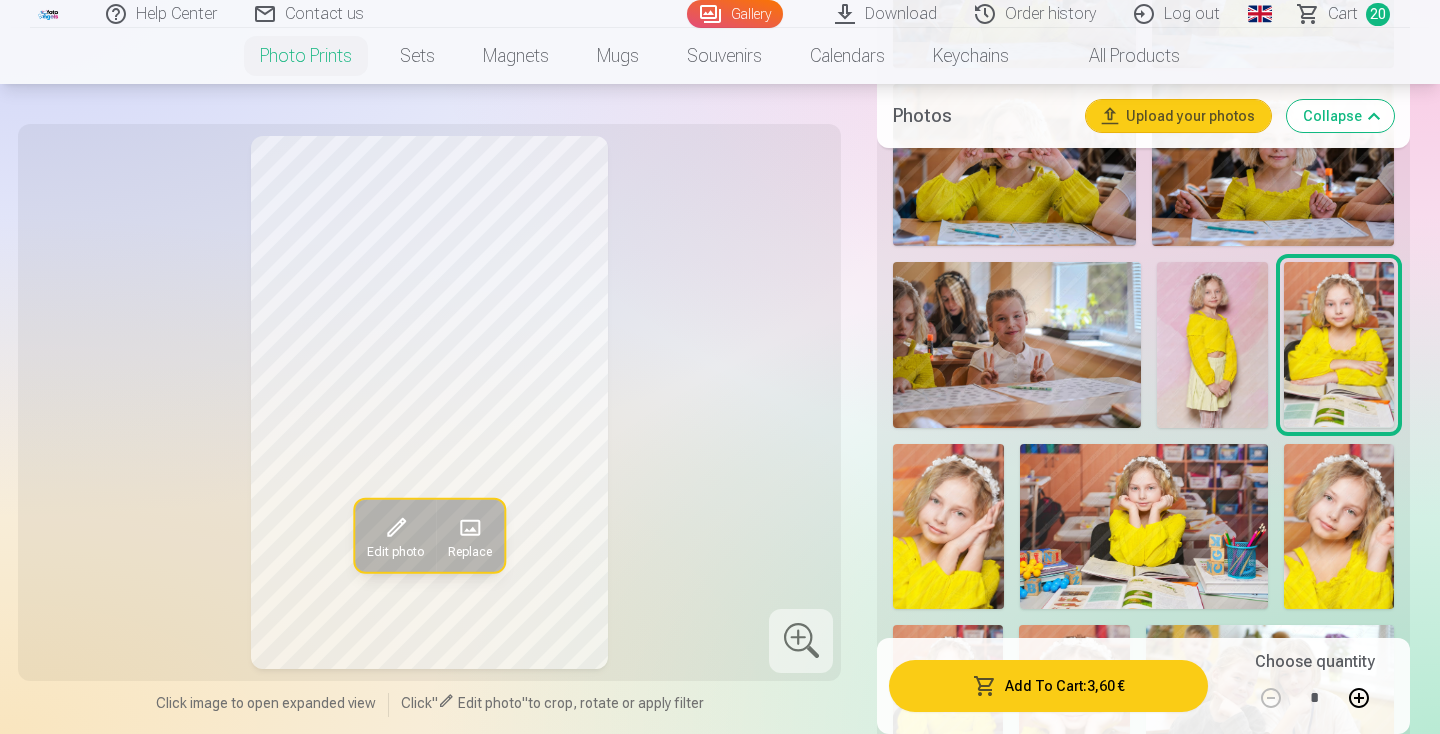 click at bounding box center [948, 527] 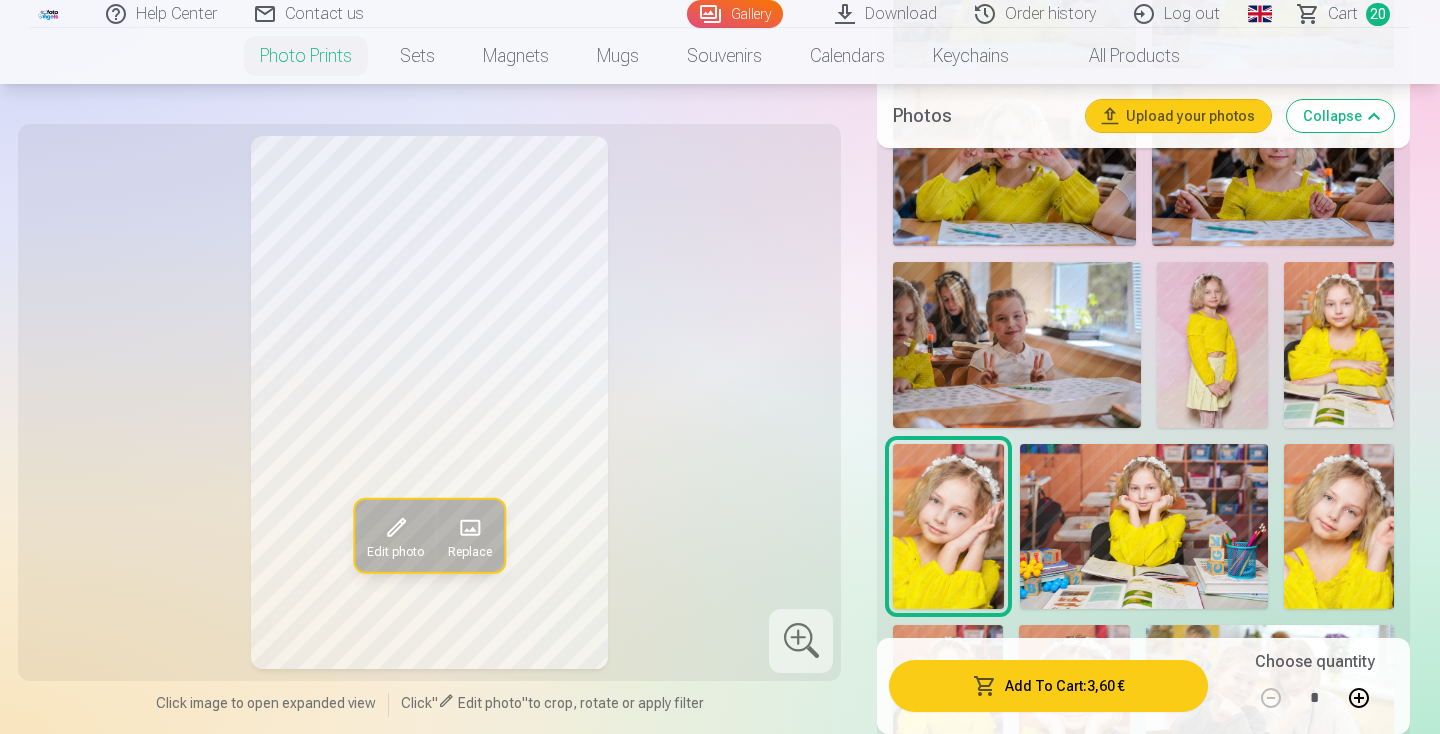 click on "Add To Cart :  3,60 €" at bounding box center (1048, 686) 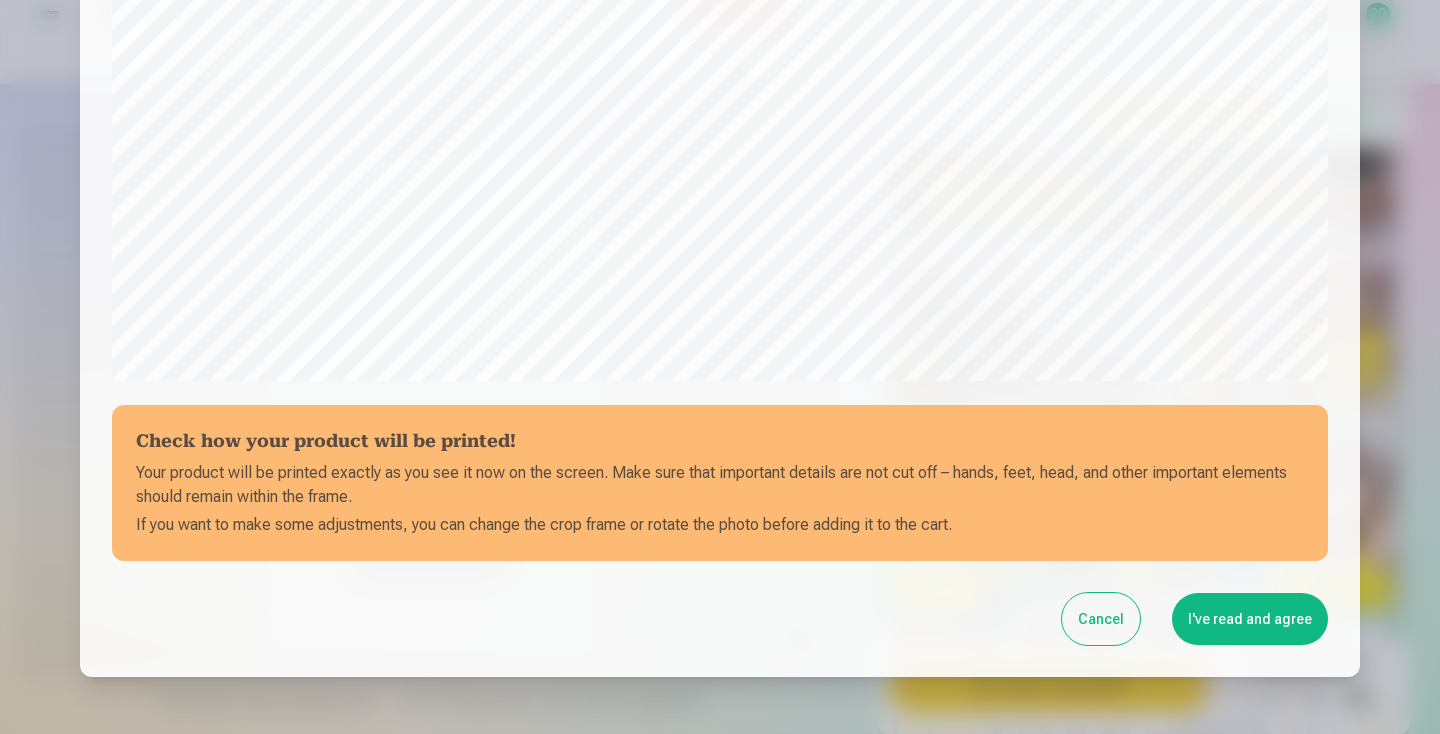 scroll, scrollTop: 612, scrollLeft: 0, axis: vertical 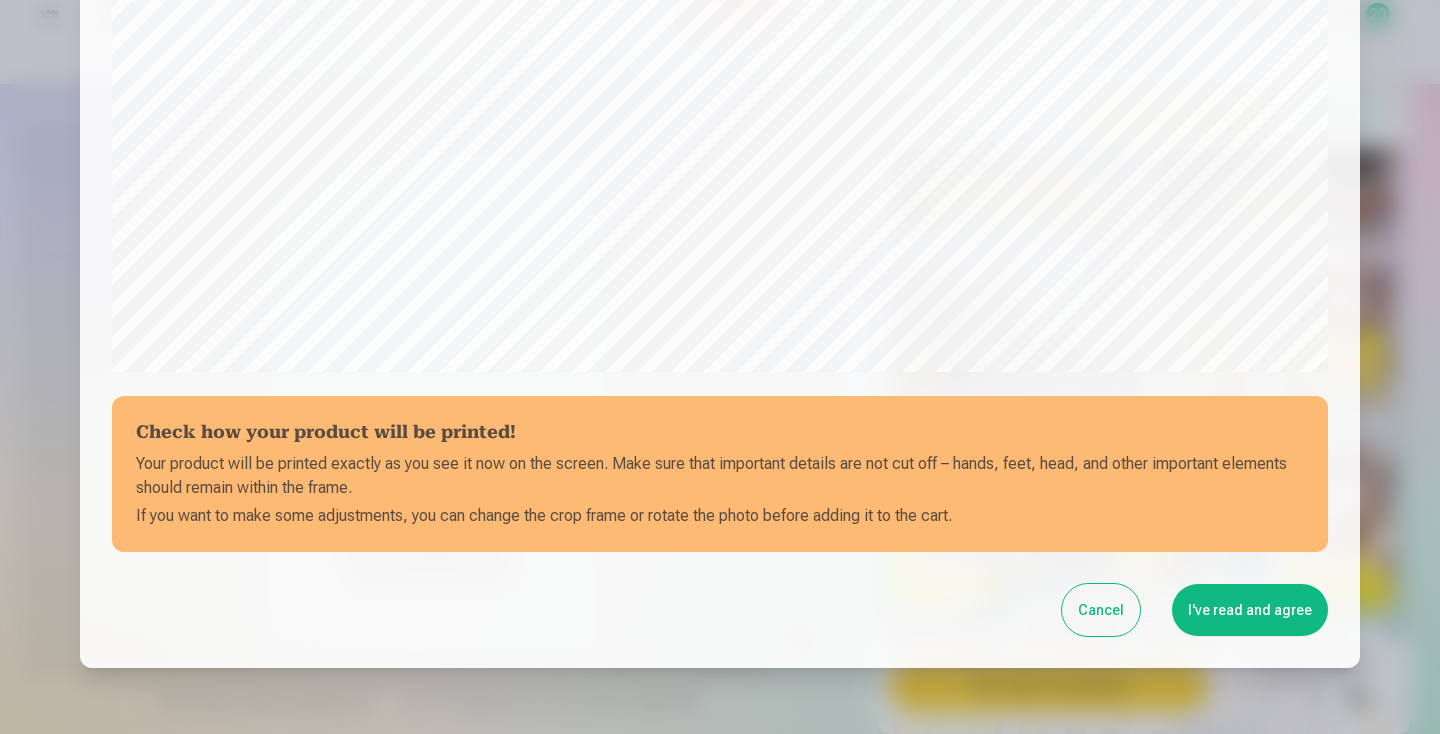 click on "I've read and agree" at bounding box center (1250, 610) 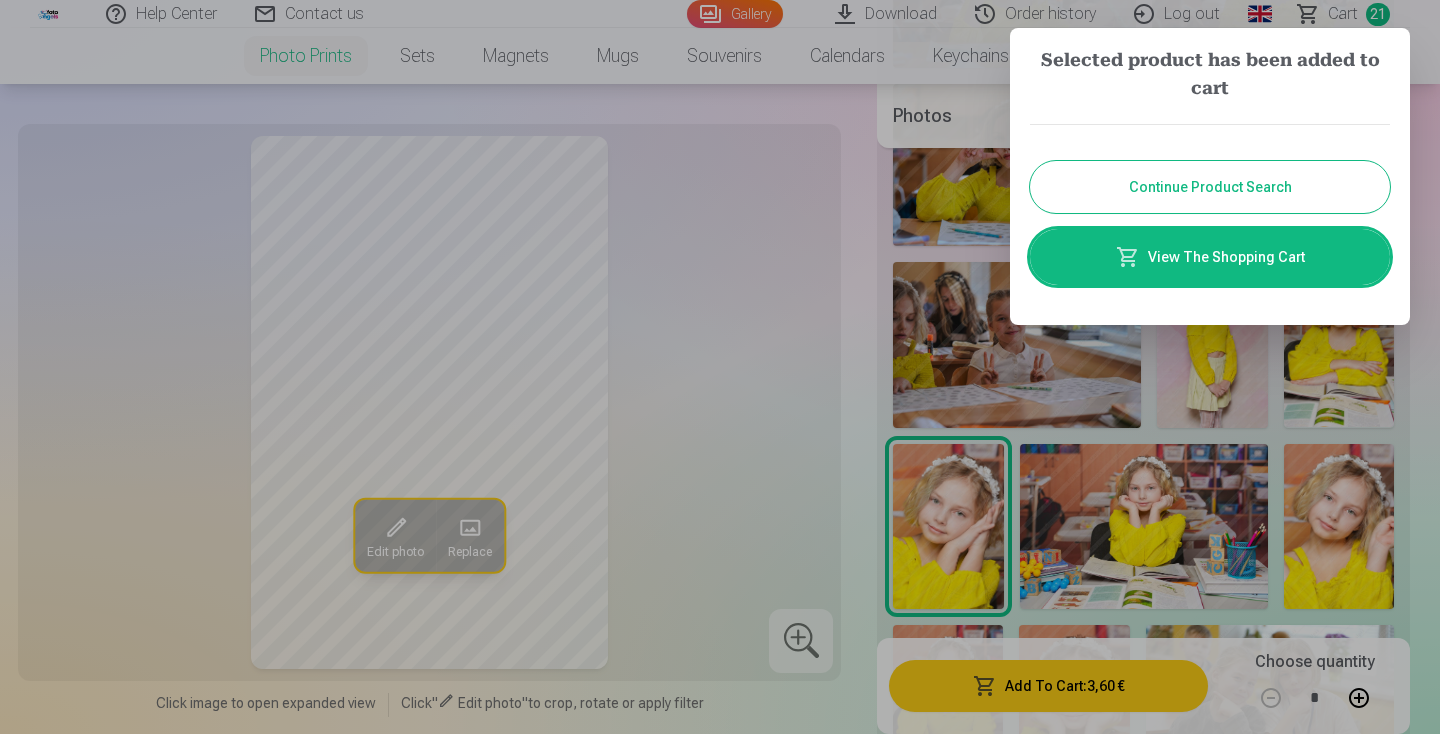 click on "Continue Product Search" at bounding box center (1210, 187) 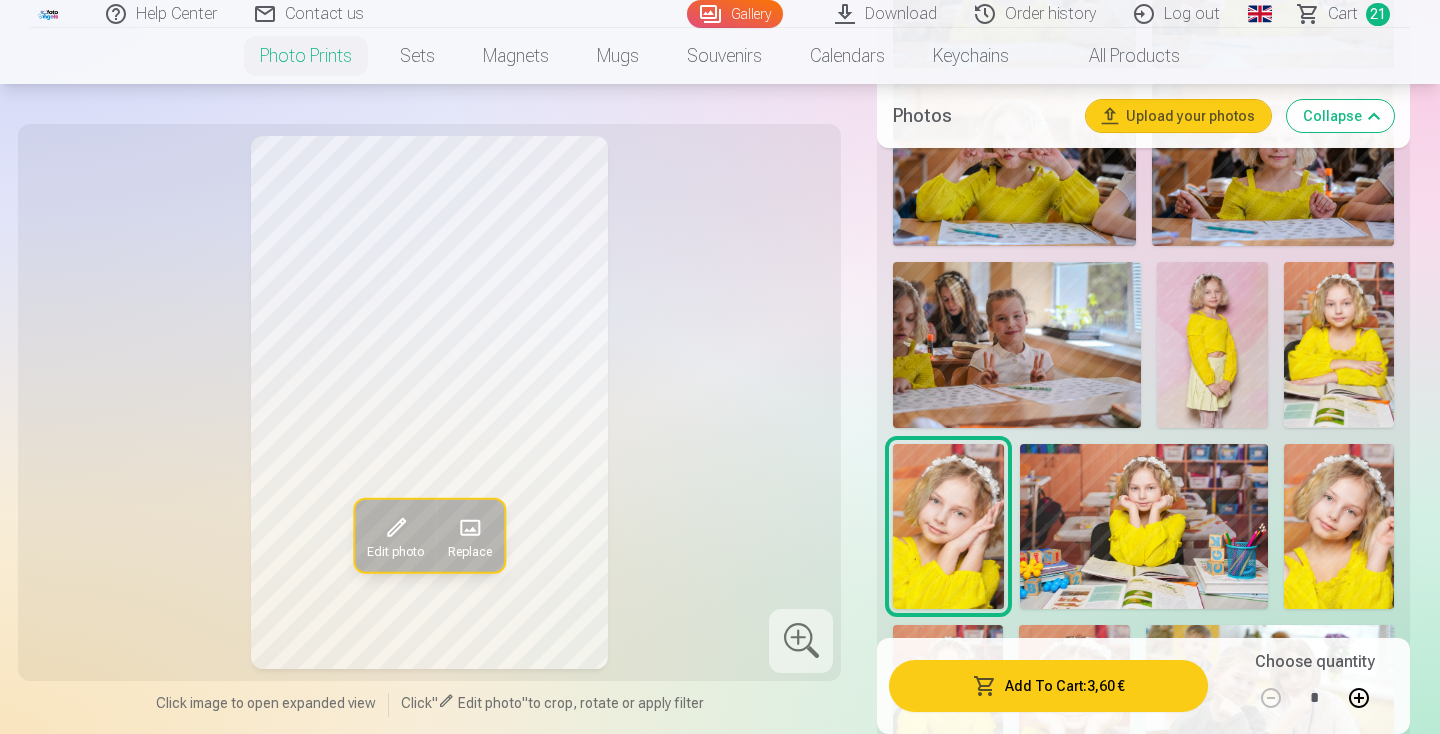 click at bounding box center (1144, 526) 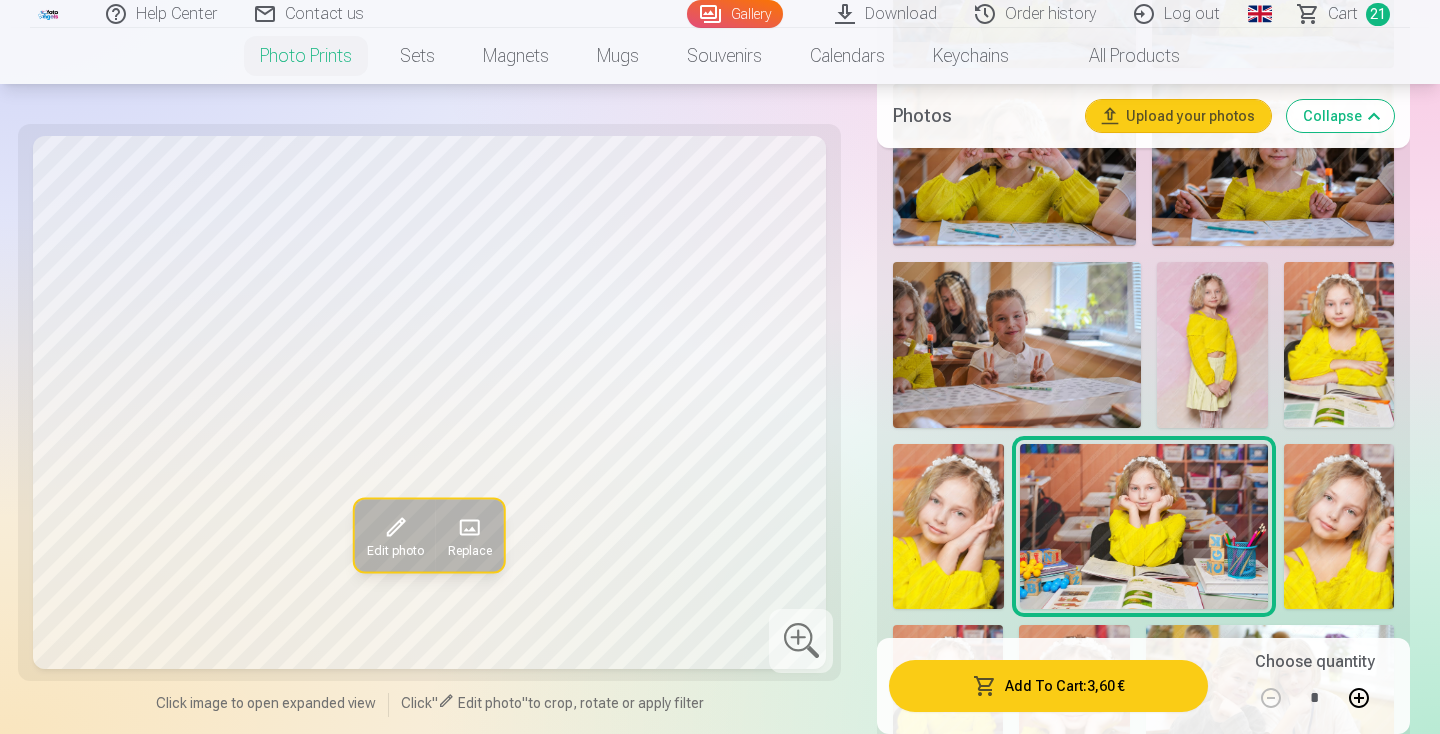 click on "Add To Cart :  3,60 €" at bounding box center (1048, 686) 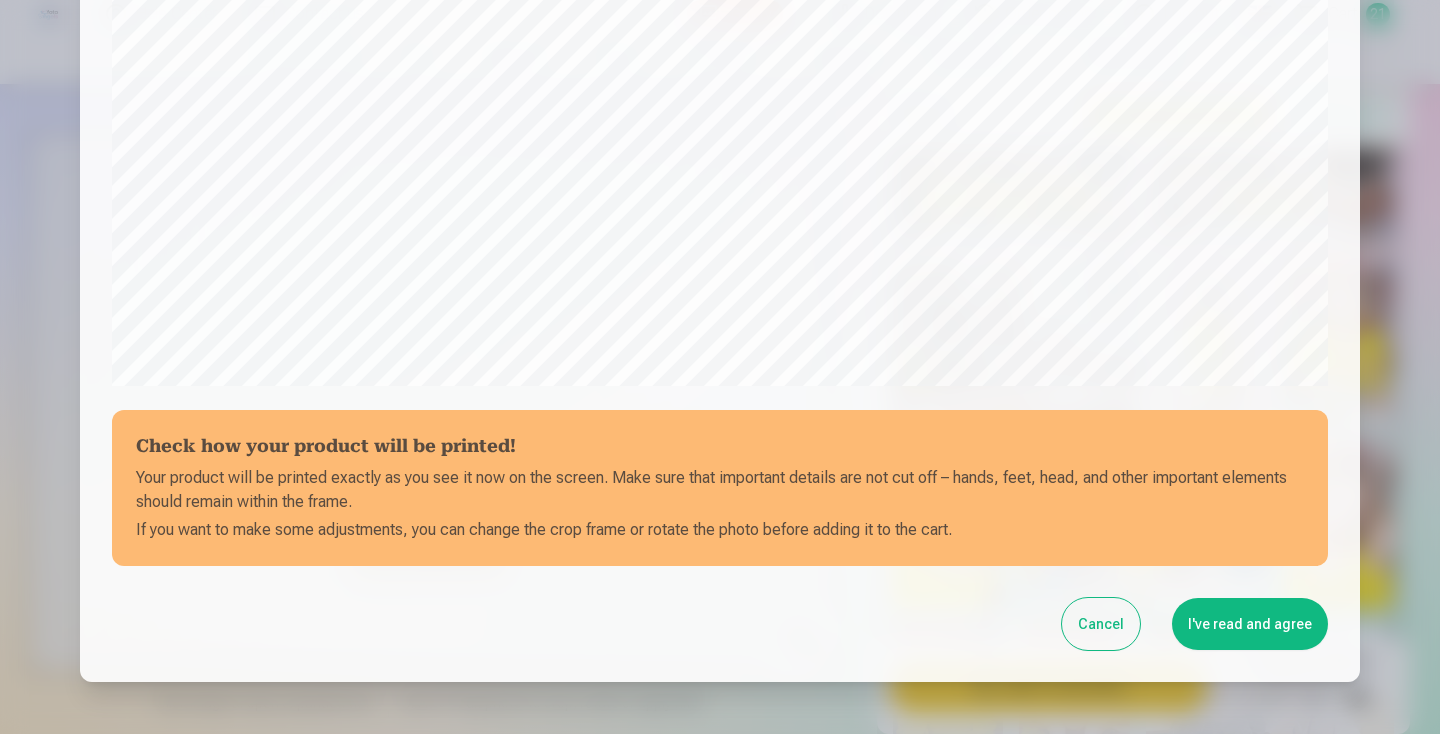scroll, scrollTop: 612, scrollLeft: 0, axis: vertical 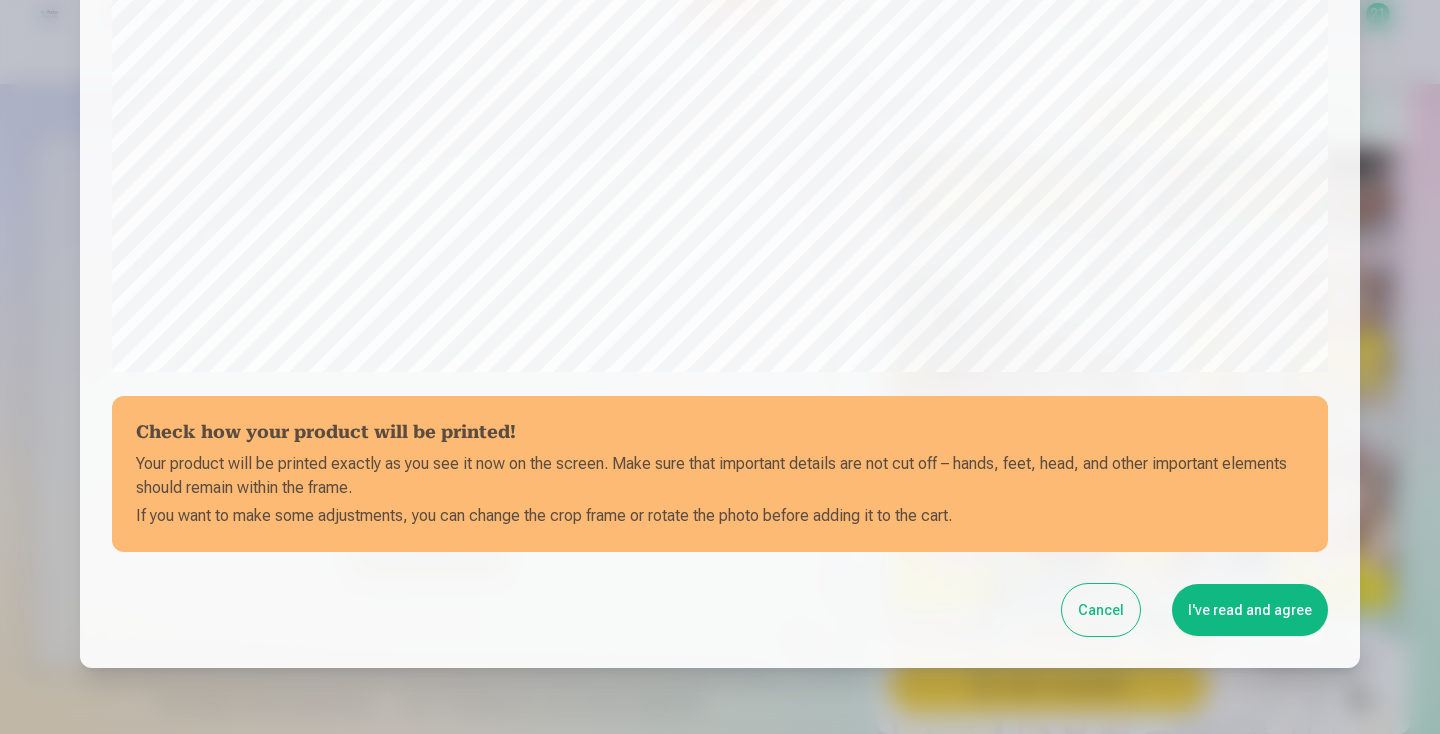 click on "I've read and agree" at bounding box center [1250, 610] 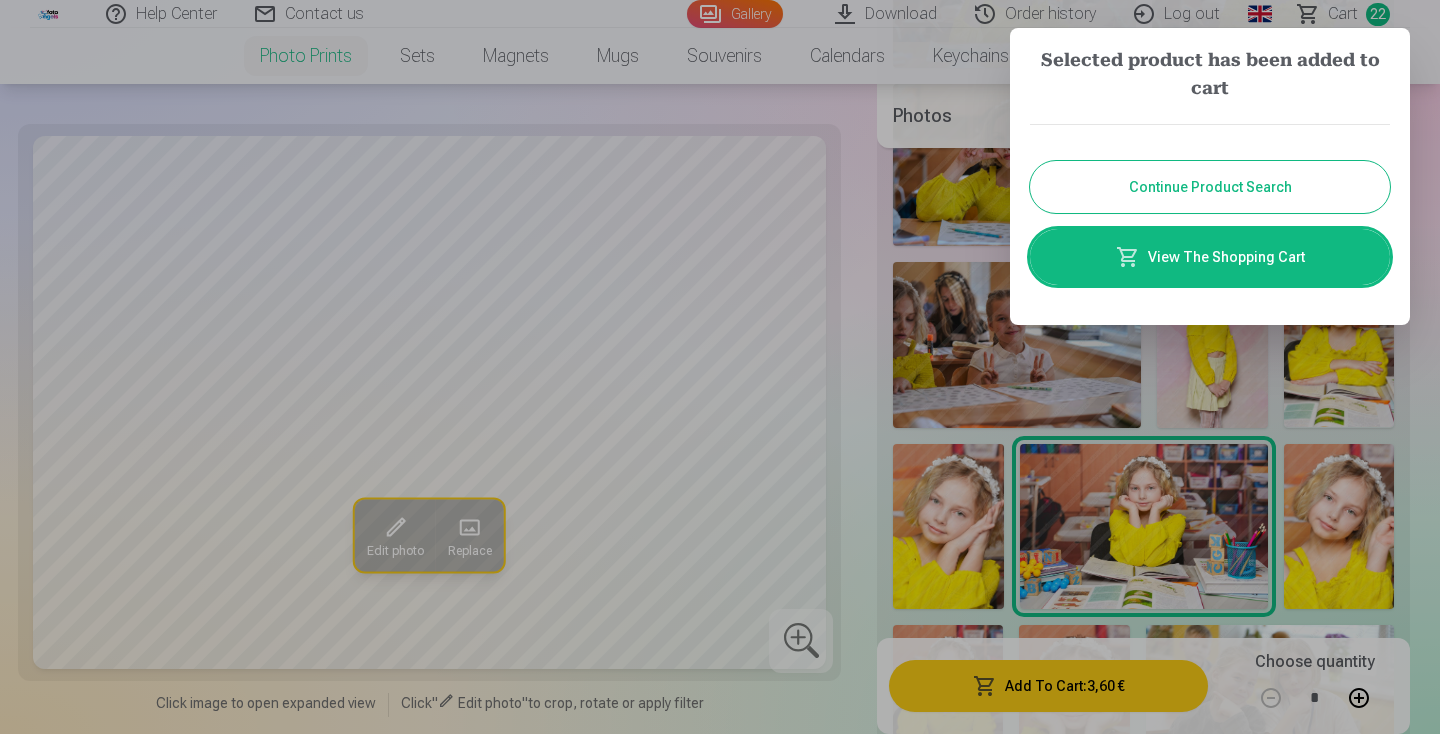 click on "Continue Product Search" at bounding box center [1210, 187] 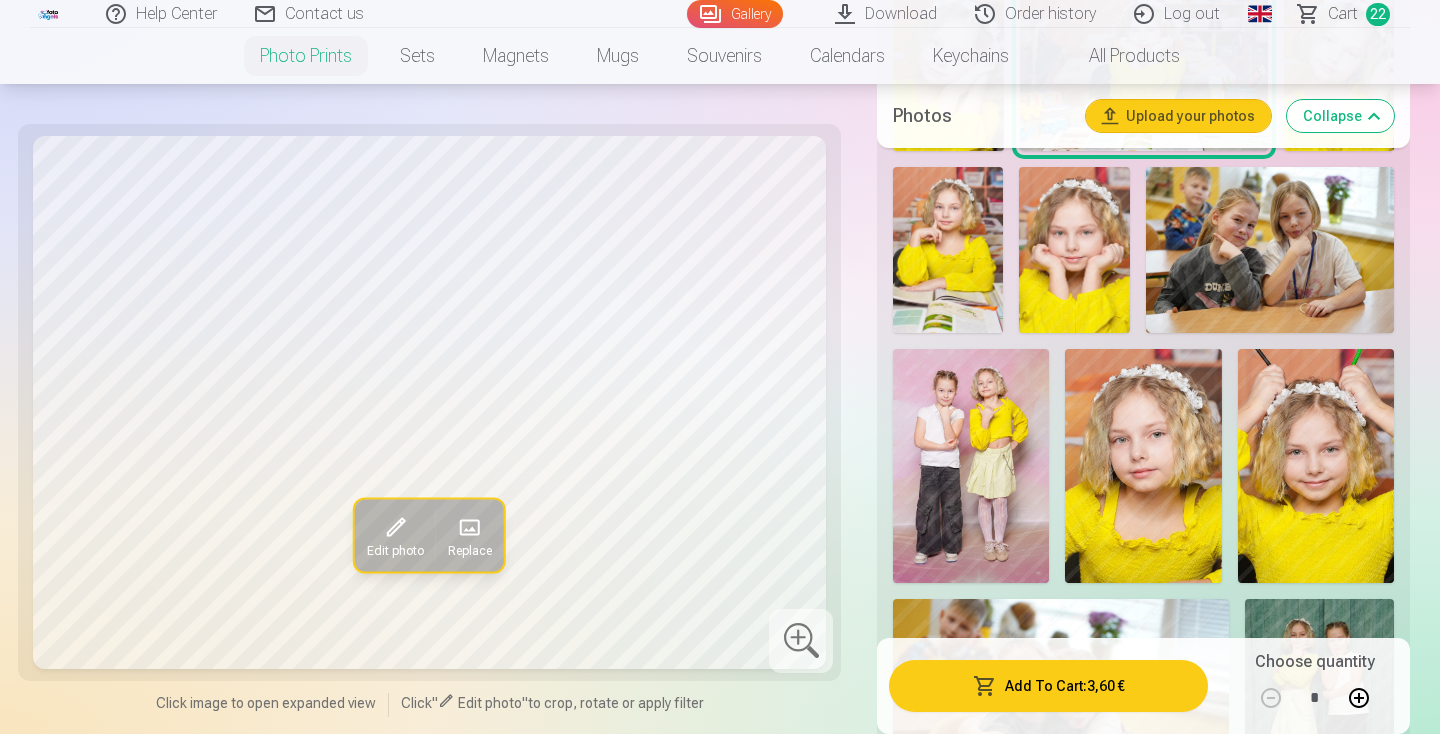 scroll, scrollTop: 3825, scrollLeft: 0, axis: vertical 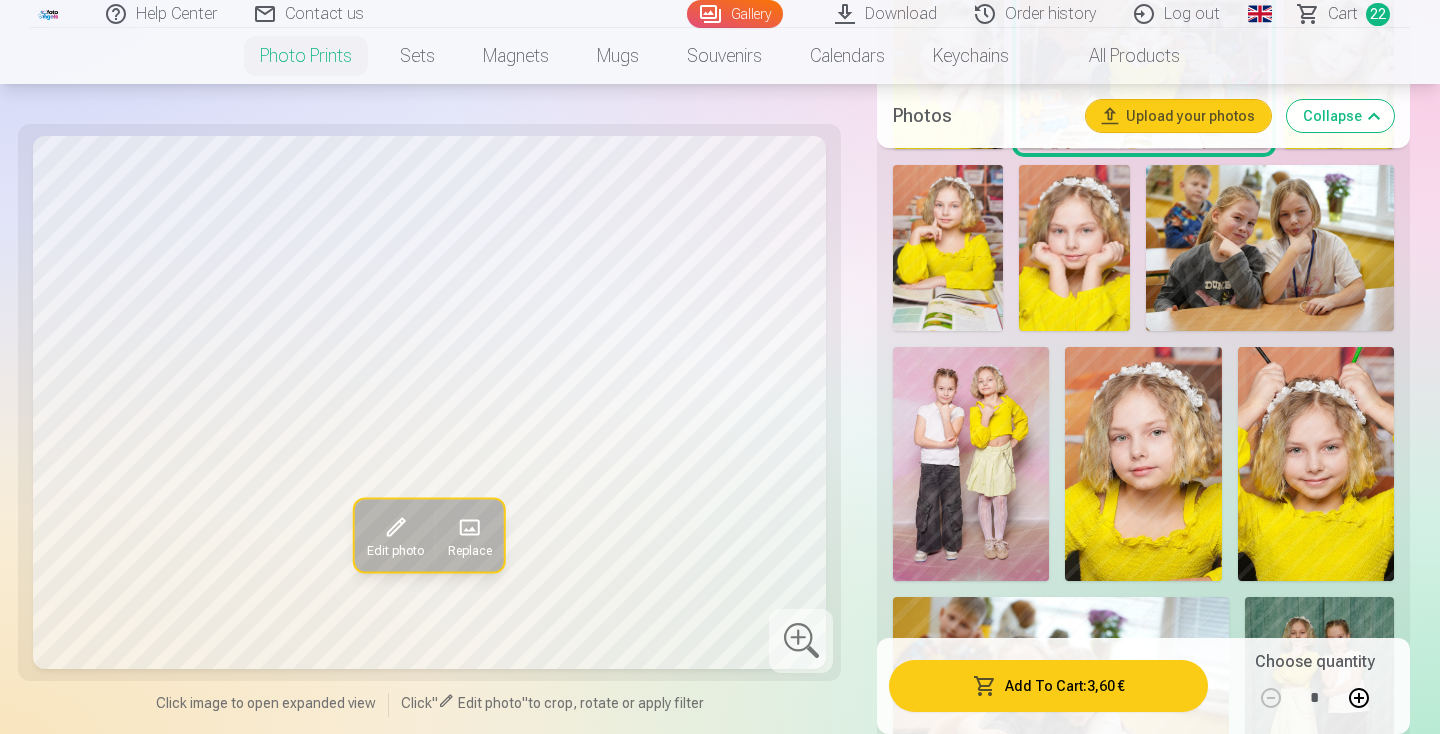 click at bounding box center (1270, 247) 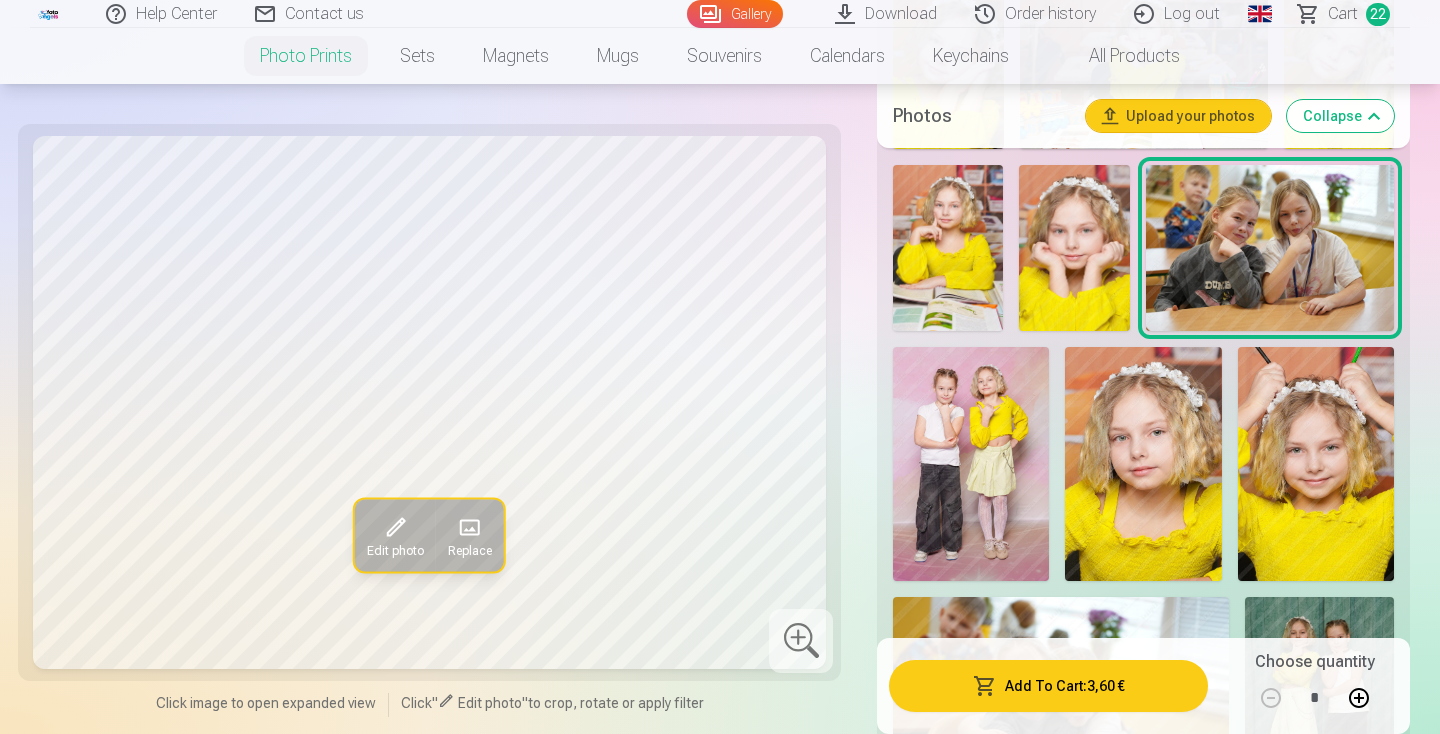 click on "Add To Cart :  3,60 €" at bounding box center (1048, 686) 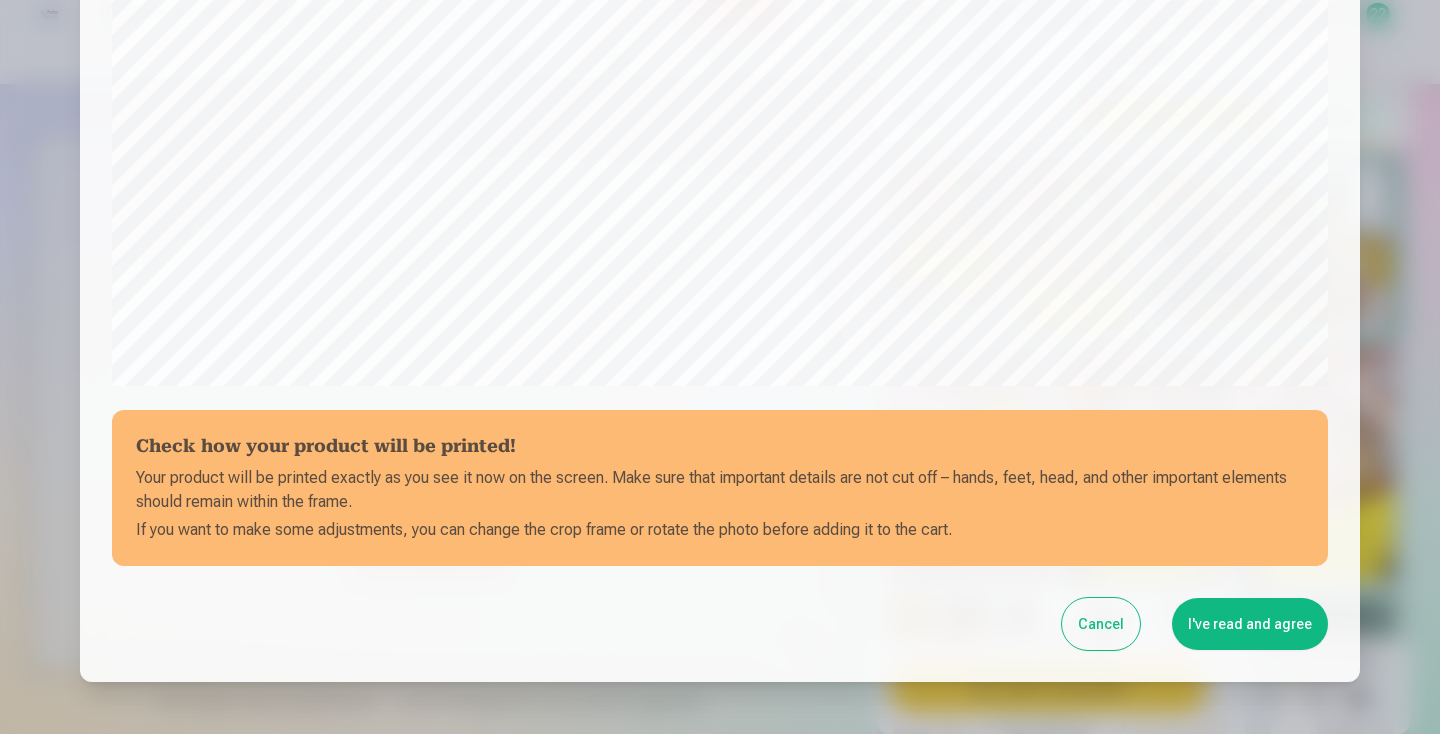 scroll, scrollTop: 612, scrollLeft: 0, axis: vertical 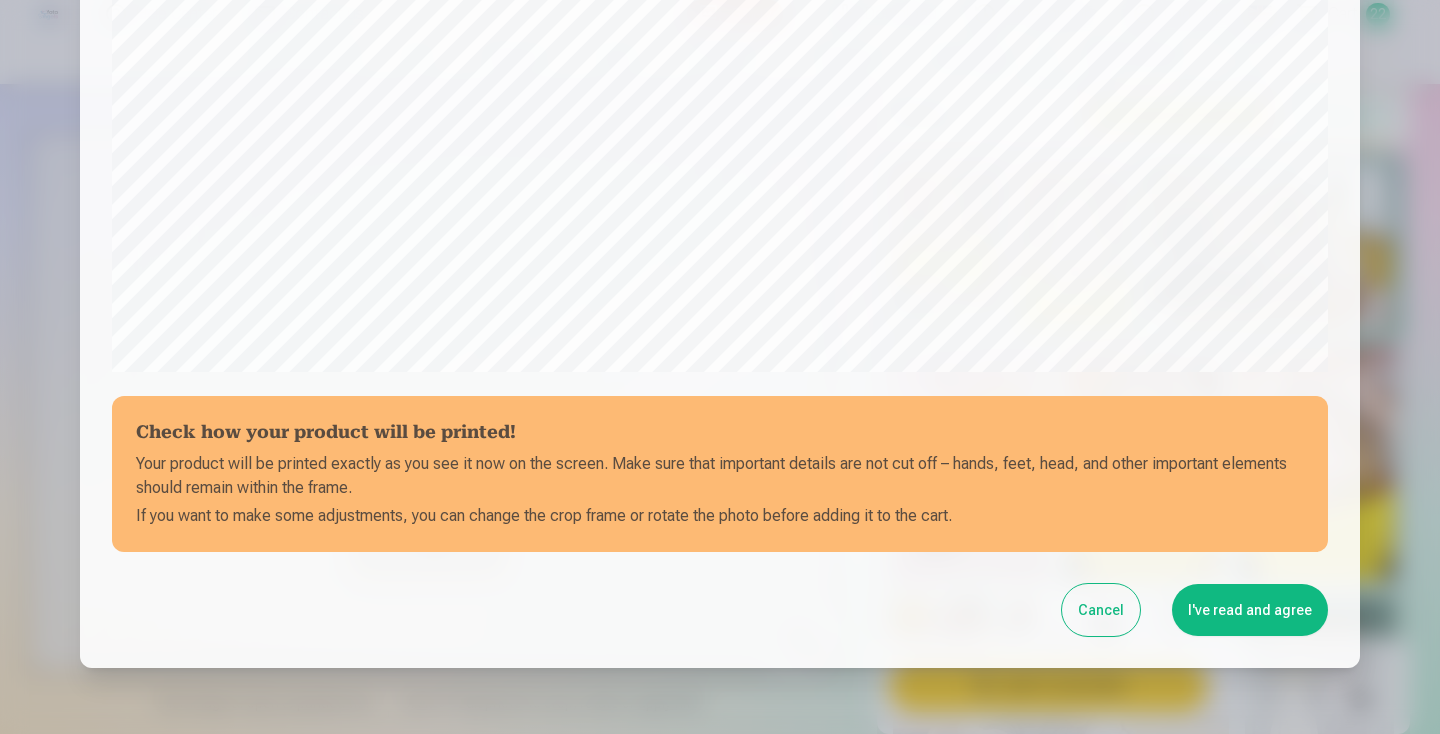 click on "I've read and agree" at bounding box center (1250, 610) 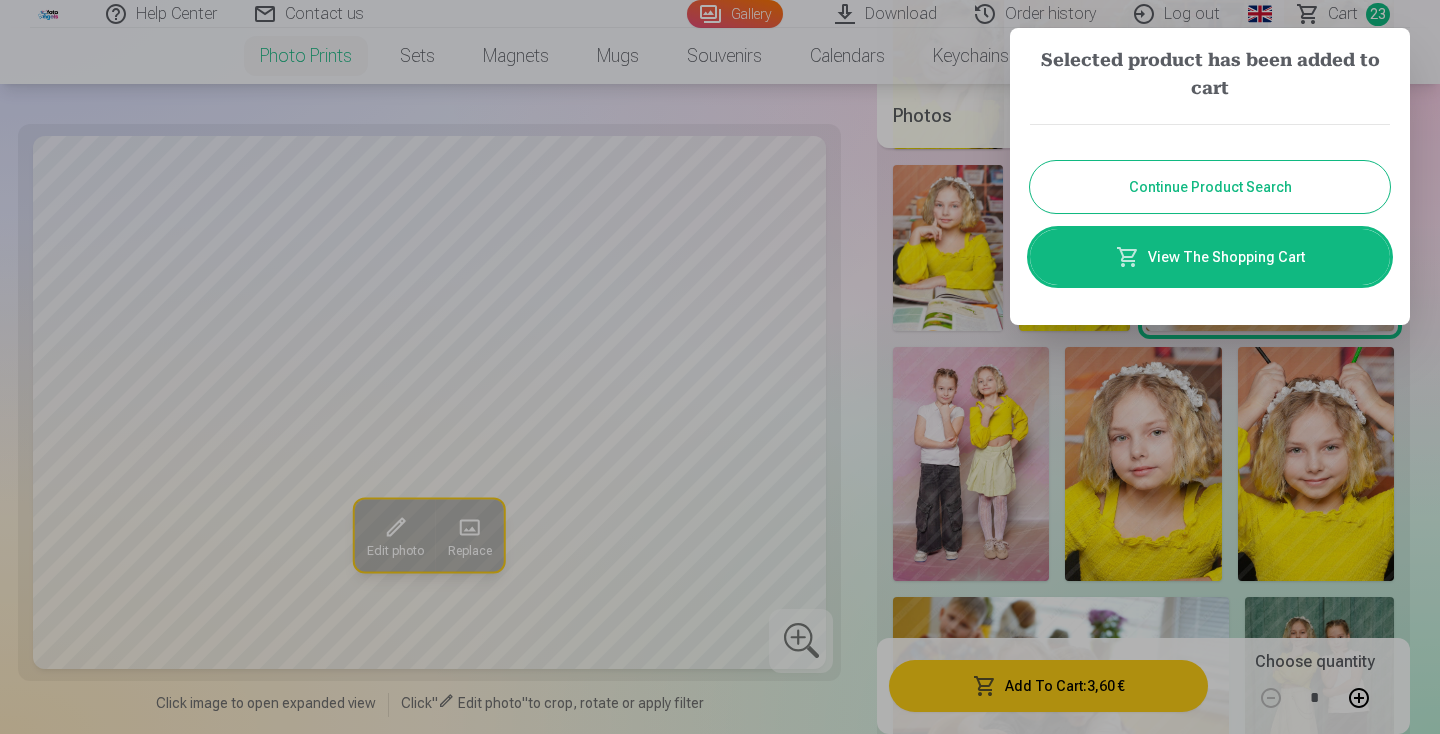click on "Continue Product Search" at bounding box center (1210, 187) 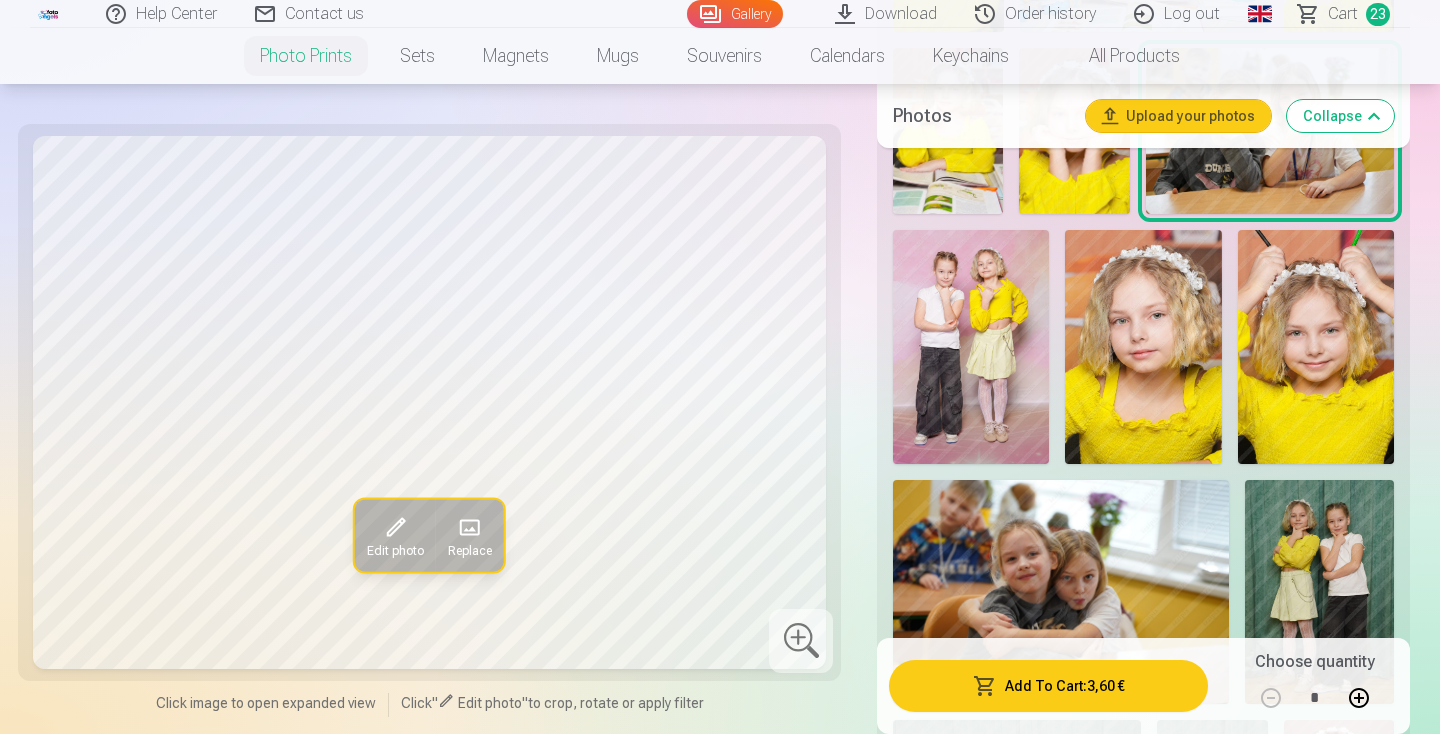 scroll, scrollTop: 3941, scrollLeft: 0, axis: vertical 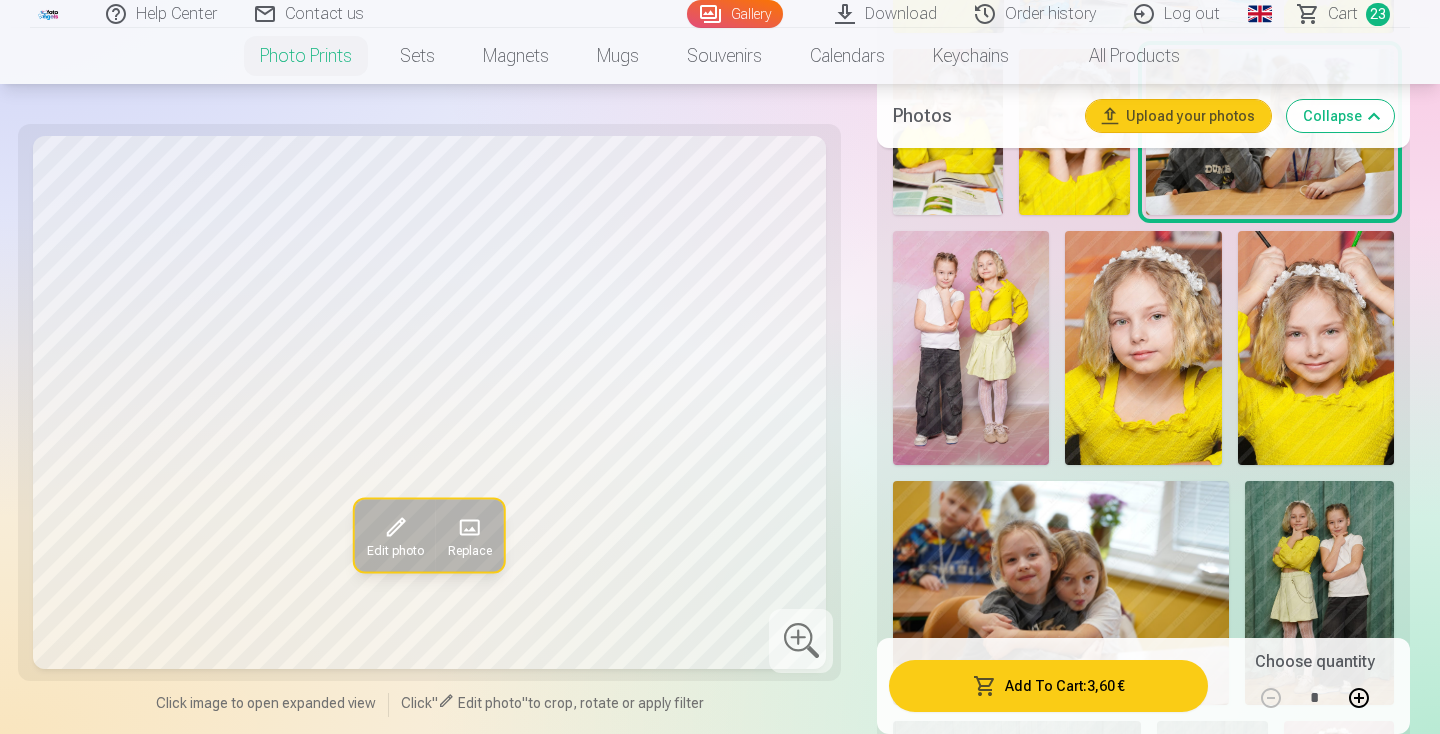 click at bounding box center [971, 348] 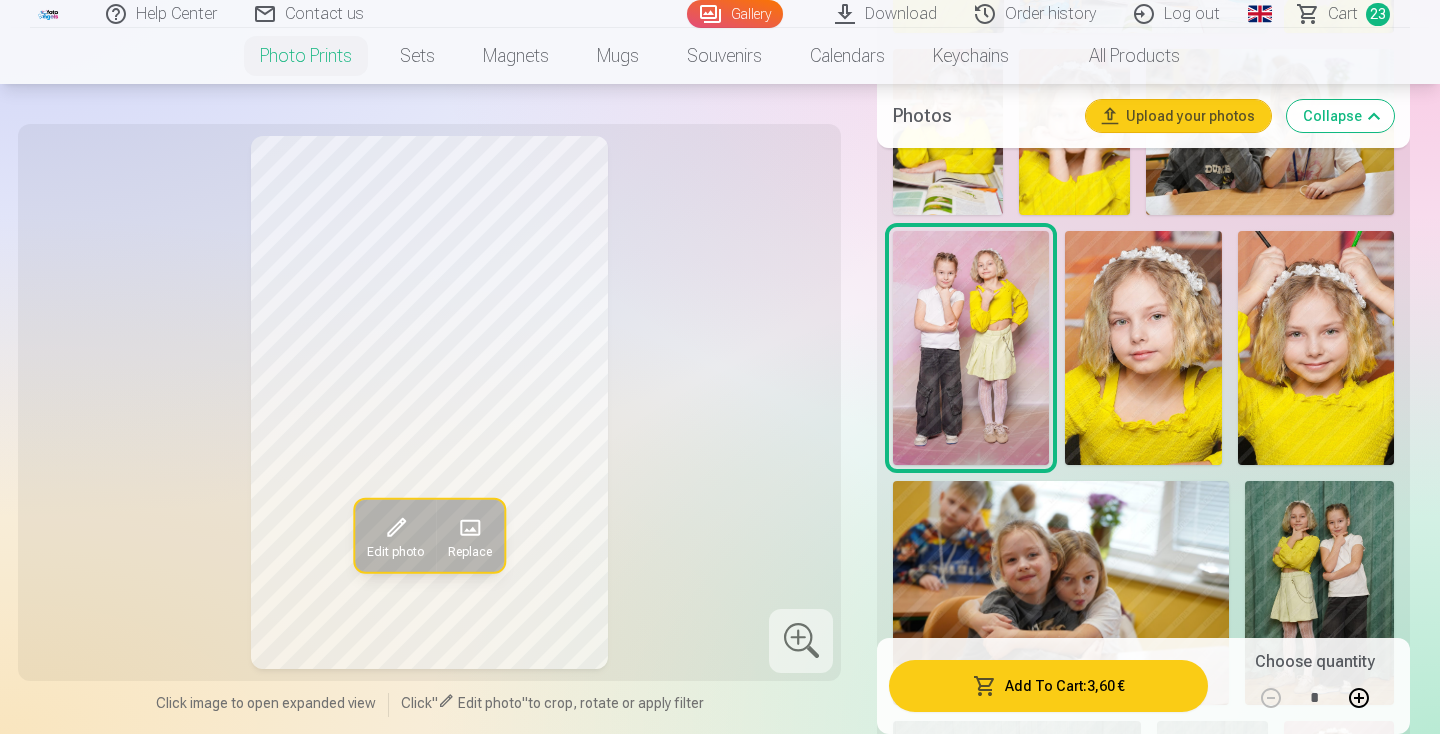 click on "Add To Cart :  3,60 €" at bounding box center [1048, 686] 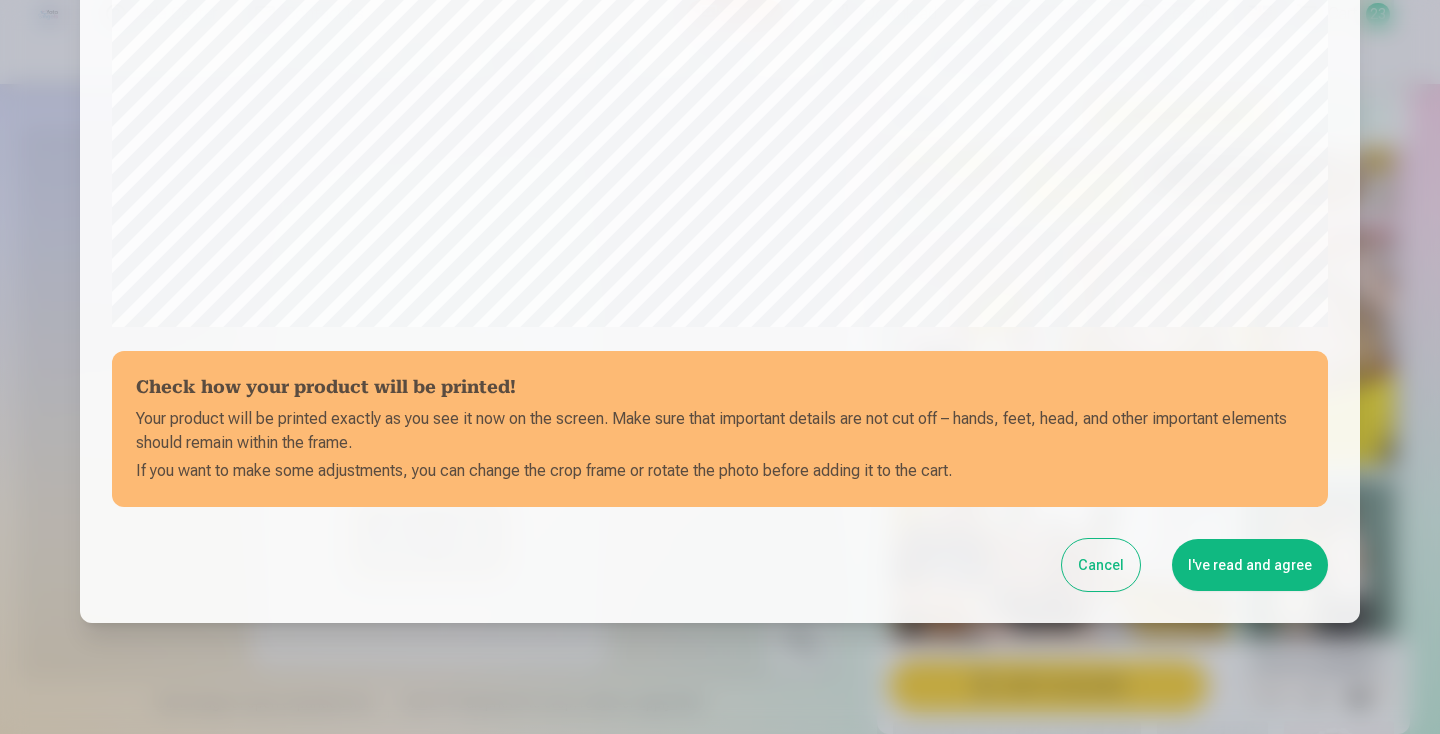scroll, scrollTop: 706, scrollLeft: 0, axis: vertical 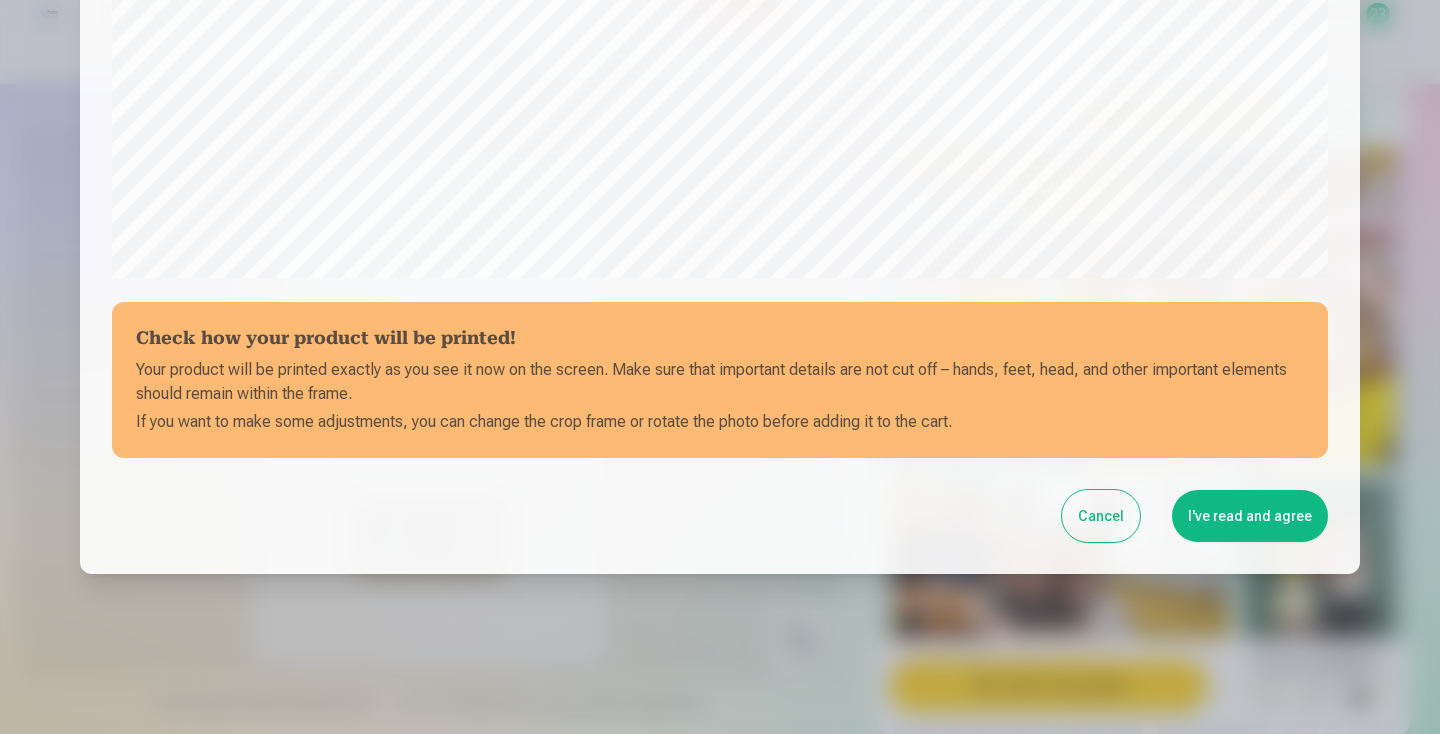 click on "I've read and agree" at bounding box center [1250, 516] 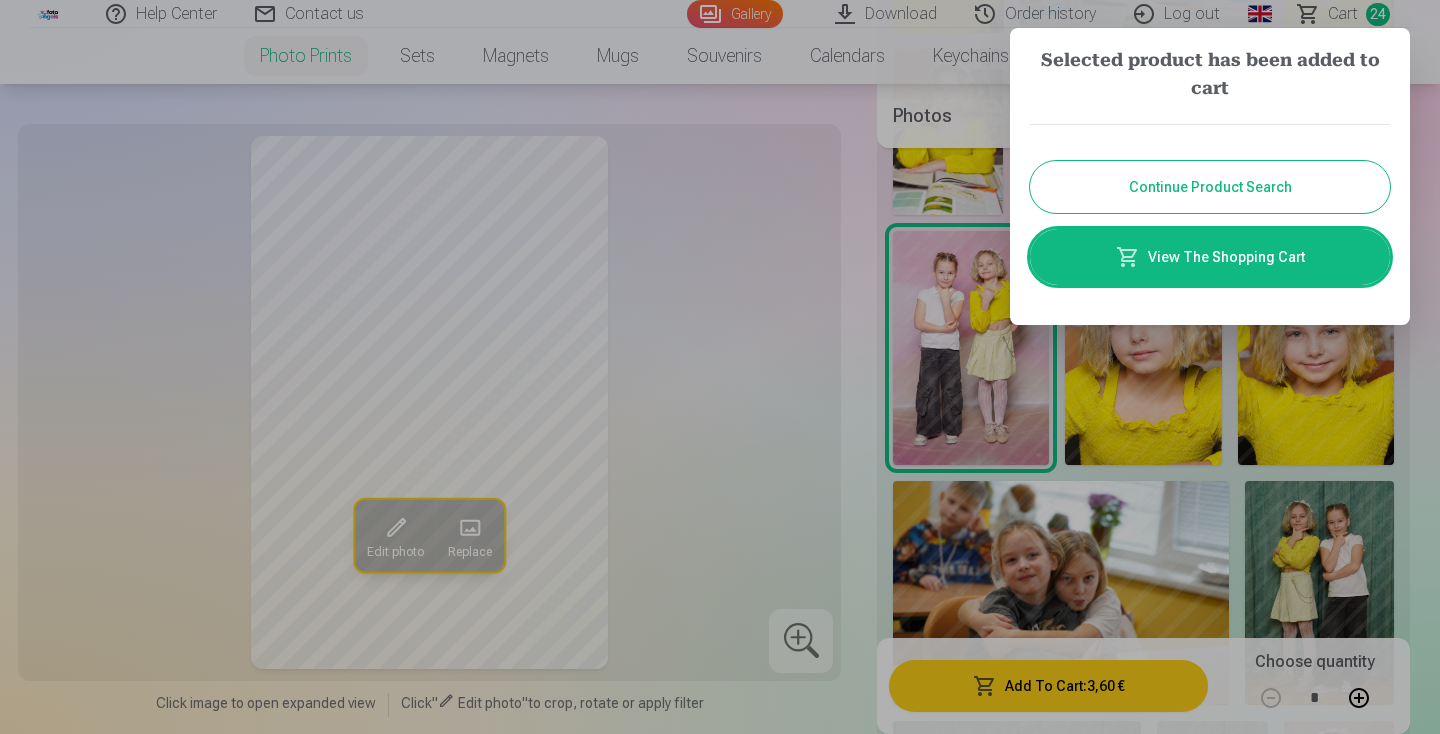 click on "Continue Product Search" at bounding box center (1210, 187) 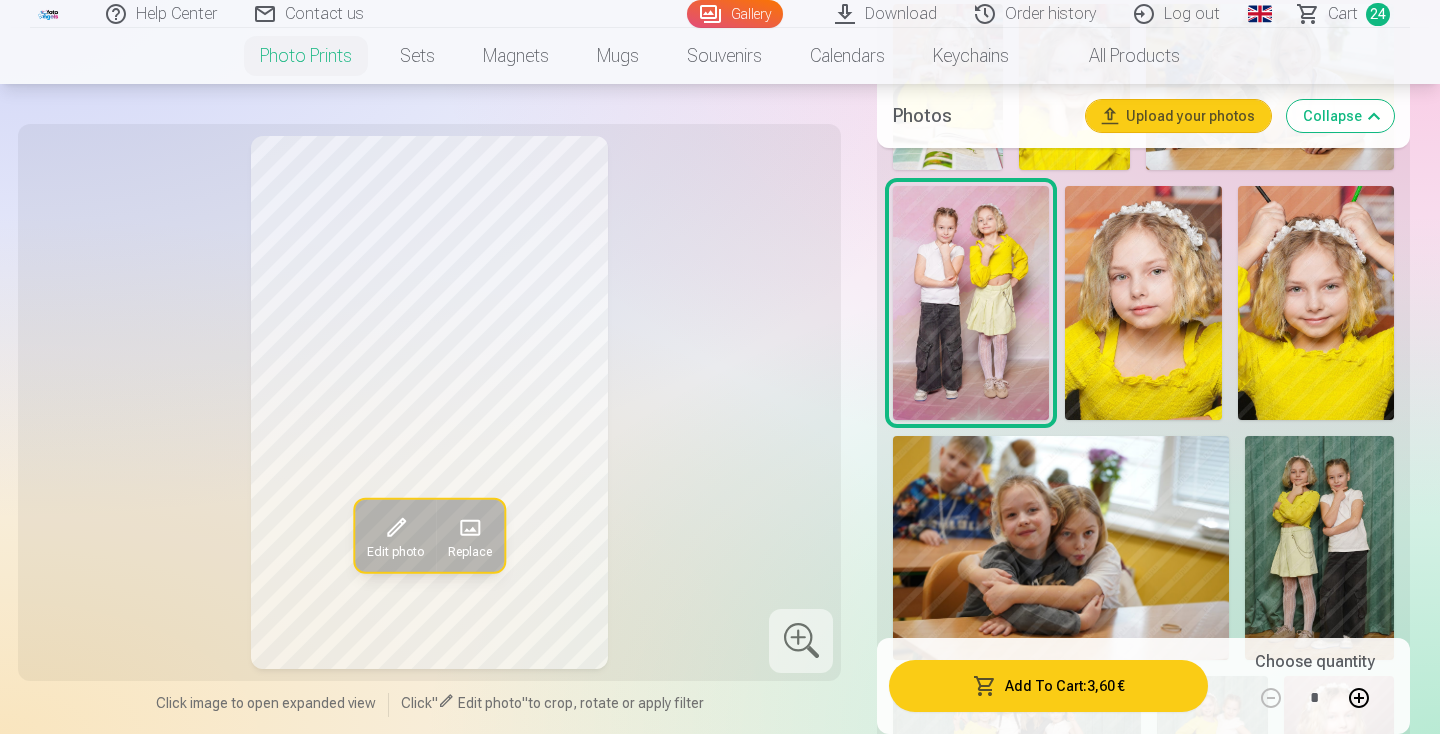 scroll, scrollTop: 3992, scrollLeft: 0, axis: vertical 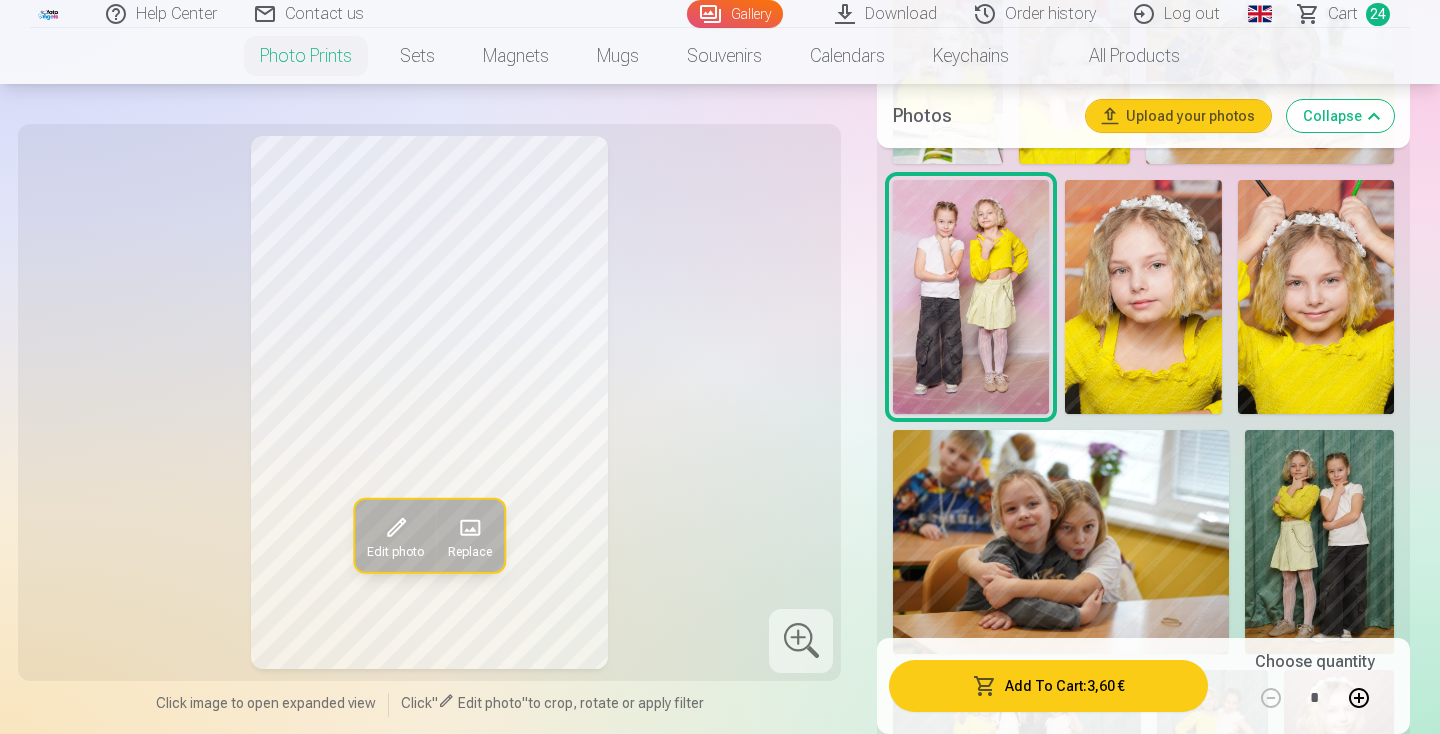 click at bounding box center [1319, 542] 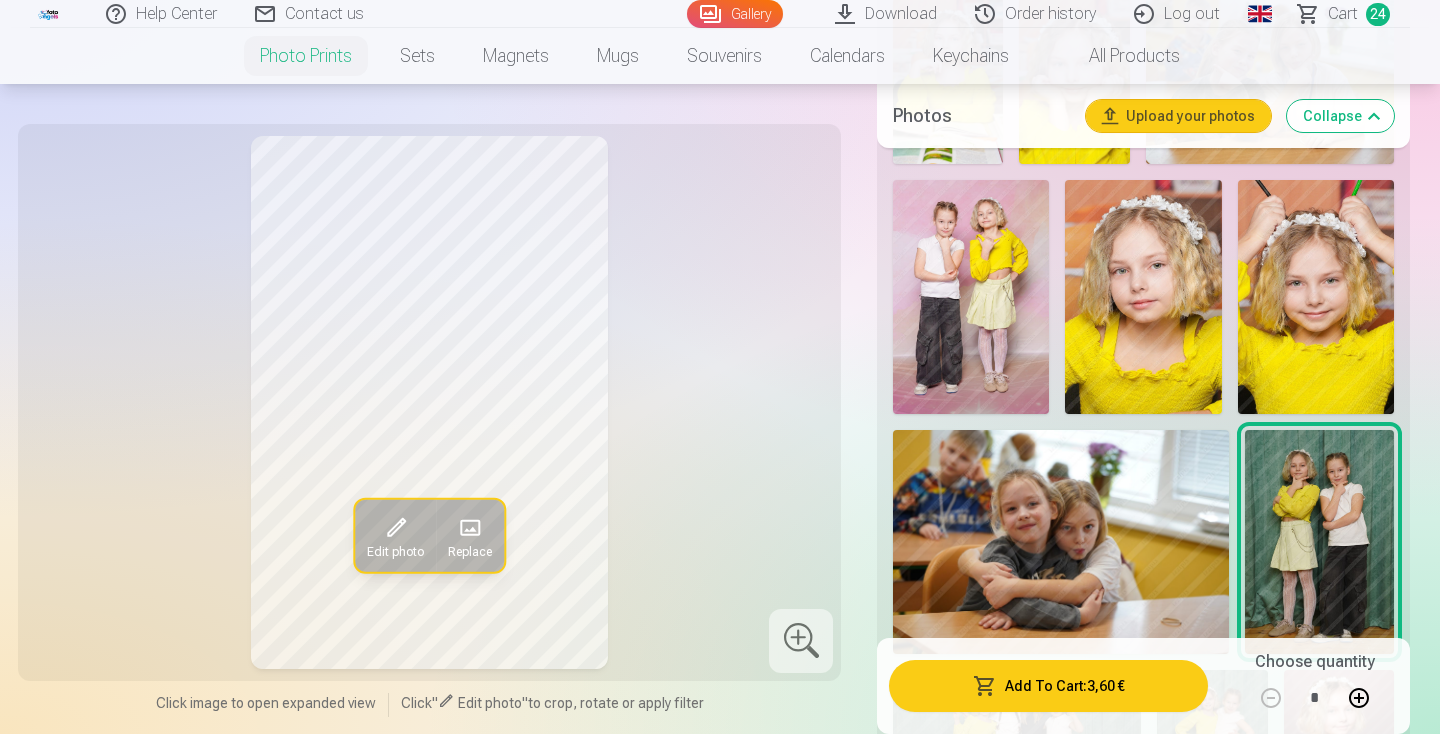 click on "Add To Cart :  3,60 €" at bounding box center (1048, 686) 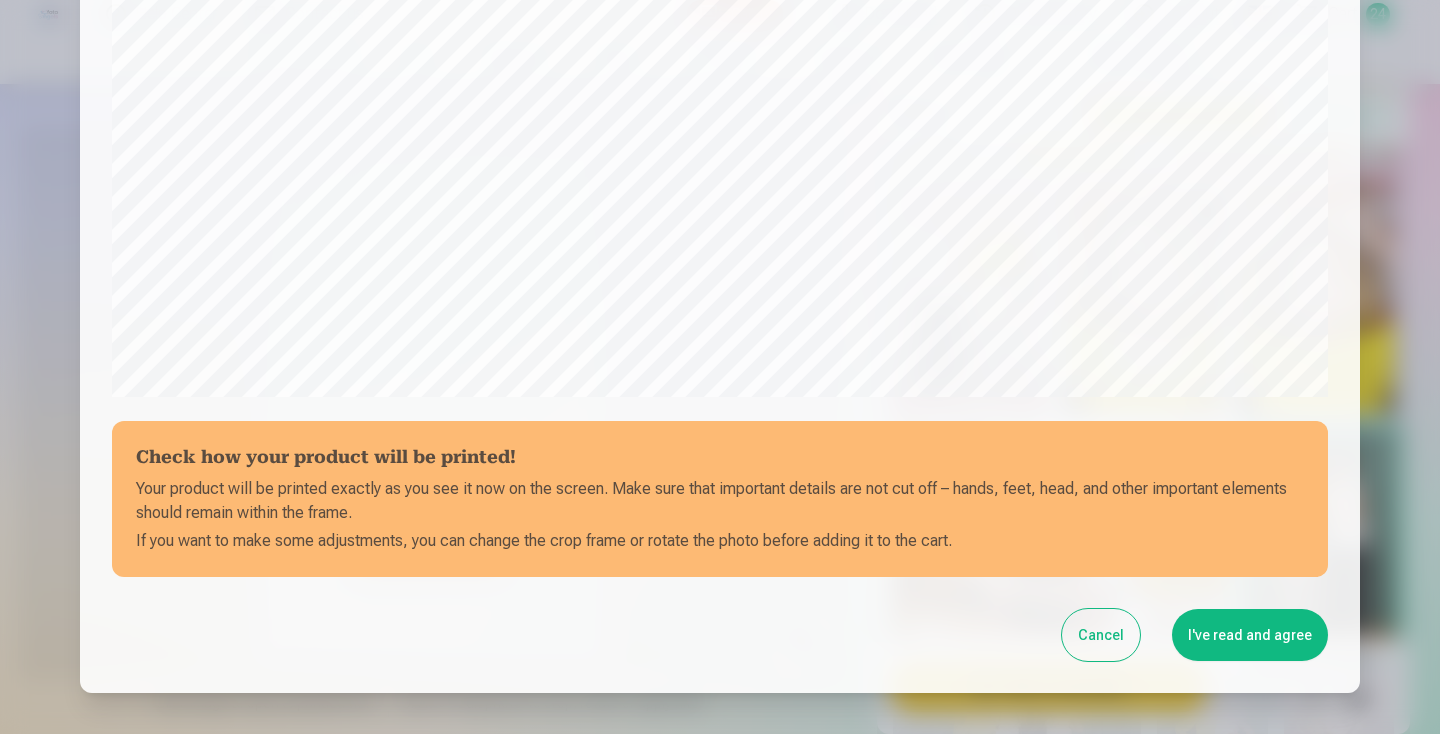 scroll, scrollTop: 612, scrollLeft: 0, axis: vertical 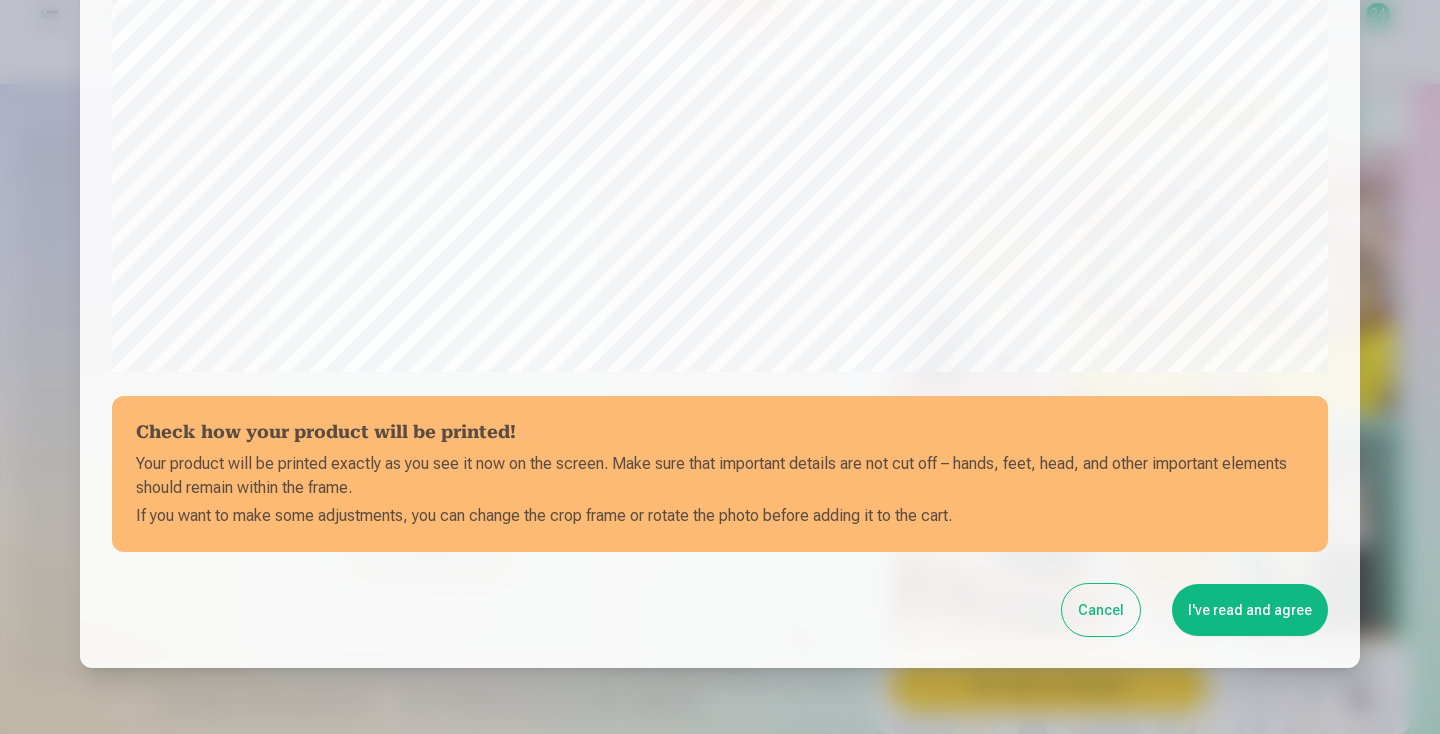 click on "I've read and agree" at bounding box center [1250, 610] 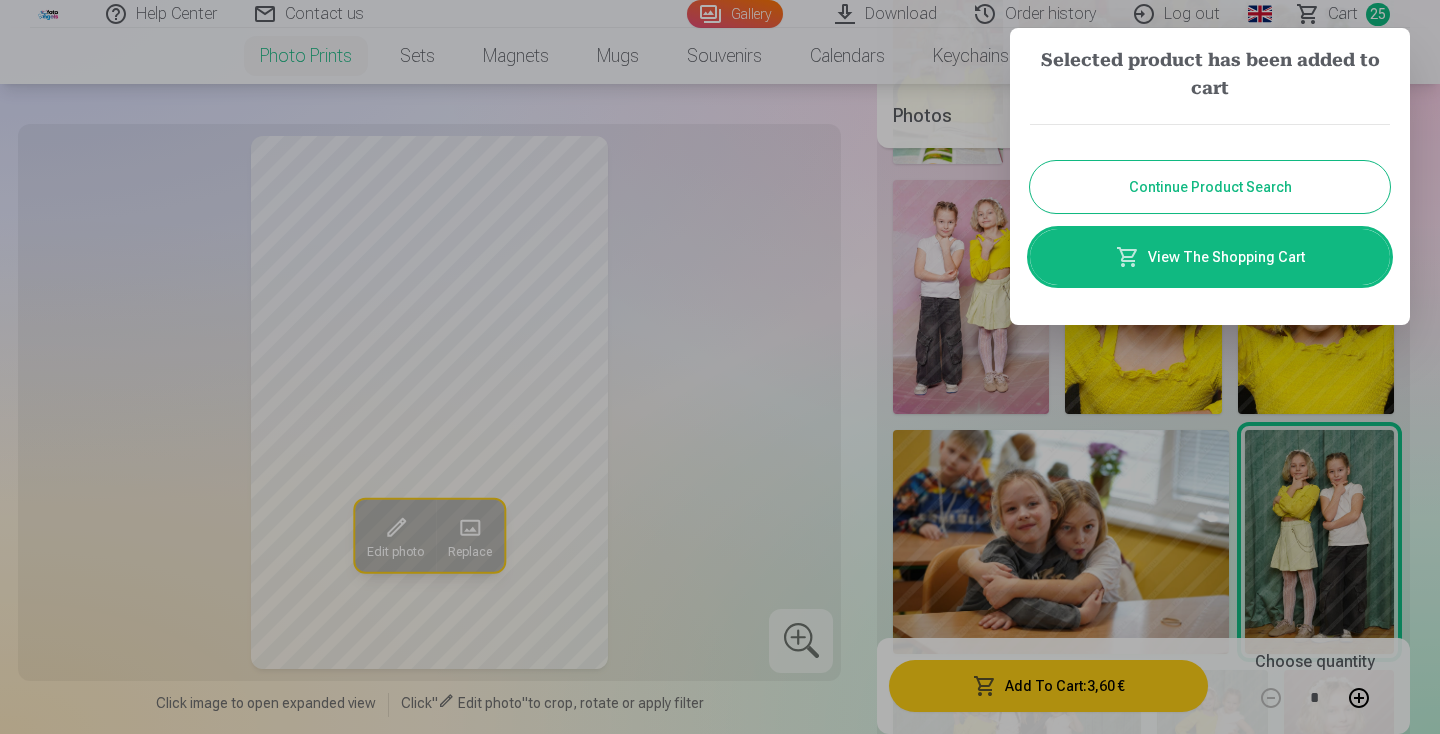 click on "Continue Product Search" at bounding box center [1210, 187] 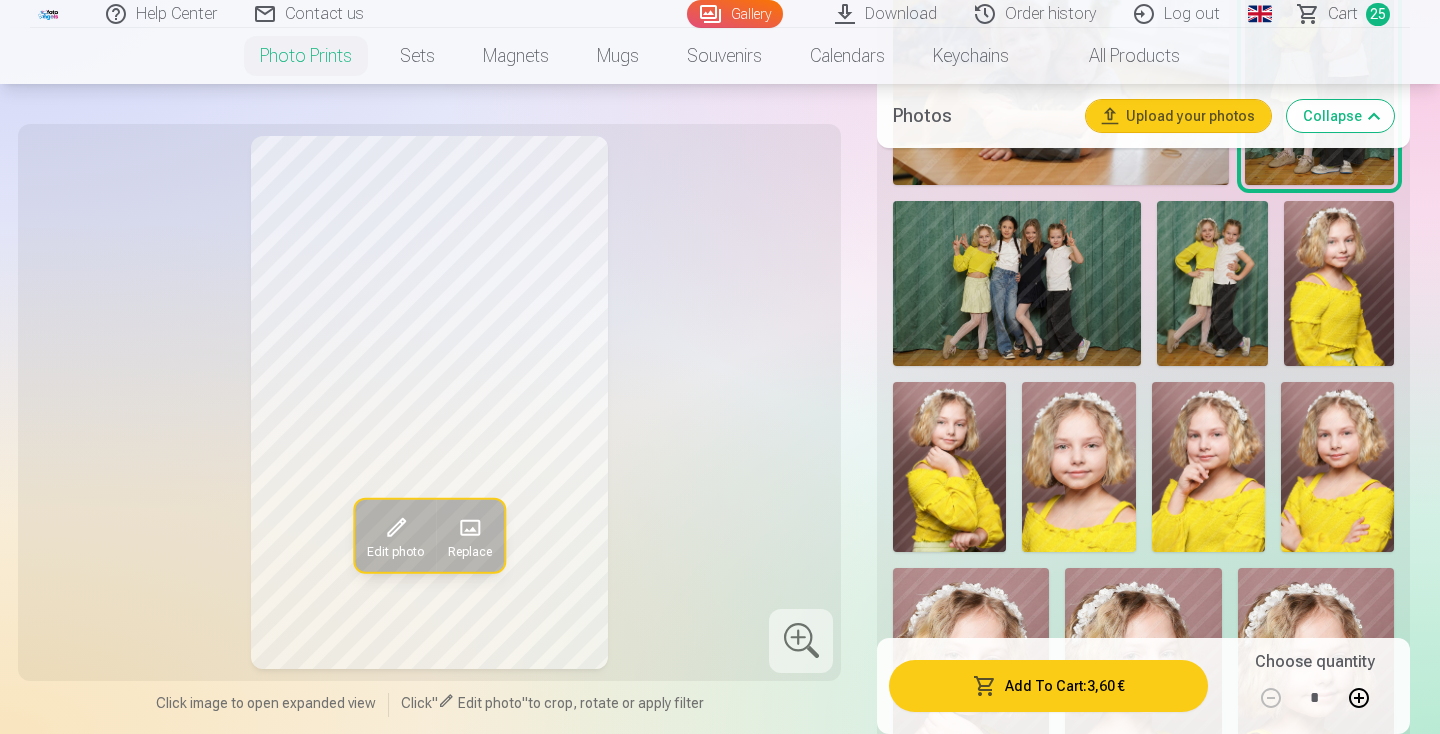 scroll, scrollTop: 4472, scrollLeft: 0, axis: vertical 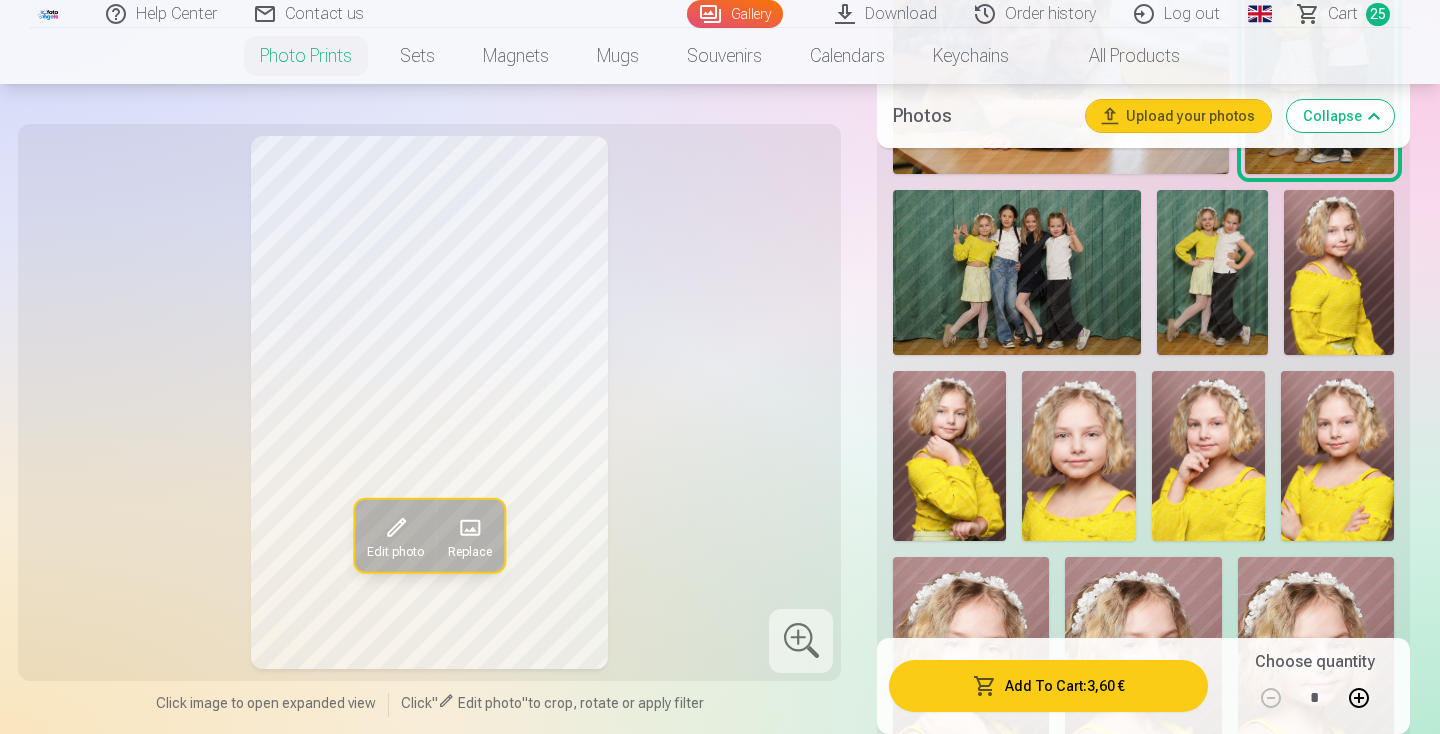 click at bounding box center (1017, 272) 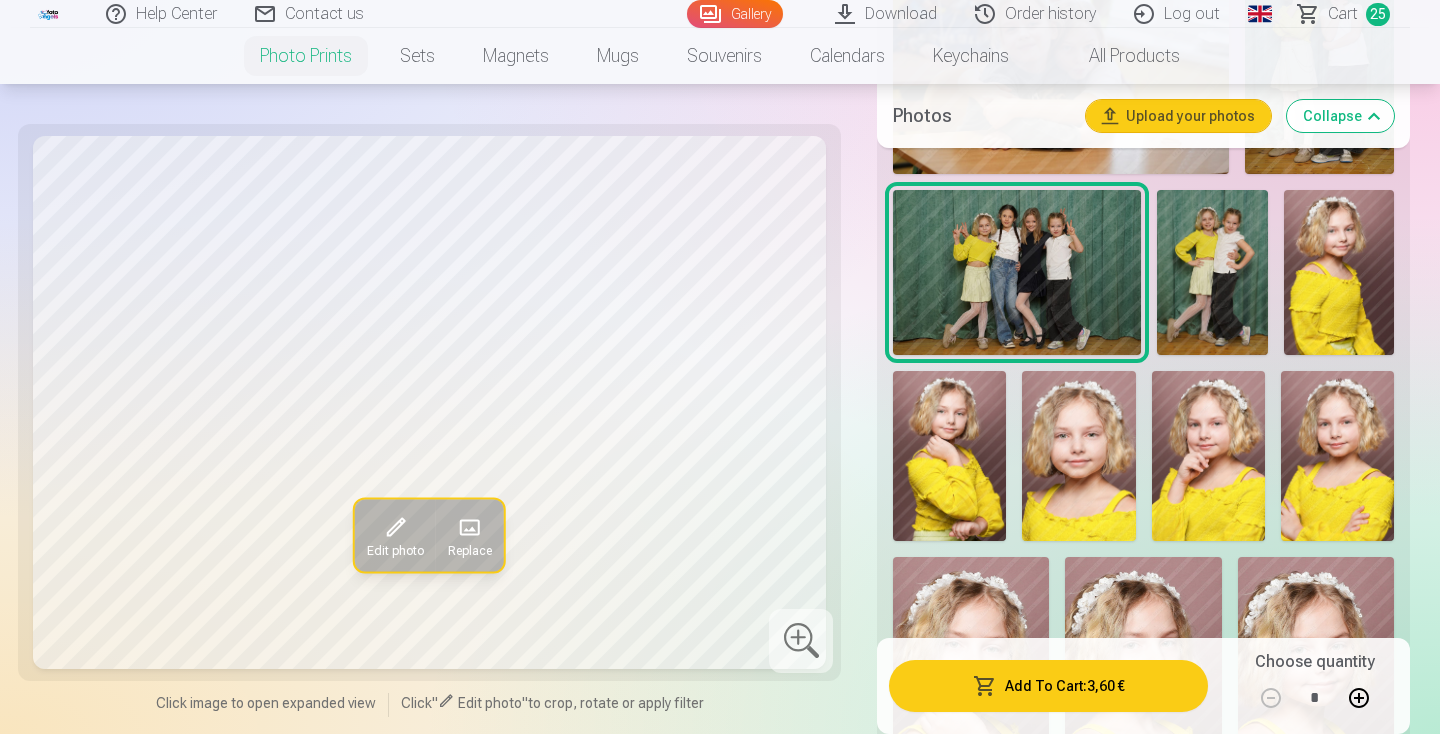 click on "Add To Cart :  3,60 €" at bounding box center (1048, 686) 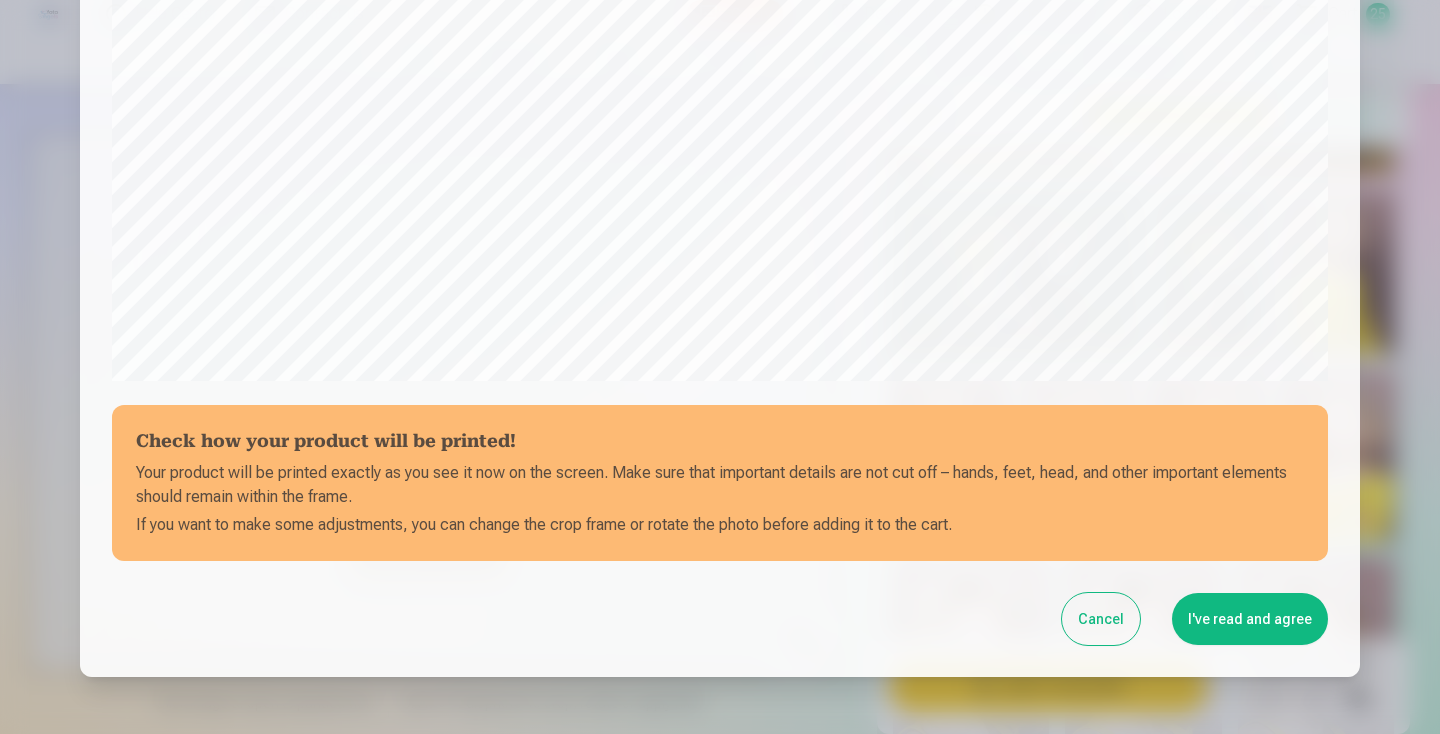 scroll, scrollTop: 612, scrollLeft: 0, axis: vertical 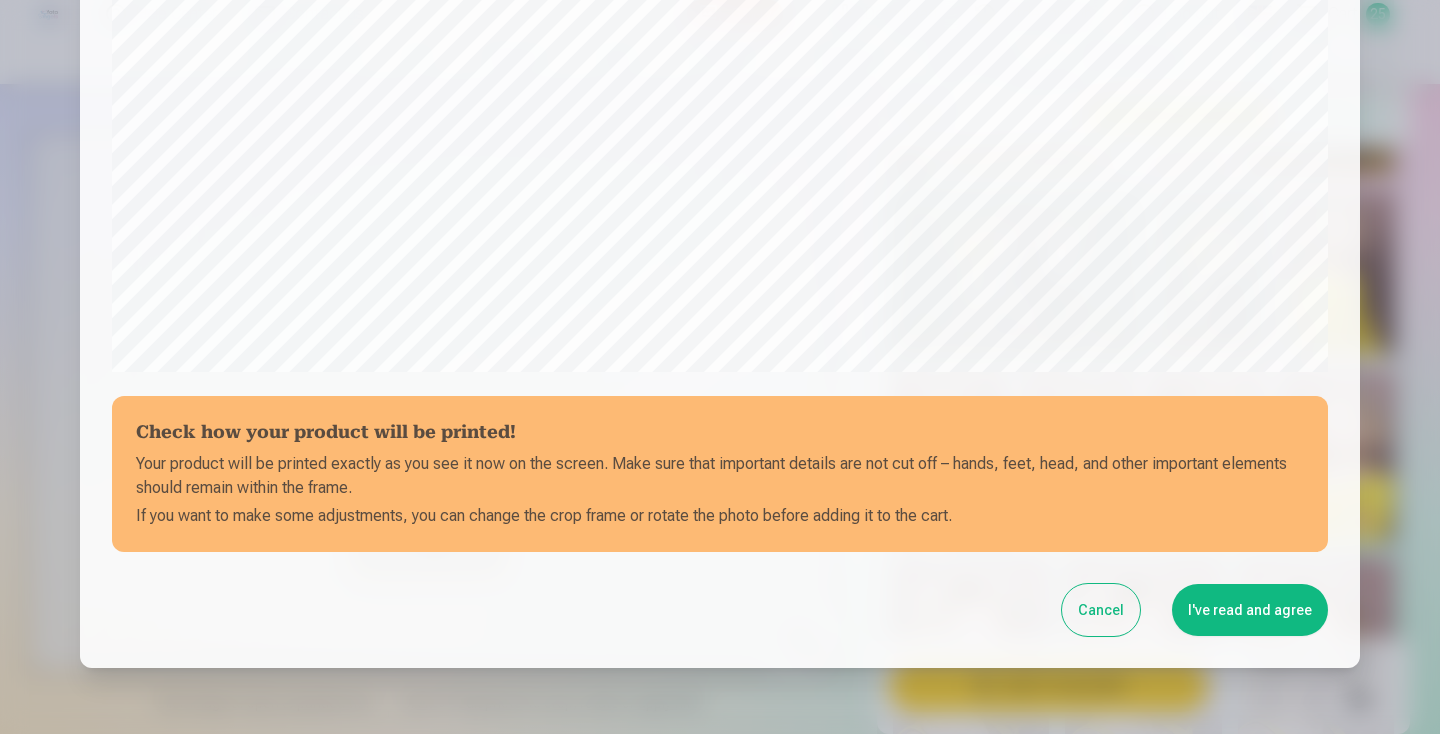click on "I've read and agree" at bounding box center [1250, 610] 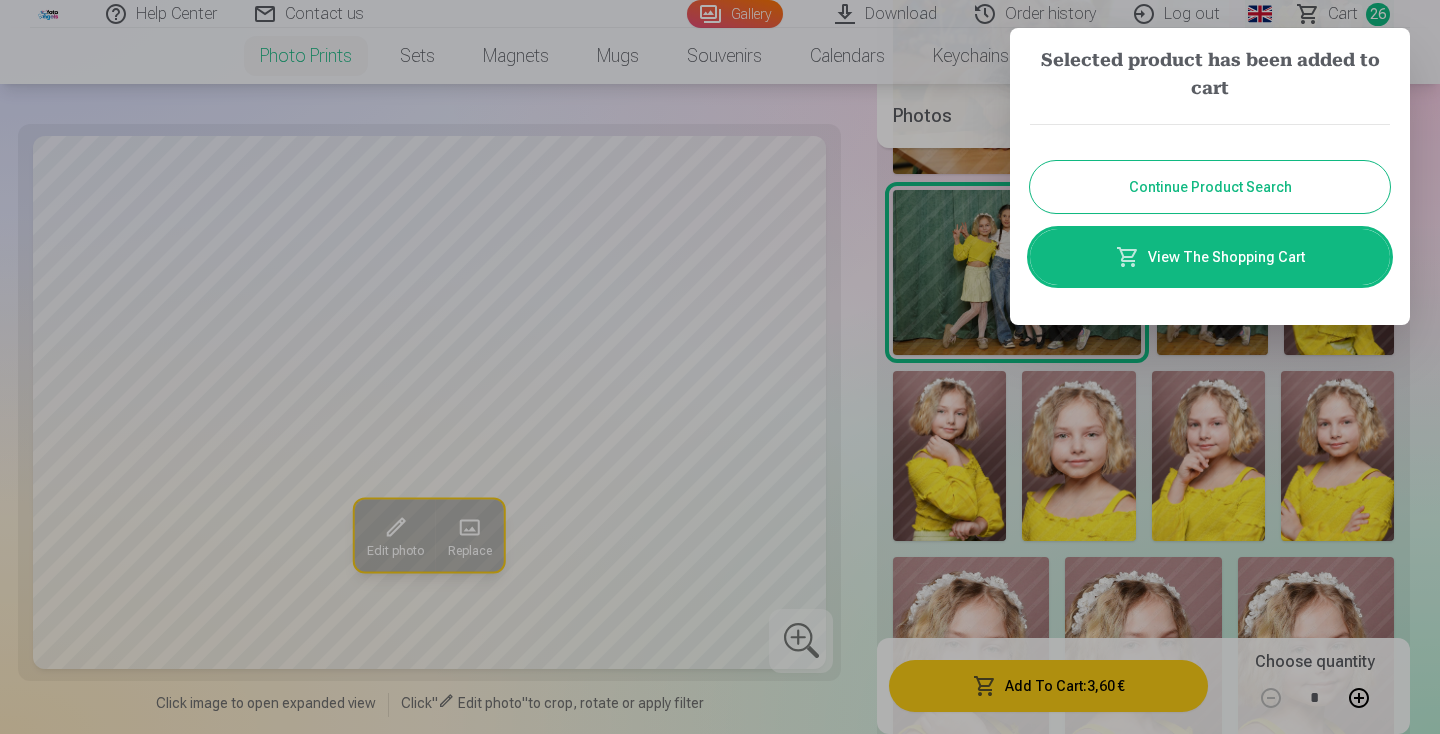 click on "Continue Product Search" at bounding box center [1210, 187] 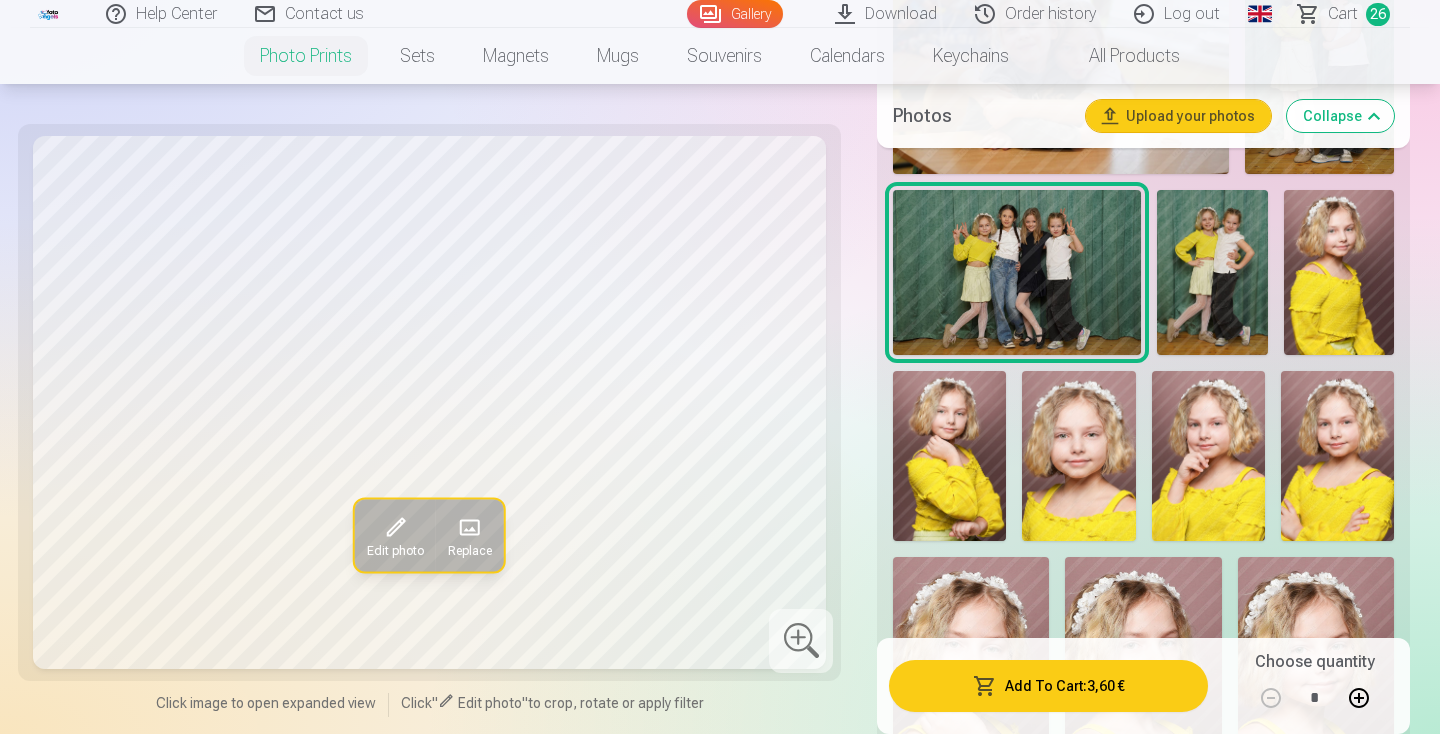 click at bounding box center [1212, 273] 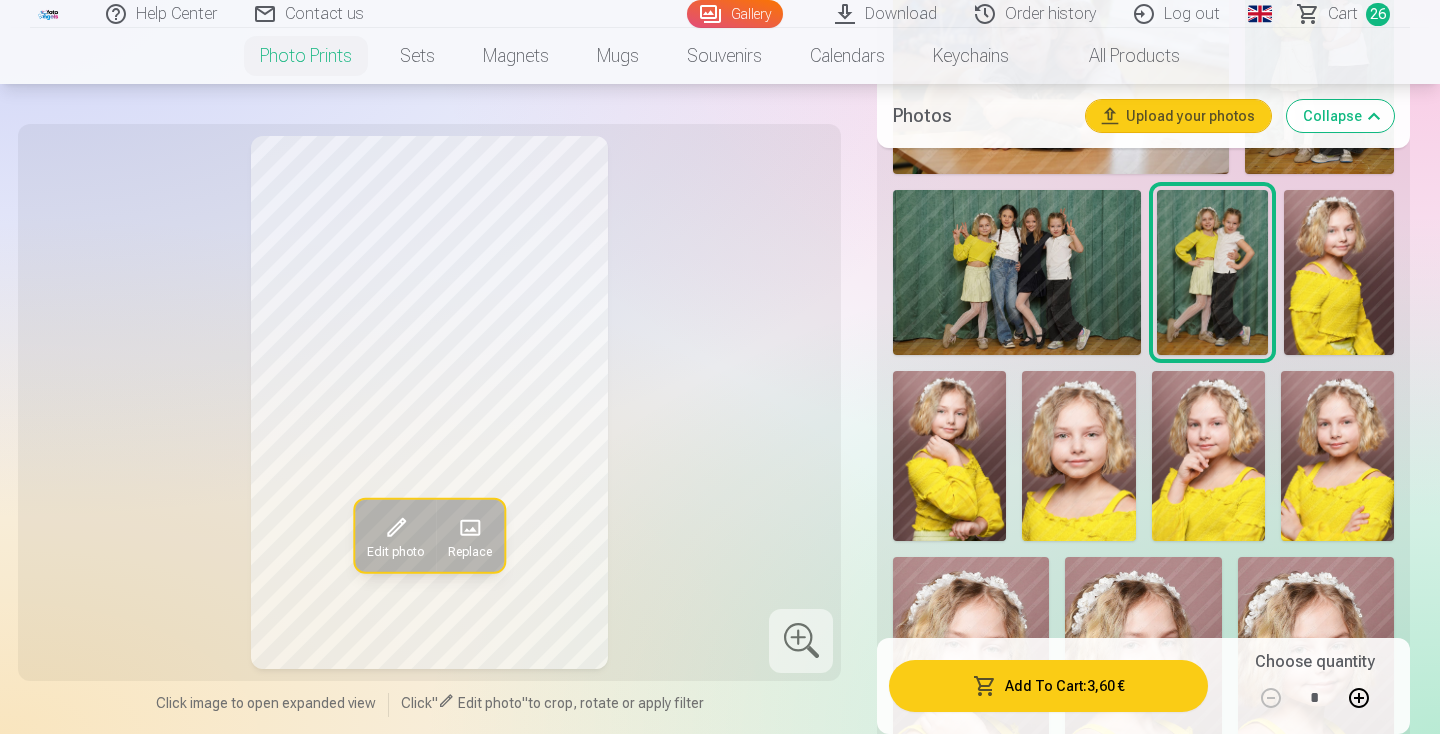 click on "Add To Cart :  3,60 €" at bounding box center (1048, 686) 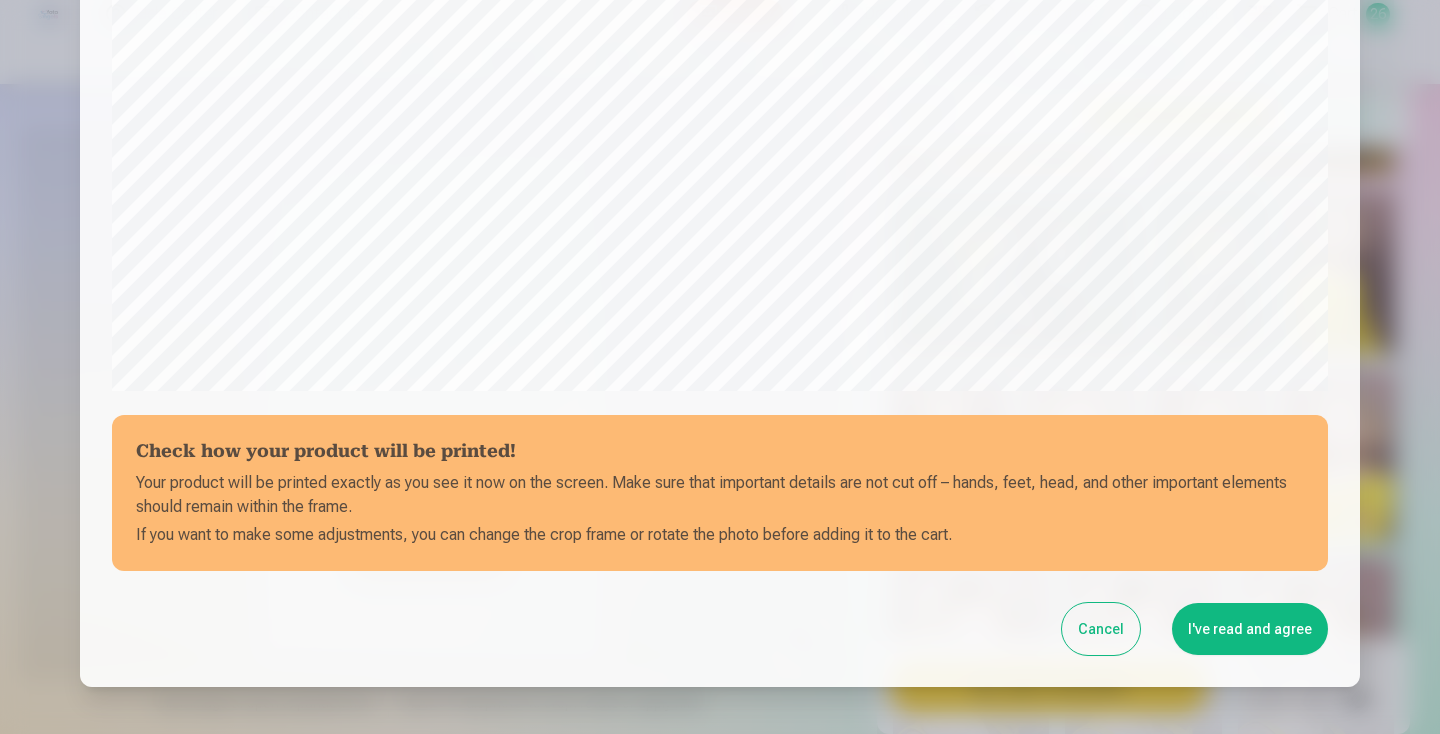 scroll, scrollTop: 612, scrollLeft: 0, axis: vertical 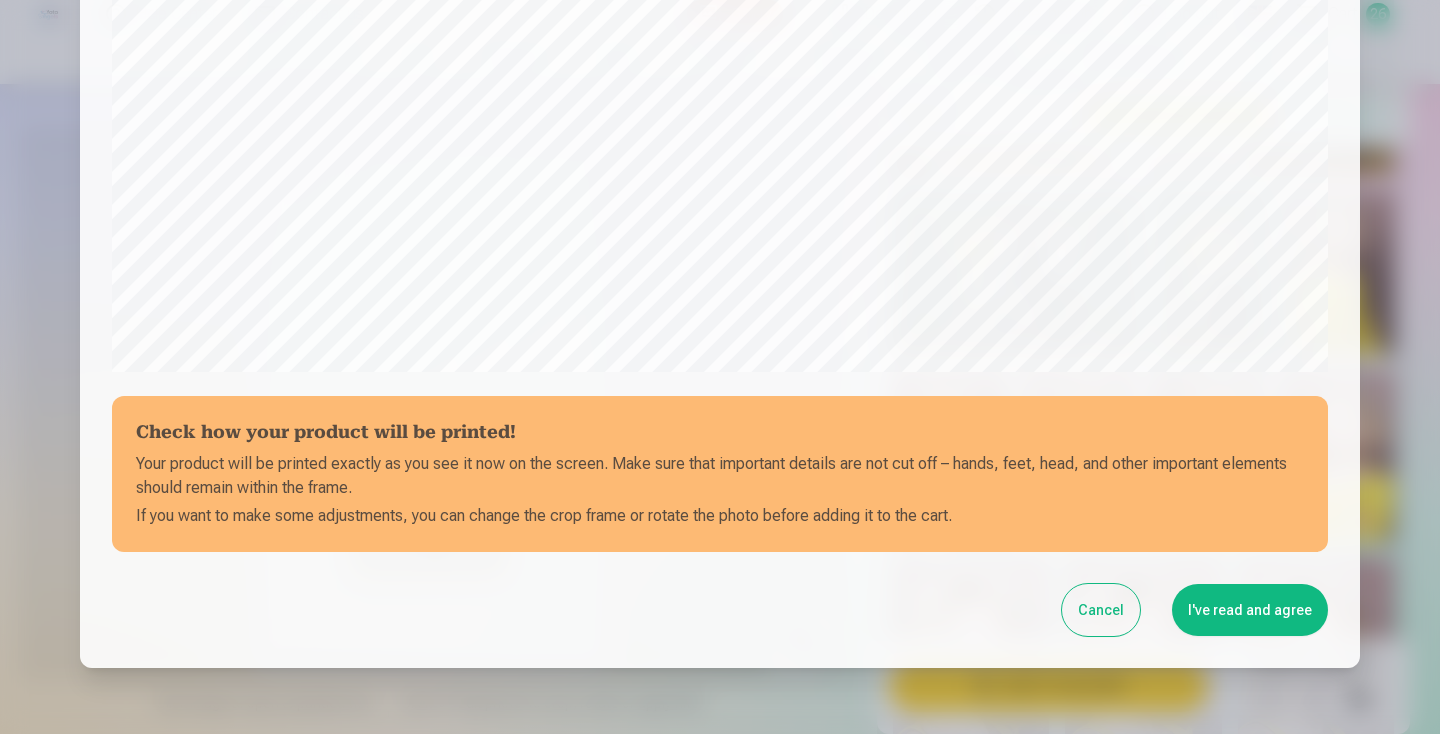 click on "I've read and agree" at bounding box center [1250, 610] 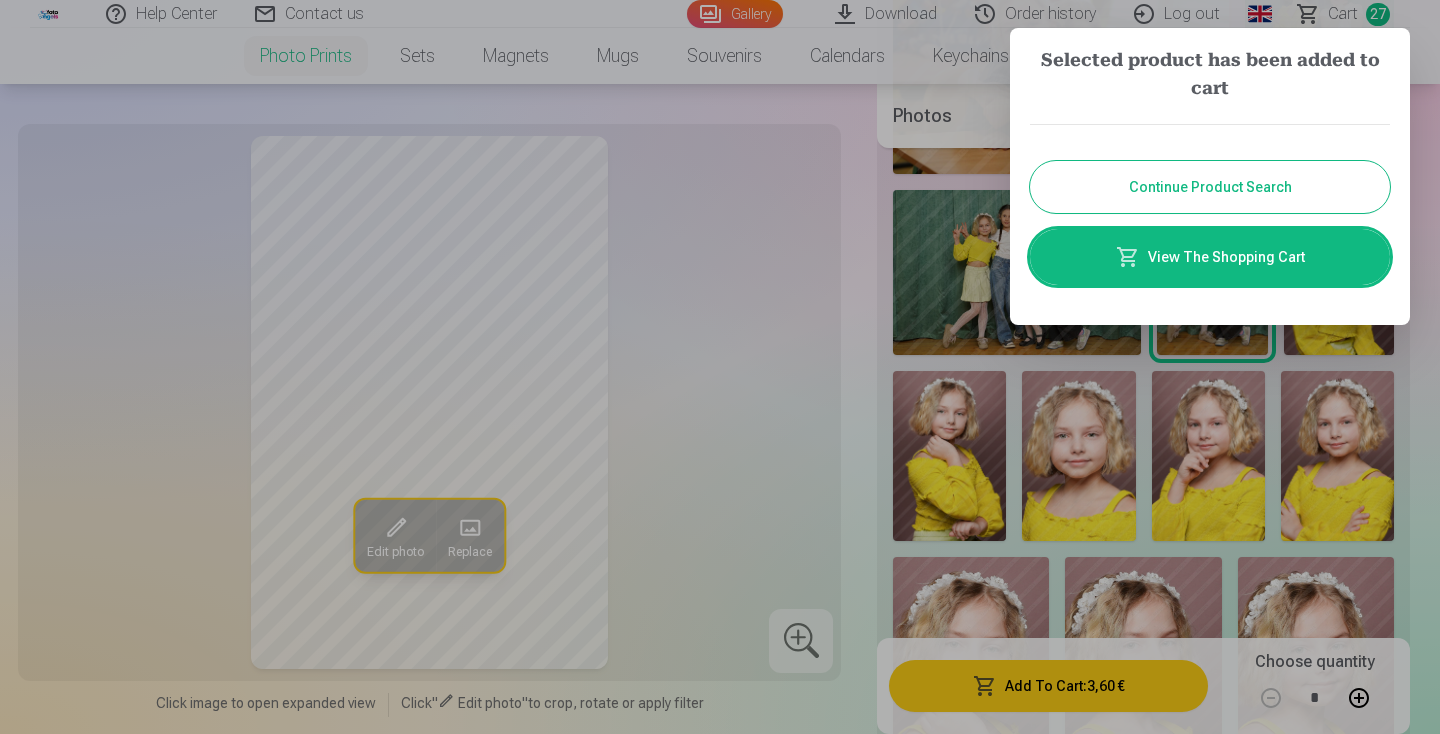 click on "Continue Product Search" at bounding box center (1210, 187) 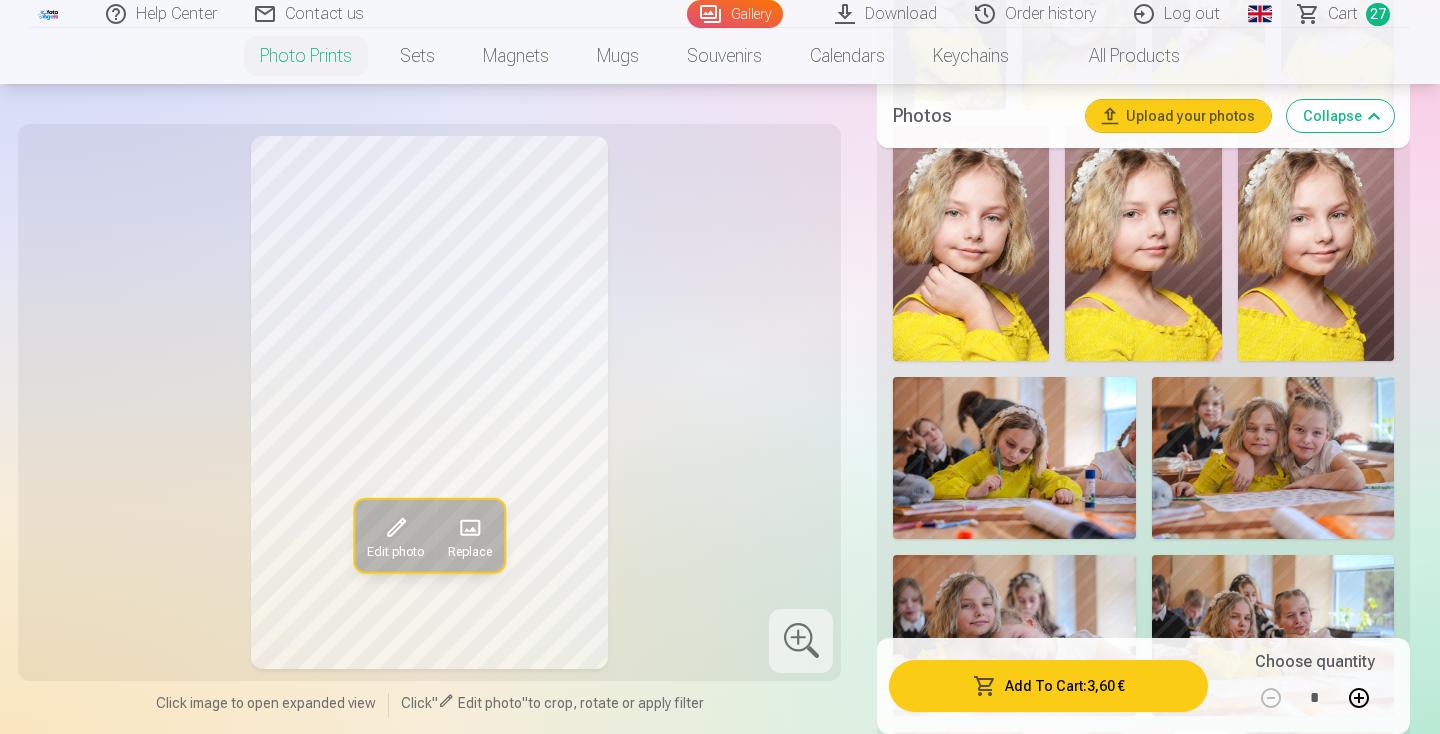 scroll, scrollTop: 4906, scrollLeft: 0, axis: vertical 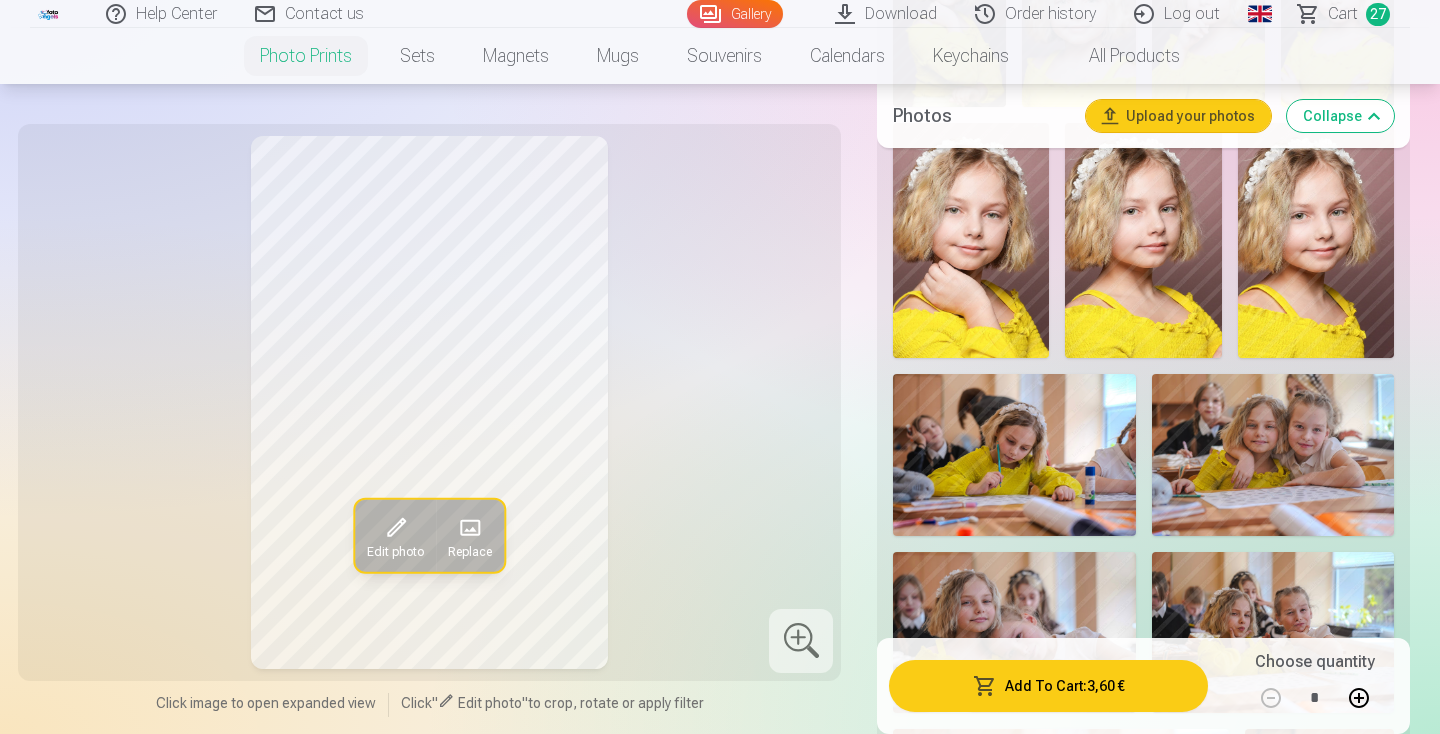click at bounding box center (1273, 455) 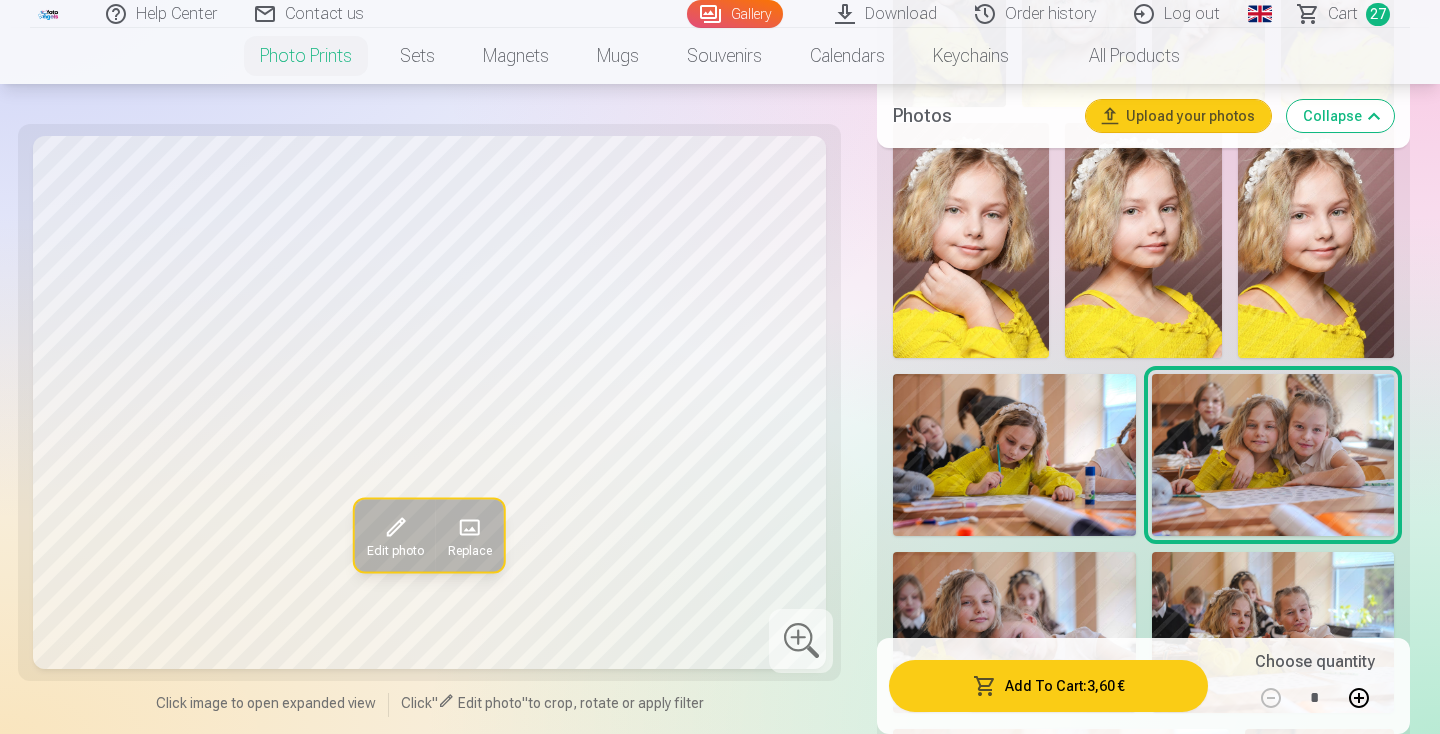 click on "Add To Cart :  3,60 €" at bounding box center [1048, 686] 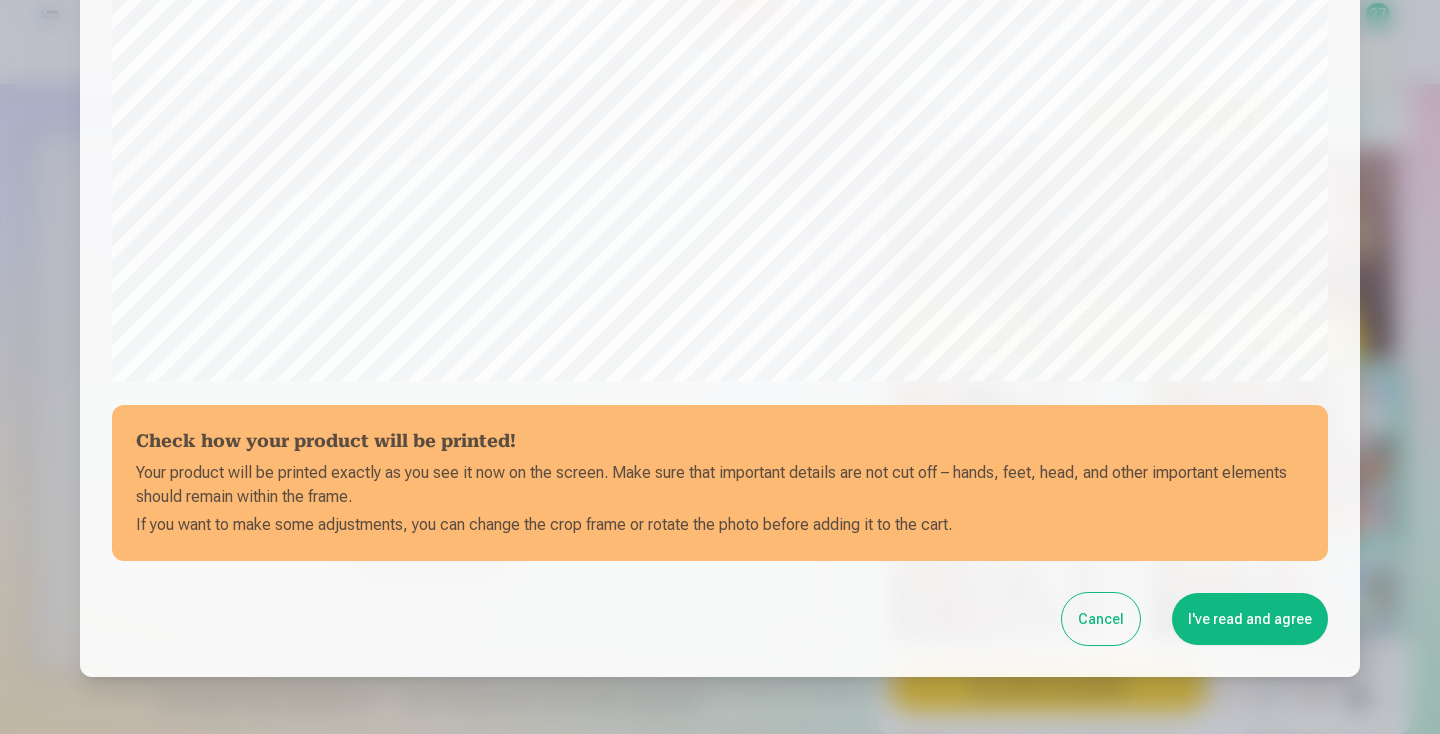 scroll, scrollTop: 612, scrollLeft: 0, axis: vertical 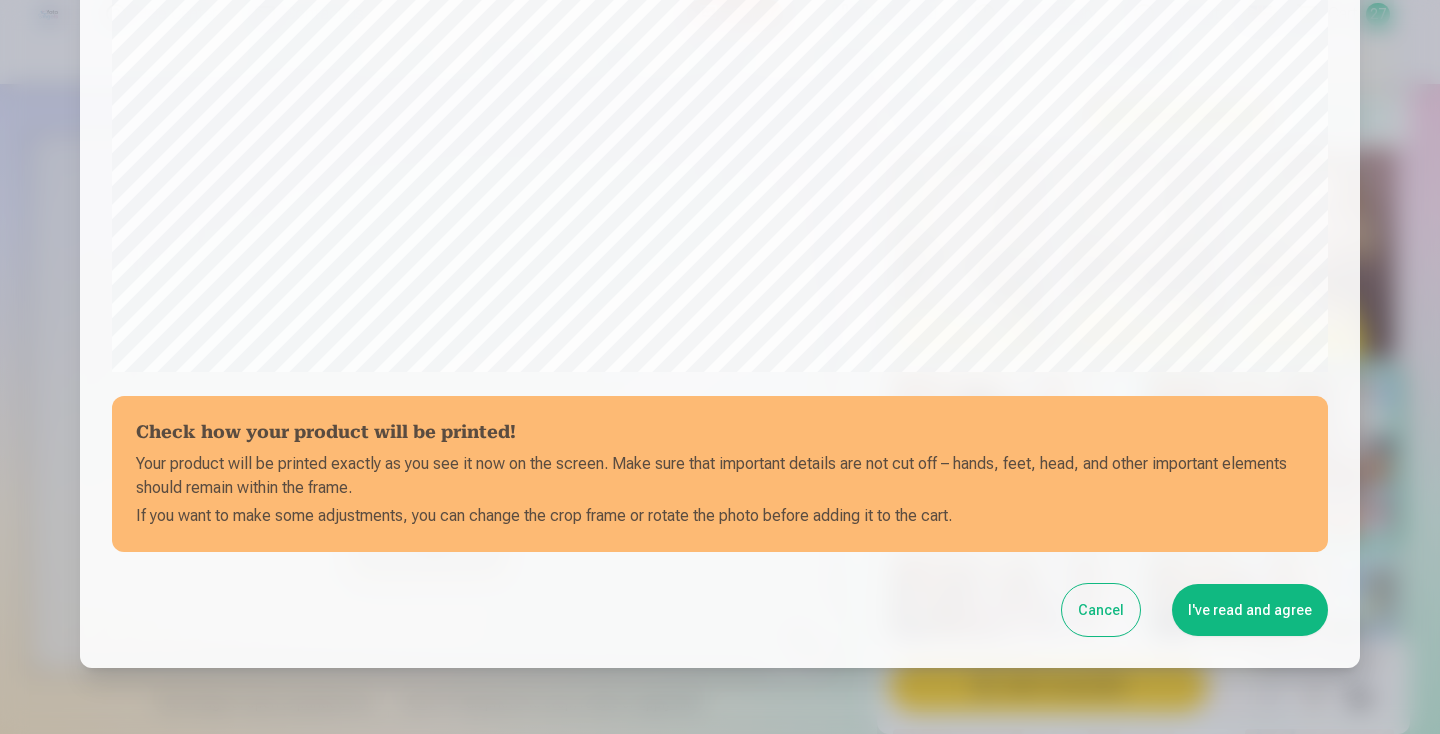 click on "I've read and agree" at bounding box center [1250, 610] 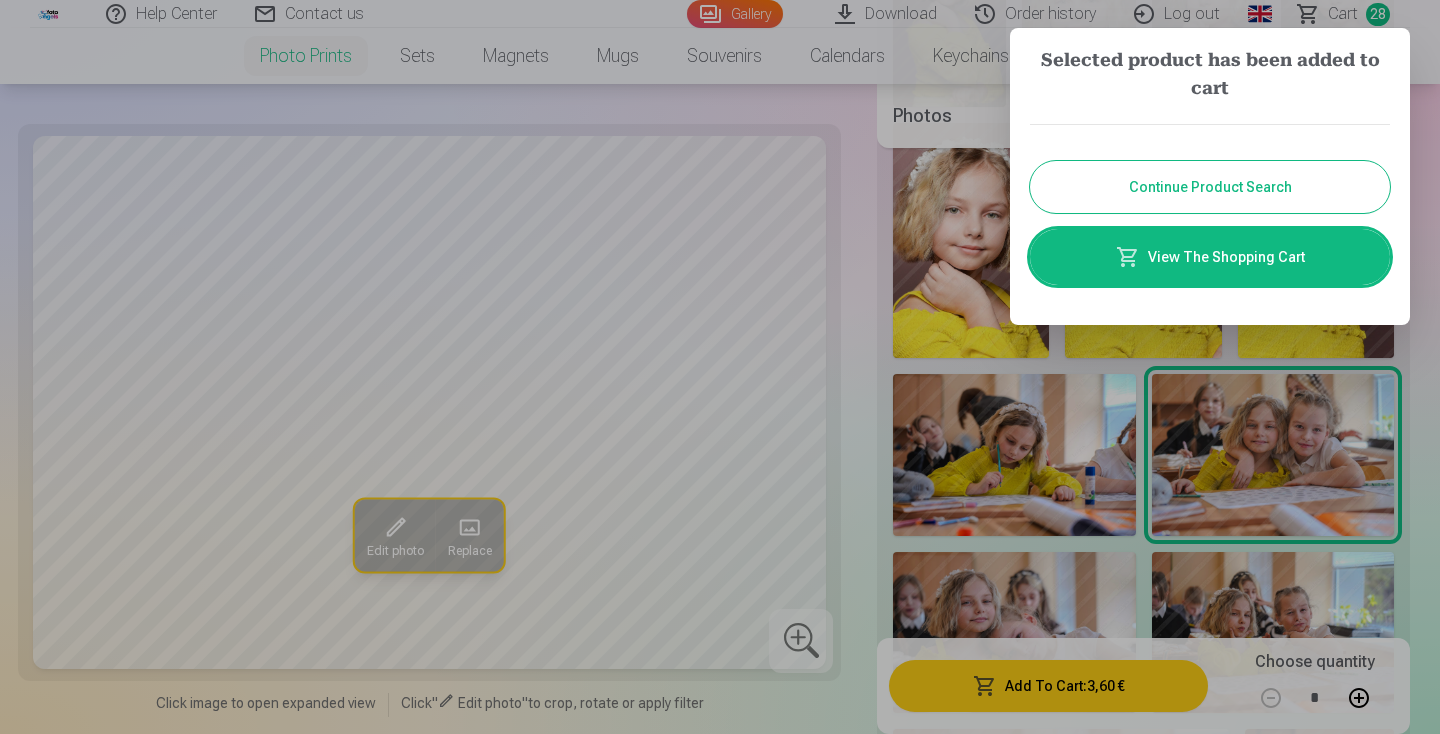 click on "Continue Product Search" at bounding box center [1210, 187] 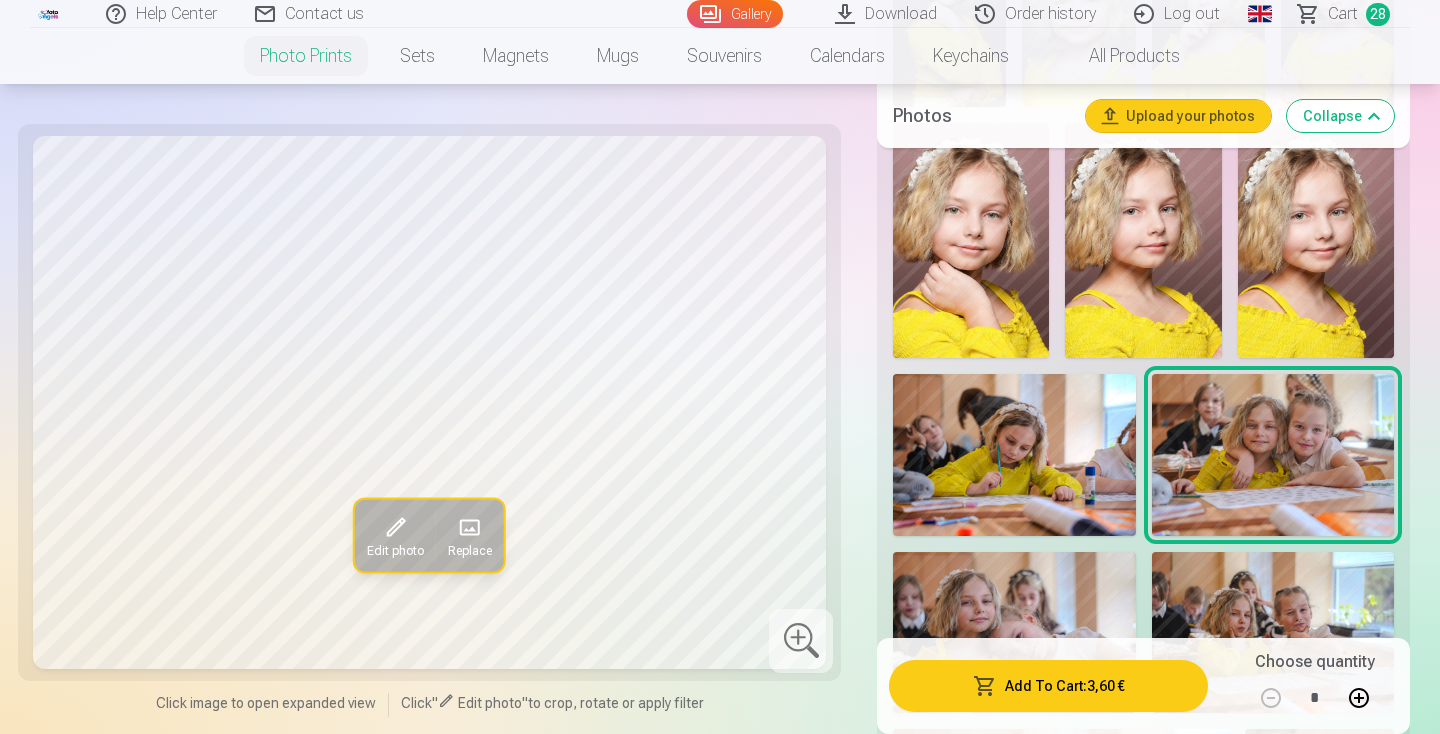 click at bounding box center (1014, 633) 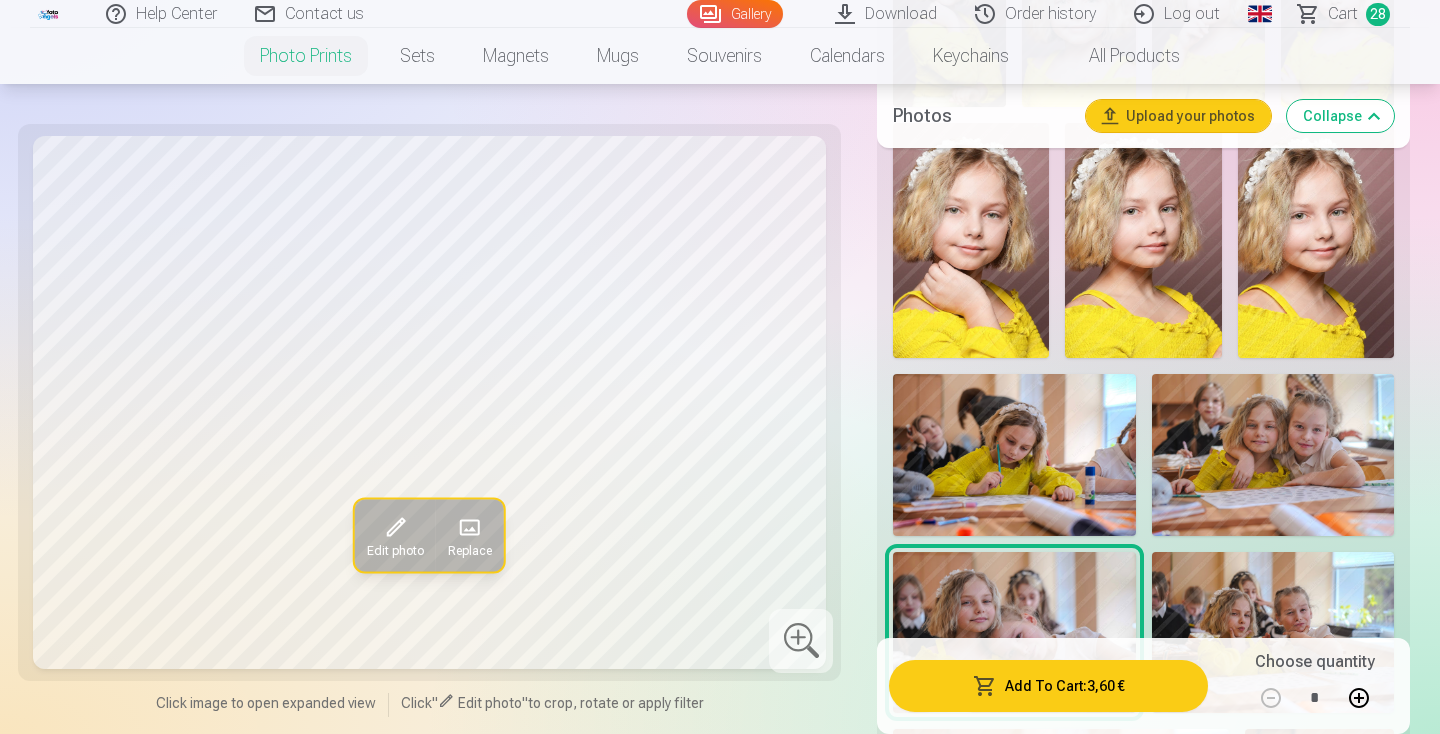 click on "Add To Cart :  3,60 €" at bounding box center (1048, 686) 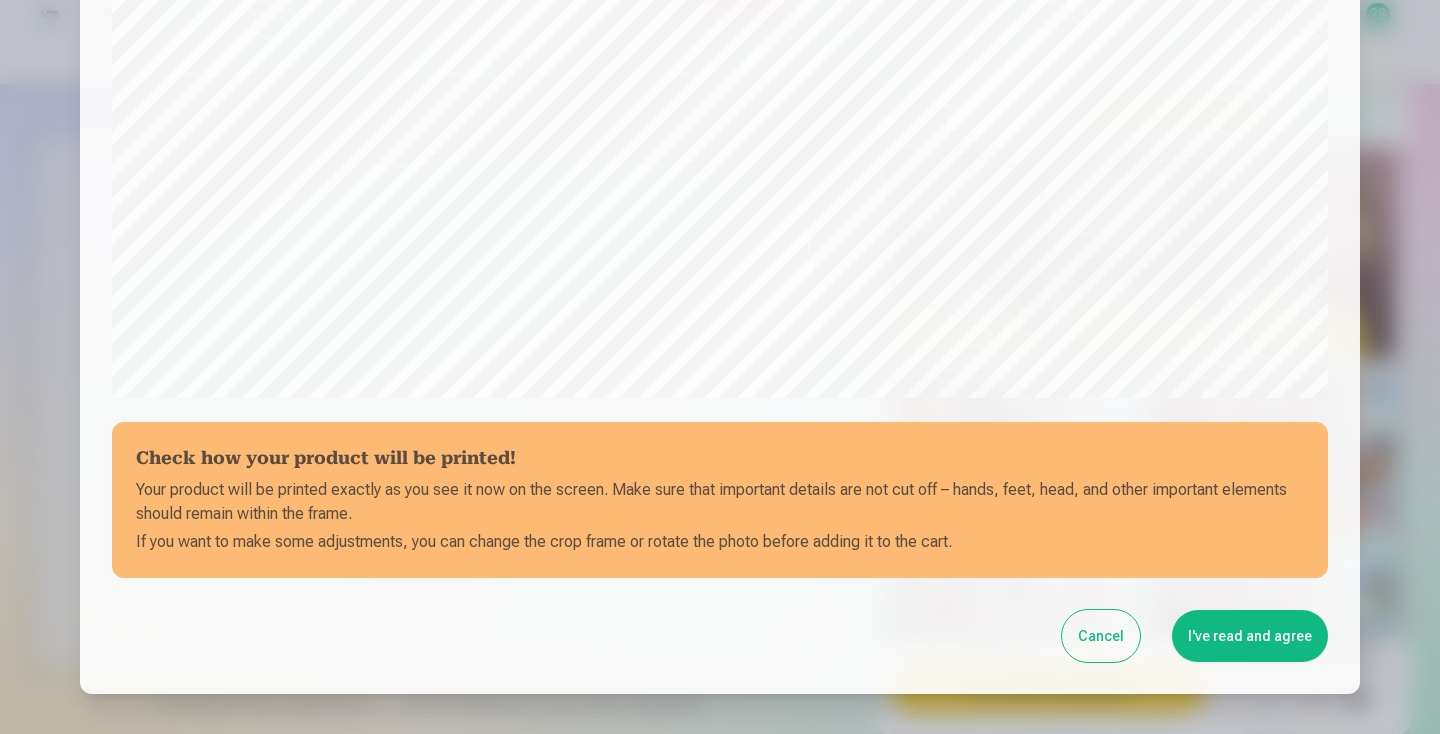 scroll, scrollTop: 612, scrollLeft: 0, axis: vertical 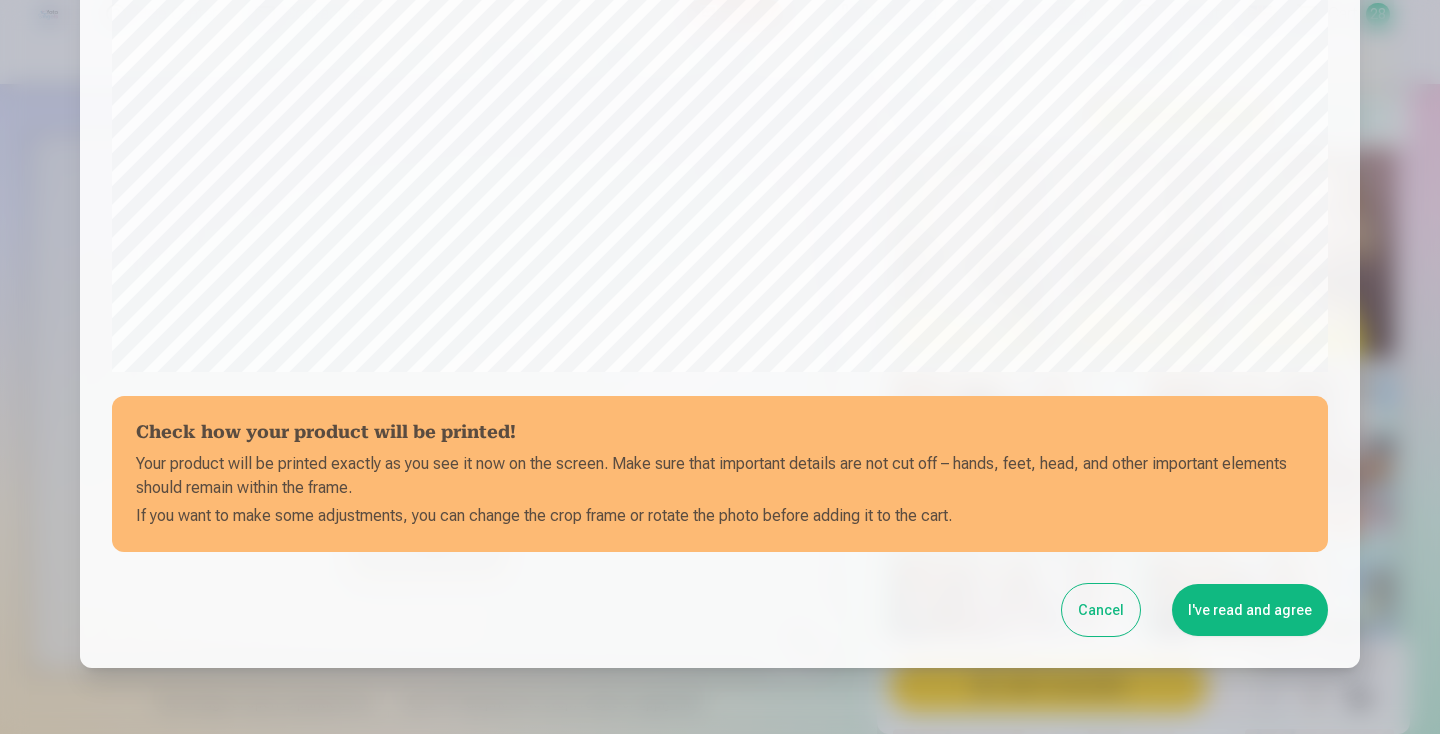click on "I've read and agree" at bounding box center [1250, 610] 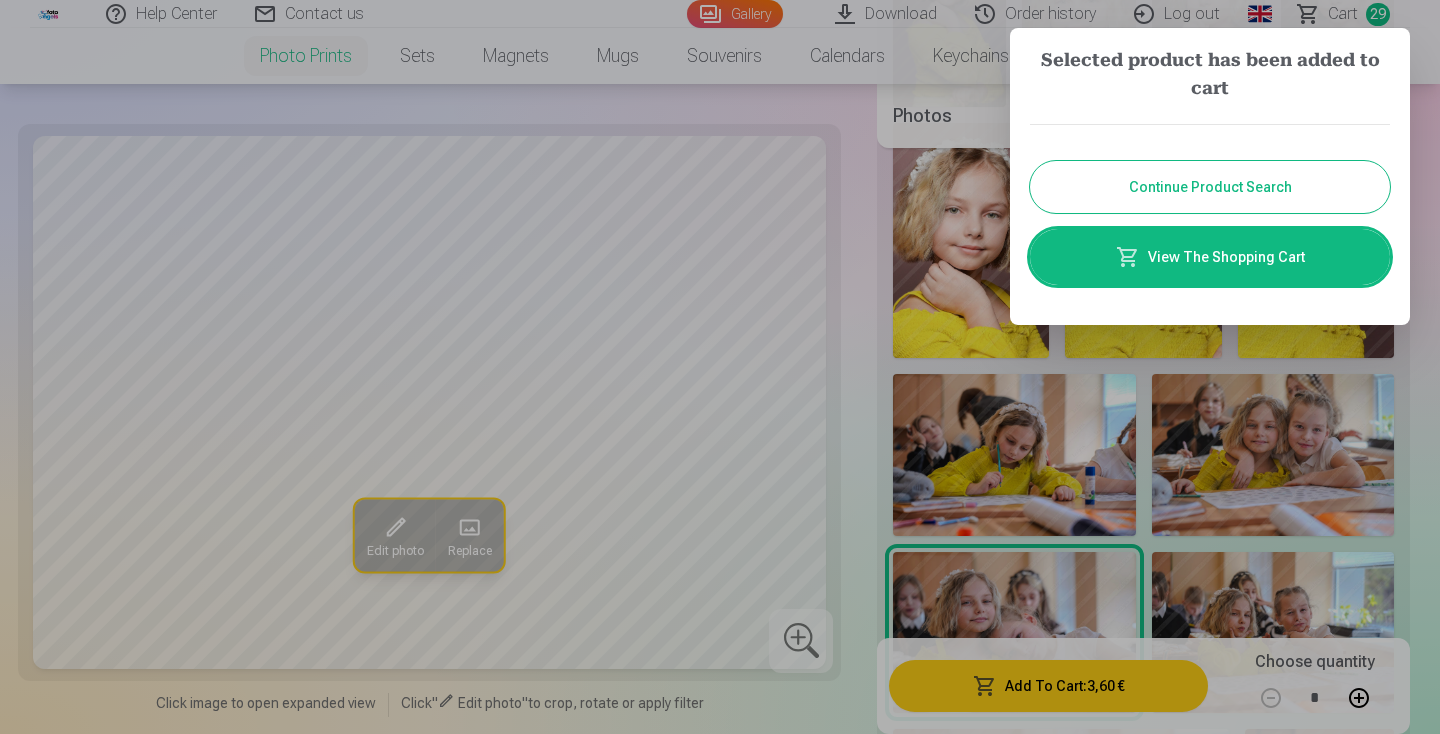 click on "Continue Product Search" at bounding box center [1210, 187] 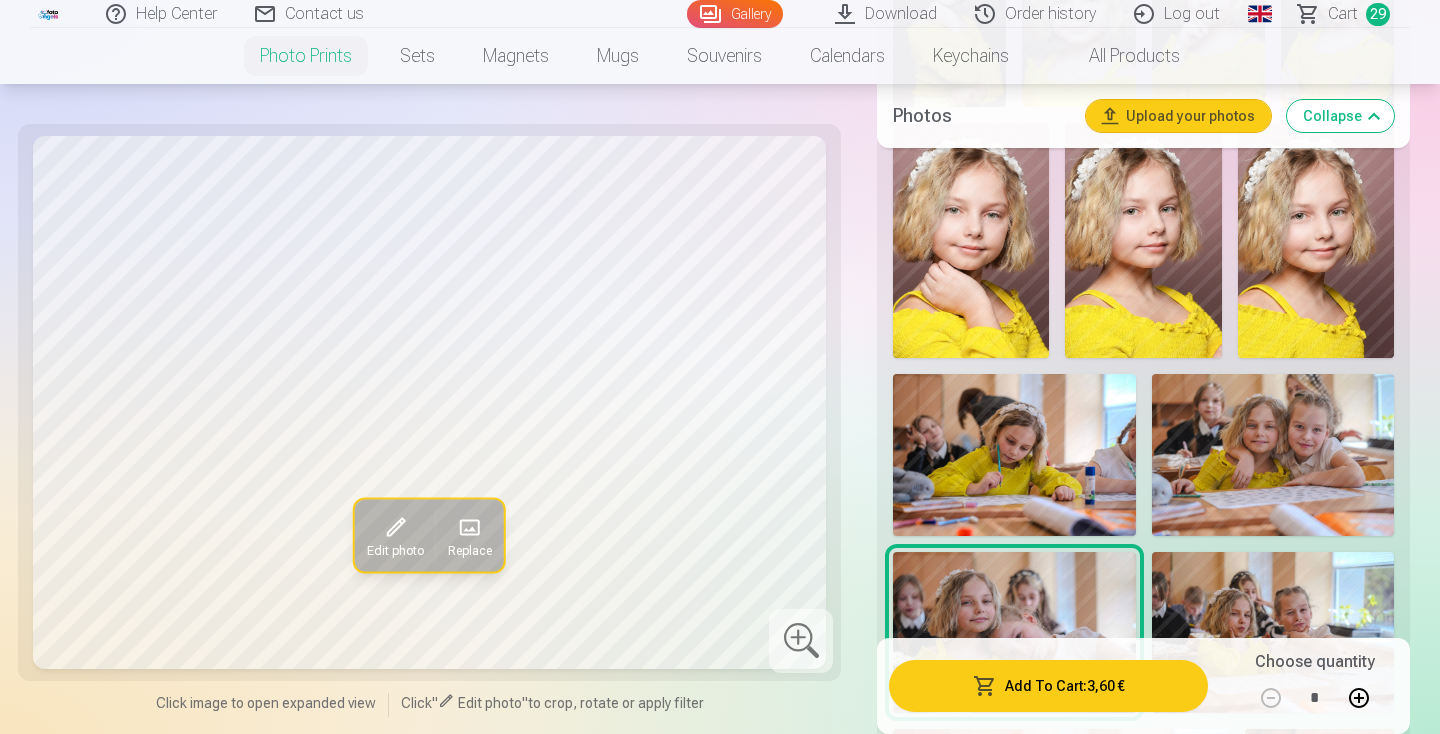 click at bounding box center (1273, 633) 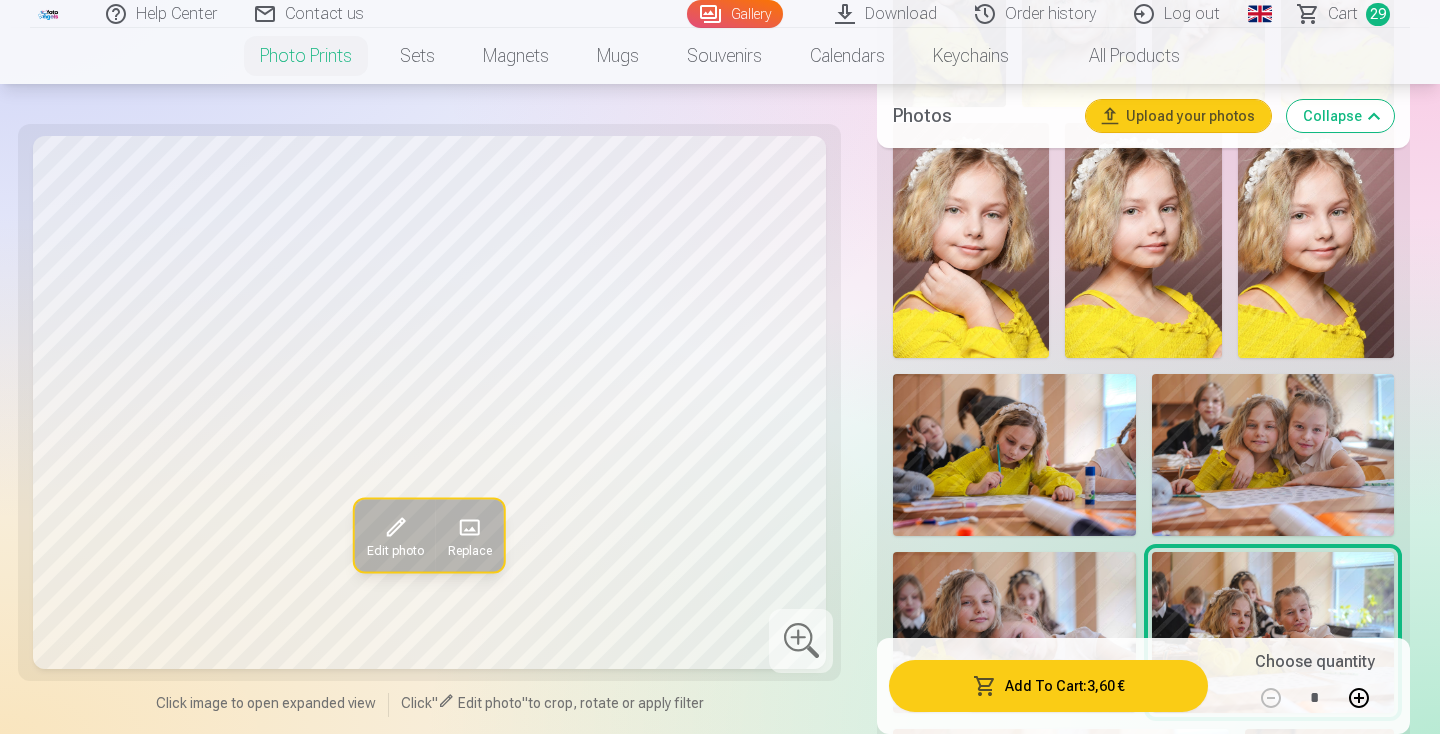 click on "Add To Cart :  3,60 €" at bounding box center [1048, 686] 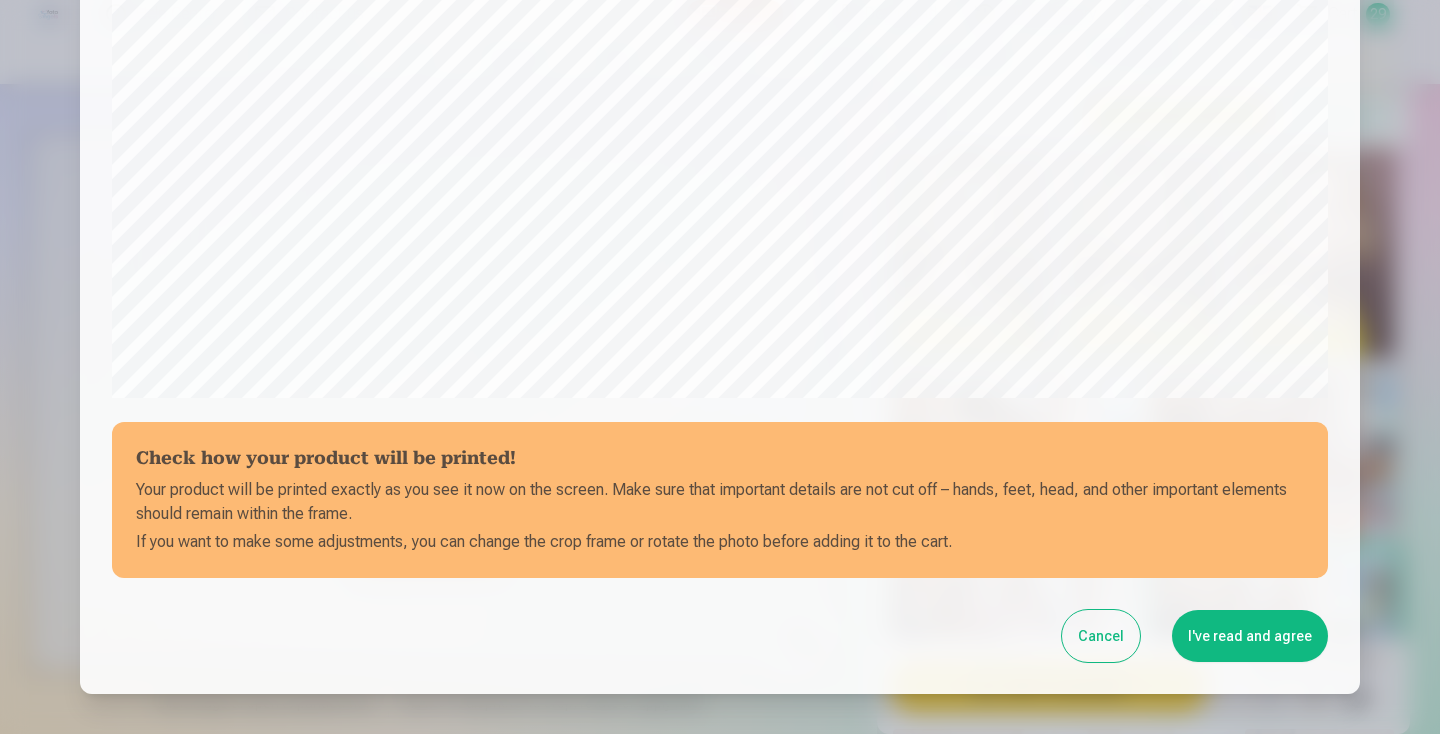 scroll, scrollTop: 612, scrollLeft: 0, axis: vertical 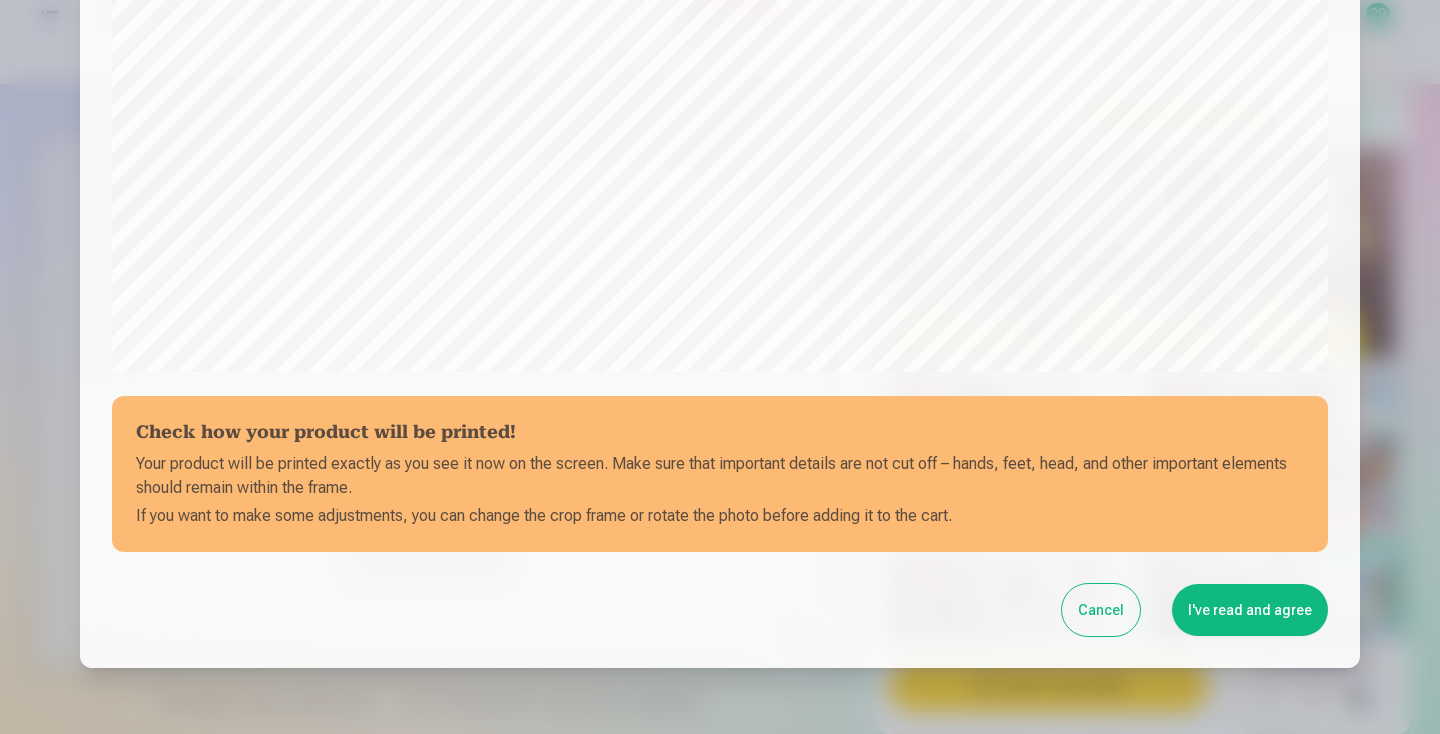 click on "I've read and agree" at bounding box center [1250, 610] 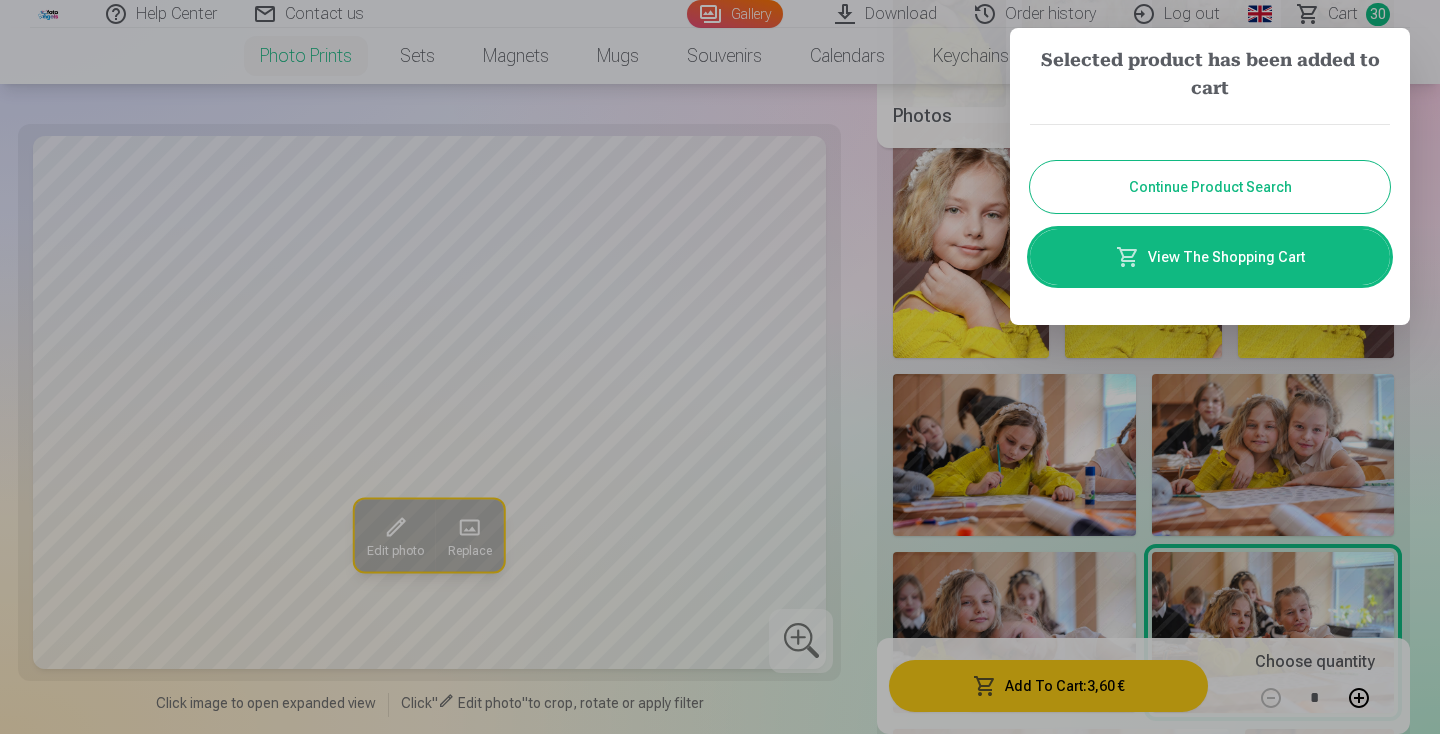 click on "Continue Product Search" at bounding box center [1210, 187] 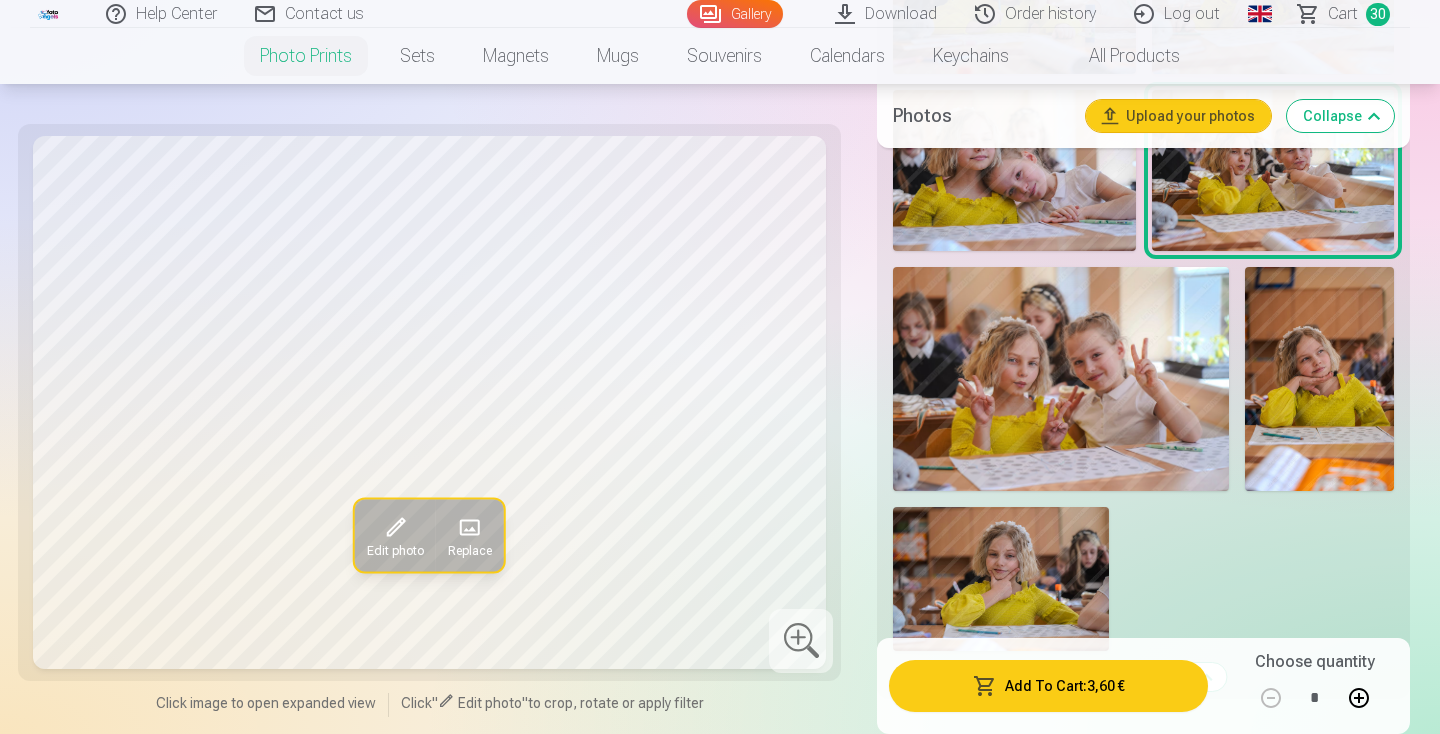 scroll, scrollTop: 5368, scrollLeft: 0, axis: vertical 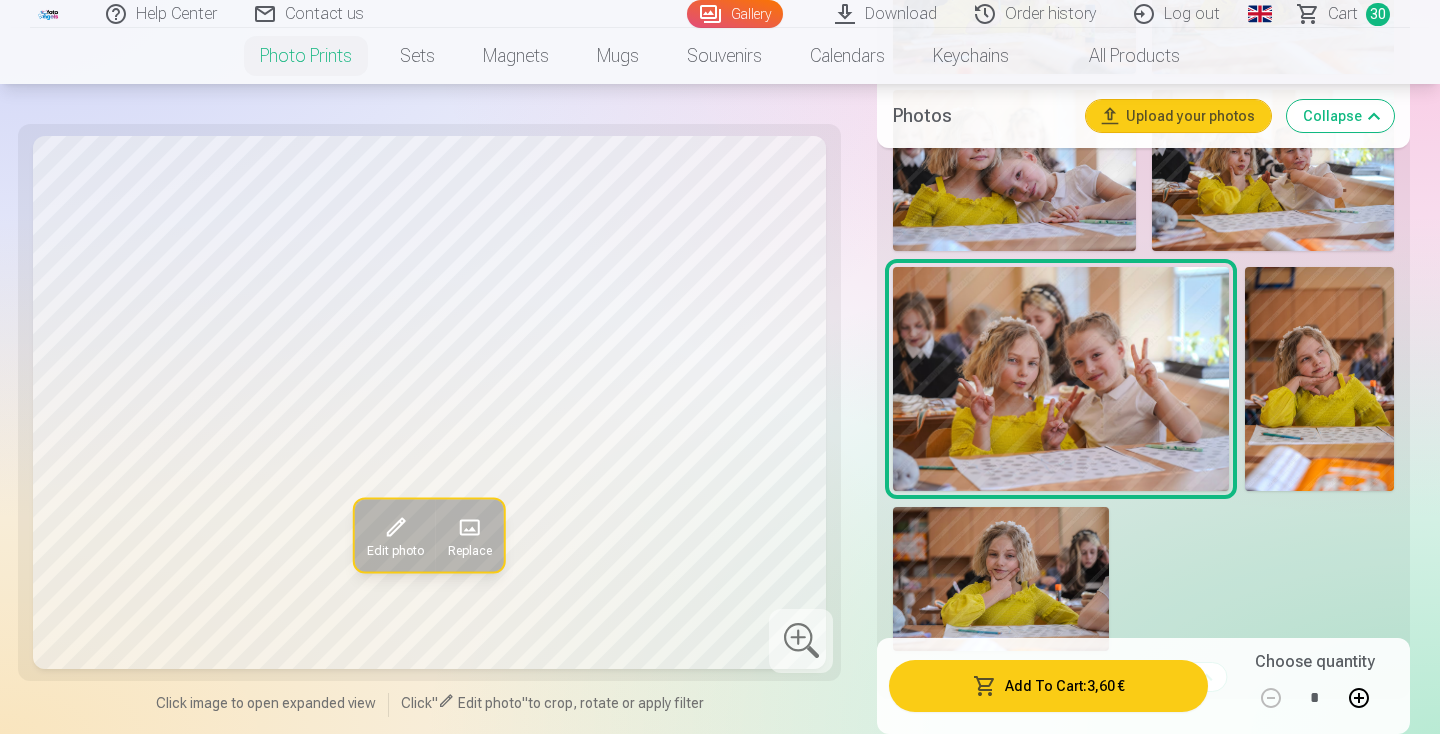 click on "Add To Cart :  3,60 €" at bounding box center [1048, 686] 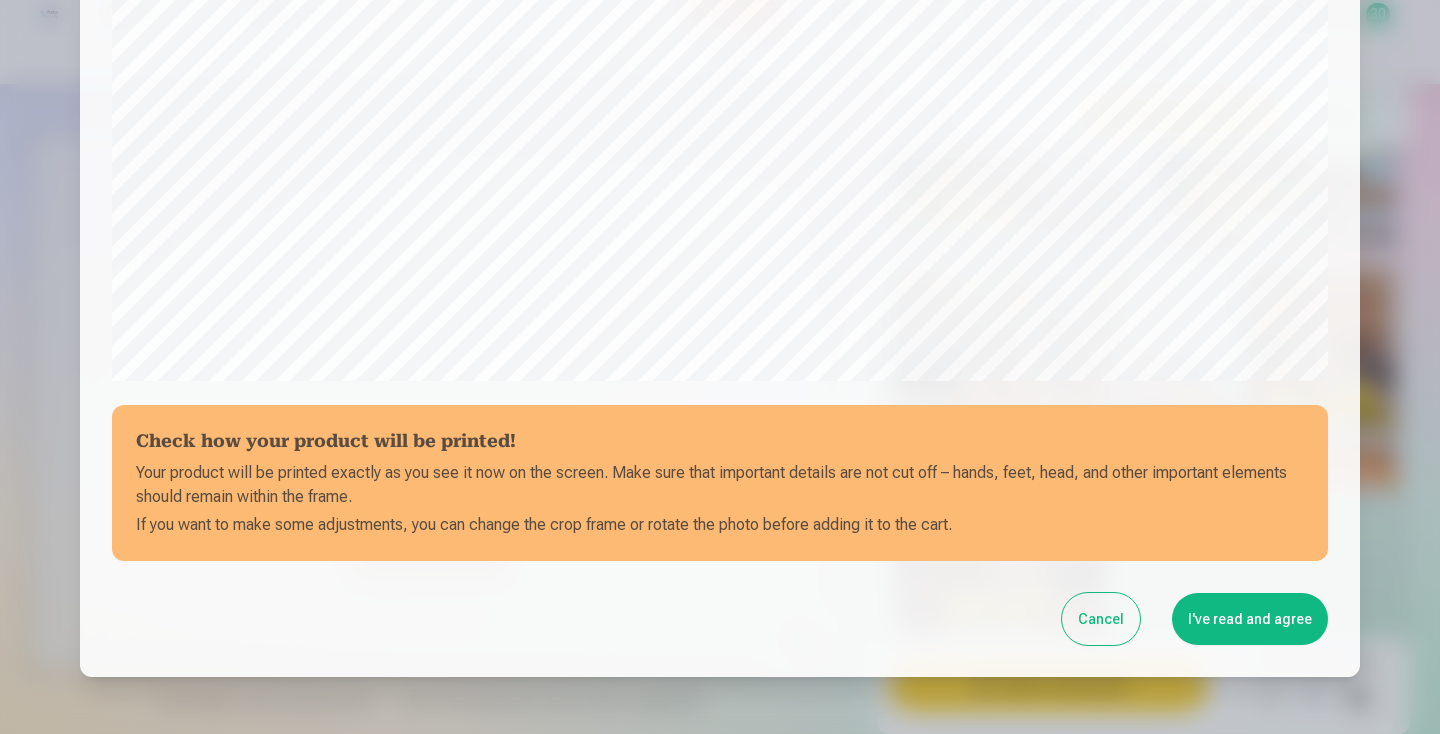 scroll, scrollTop: 612, scrollLeft: 0, axis: vertical 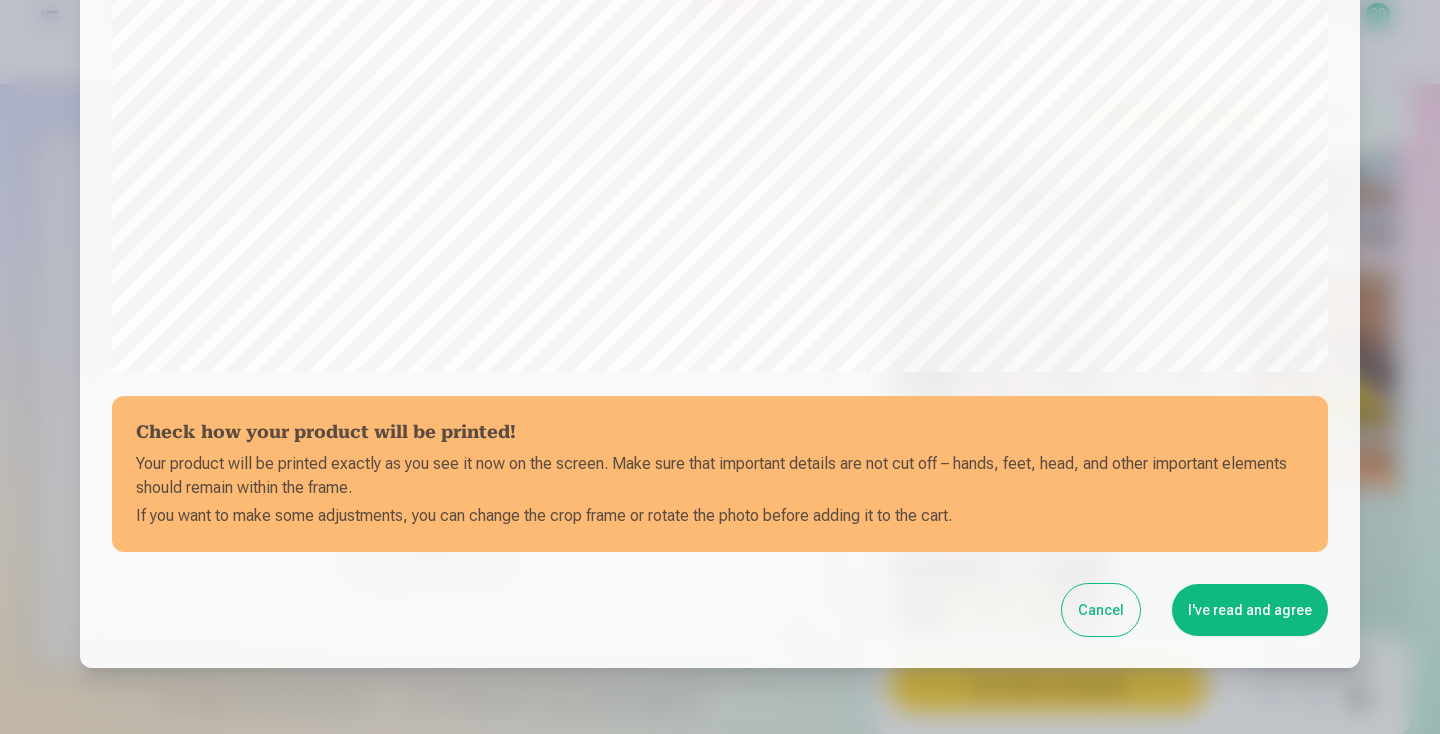 click on "I've read and agree" at bounding box center (1250, 610) 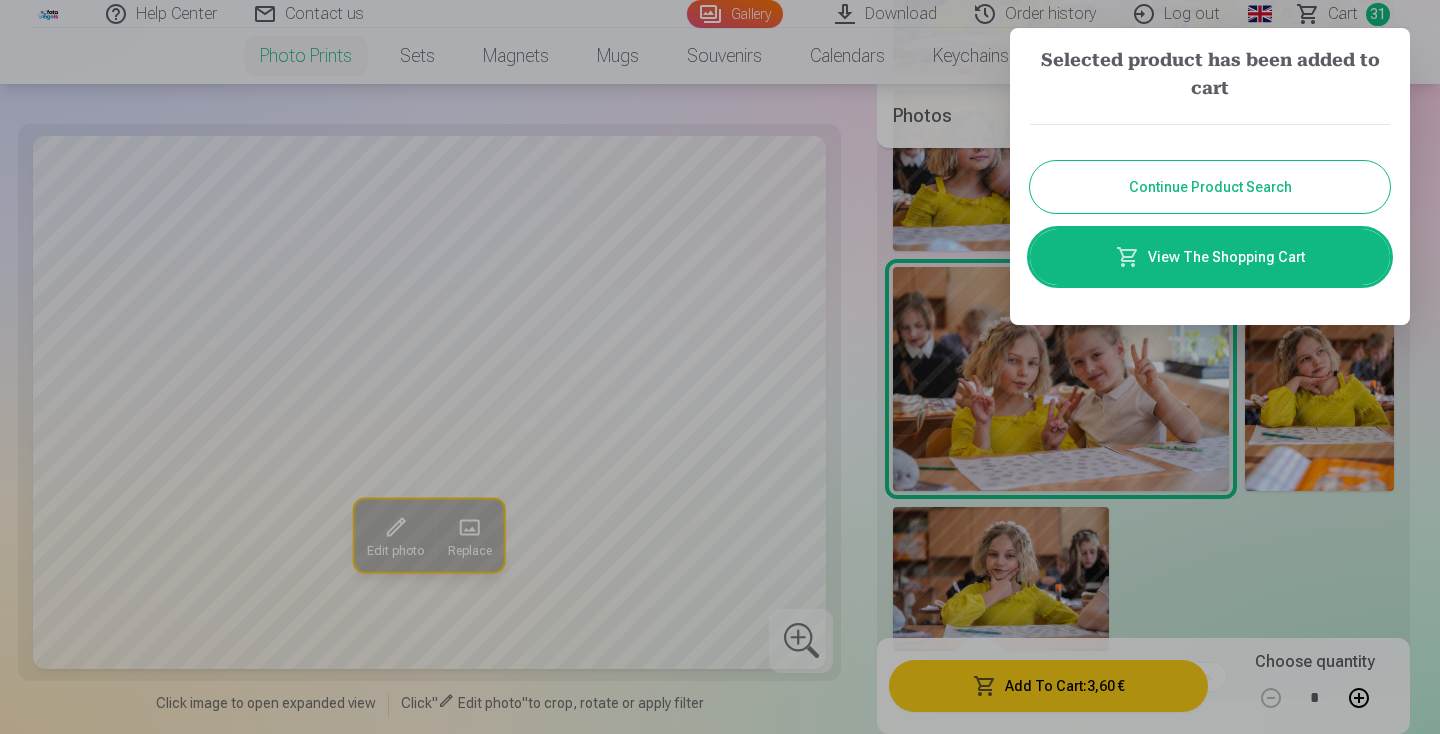 click on "Continue Product Search" at bounding box center [1210, 187] 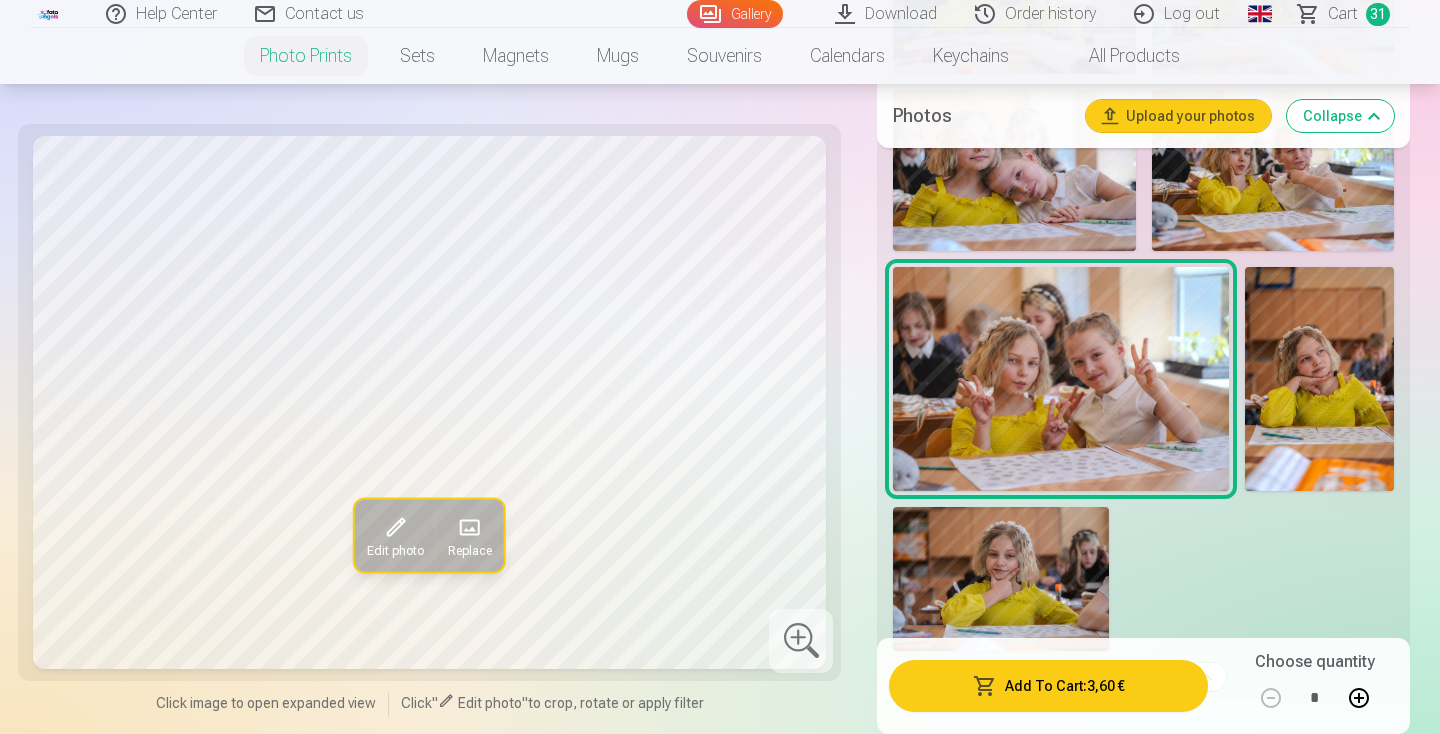 click at bounding box center (1319, 379) 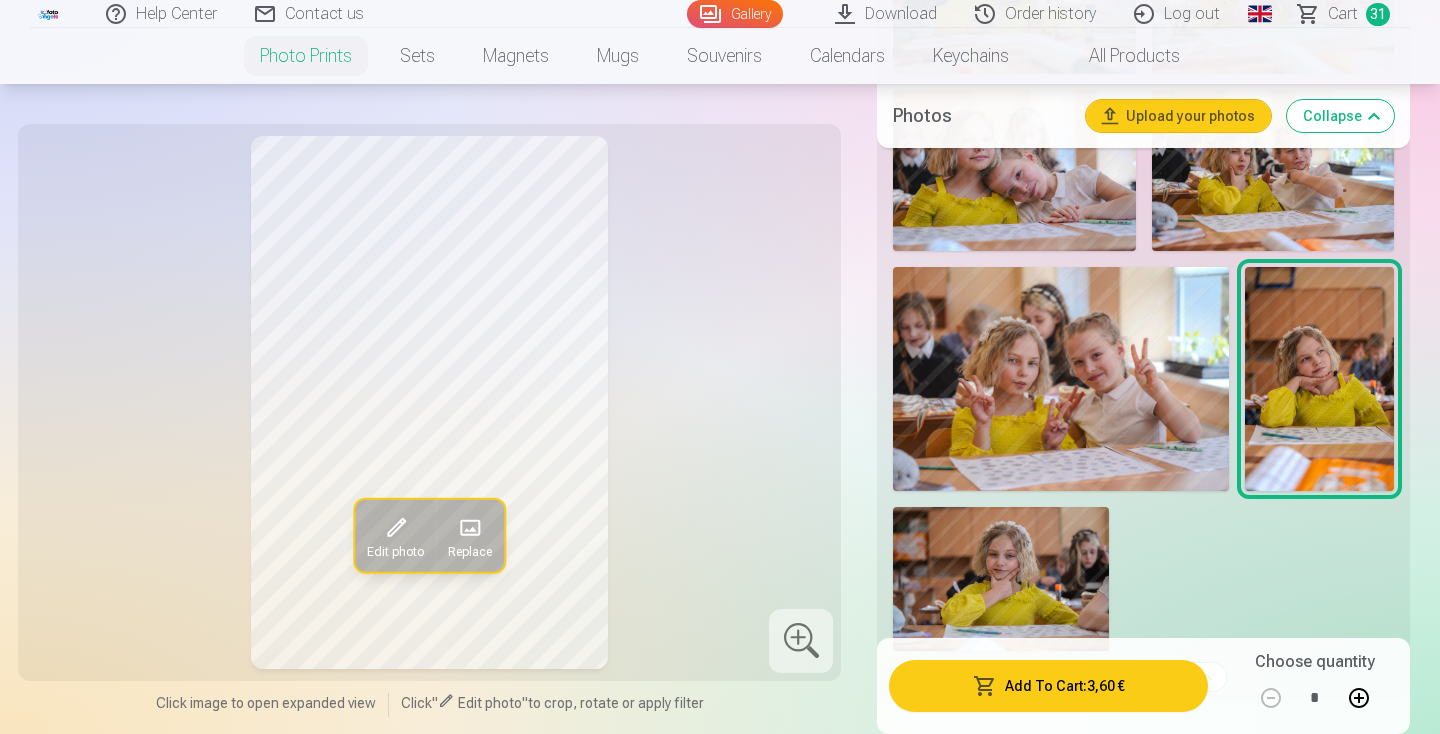 click at bounding box center [1001, 579] 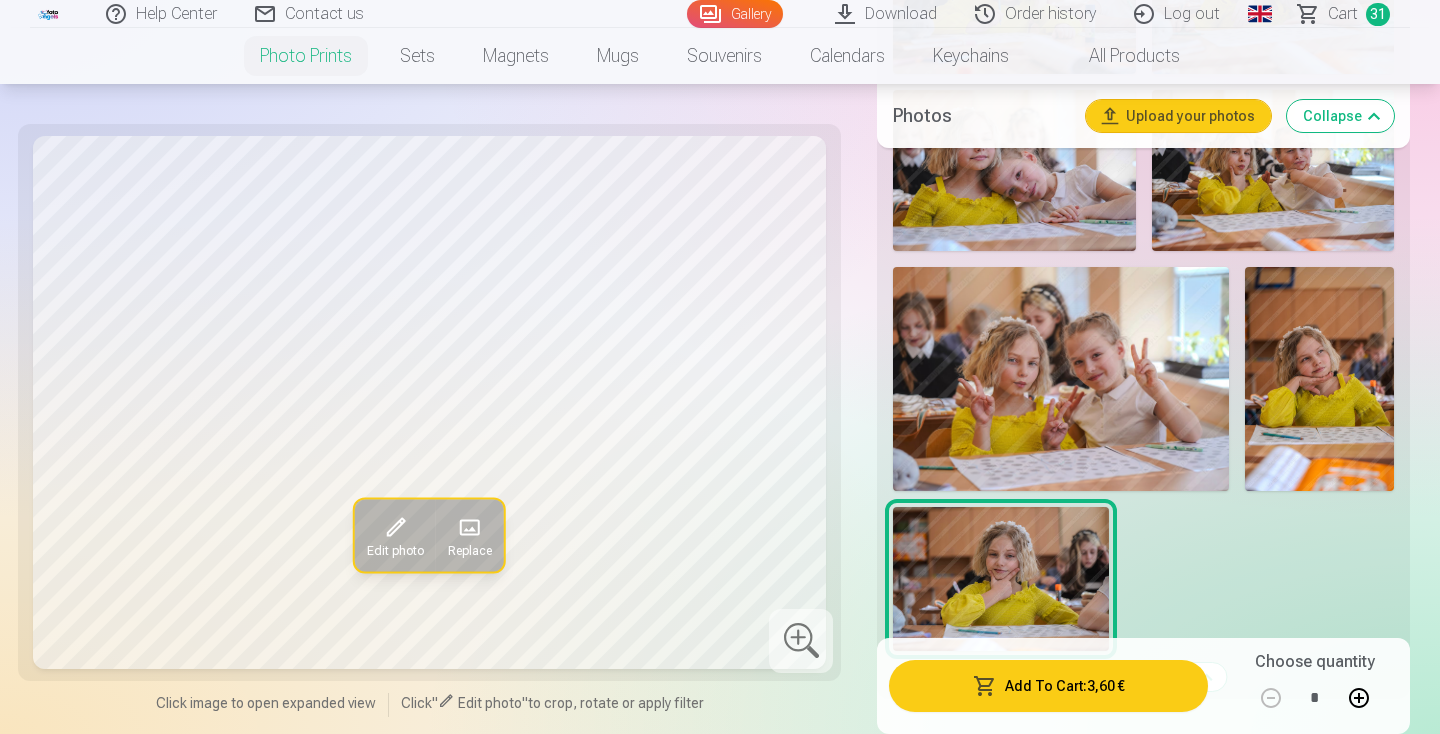 click on "Add To Cart :  3,60 €" at bounding box center [1048, 686] 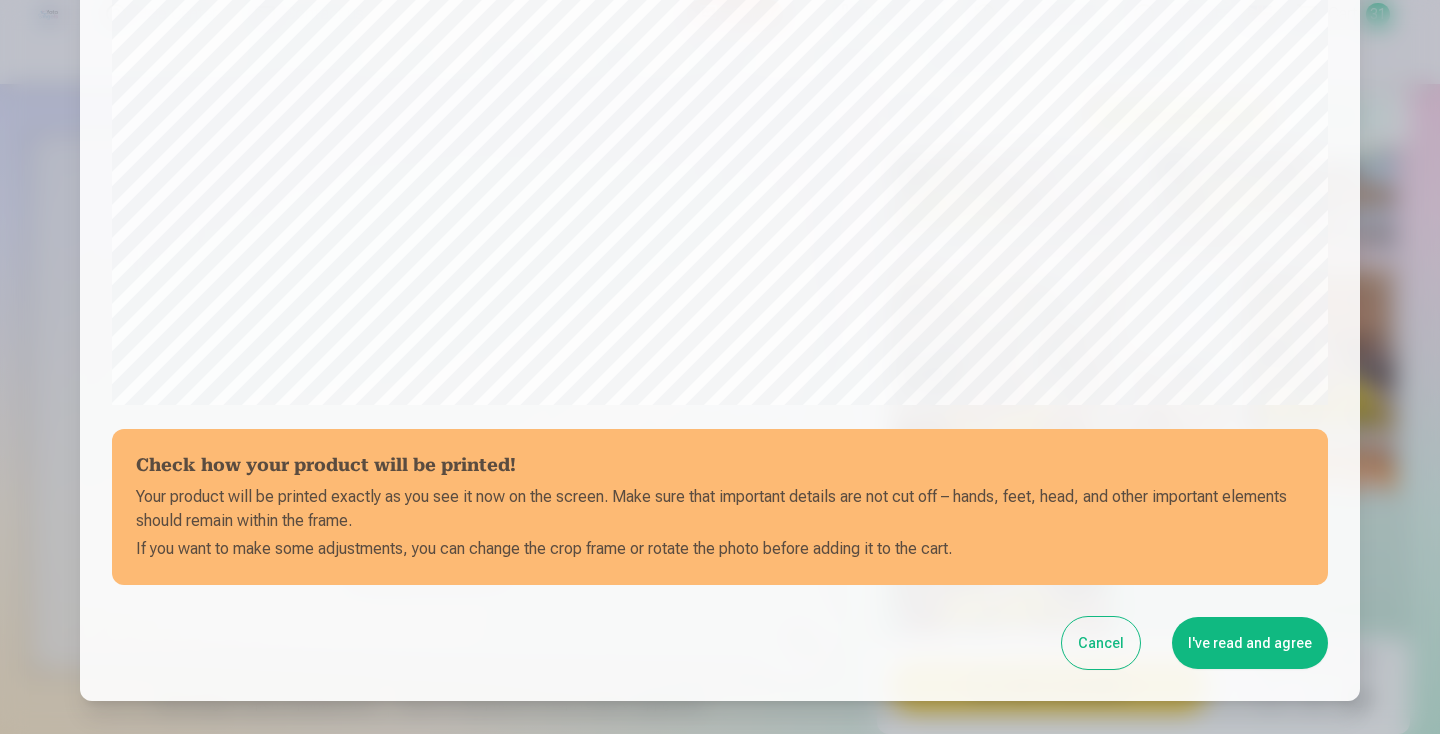 scroll, scrollTop: 612, scrollLeft: 0, axis: vertical 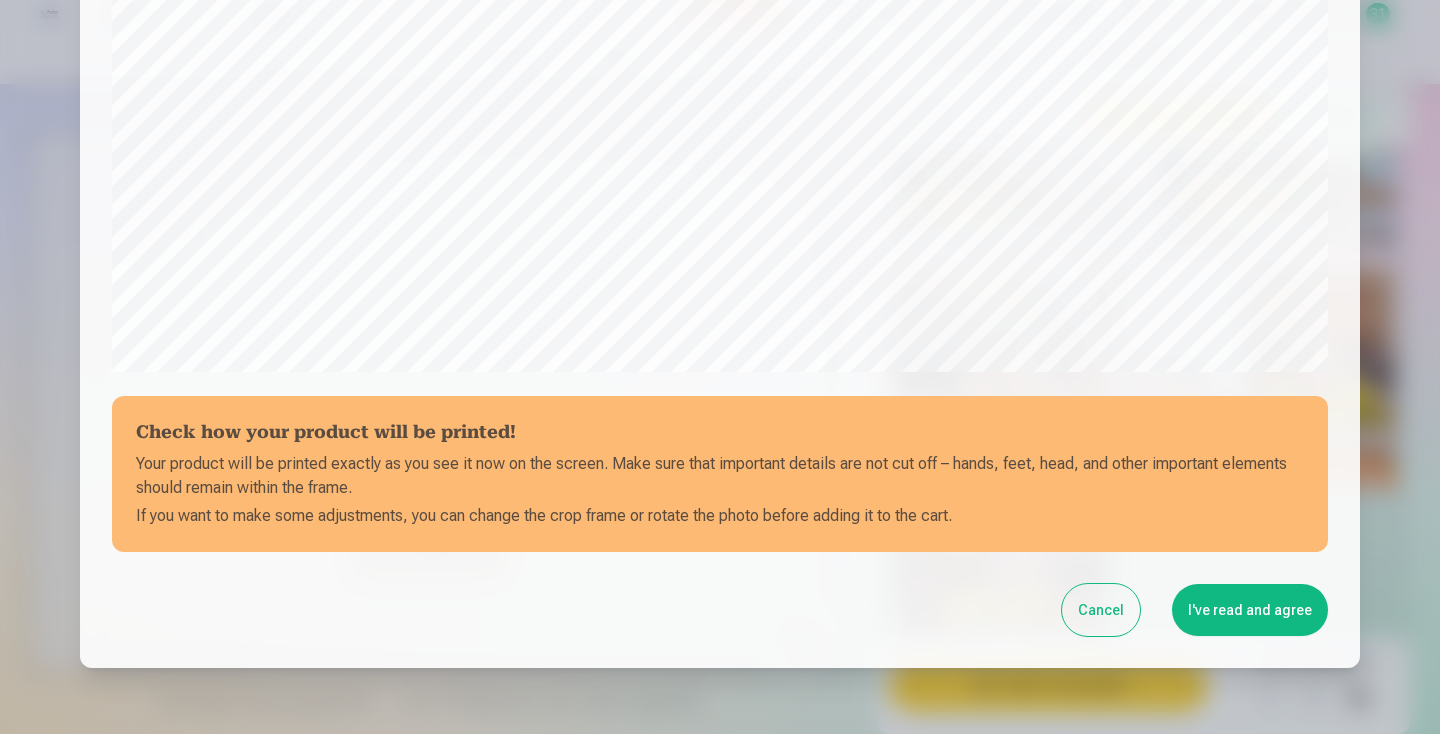click on "I've read and agree" at bounding box center [1250, 610] 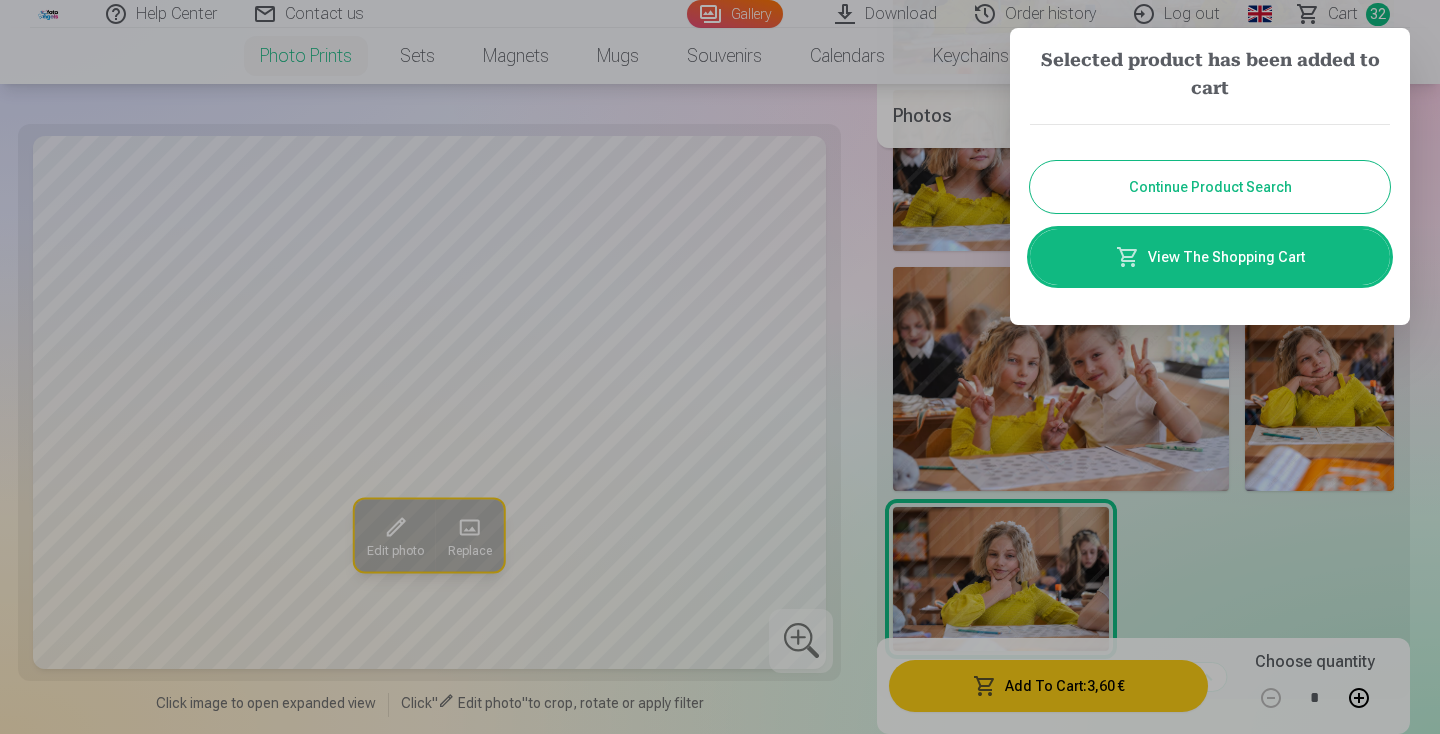 click on "Continue Product Search" at bounding box center [1210, 187] 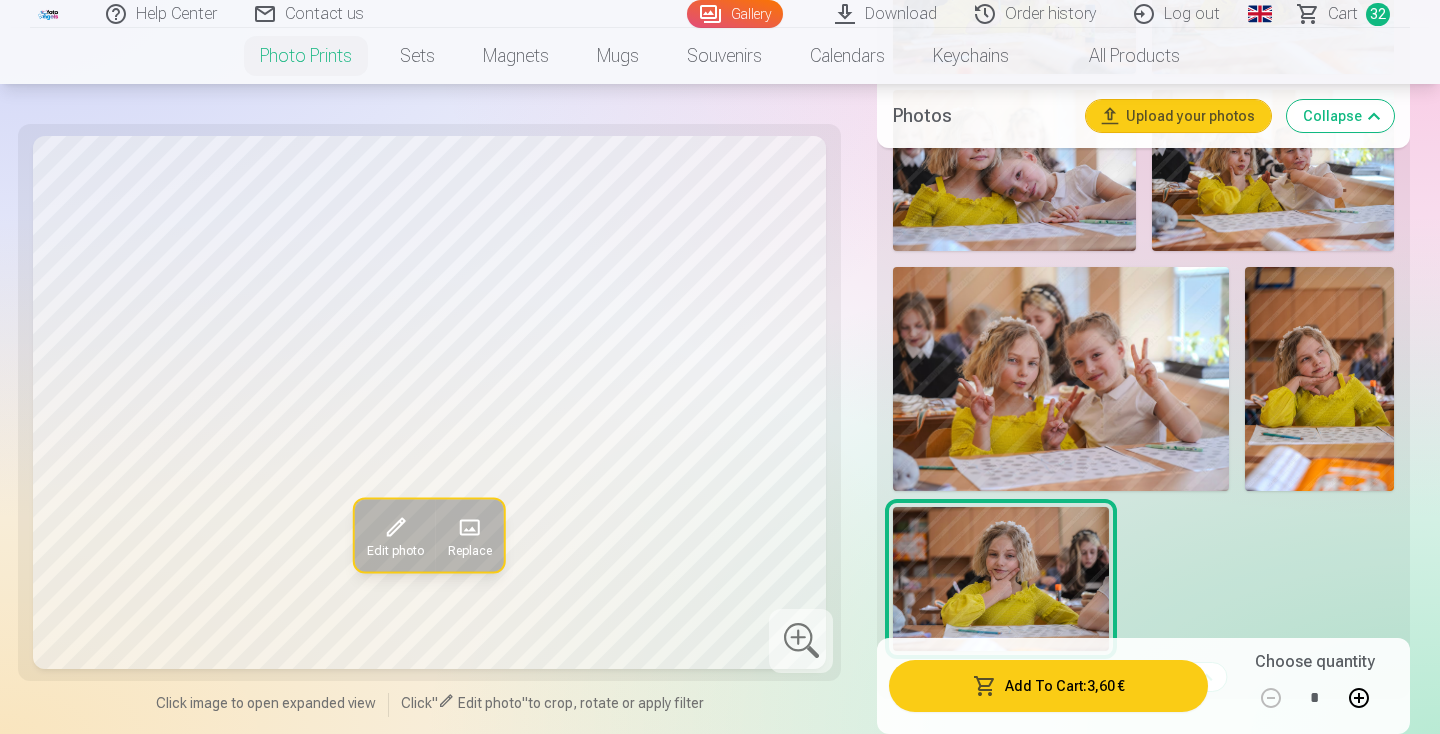 click at bounding box center [1319, 379] 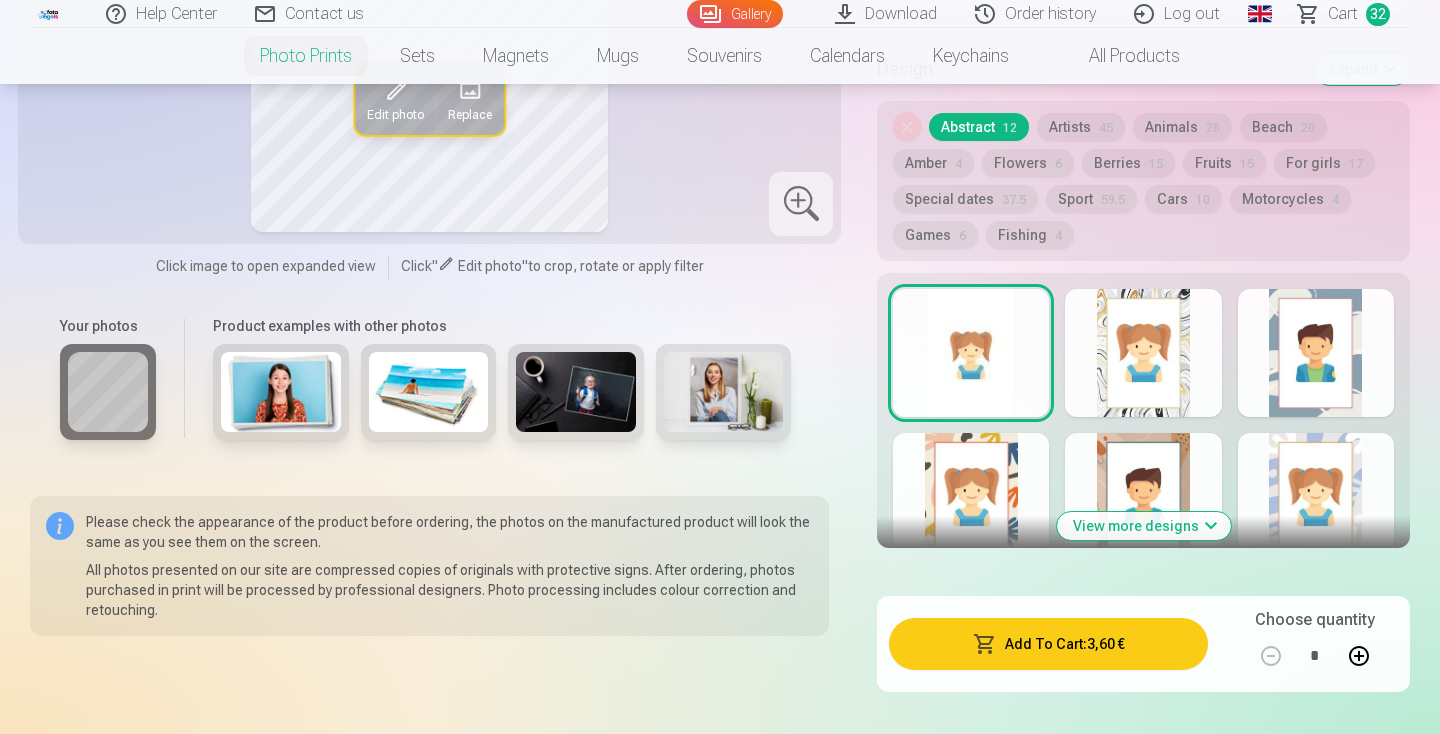 scroll, scrollTop: 6053, scrollLeft: 0, axis: vertical 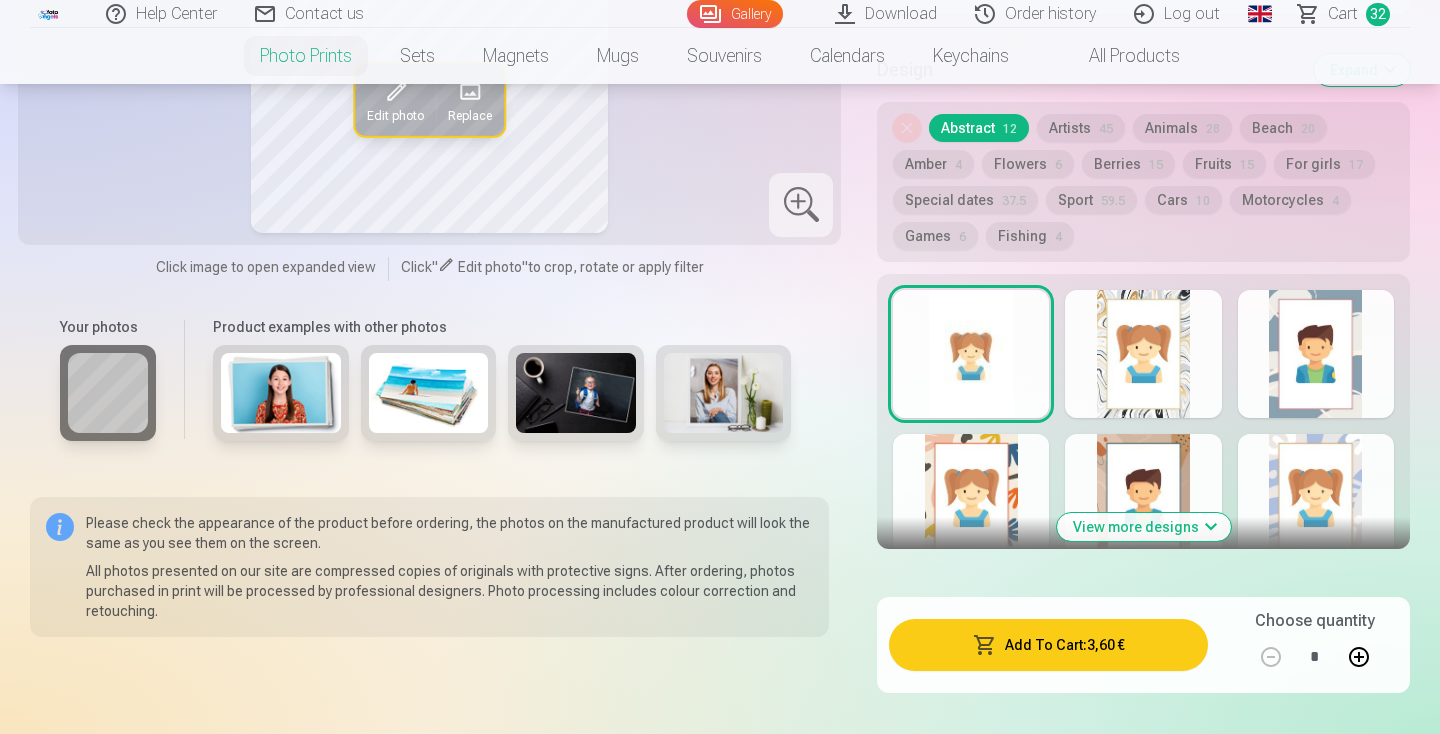 click on "Sport 59.5" at bounding box center (1091, 200) 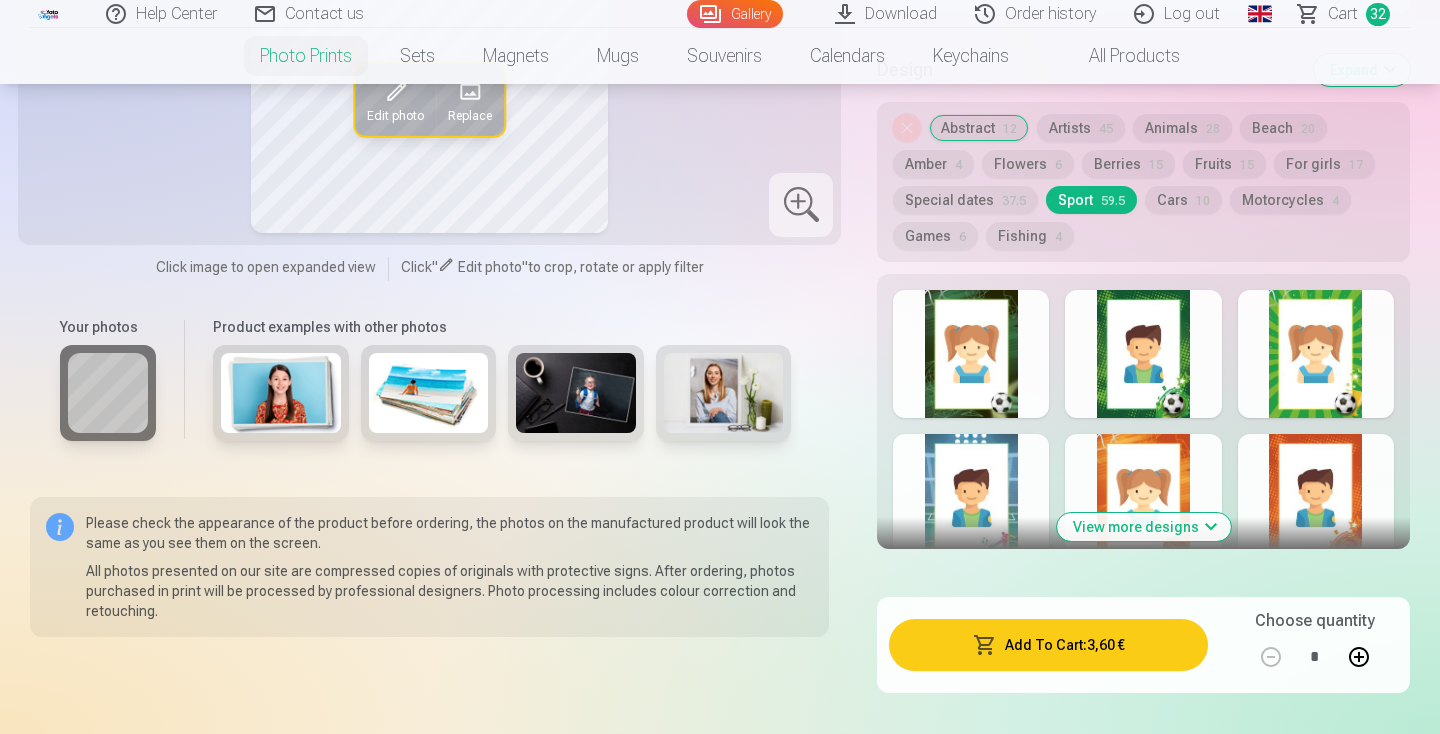 click on "Сart 32" at bounding box center (1345, 14) 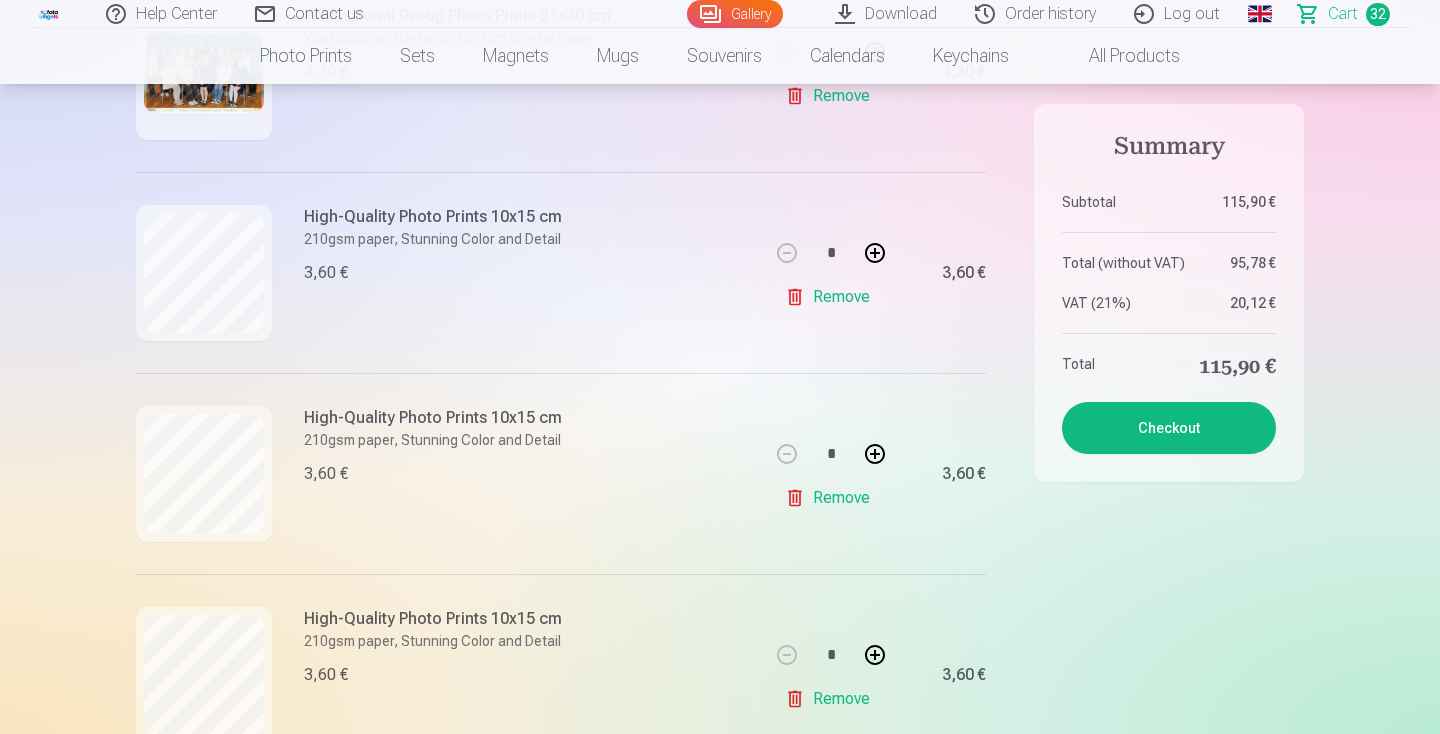 scroll, scrollTop: 683, scrollLeft: 0, axis: vertical 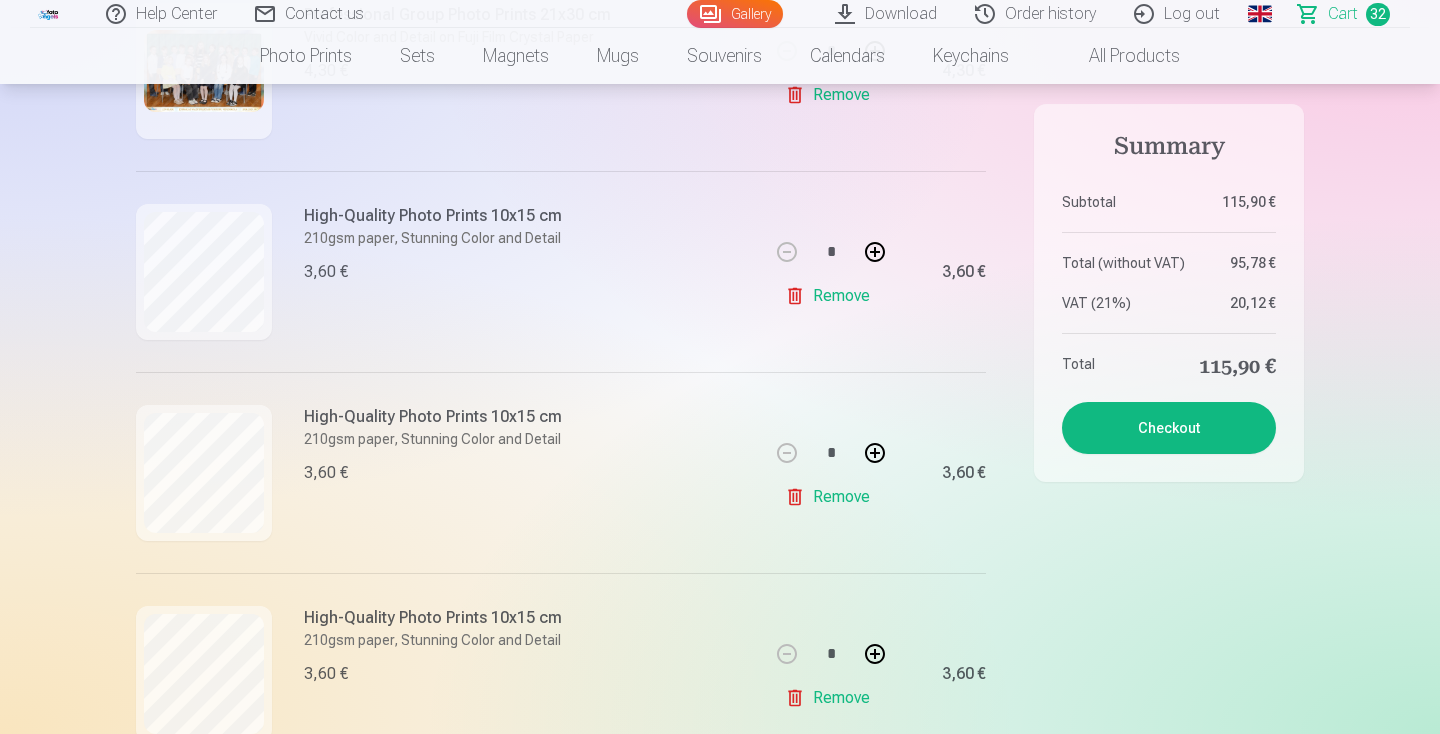 click on "210gsm paper, Stunning Color and Detail" at bounding box center (433, 439) 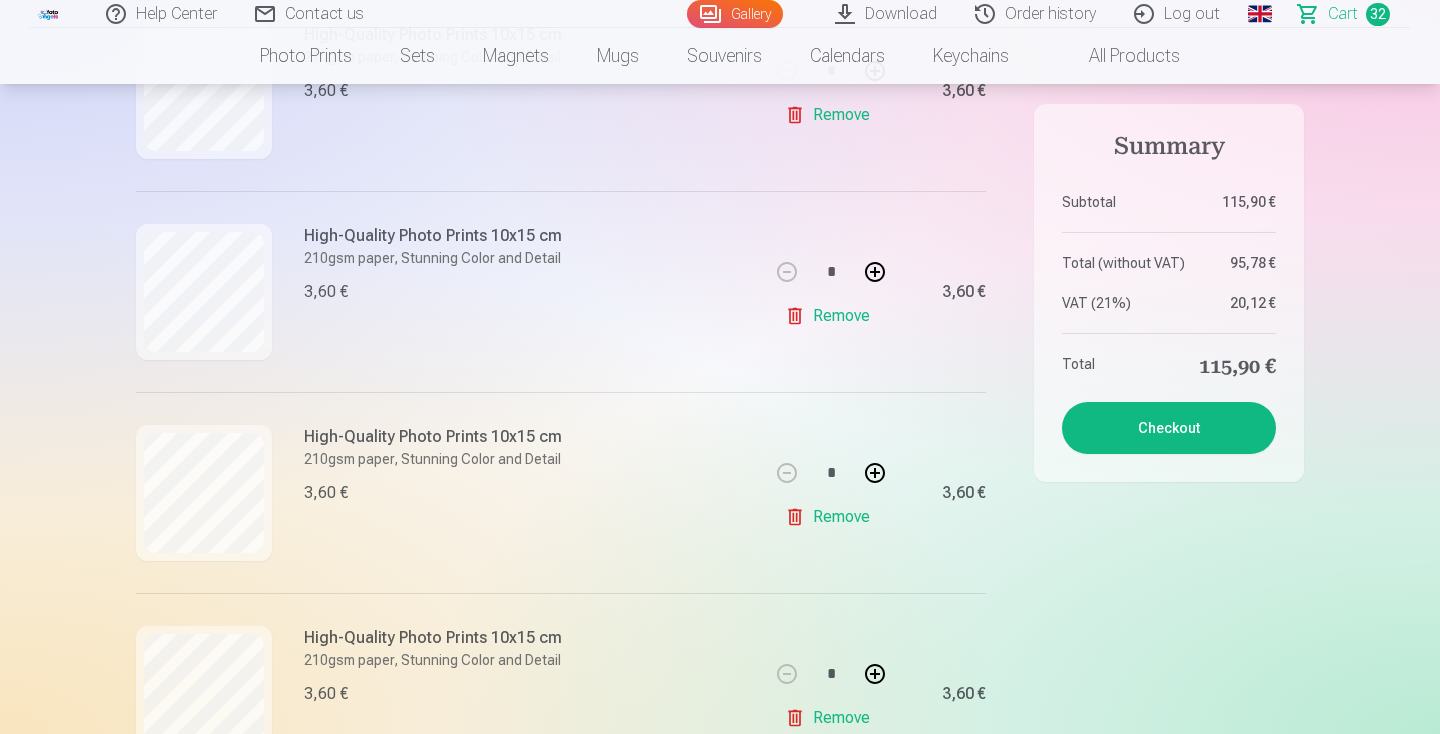 scroll, scrollTop: 1068, scrollLeft: 0, axis: vertical 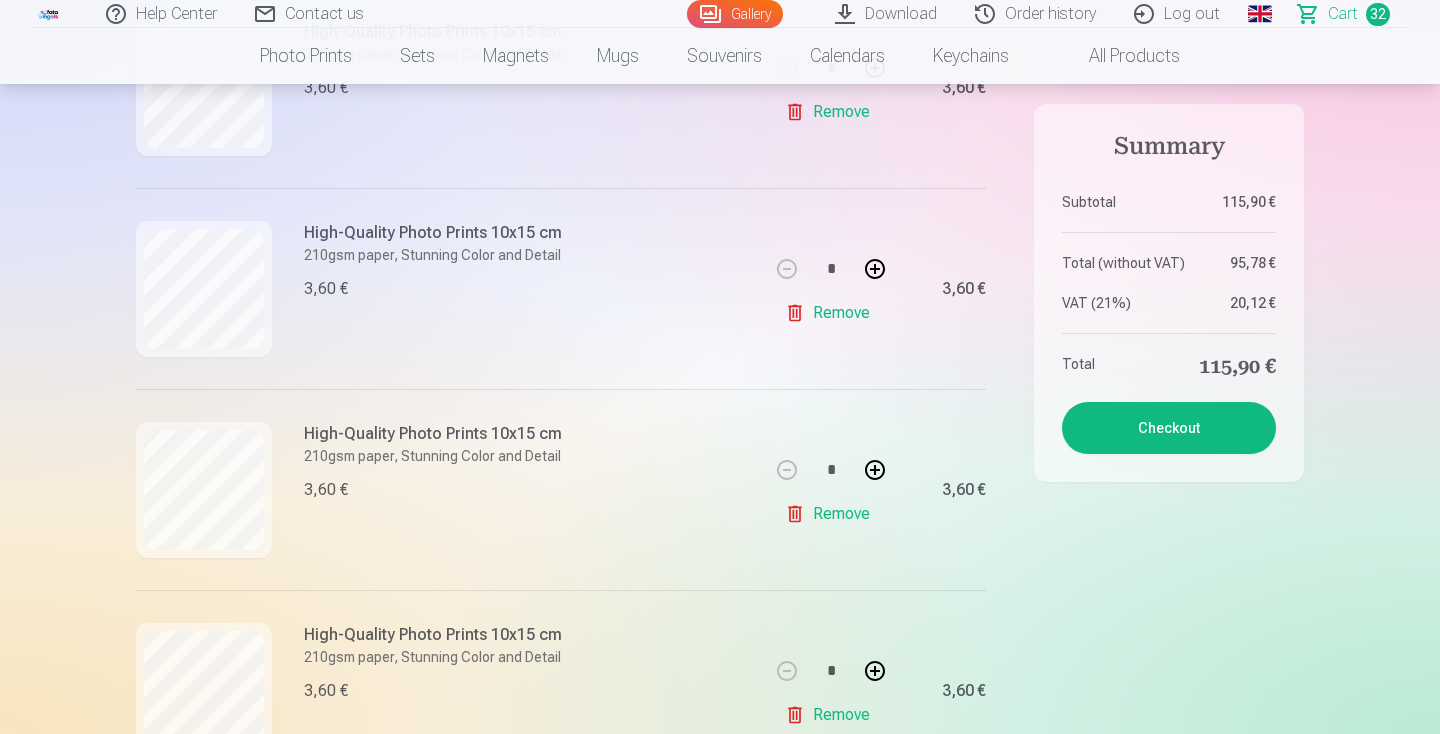 click on "Remove" at bounding box center [831, 514] 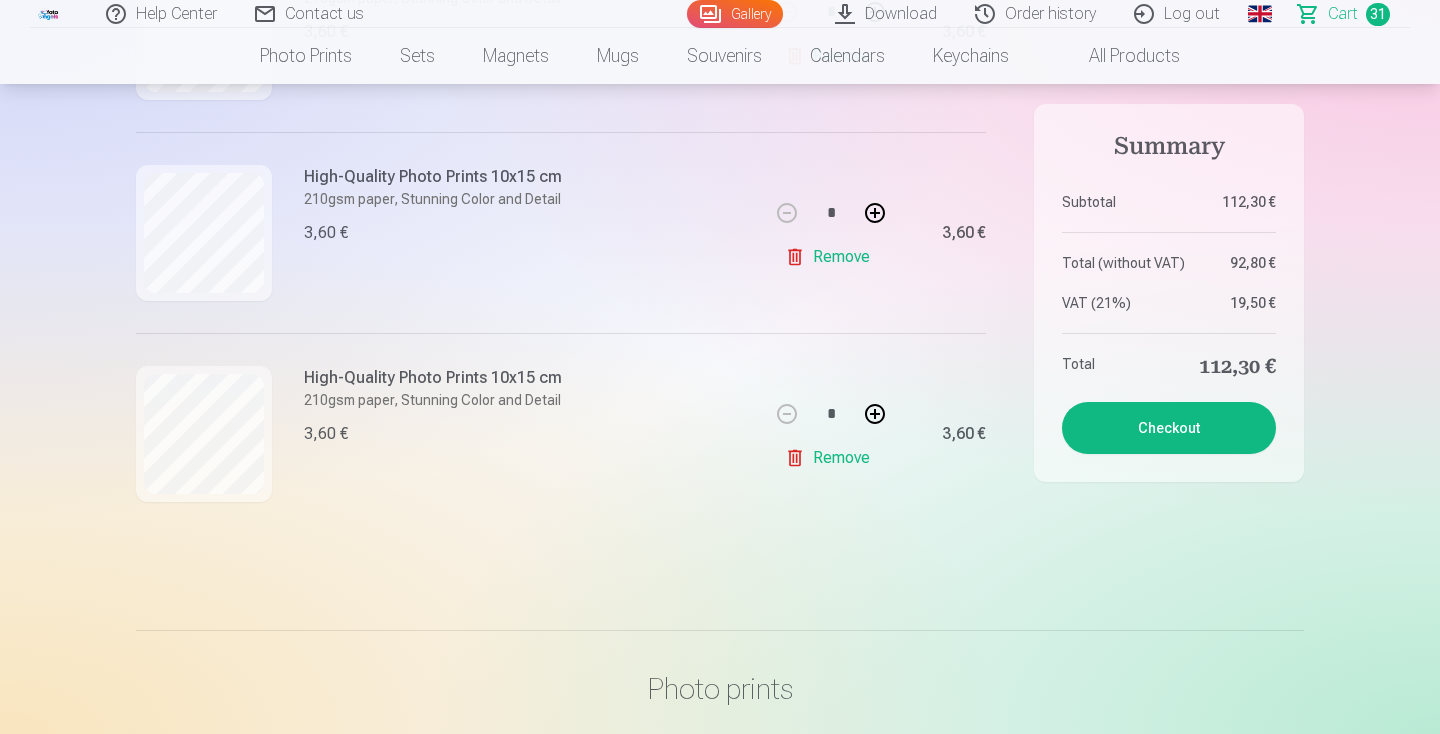 scroll, scrollTop: 6150, scrollLeft: 0, axis: vertical 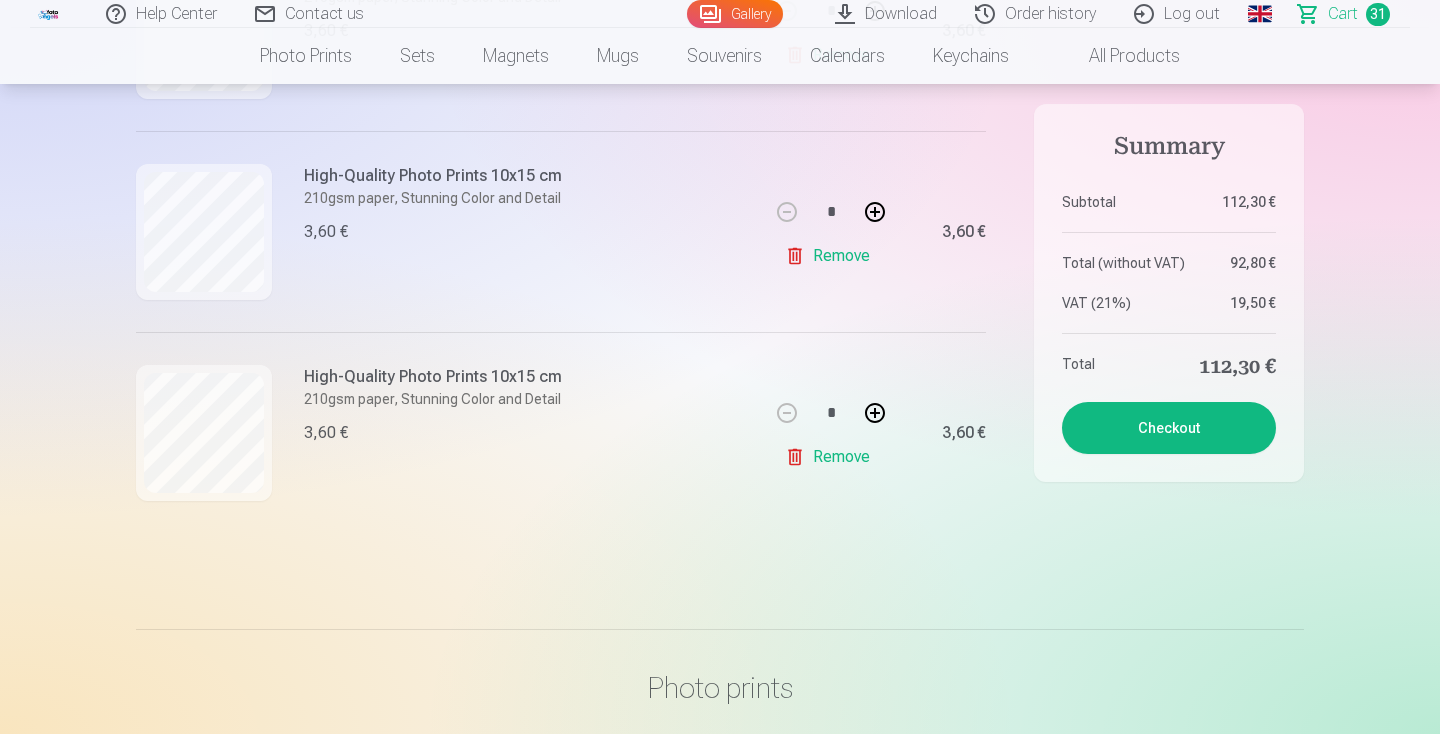 click on "Checkout" at bounding box center [1169, 428] 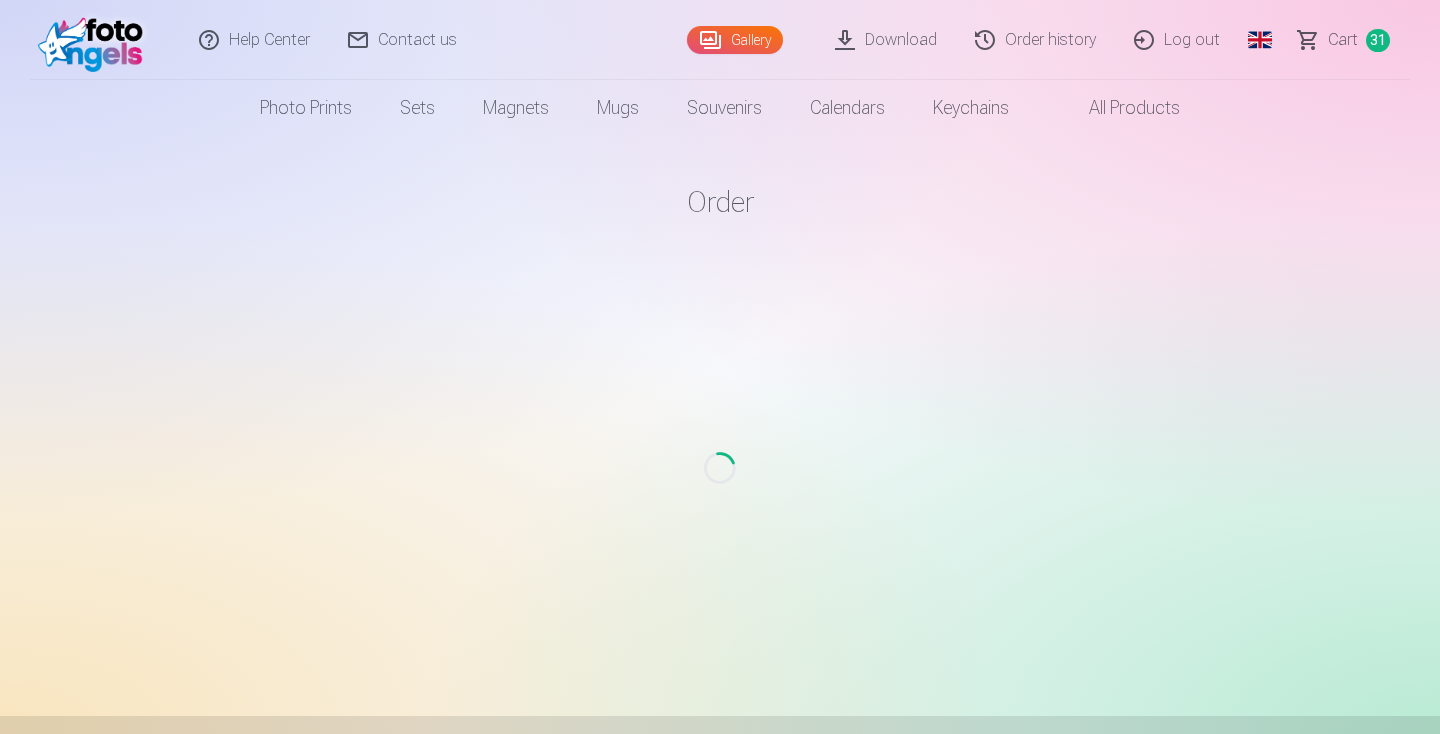 scroll, scrollTop: 0, scrollLeft: 0, axis: both 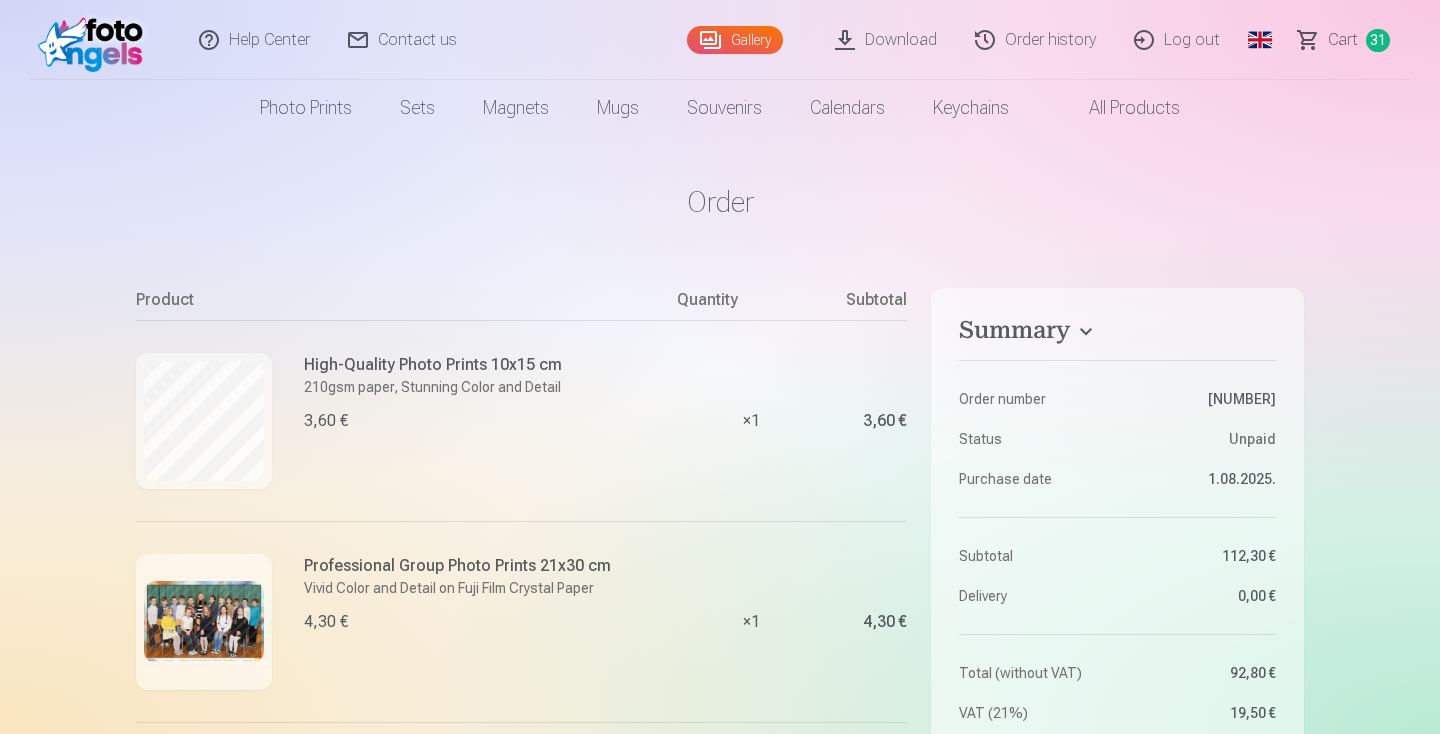 click on "Order" at bounding box center (720, 202) 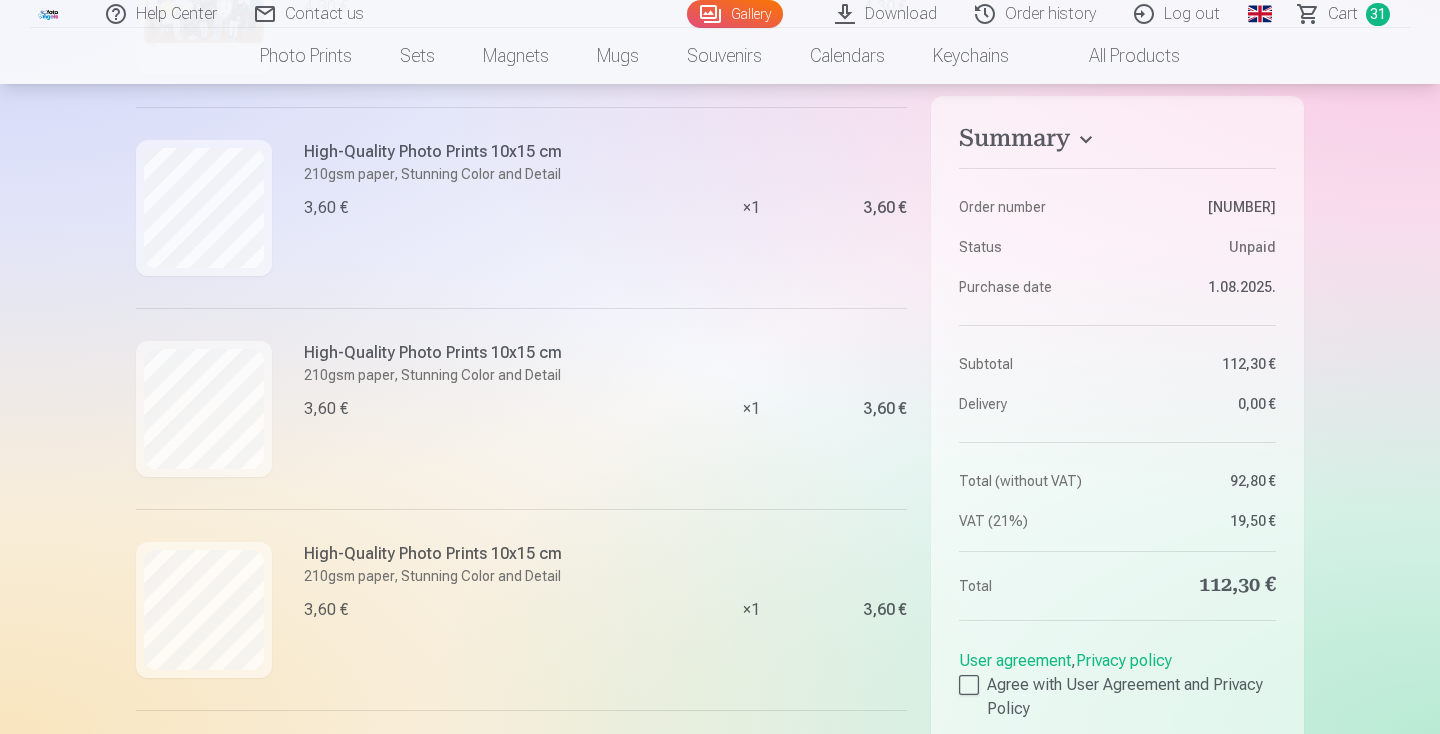 scroll, scrollTop: 624, scrollLeft: 0, axis: vertical 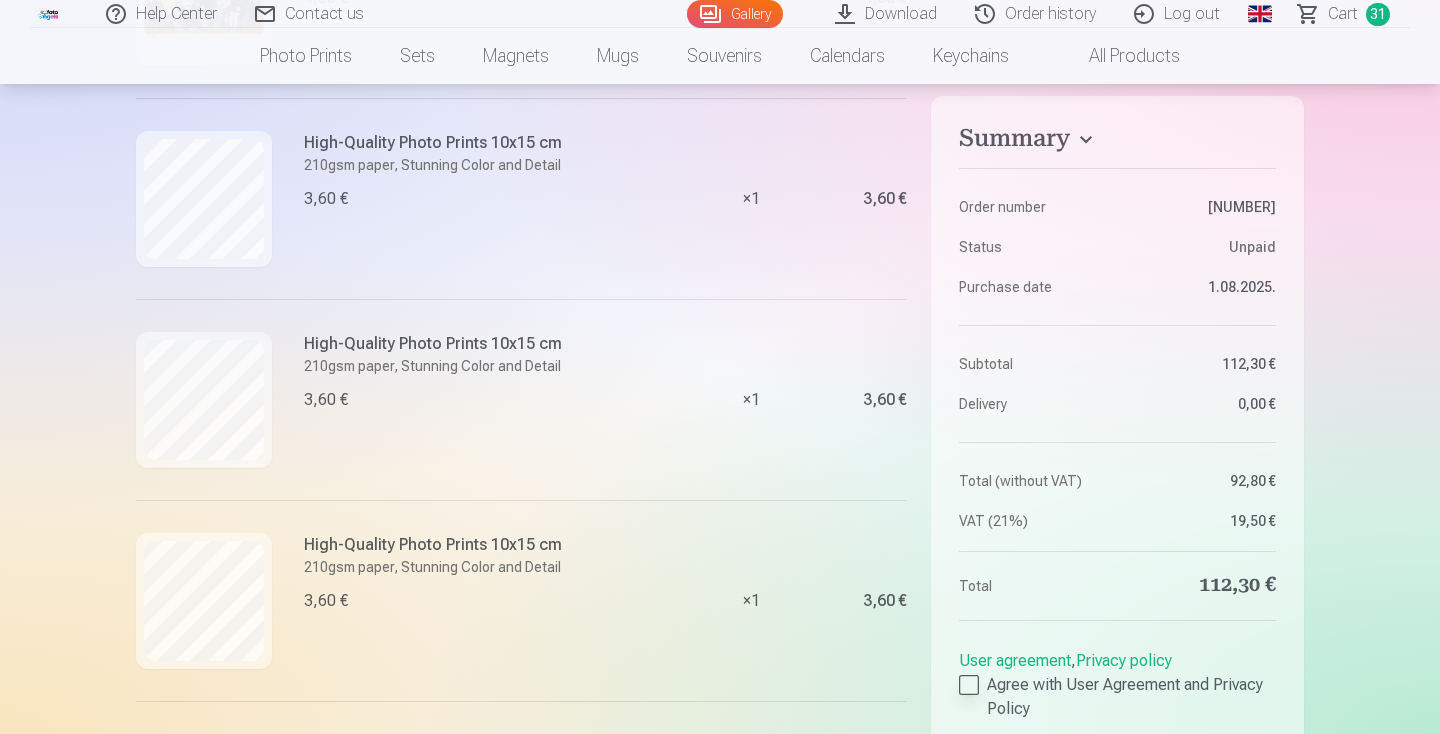 click on "Agree with User Agreement and  Privacy Policy" at bounding box center [1117, 697] 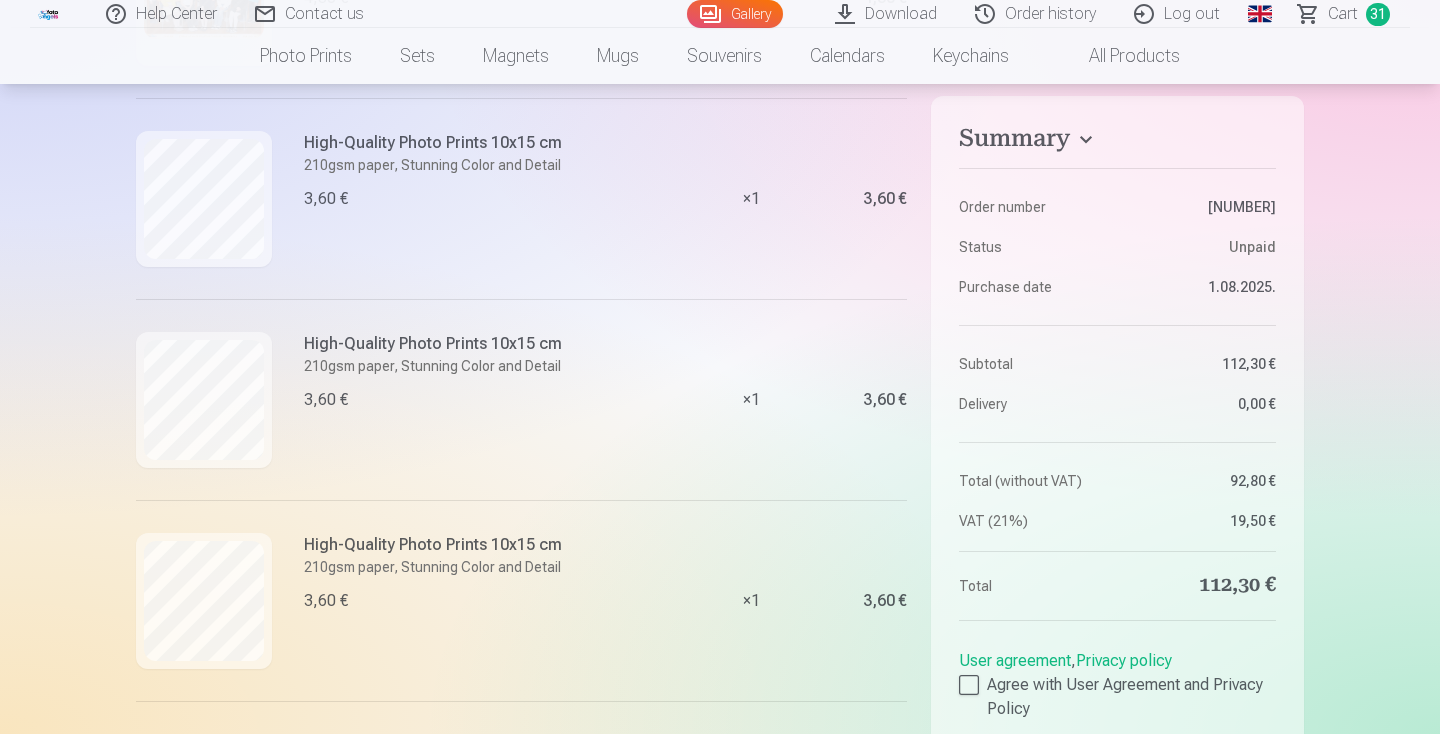click on "Pay" at bounding box center [1117, 764] 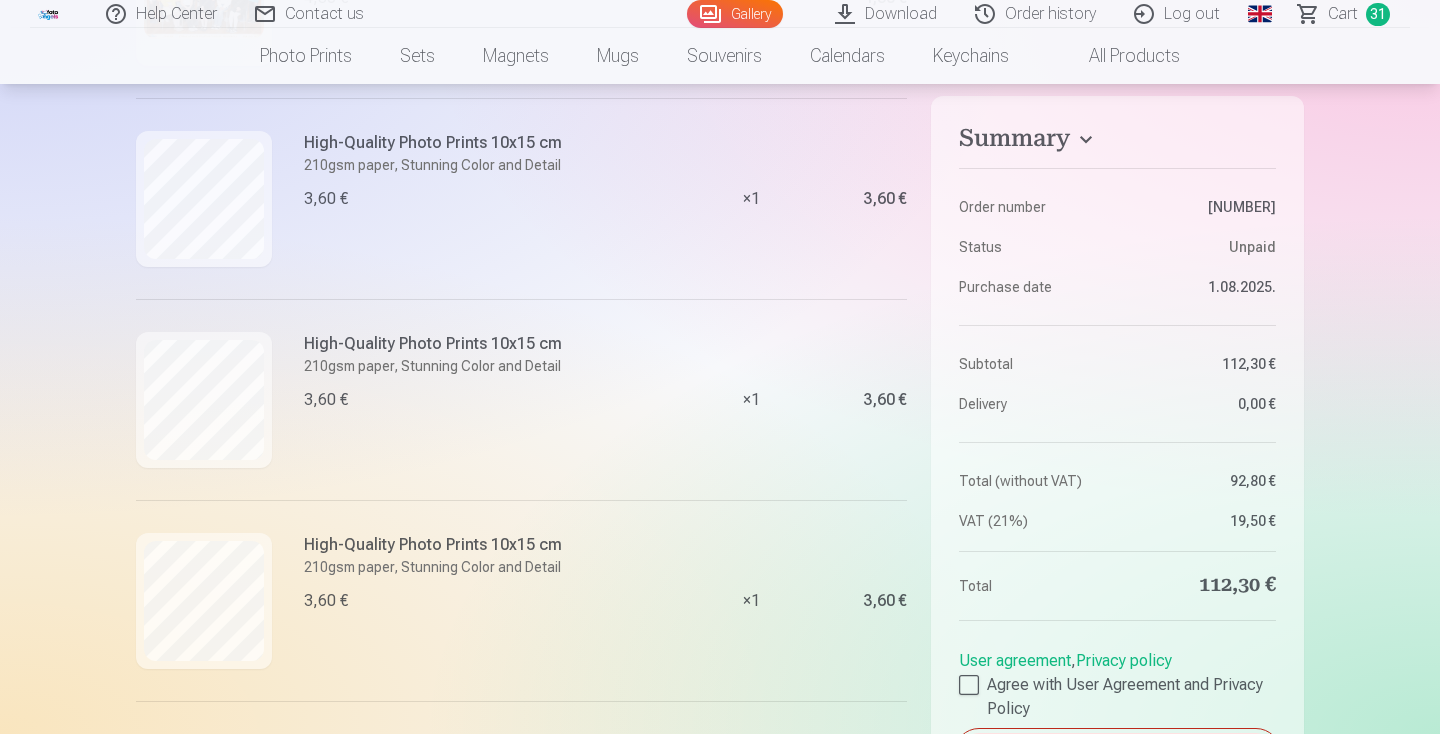 scroll, scrollTop: 6336, scrollLeft: 0, axis: vertical 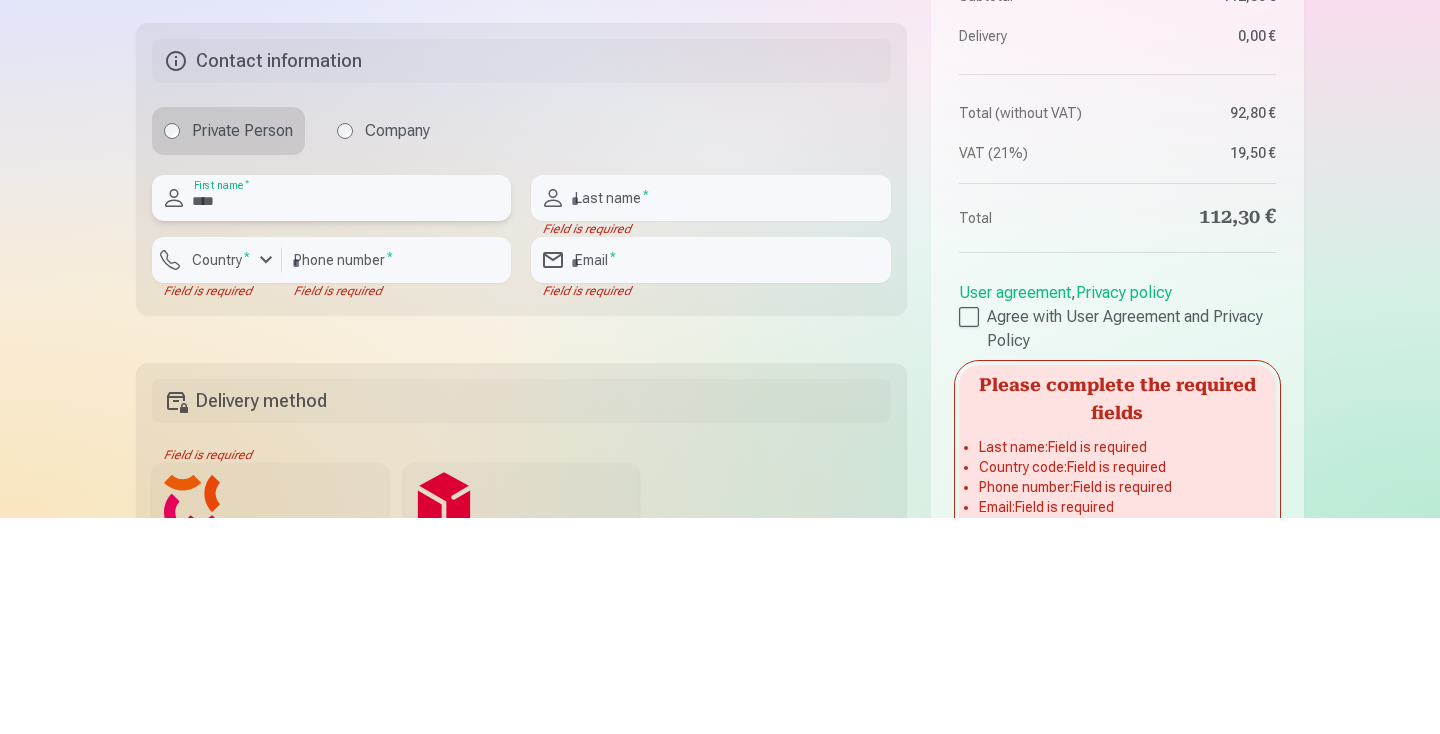 type on "****" 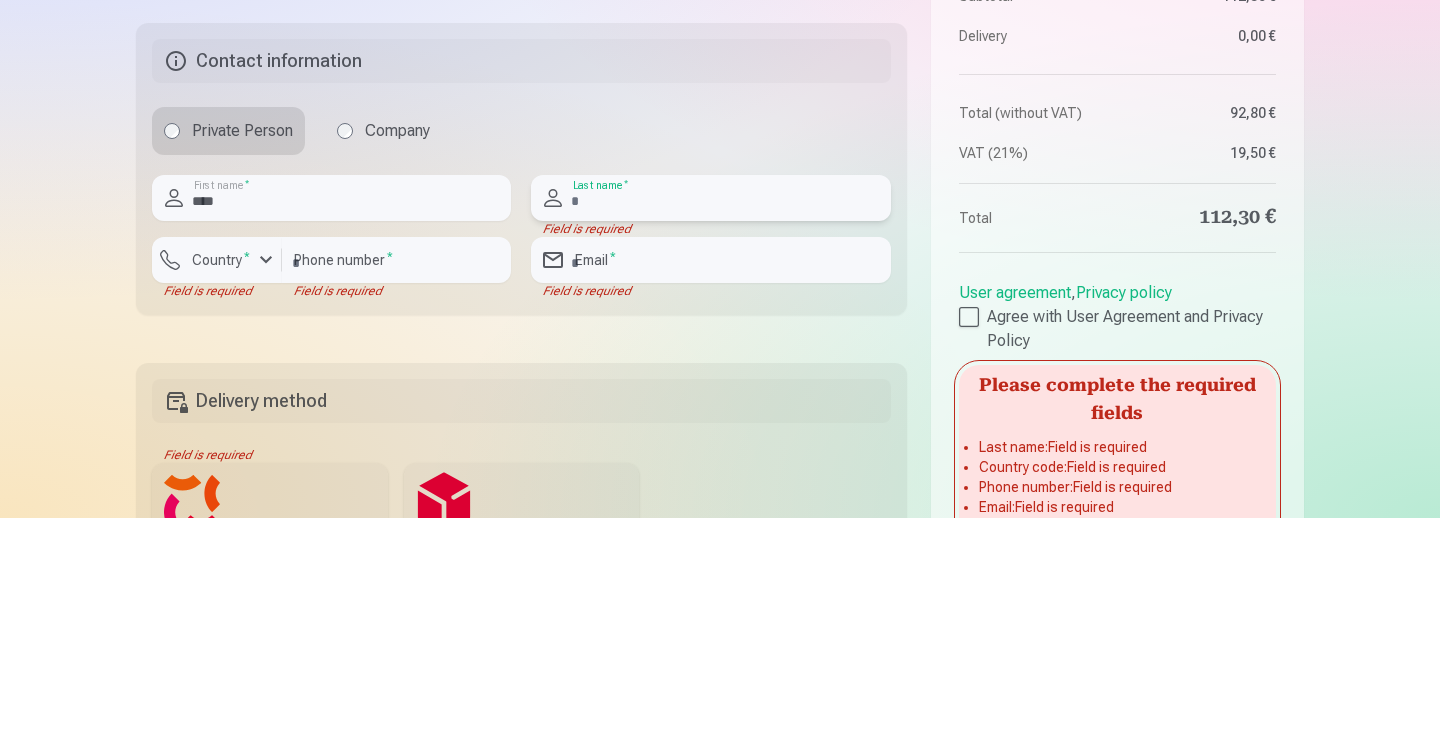 click at bounding box center (710, 414) 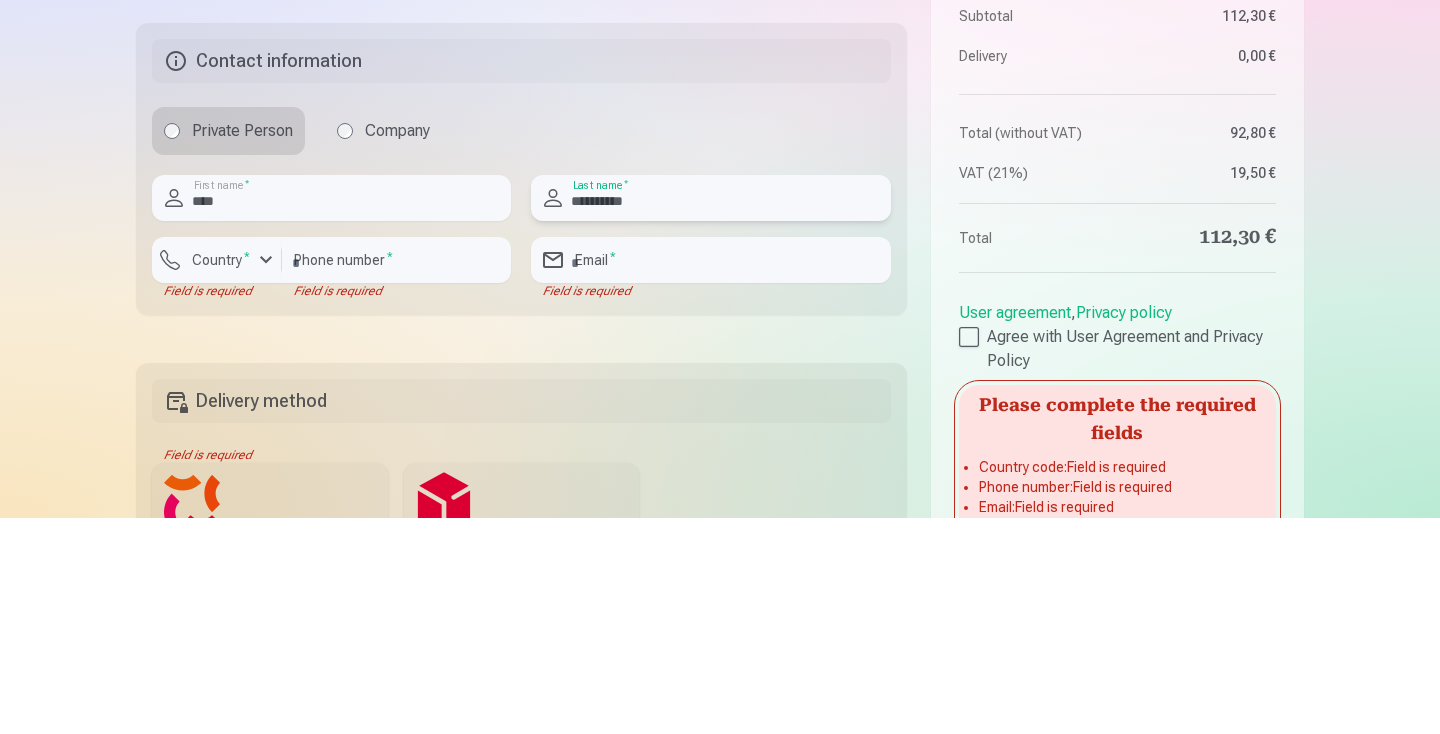 type on "**********" 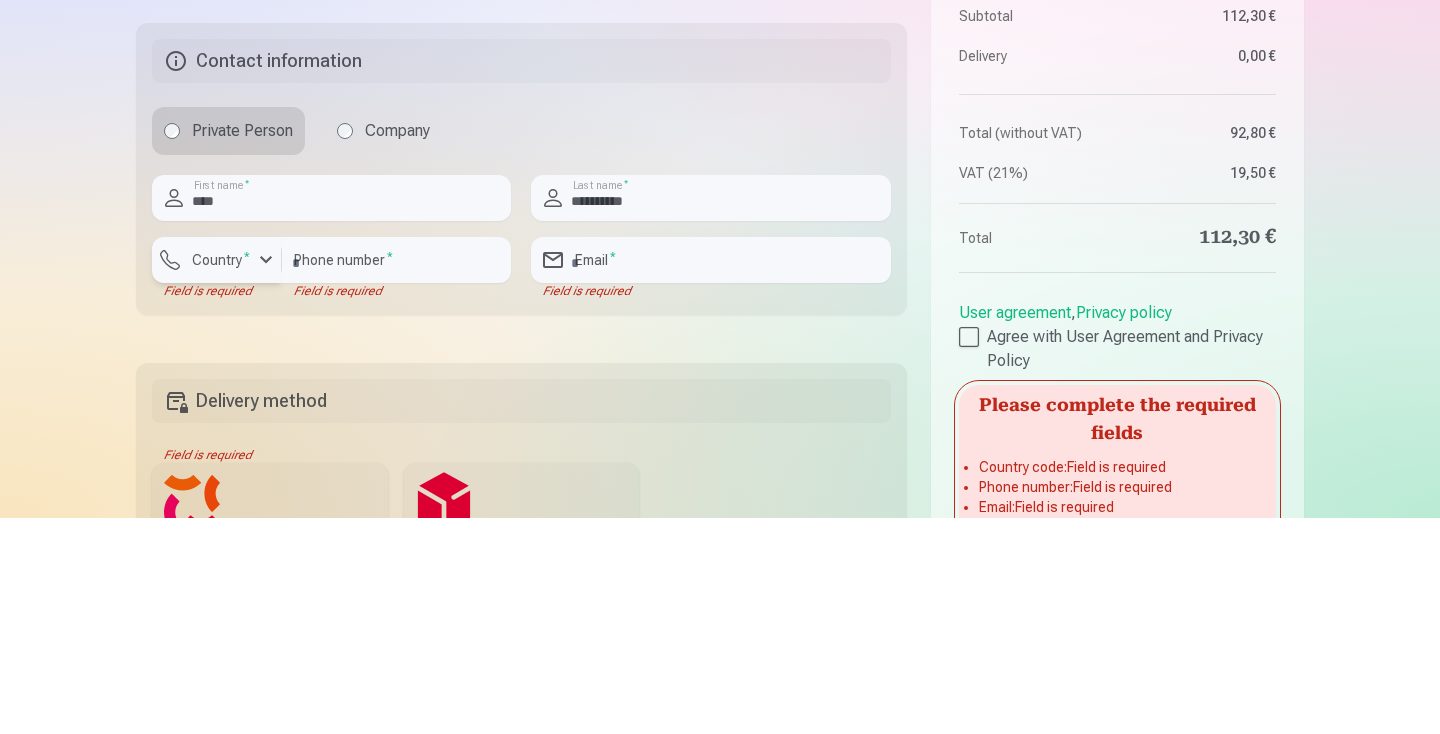 click on "Country *" at bounding box center [221, 476] 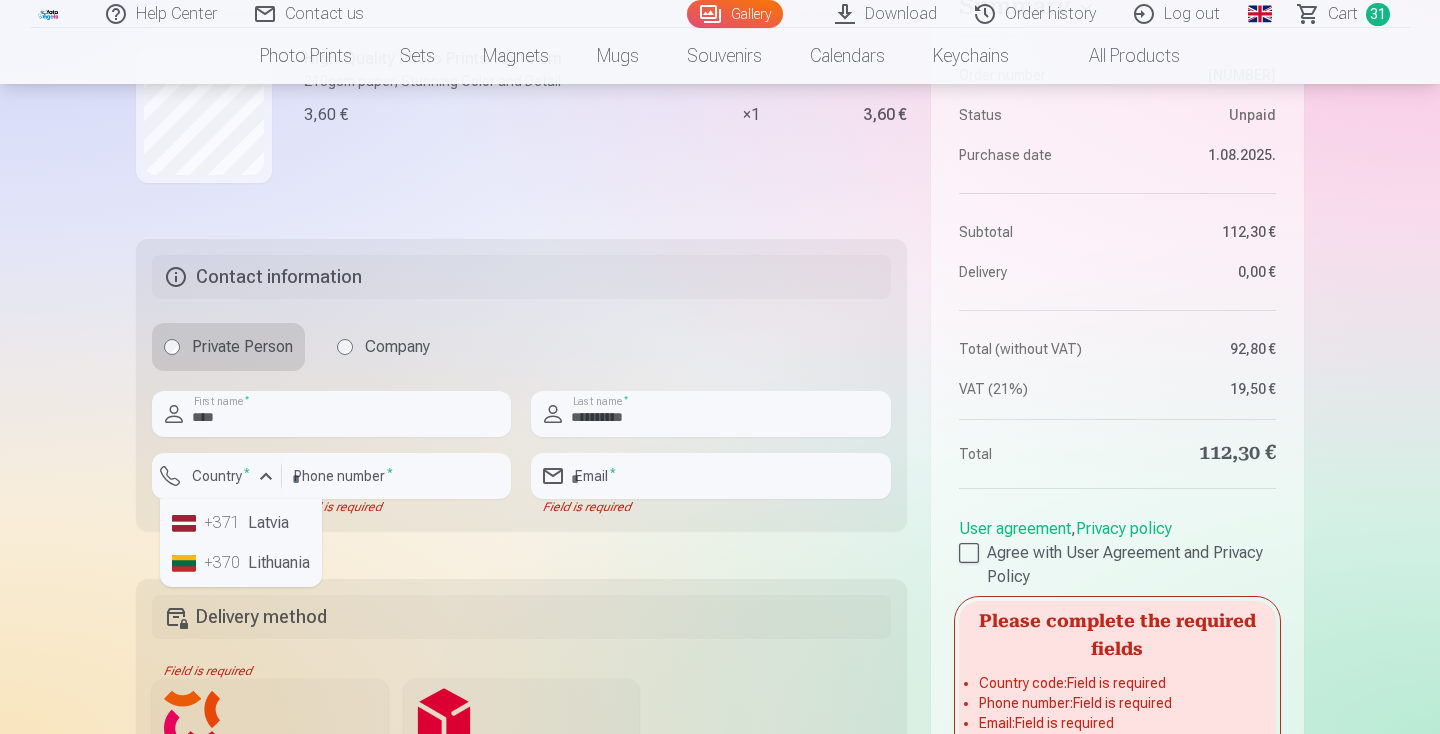 click on "+371 Latvia" at bounding box center [241, 523] 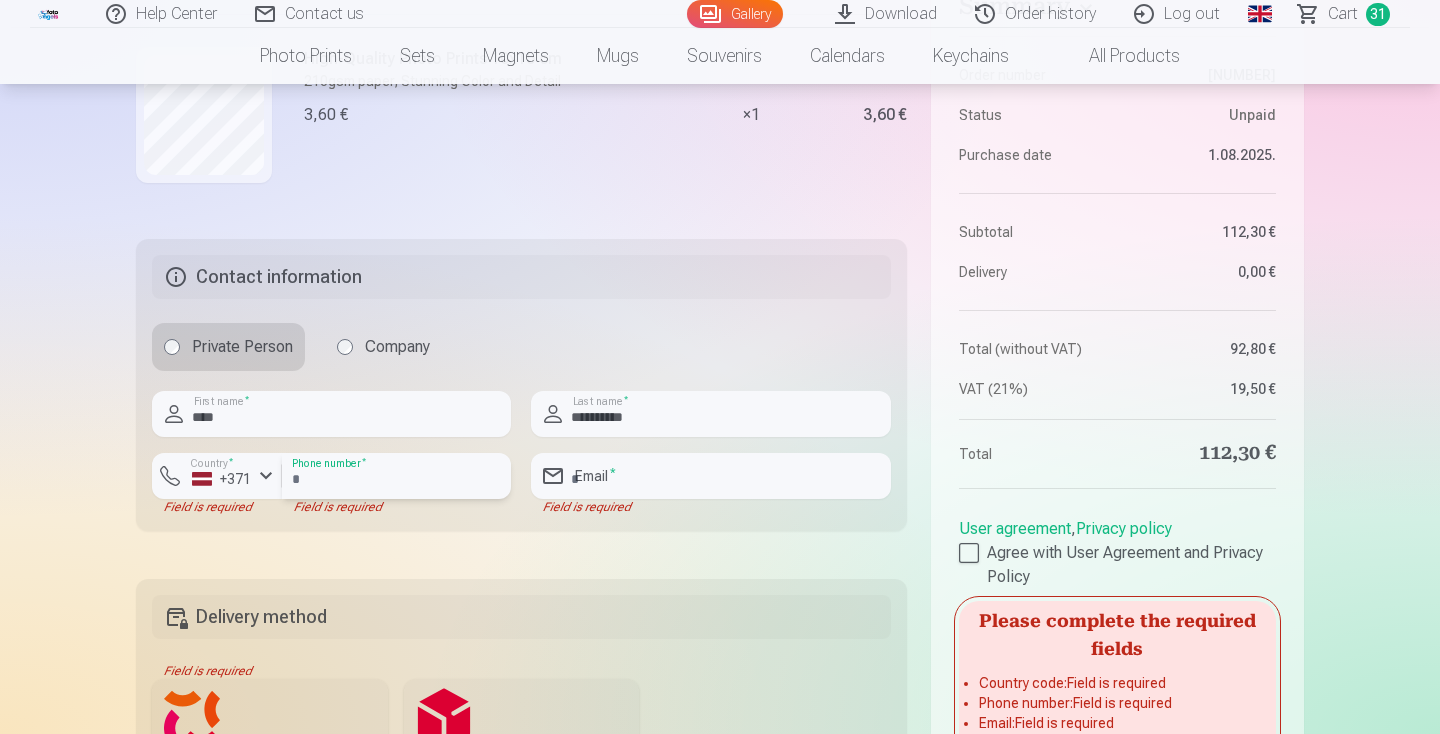click at bounding box center (396, 476) 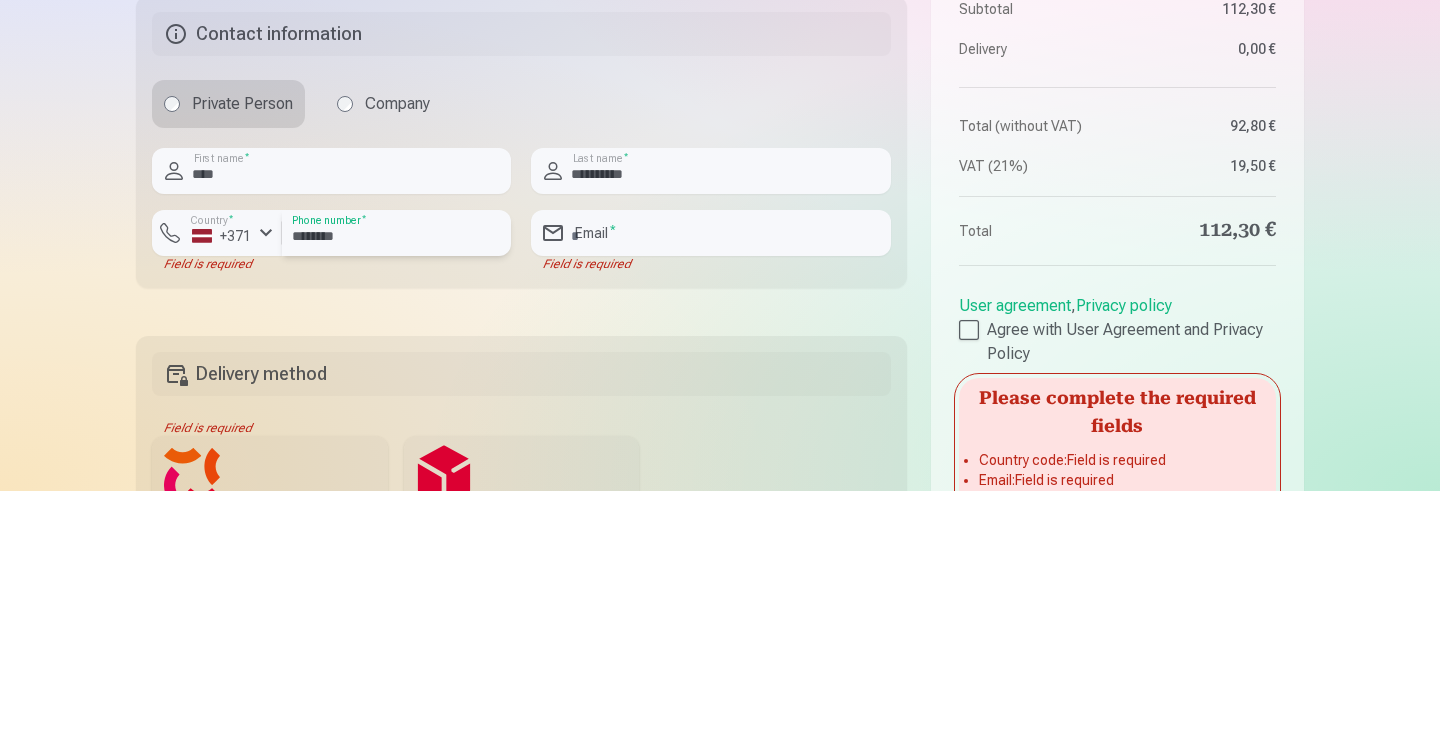 type on "********" 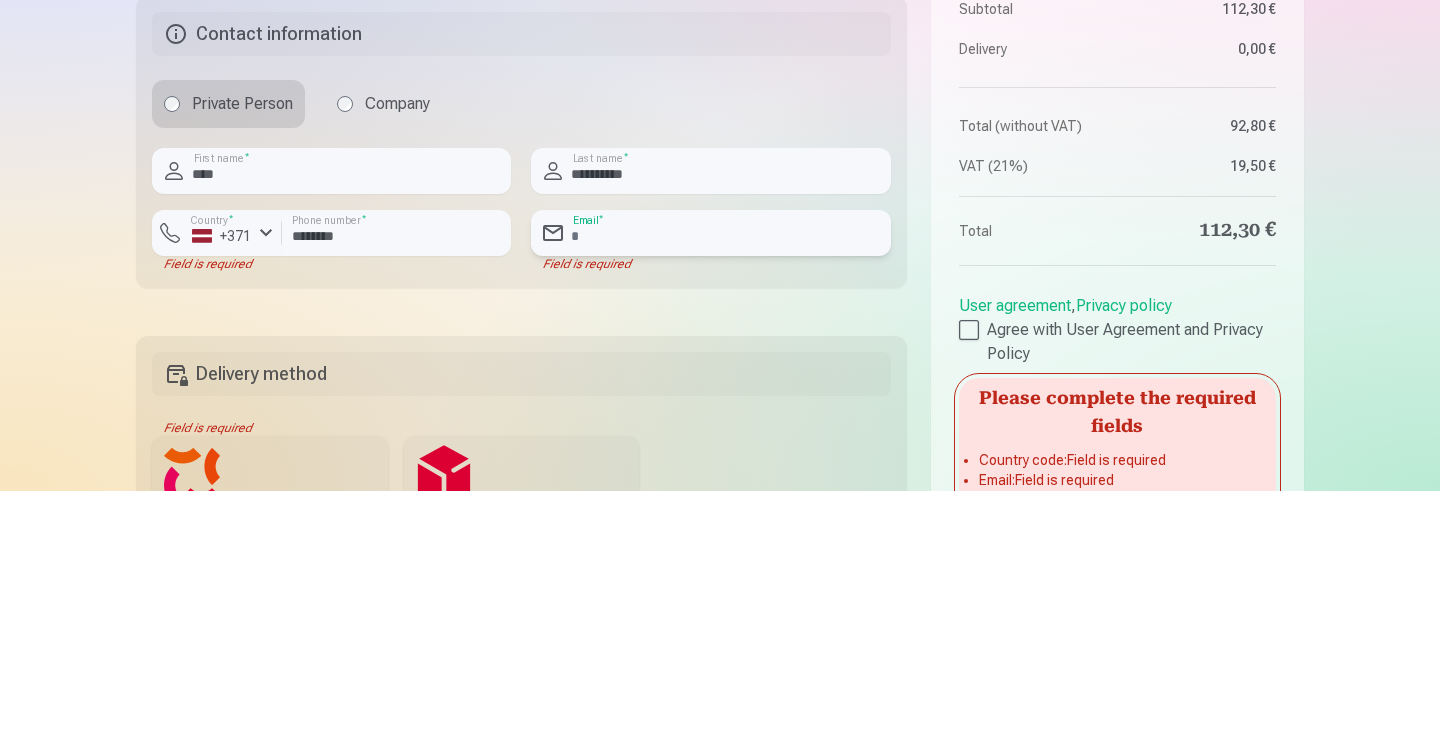 click at bounding box center [710, 476] 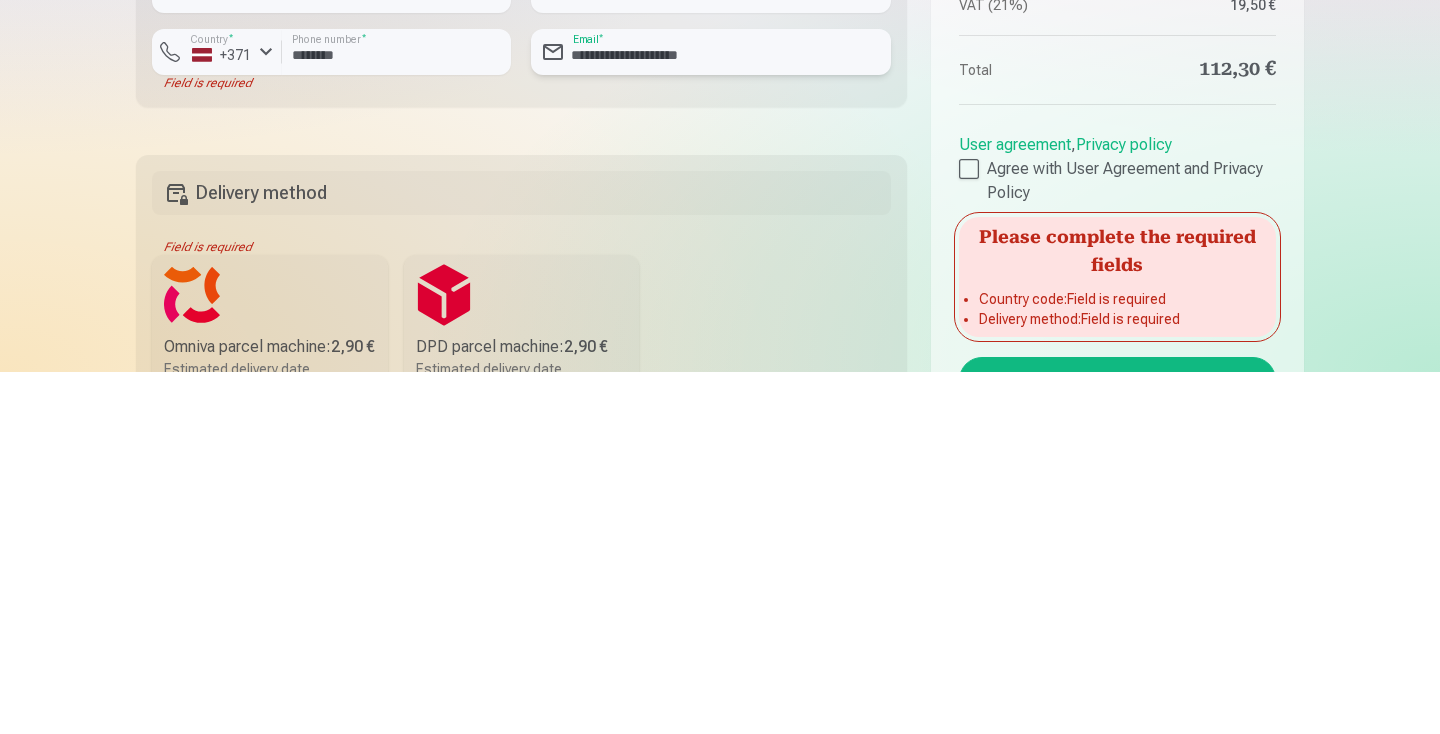 scroll, scrollTop: 6400, scrollLeft: 0, axis: vertical 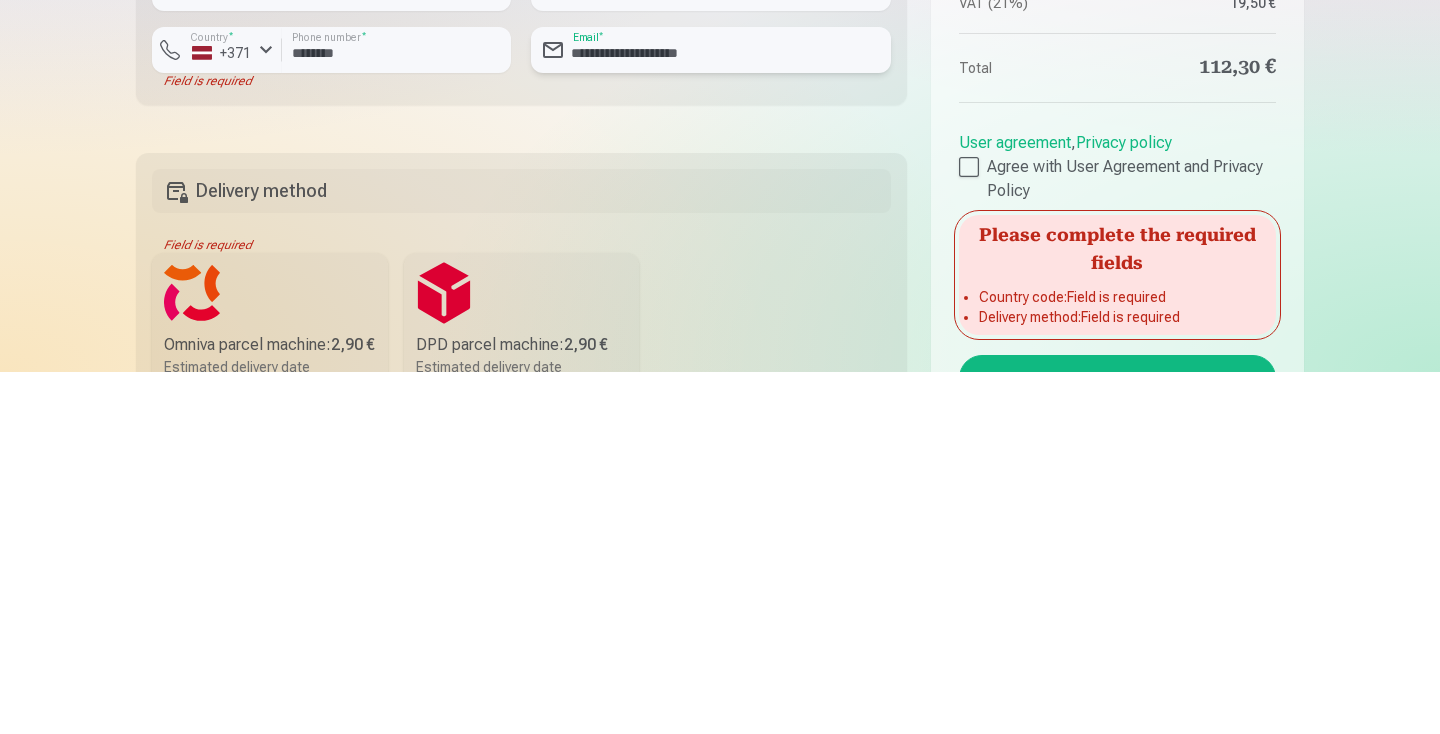 type on "**********" 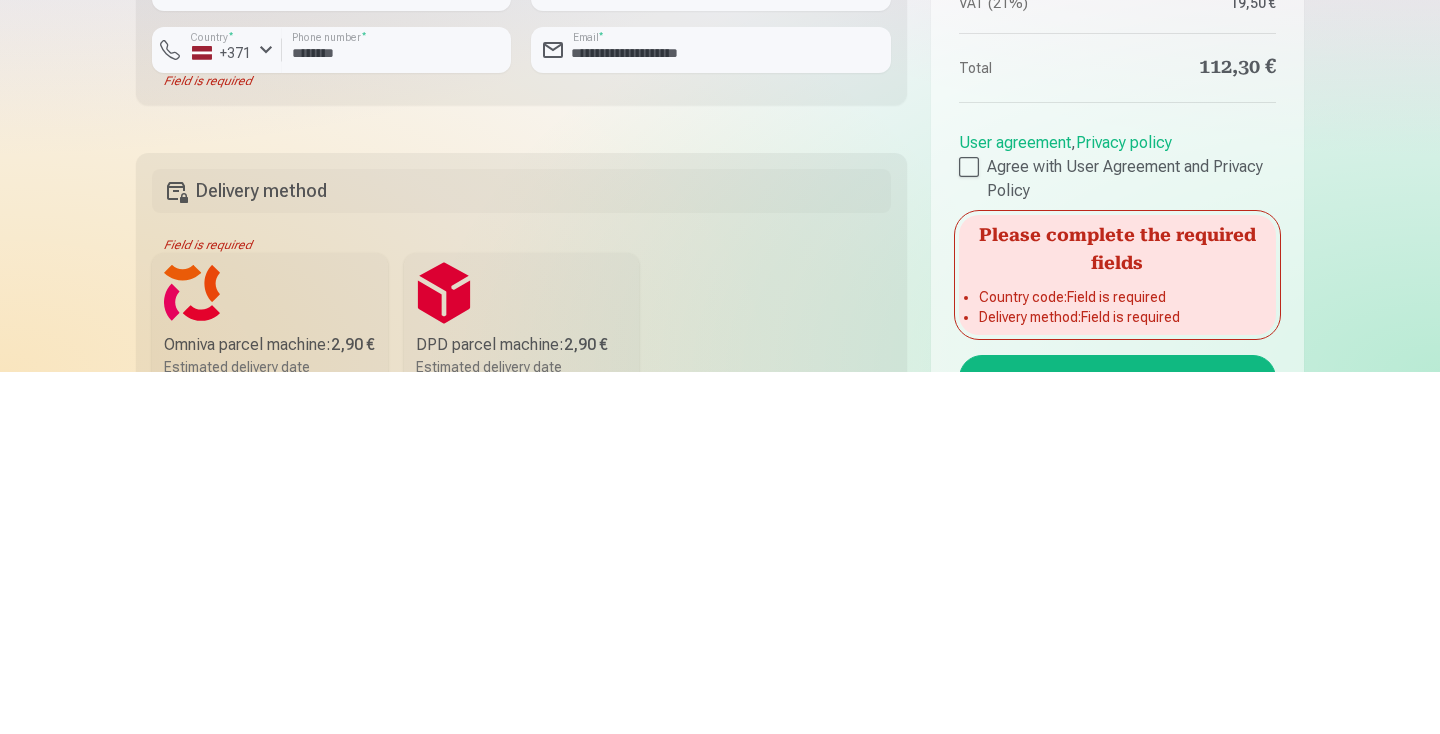 click on "Omniva parcel machine :  2,90 €" at bounding box center (270, 707) 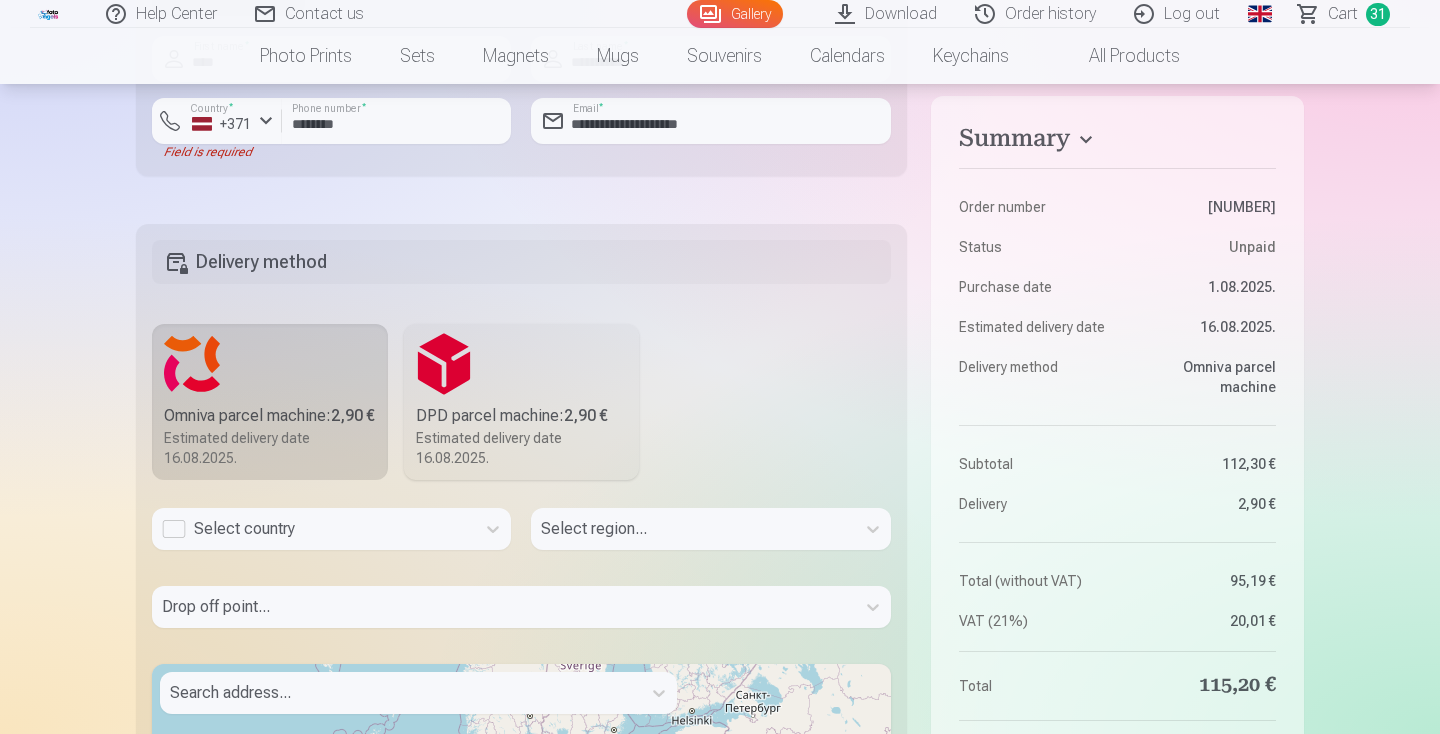 scroll, scrollTop: 6697, scrollLeft: 0, axis: vertical 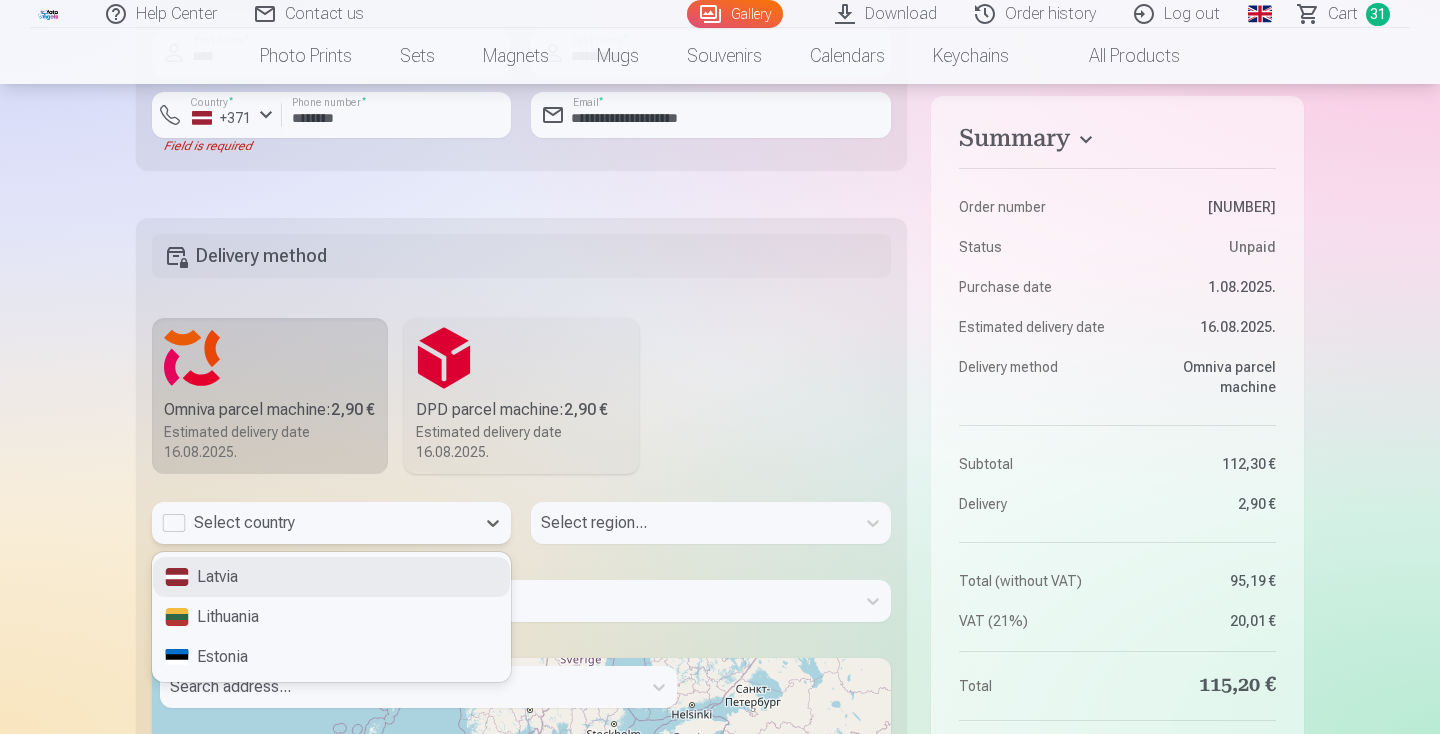 click on "Latvia" at bounding box center (331, 577) 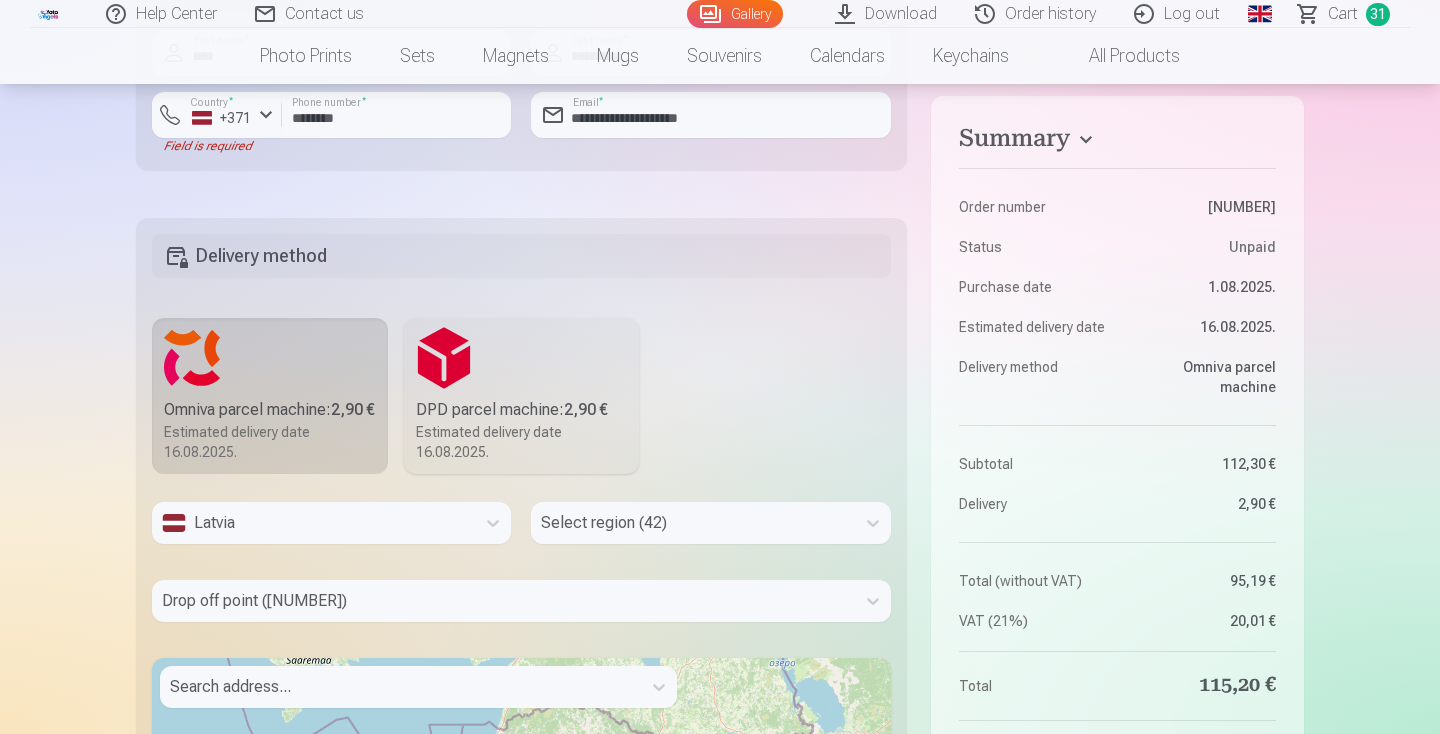 scroll, scrollTop: 6755, scrollLeft: 0, axis: vertical 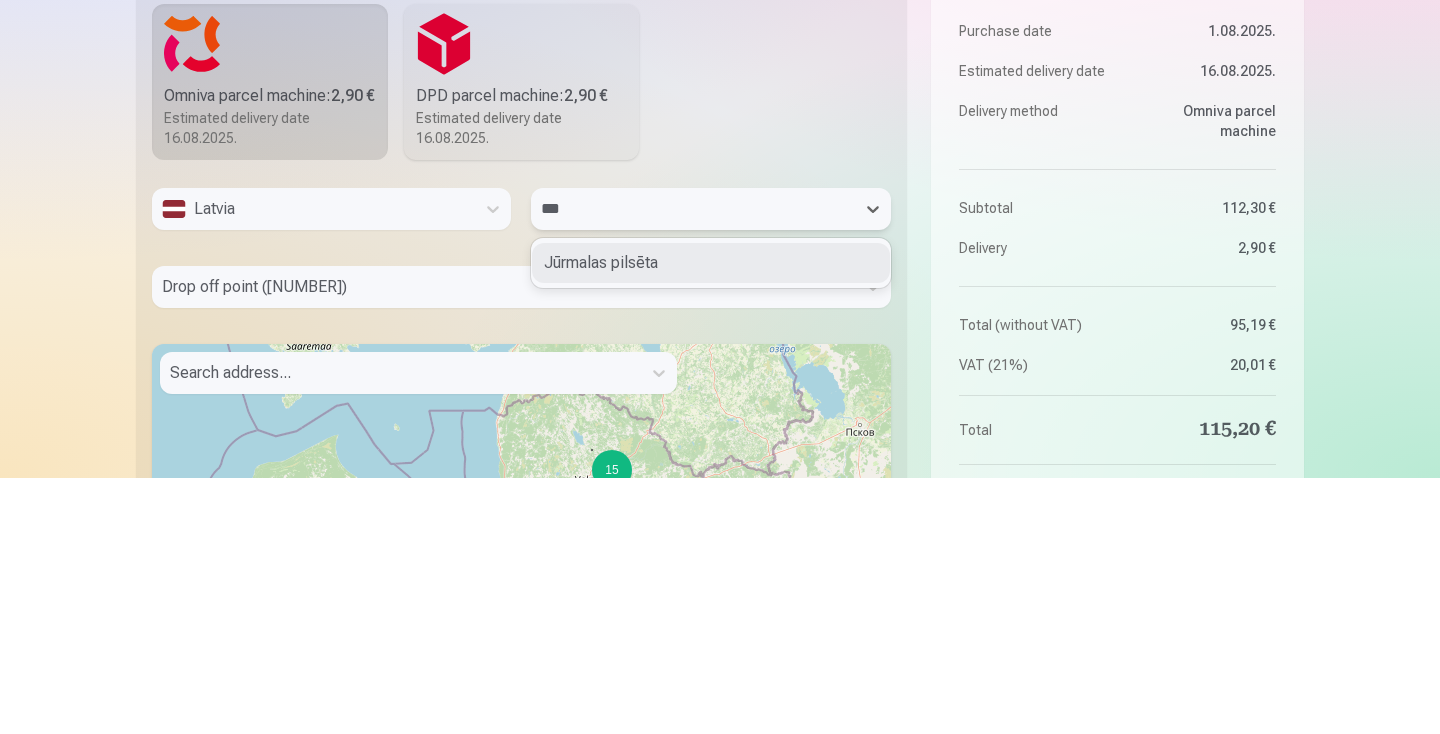 click on "Jūrmalas pilsēta" at bounding box center (710, 519) 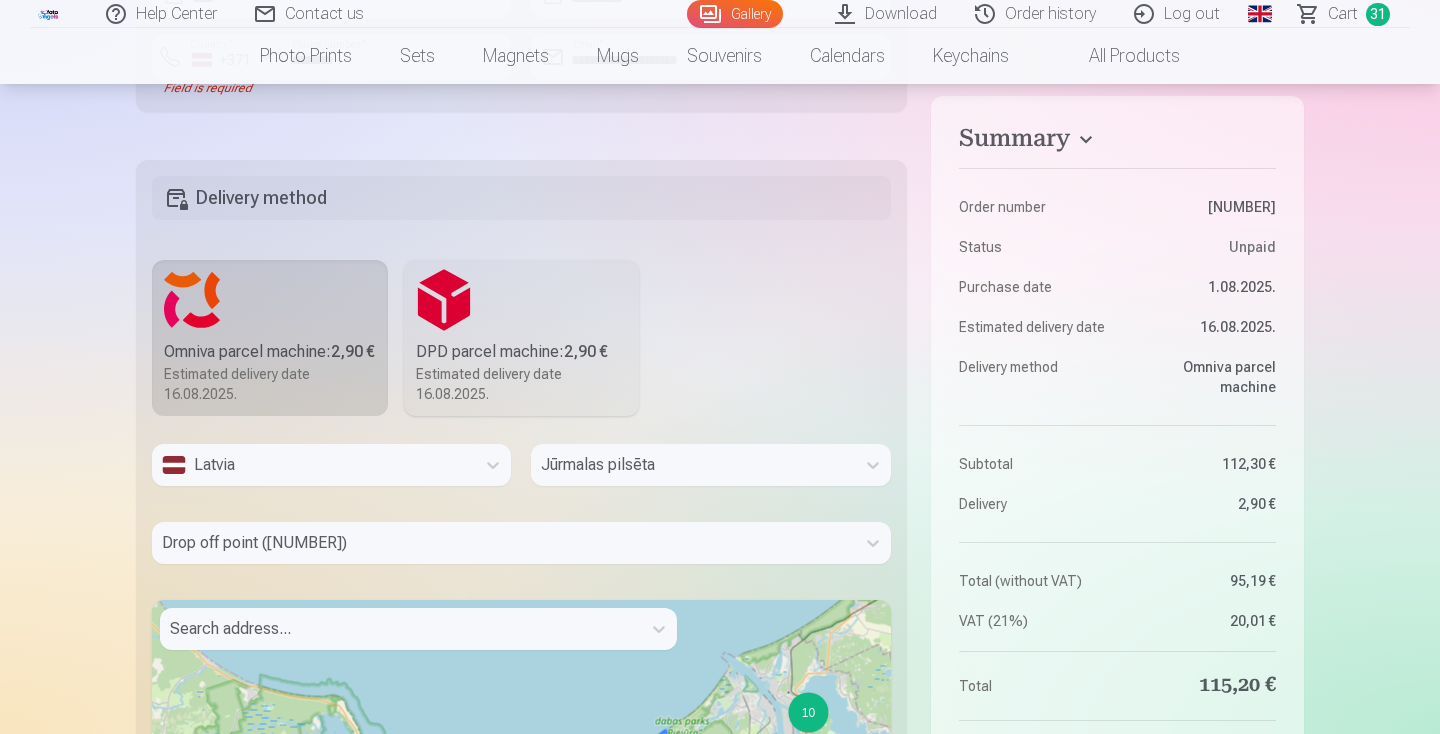 scroll, scrollTop: 6833, scrollLeft: 0, axis: vertical 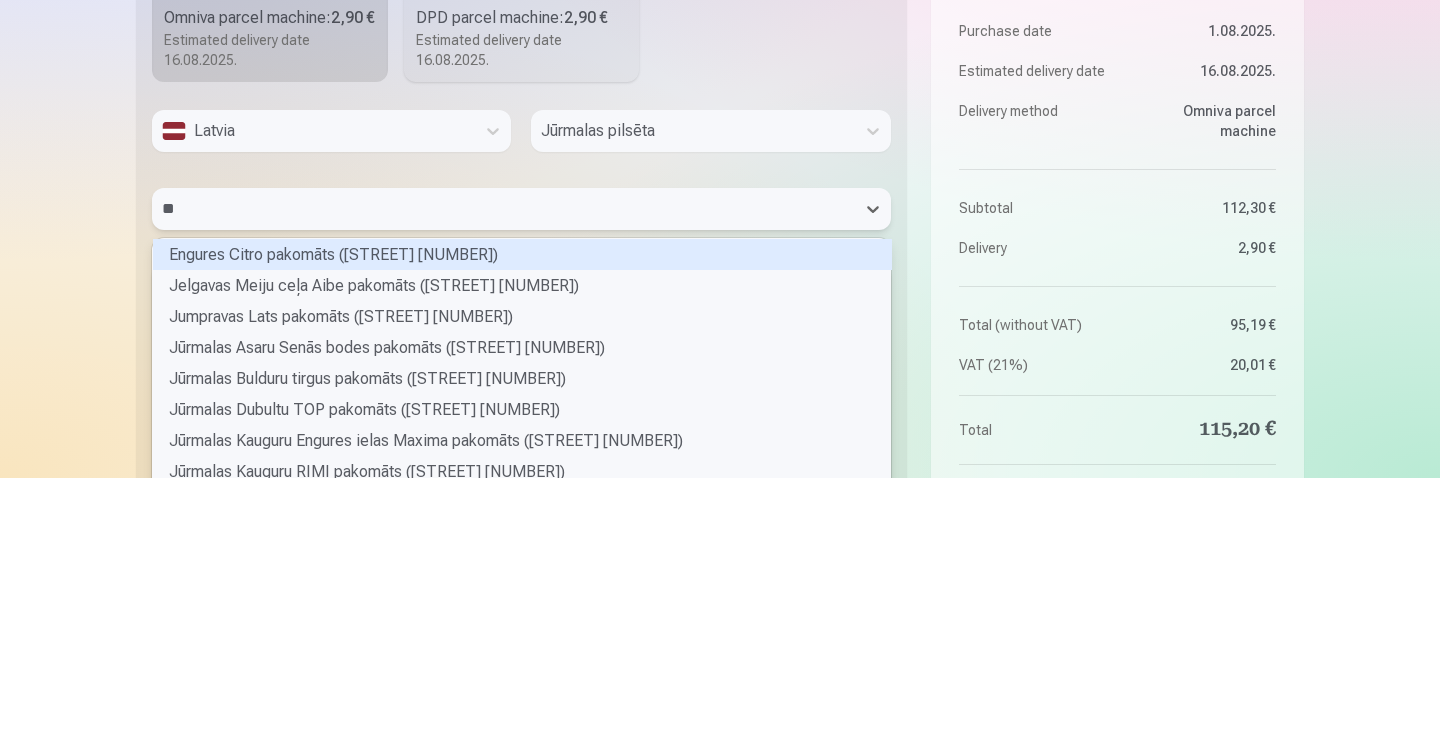 type on "***" 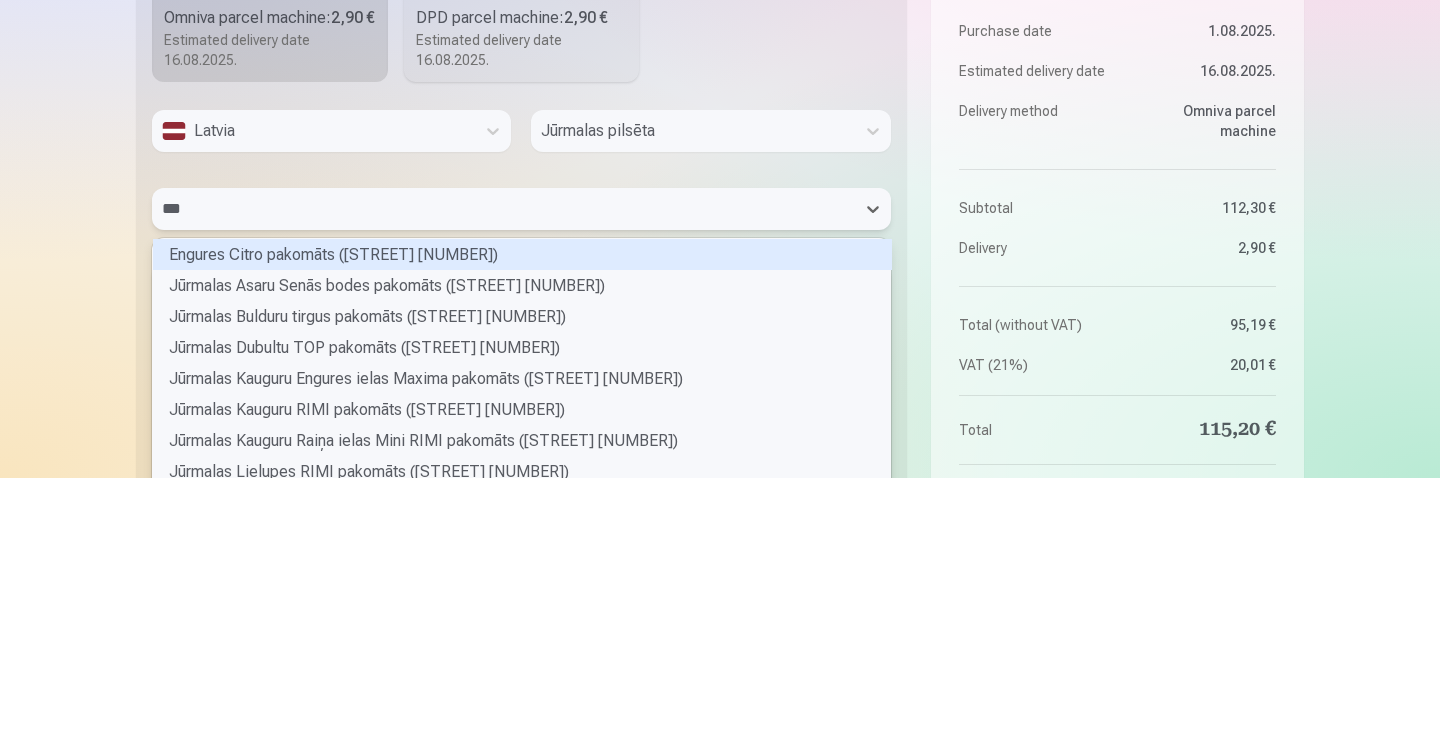 click on "Jūrmalas Bulduru tirgus pakomāts (Meža prospekts 36)" at bounding box center (522, 572) 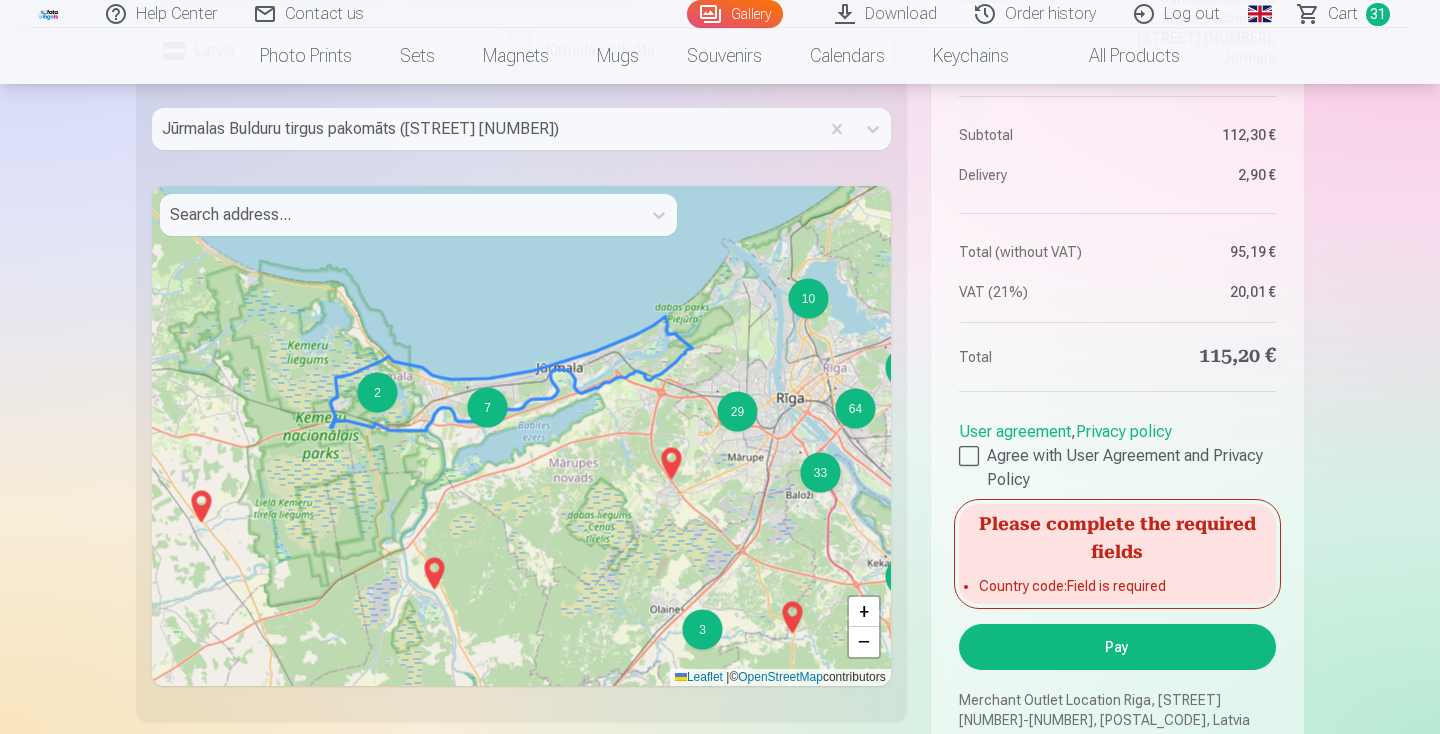 scroll, scrollTop: 7170, scrollLeft: 0, axis: vertical 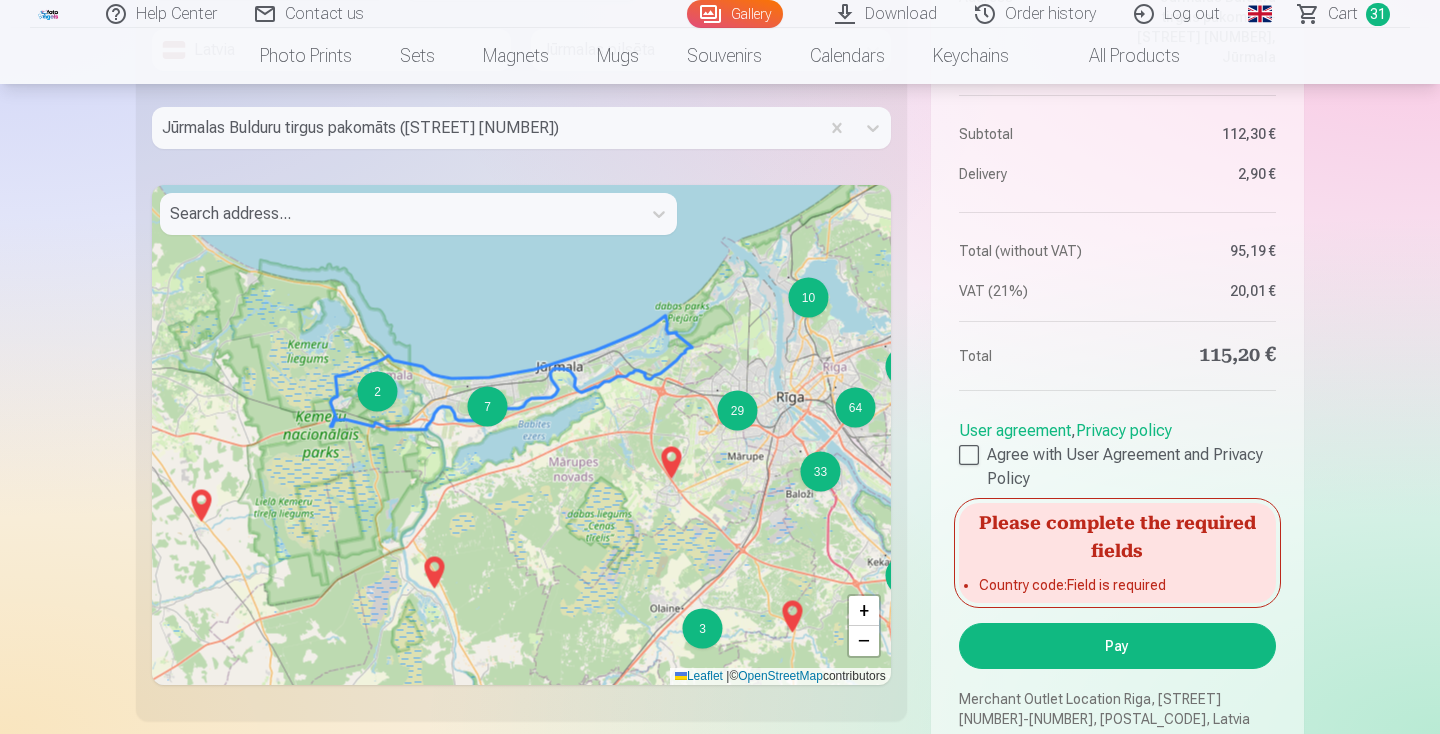 click on "Pay" at bounding box center (1117, 646) 